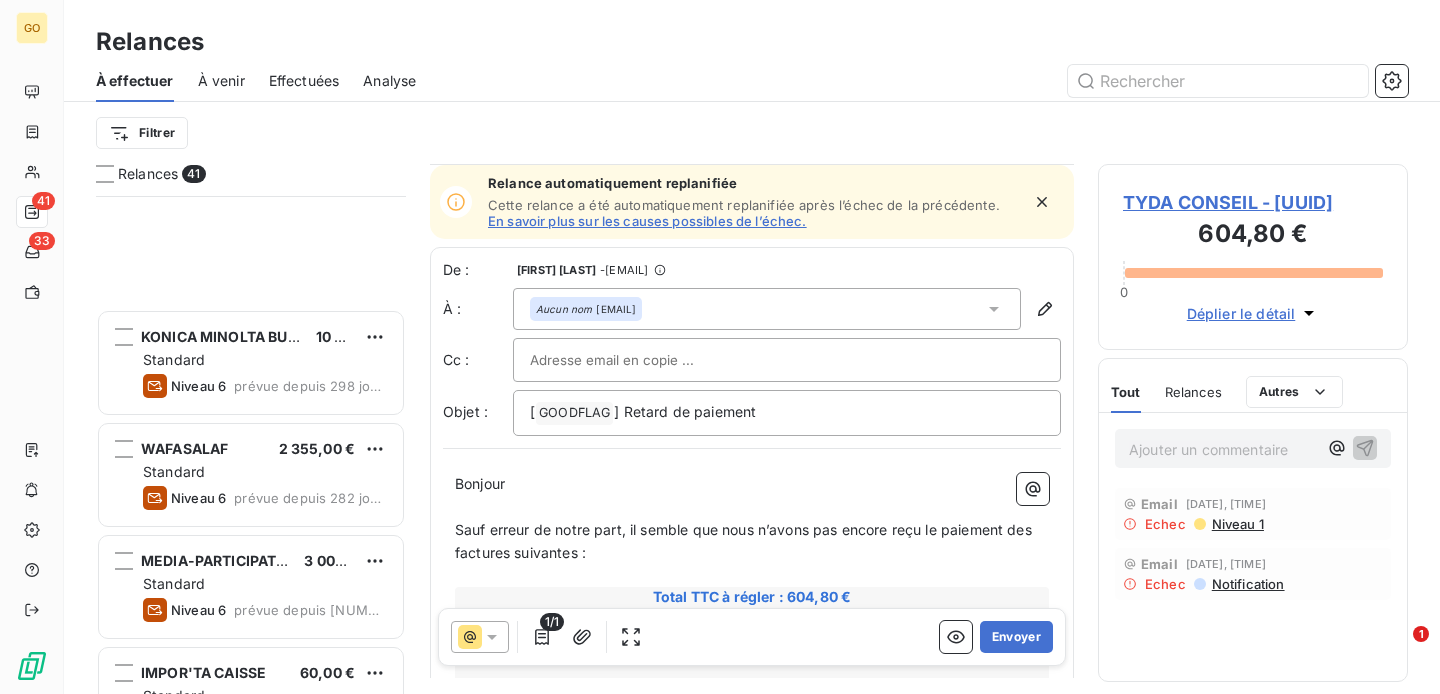 scroll, scrollTop: 0, scrollLeft: 0, axis: both 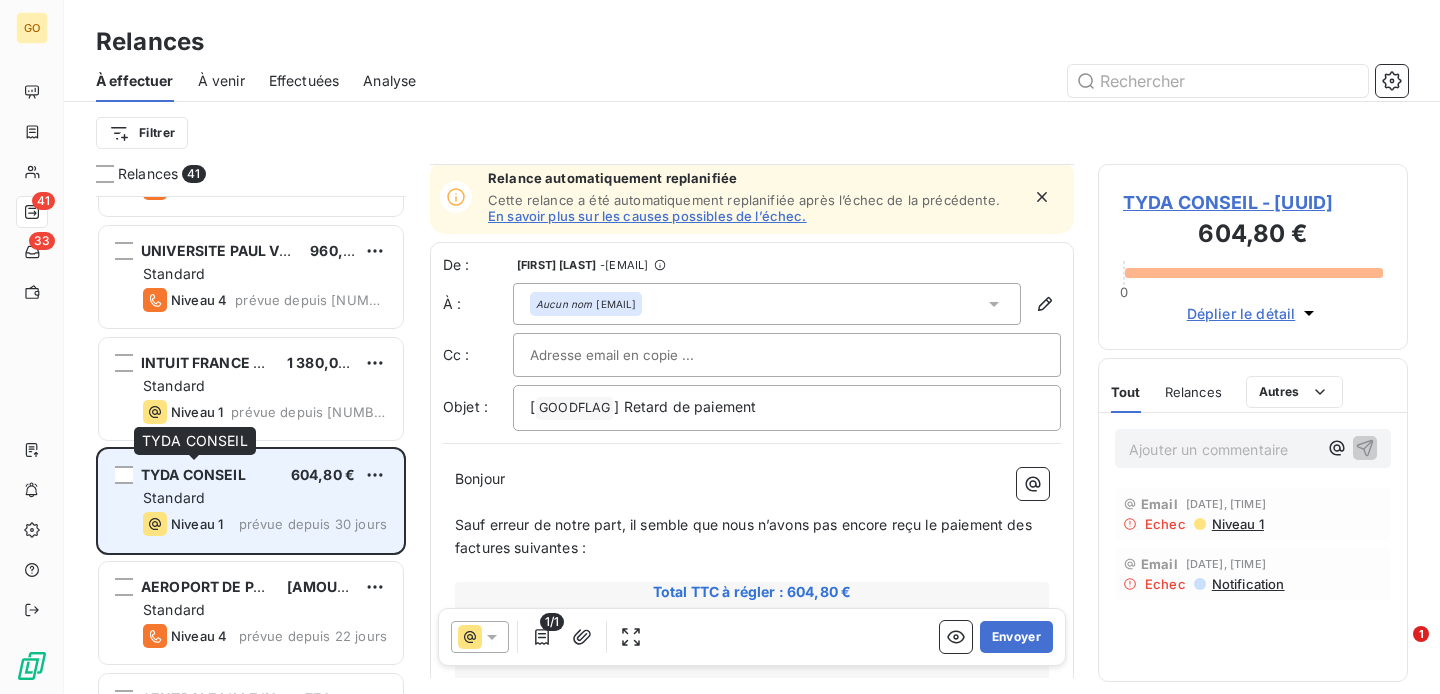 click on "TYDA CONSEIL" at bounding box center (193, 474) 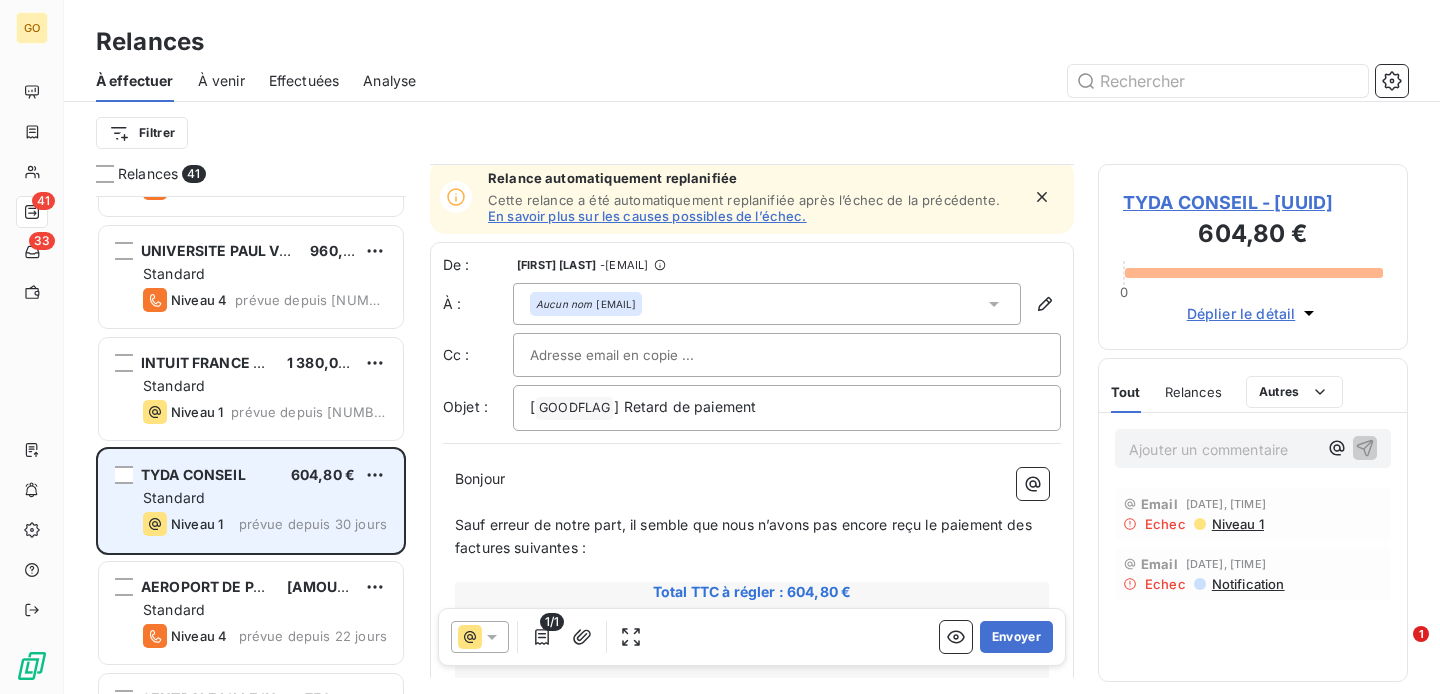 click on "TYDA CONSEIL" at bounding box center [193, 474] 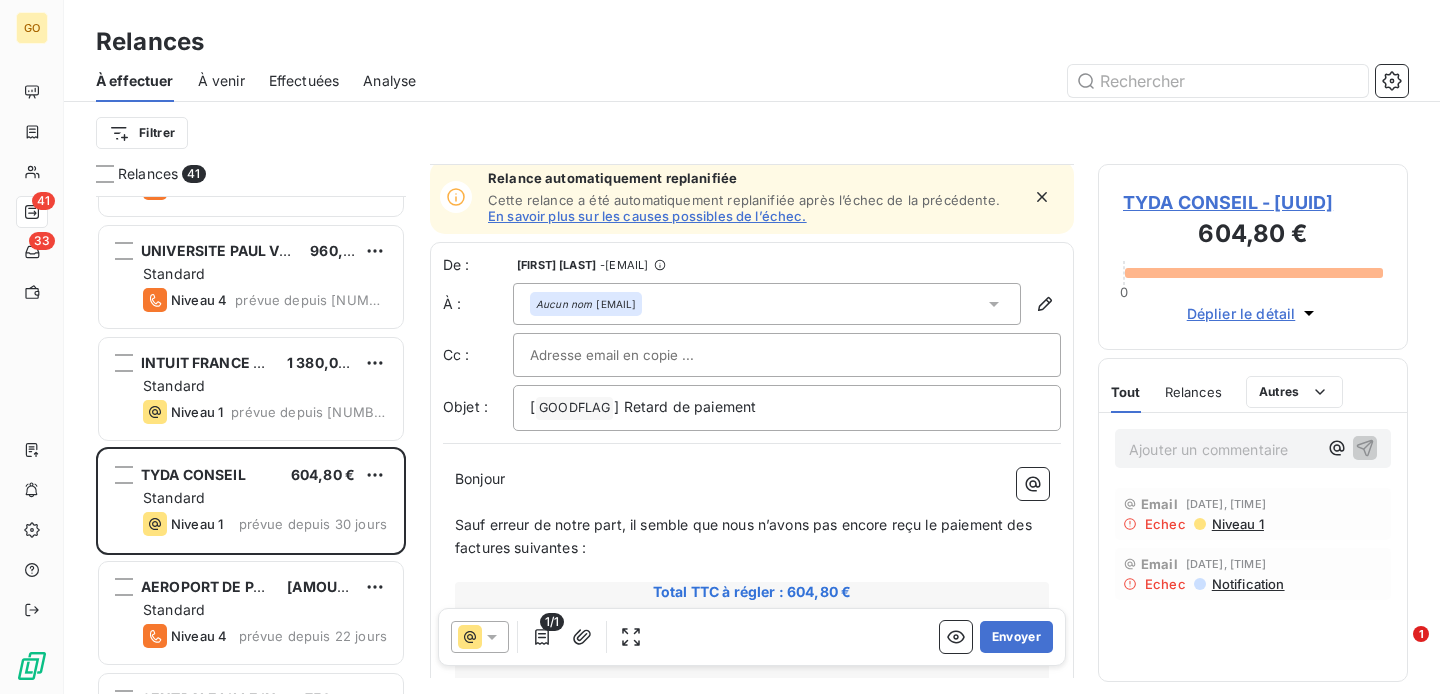 click on "1/1" at bounding box center (552, 622) 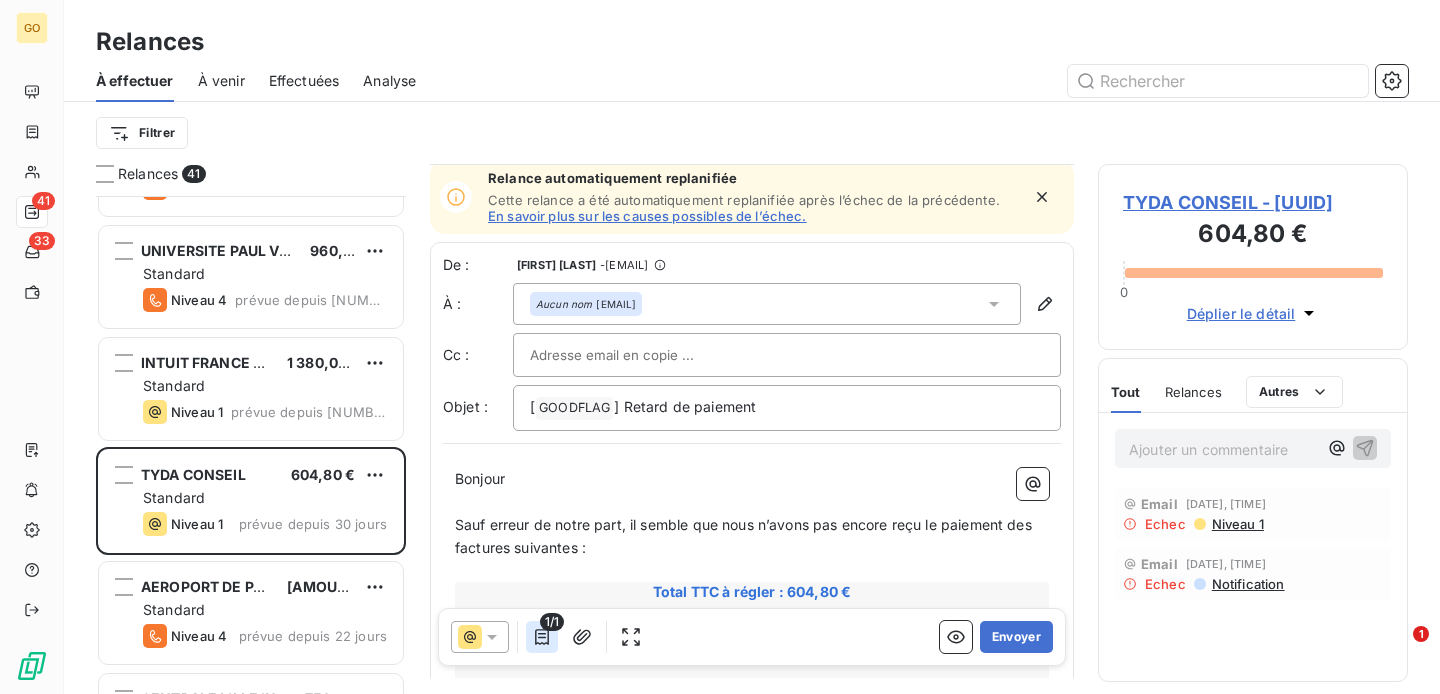 click 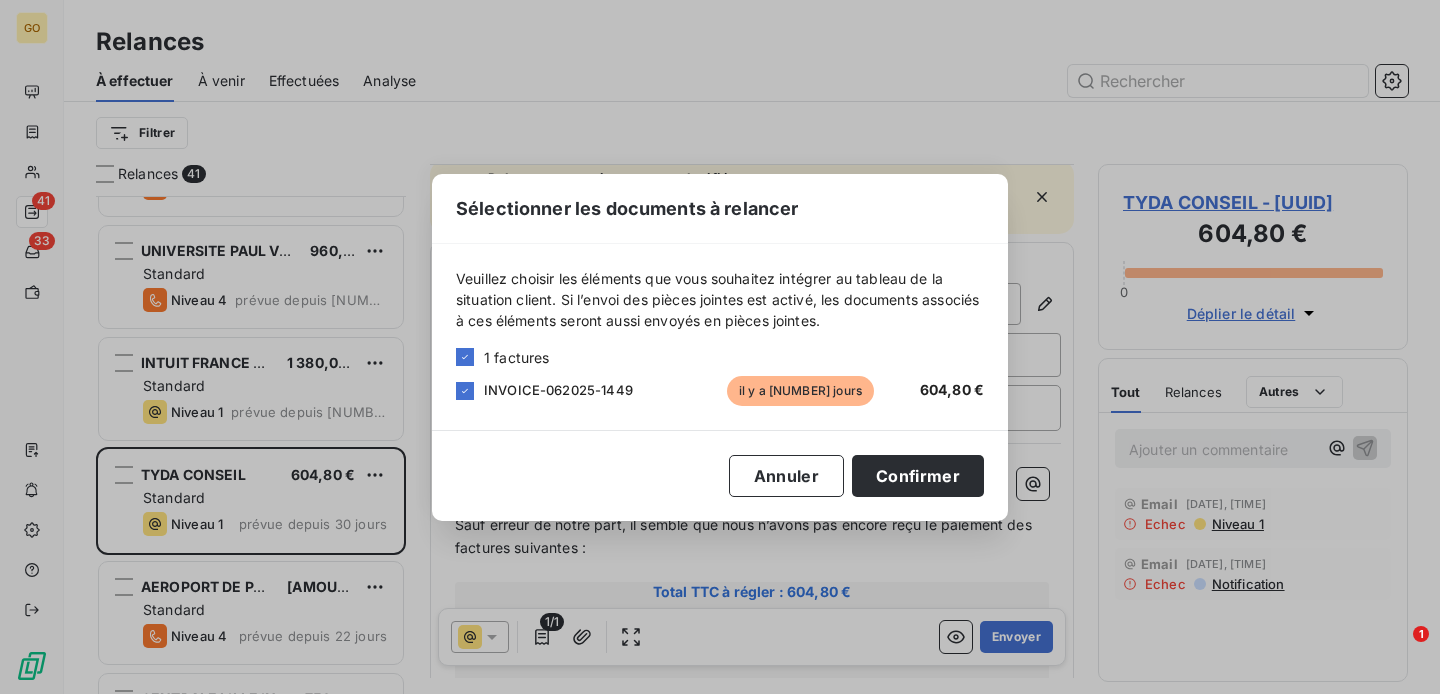 click on "INVOICE-062025-1449" at bounding box center (558, 390) 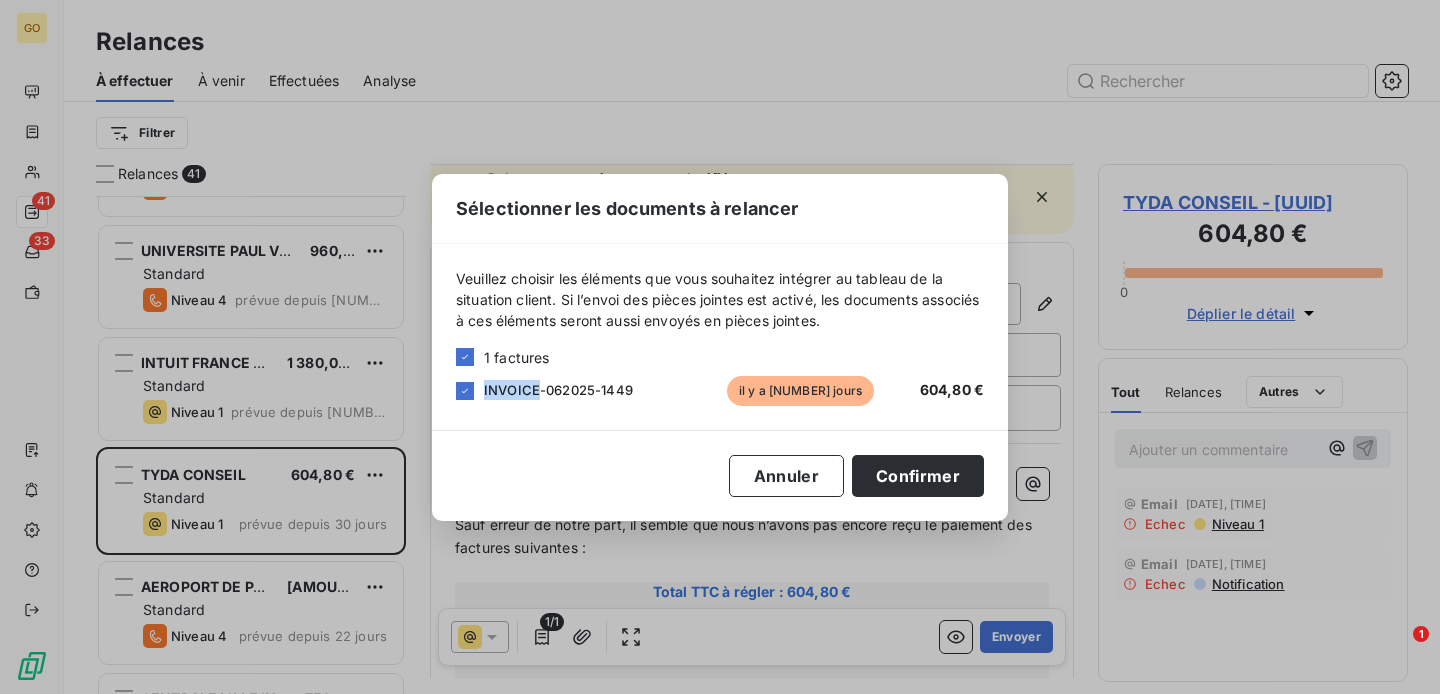 click on "INVOICE-062025-1449" at bounding box center [558, 390] 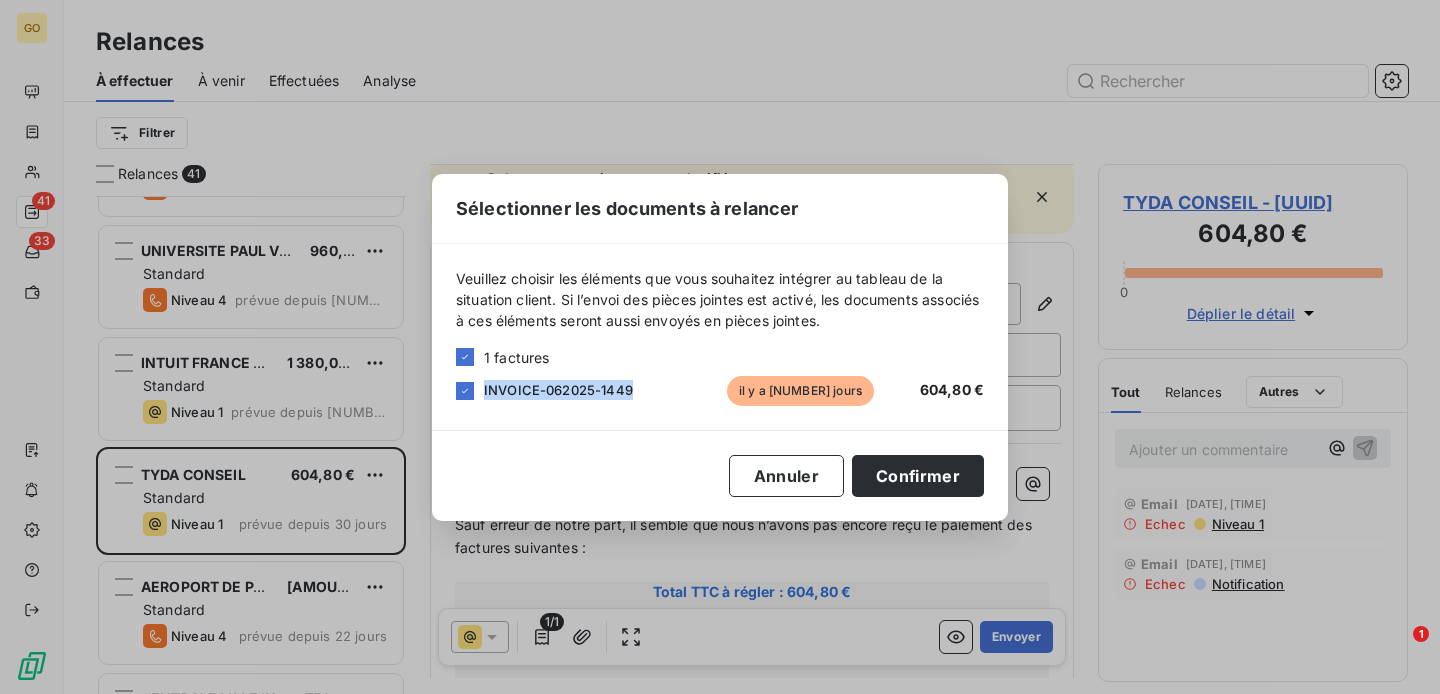 click on "INVOICE-062025-1449" at bounding box center [558, 390] 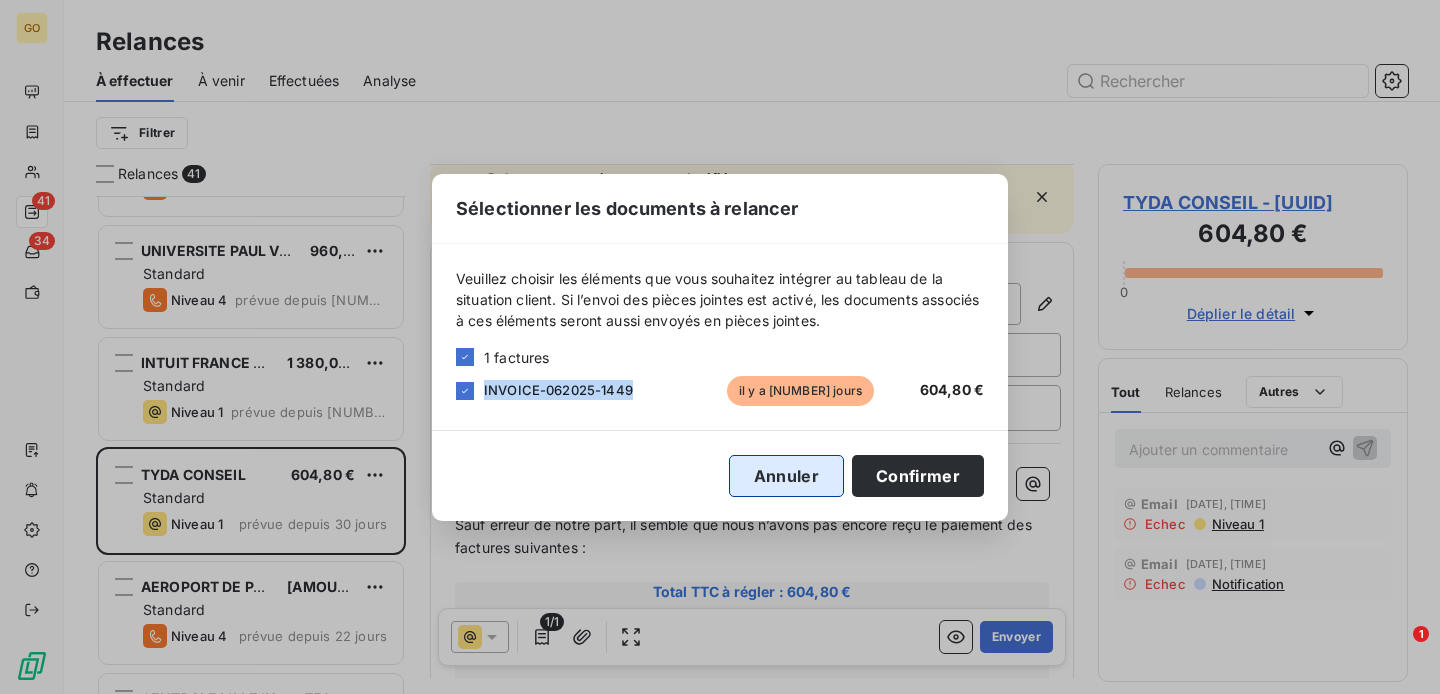 click on "Annuler" at bounding box center (786, 476) 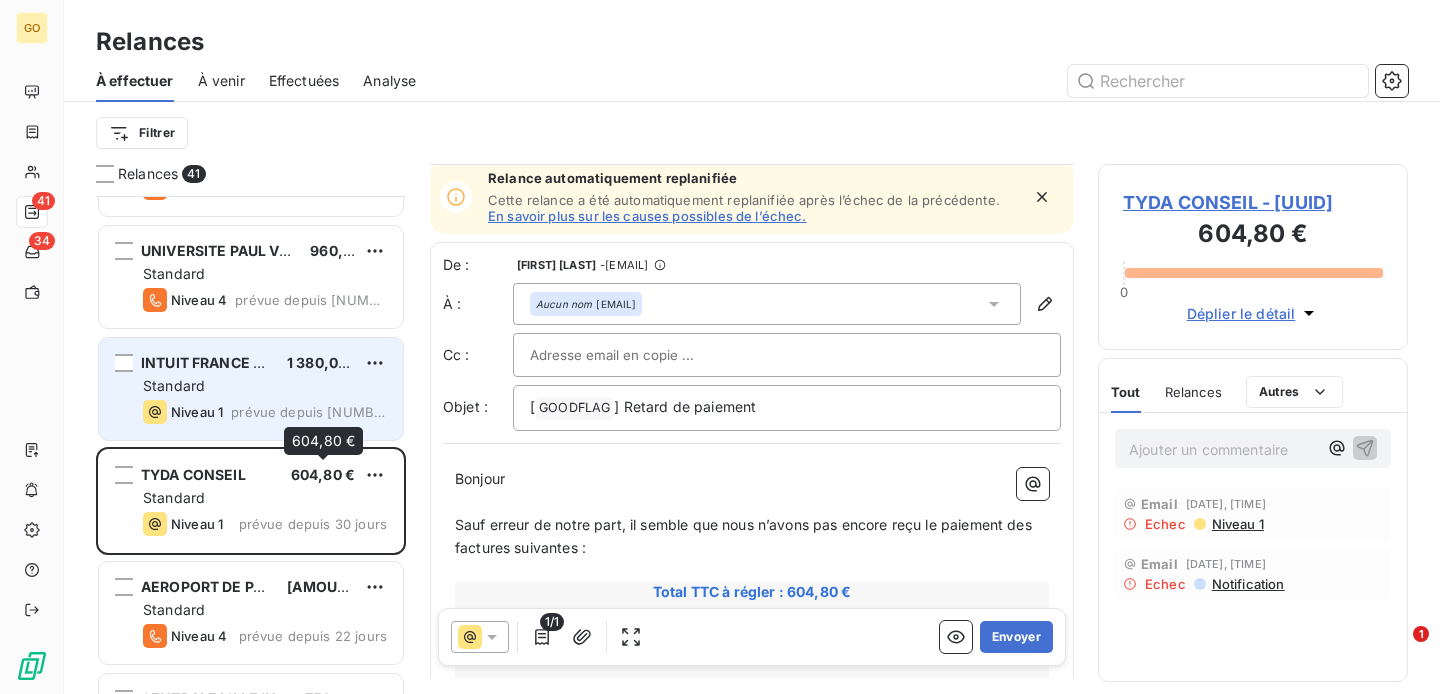 click on "Niveau 1 prévue depuis 32 jours" at bounding box center [265, 412] 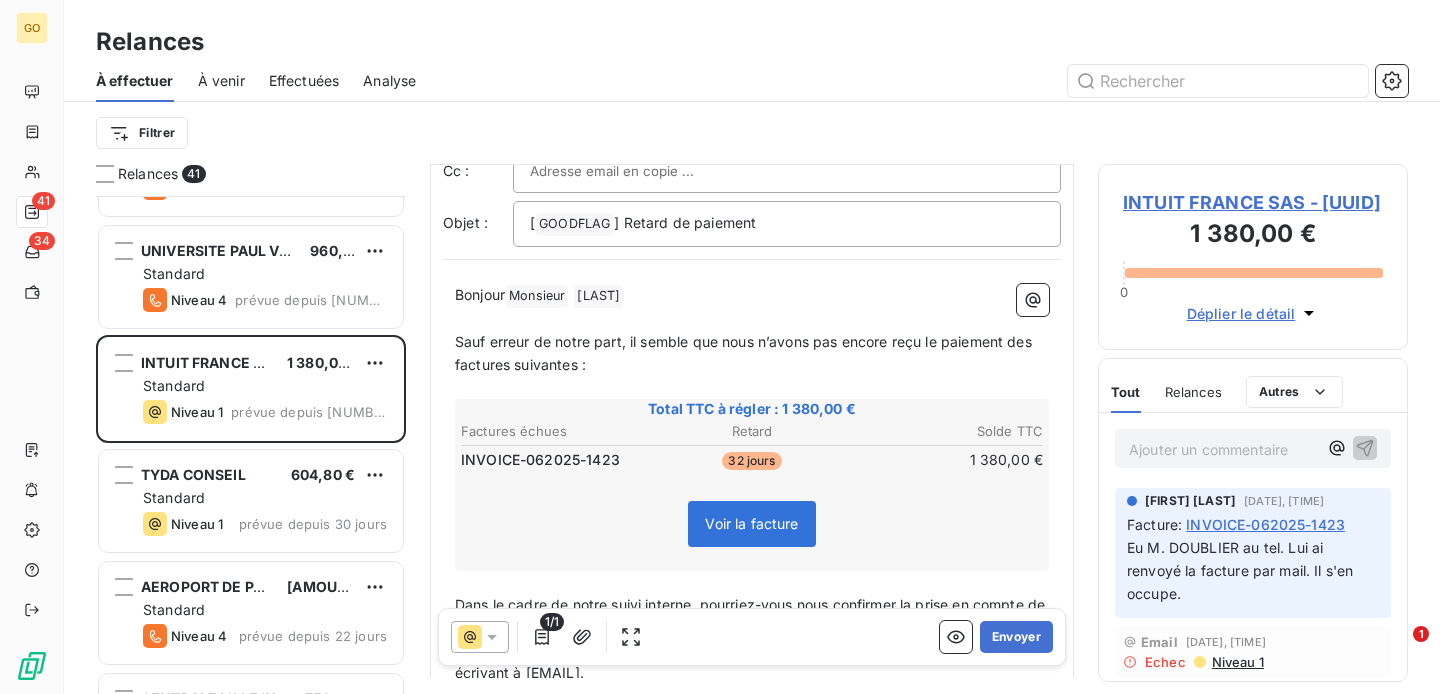 scroll, scrollTop: 219, scrollLeft: 0, axis: vertical 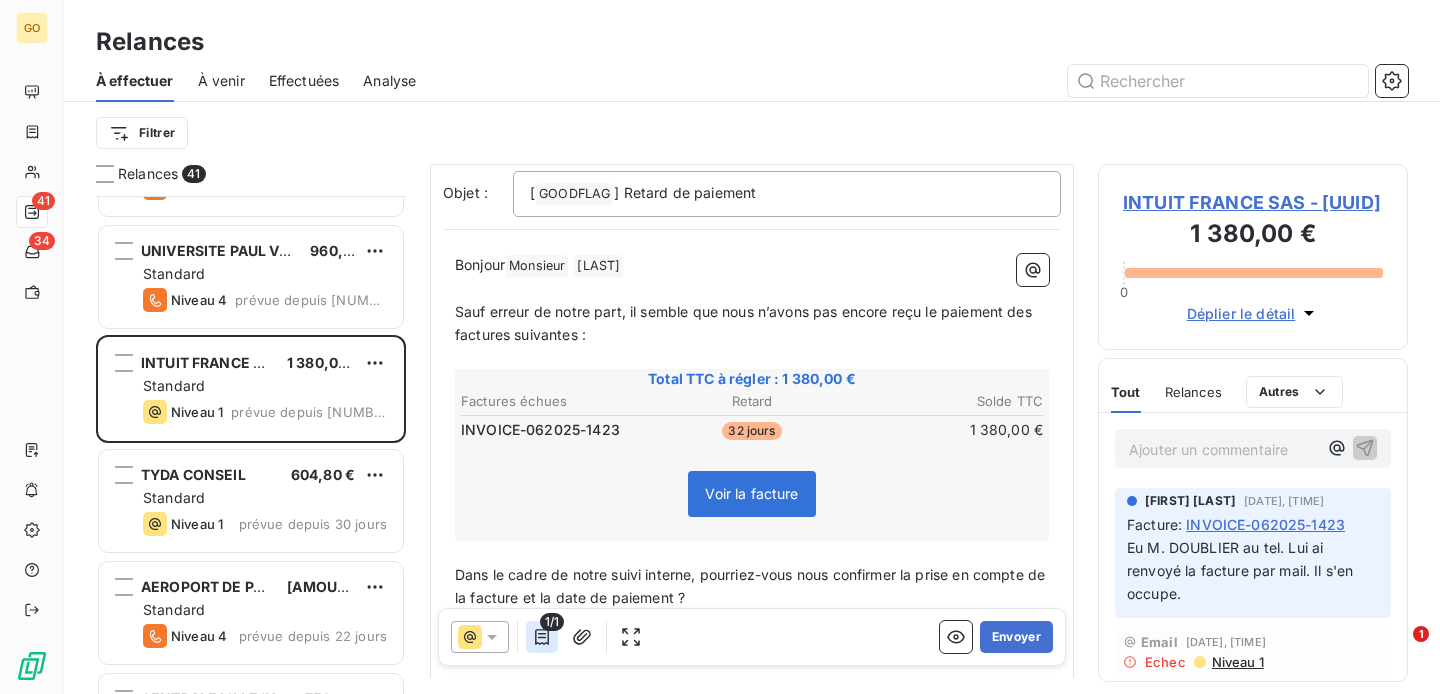 click at bounding box center (542, 637) 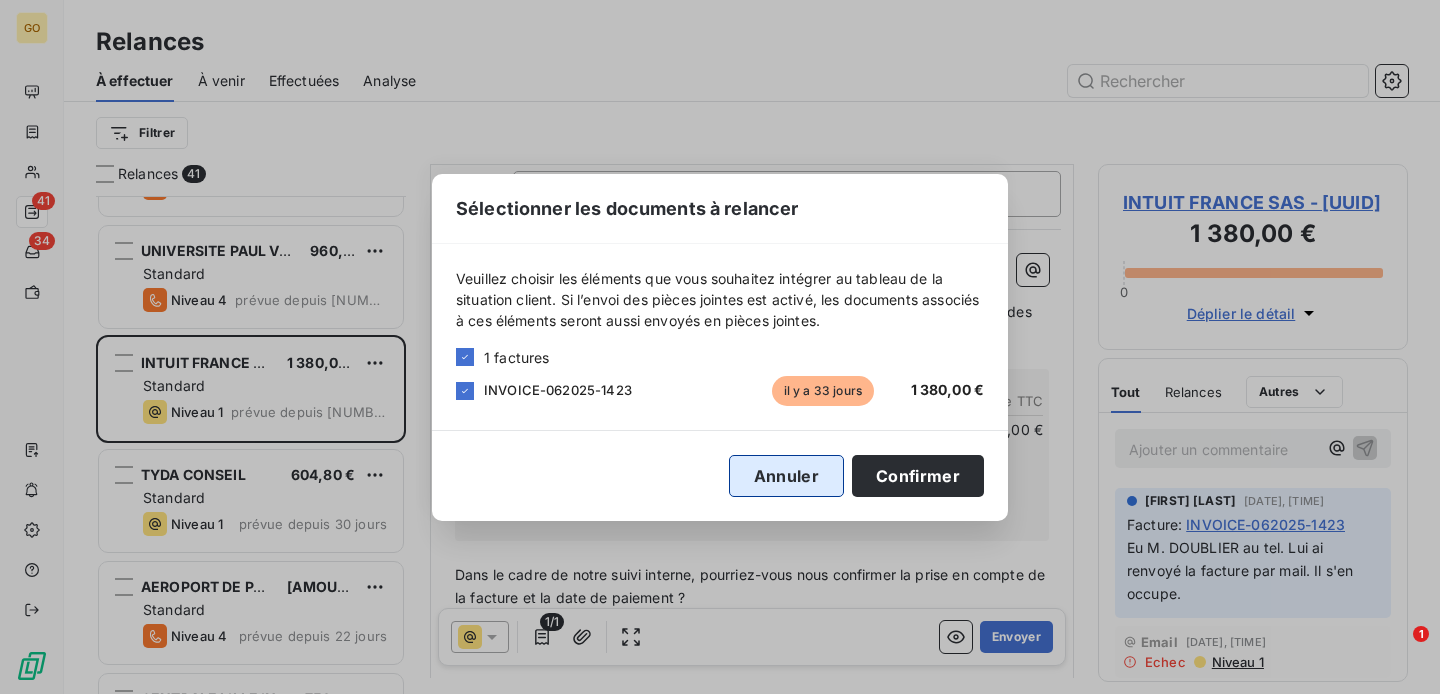 click on "Annuler" at bounding box center [786, 476] 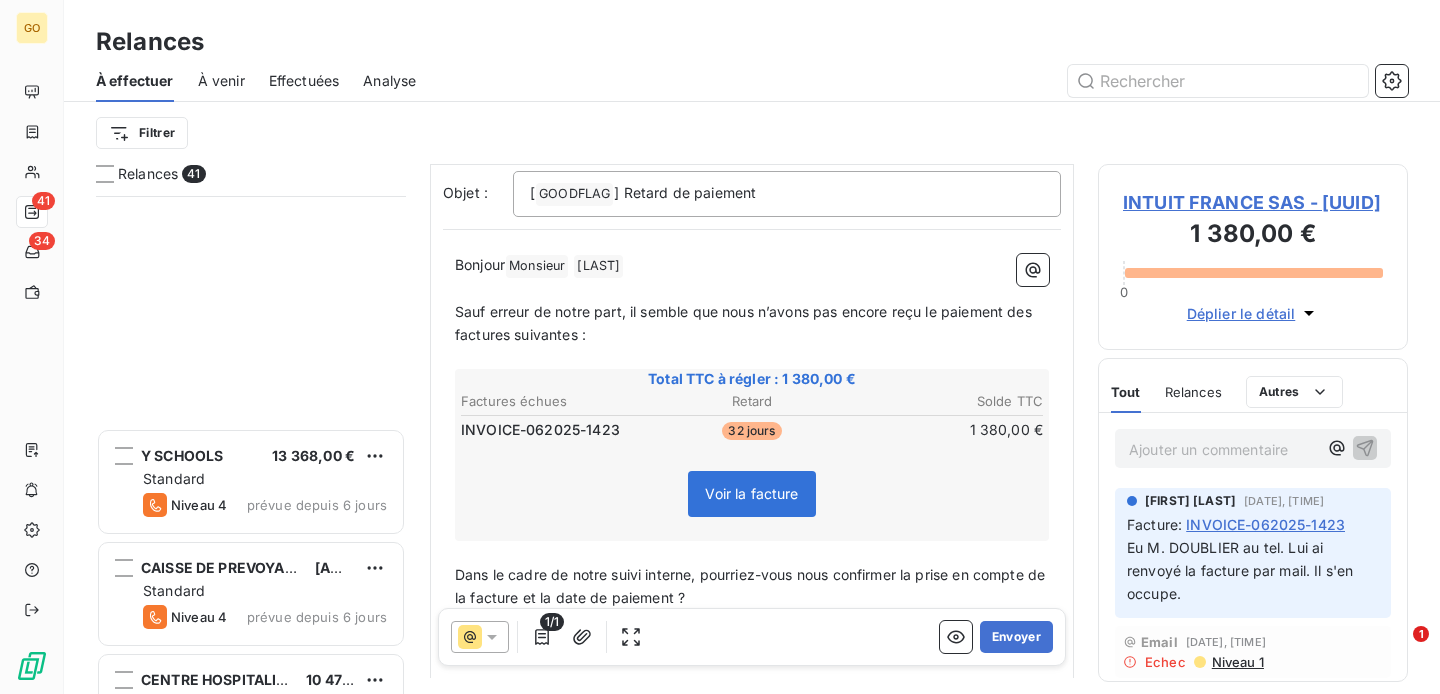 scroll, scrollTop: 4095, scrollLeft: 0, axis: vertical 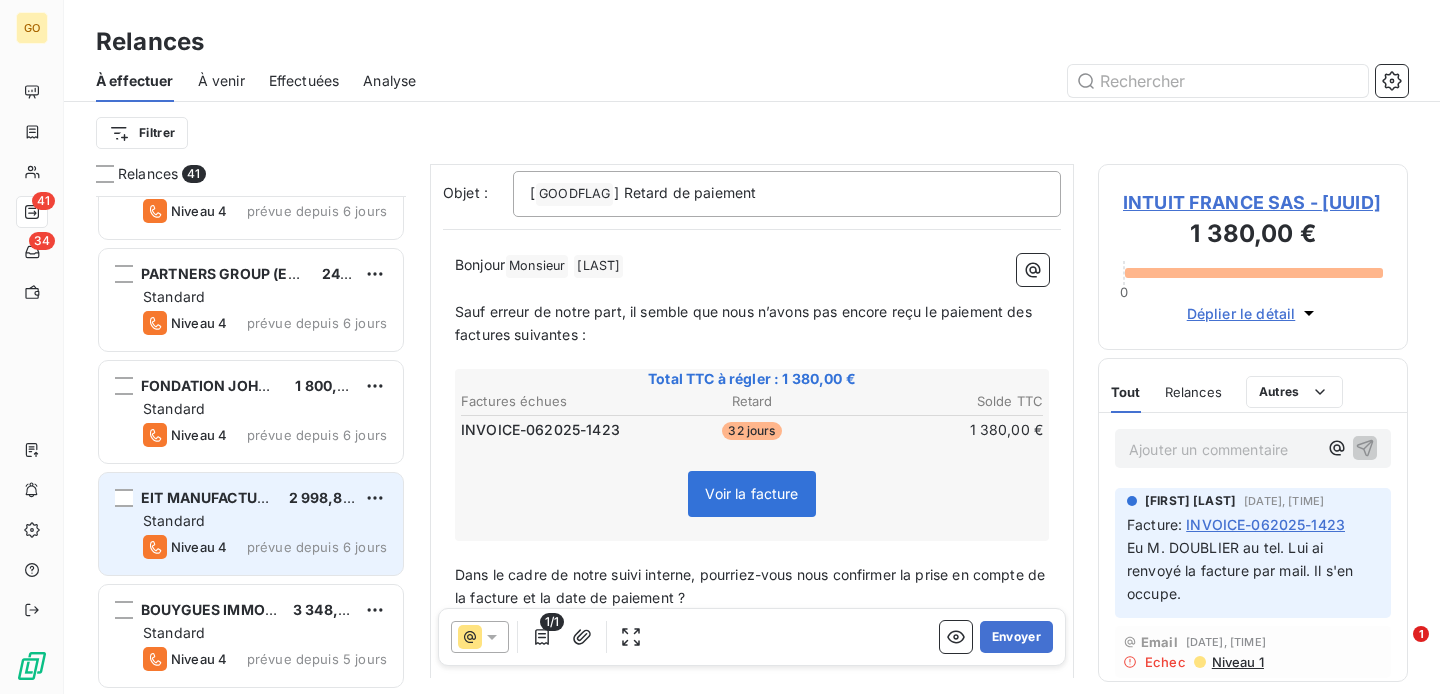 click on "Standard" at bounding box center (265, 521) 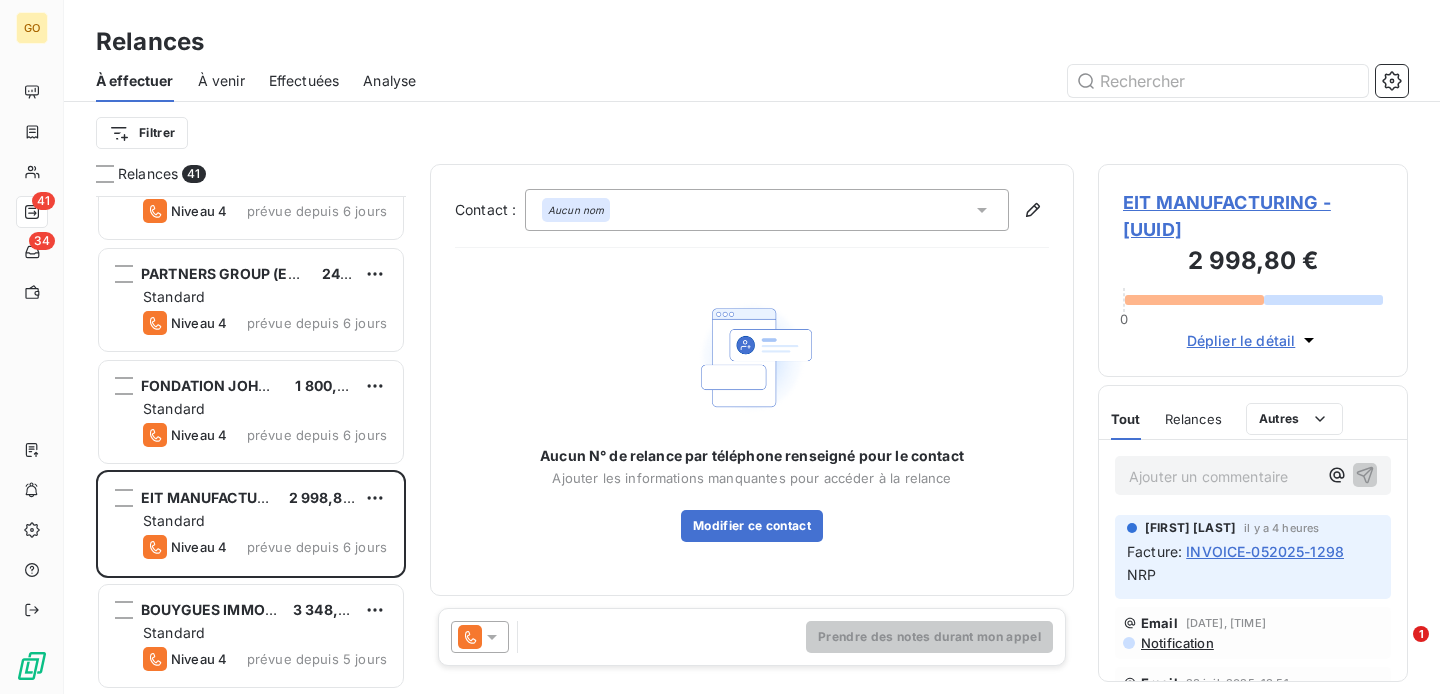 click 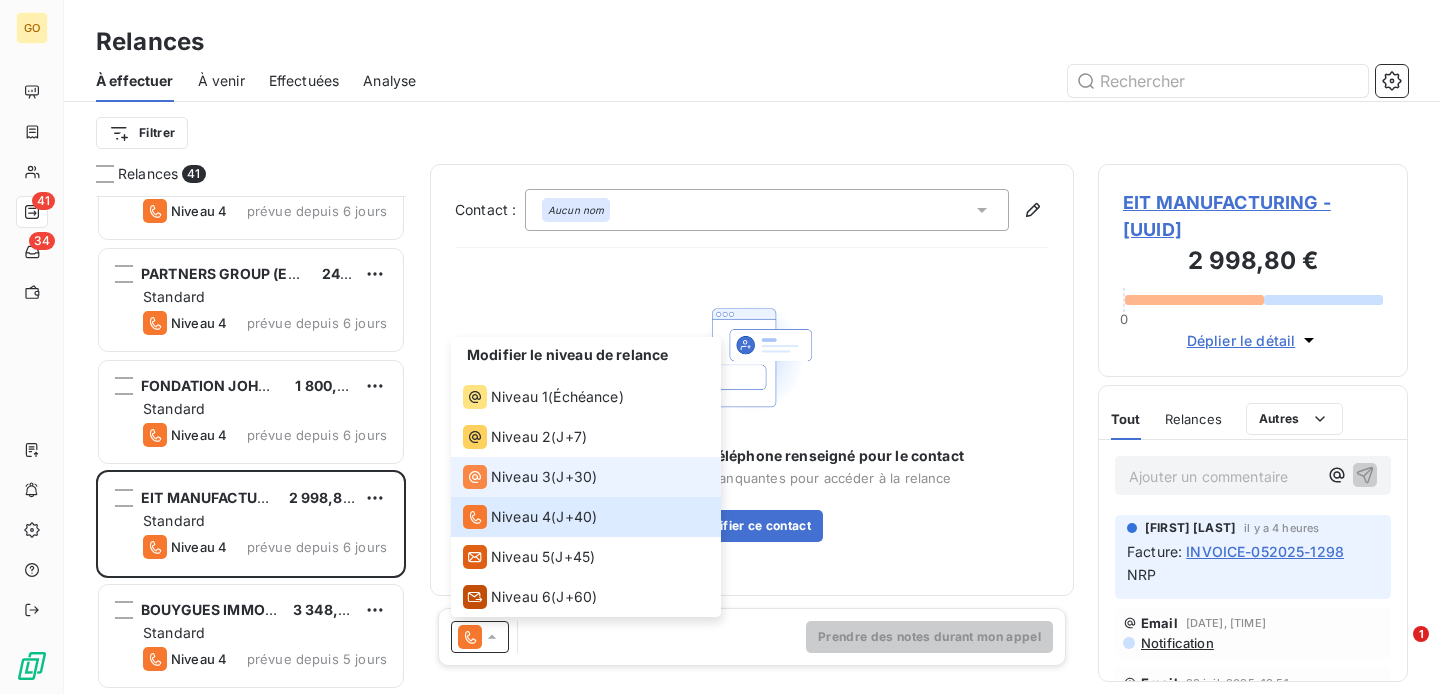click on "Niveau 3" at bounding box center [521, 477] 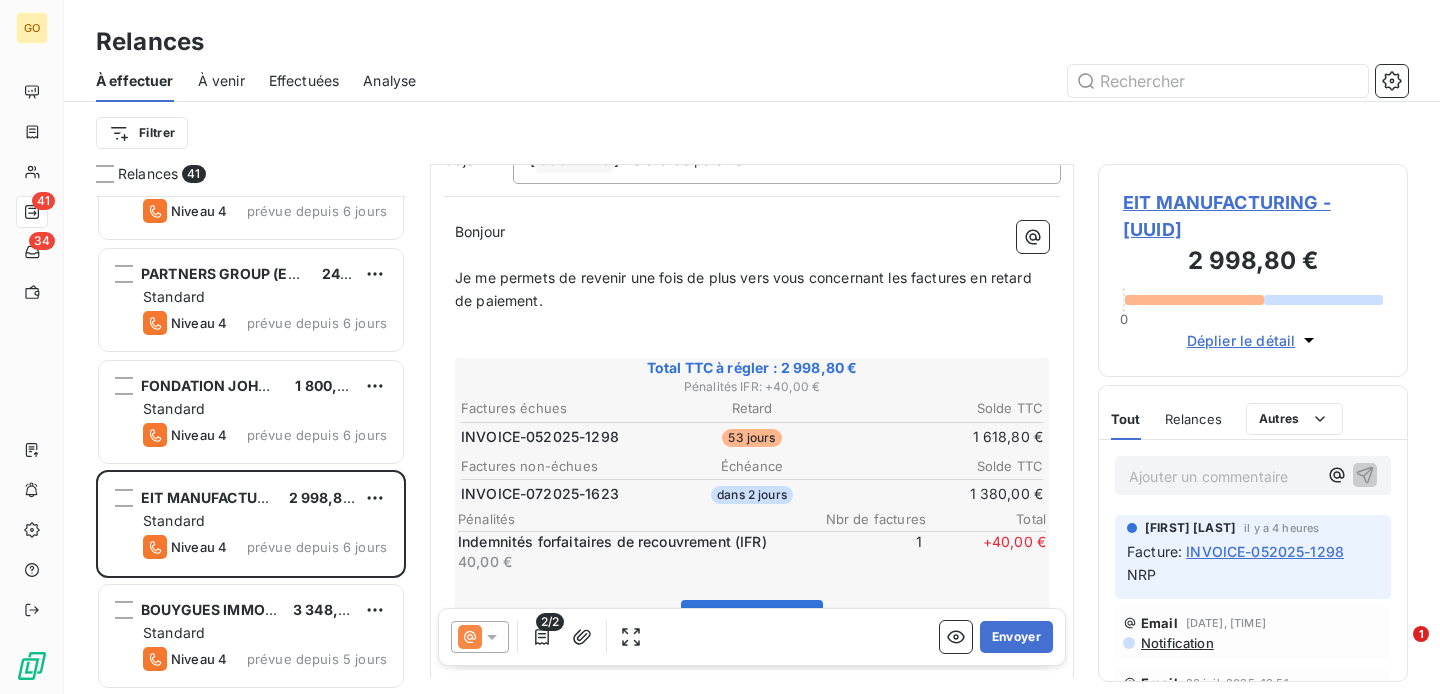 scroll, scrollTop: 0, scrollLeft: 0, axis: both 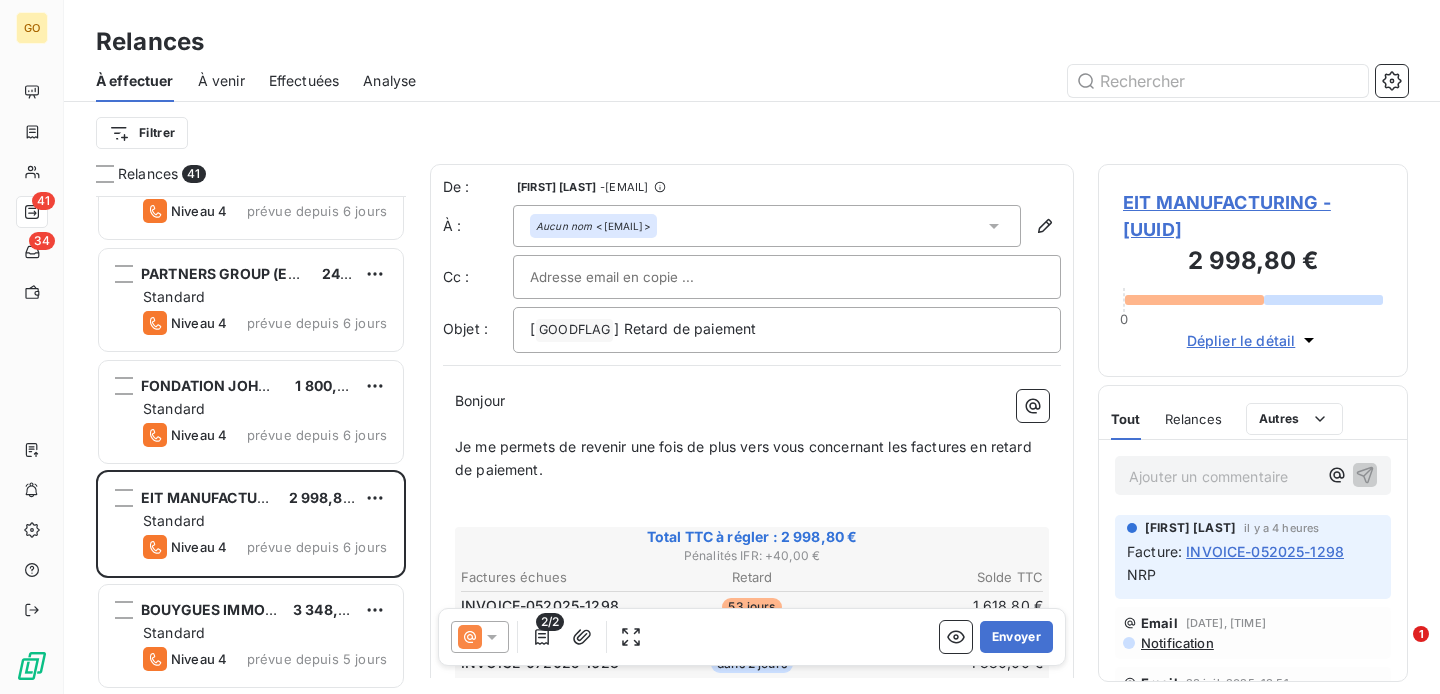 click at bounding box center (787, 277) 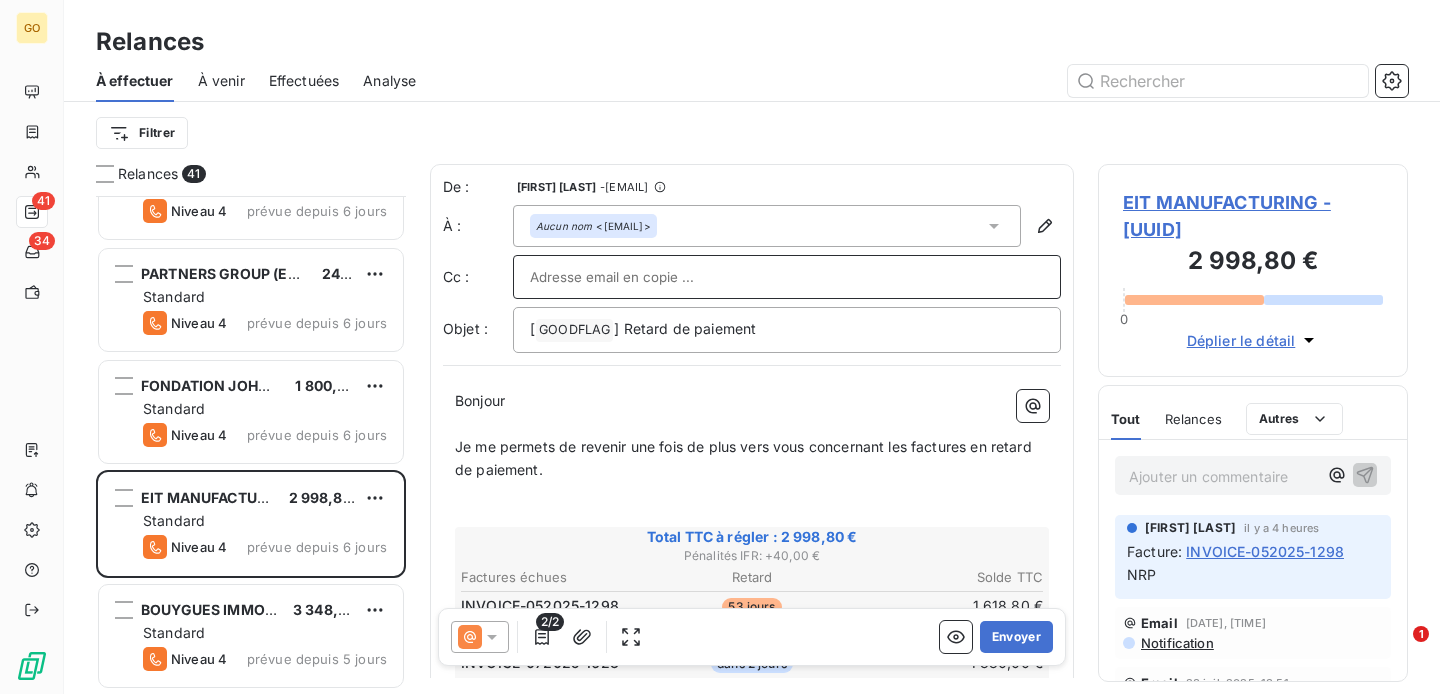 paste on "[EMAIL]" 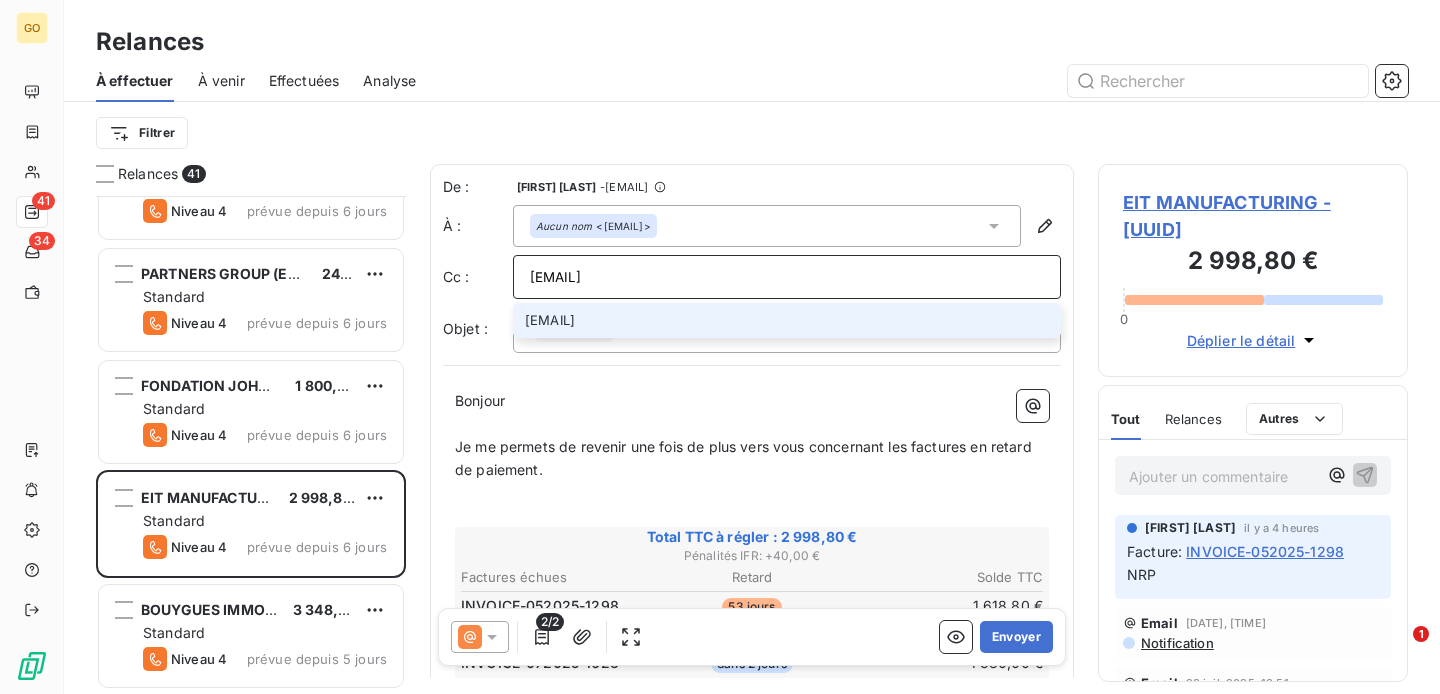 type on "[EMAIL]" 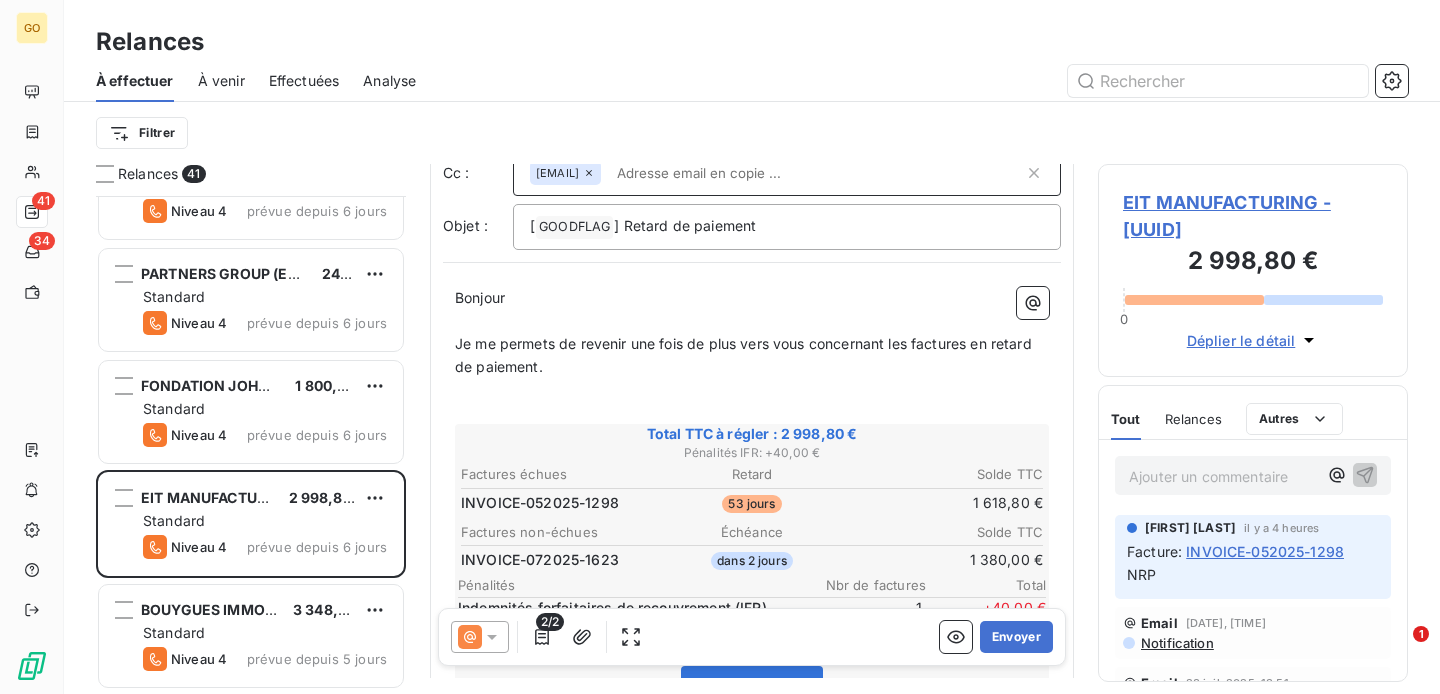 scroll, scrollTop: 0, scrollLeft: 0, axis: both 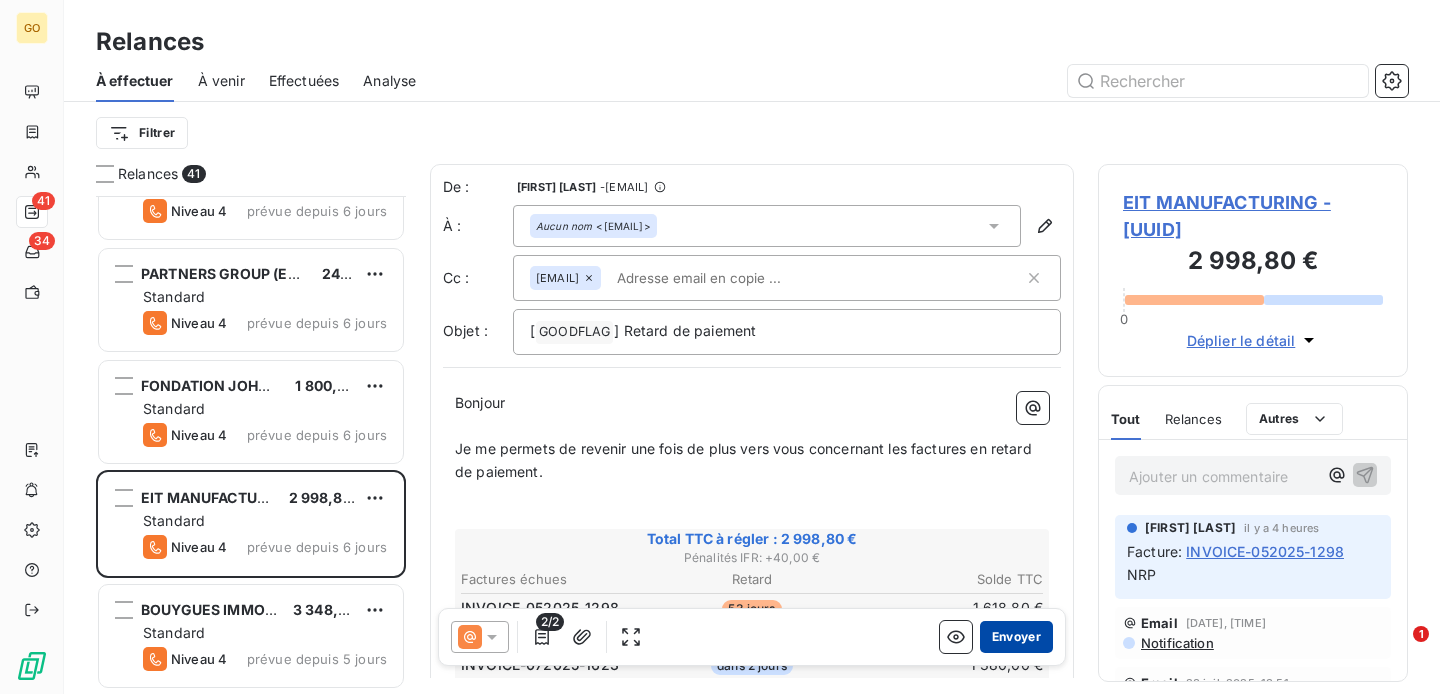 click on "Envoyer" at bounding box center [1016, 637] 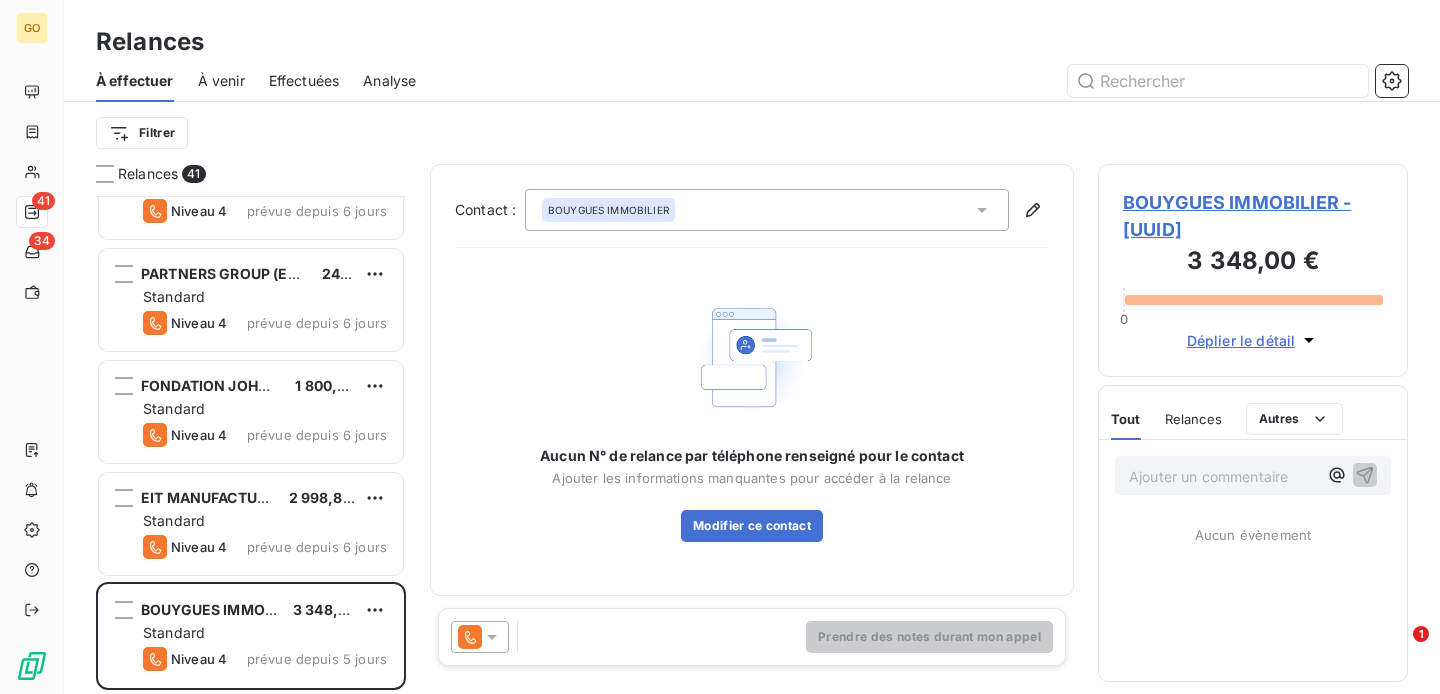 scroll, scrollTop: 3982, scrollLeft: 0, axis: vertical 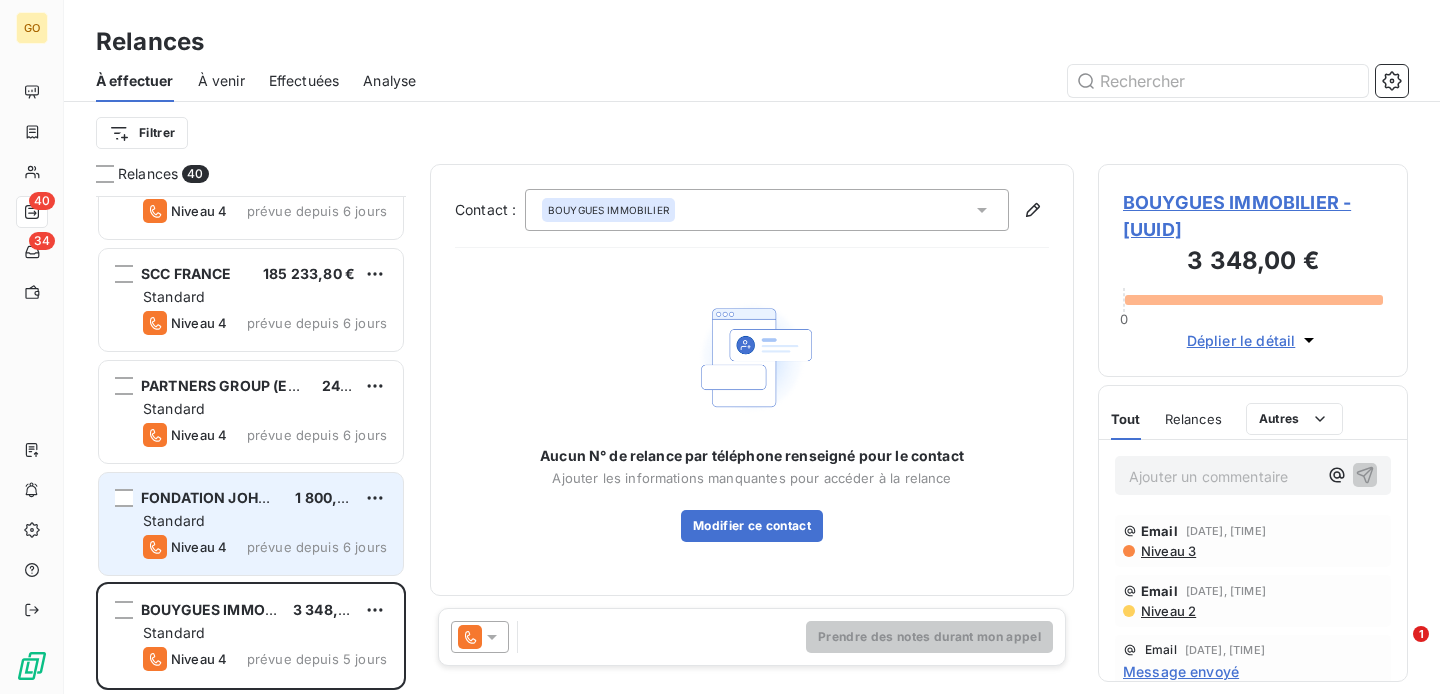 click on "Standard" at bounding box center (265, 521) 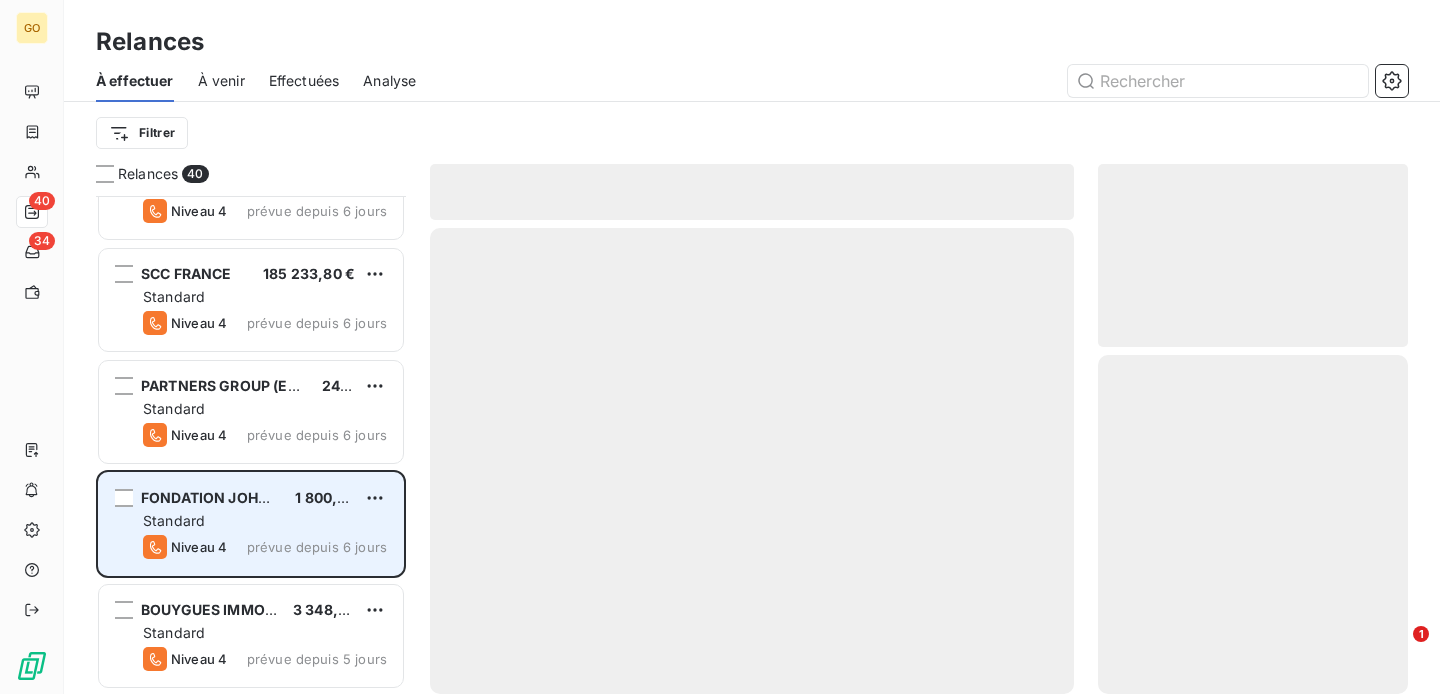 scroll, scrollTop: 3982, scrollLeft: 0, axis: vertical 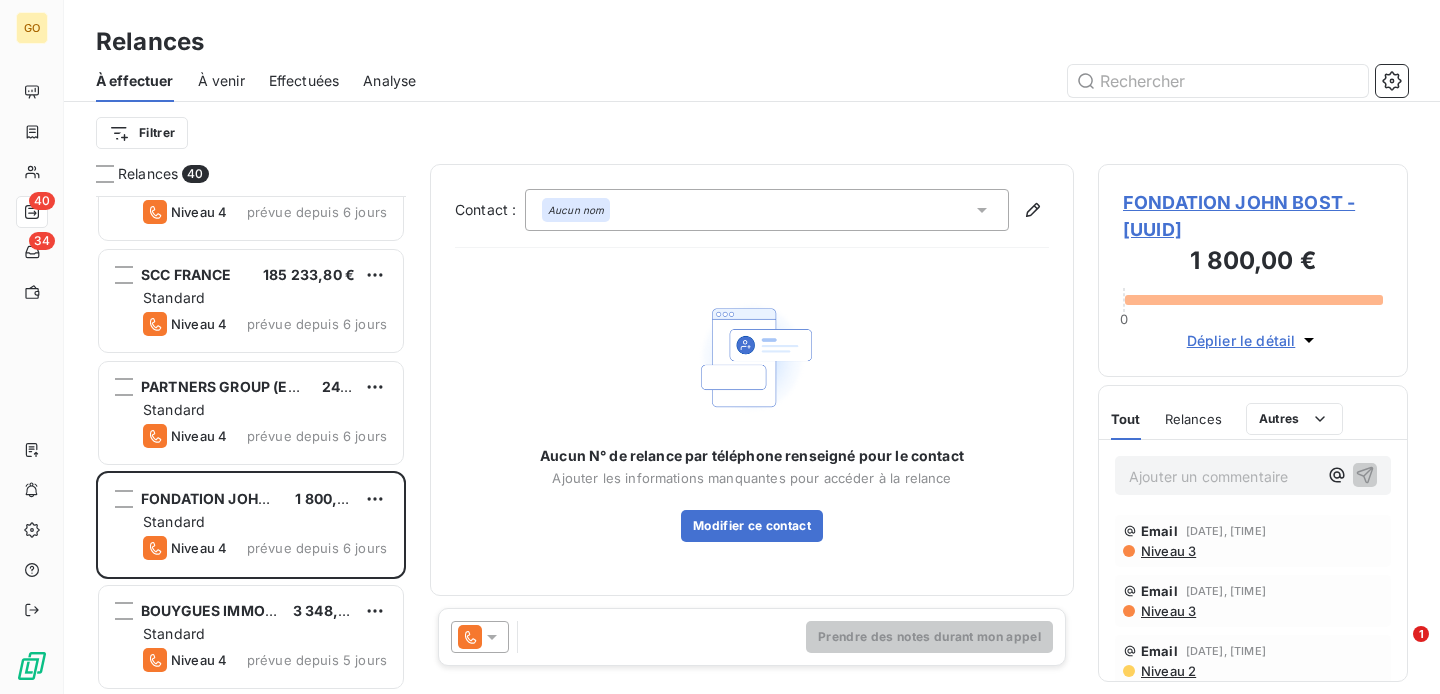 click 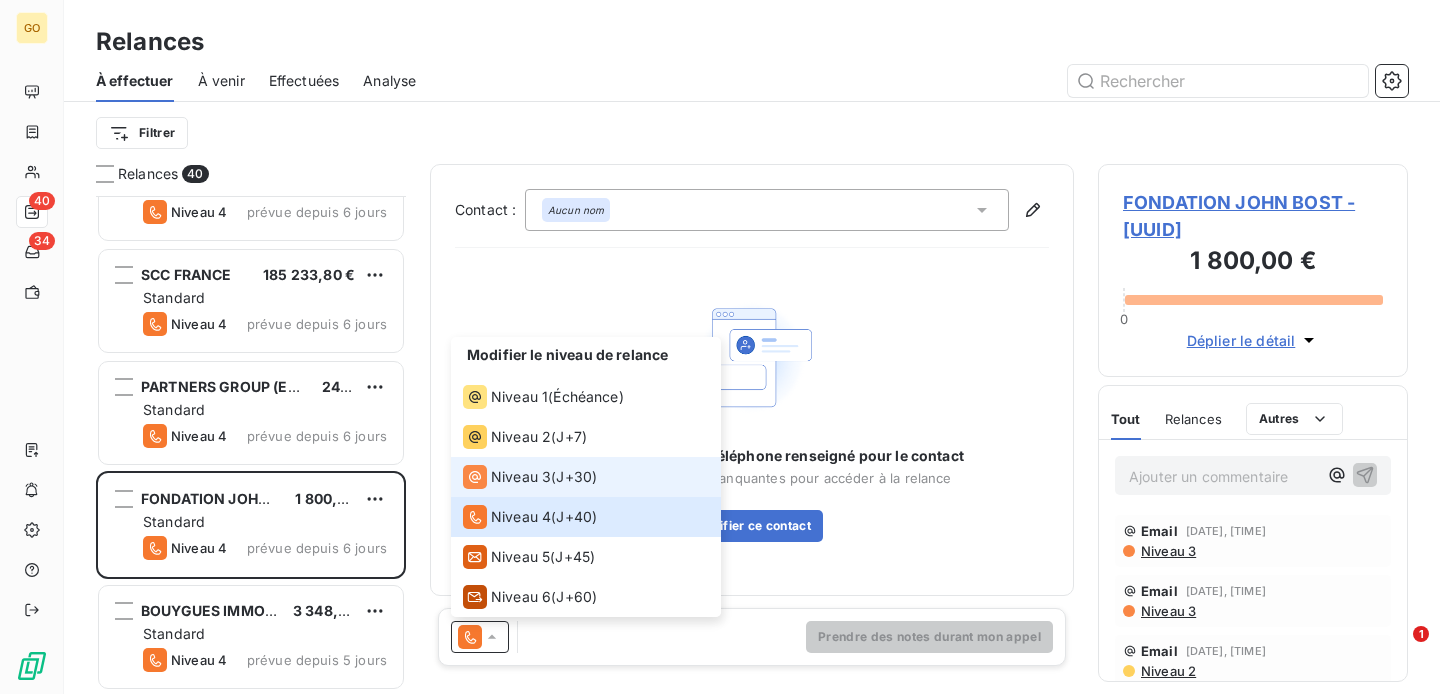 click on "Niveau 3" at bounding box center (521, 477) 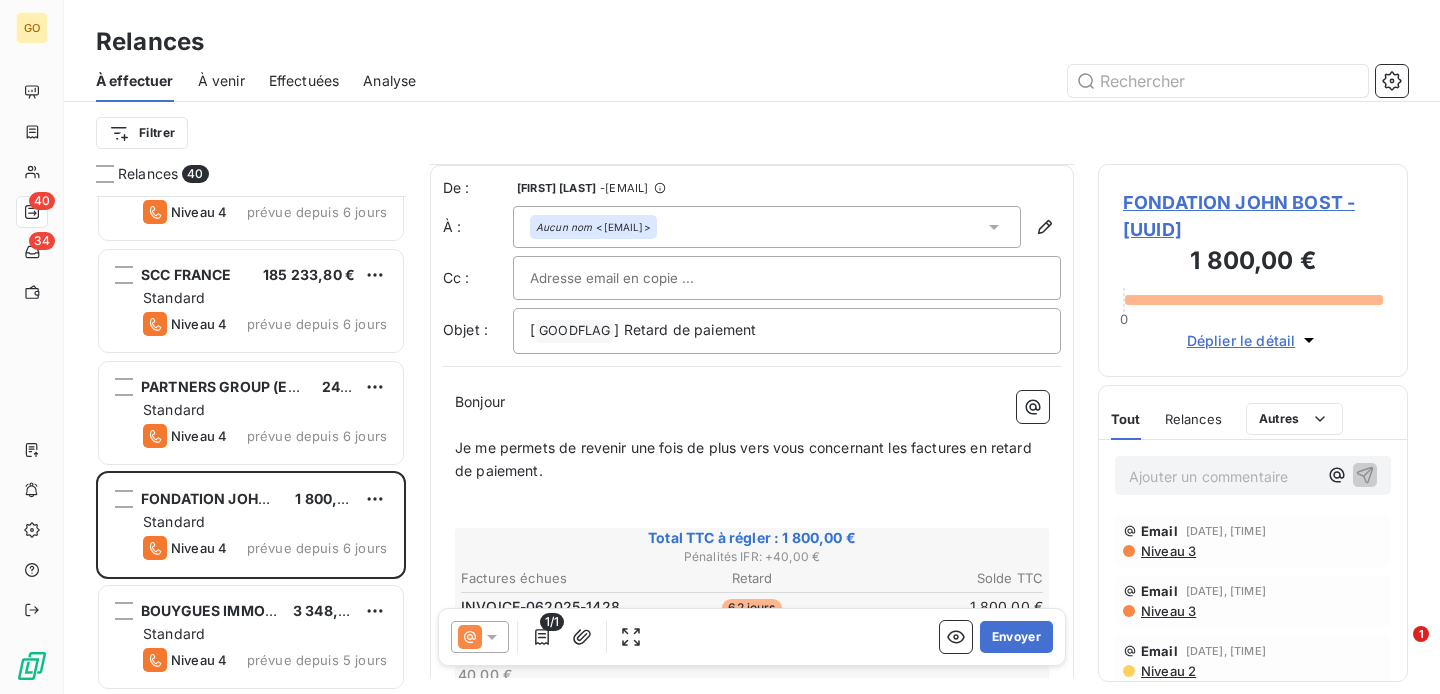 scroll, scrollTop: 30, scrollLeft: 0, axis: vertical 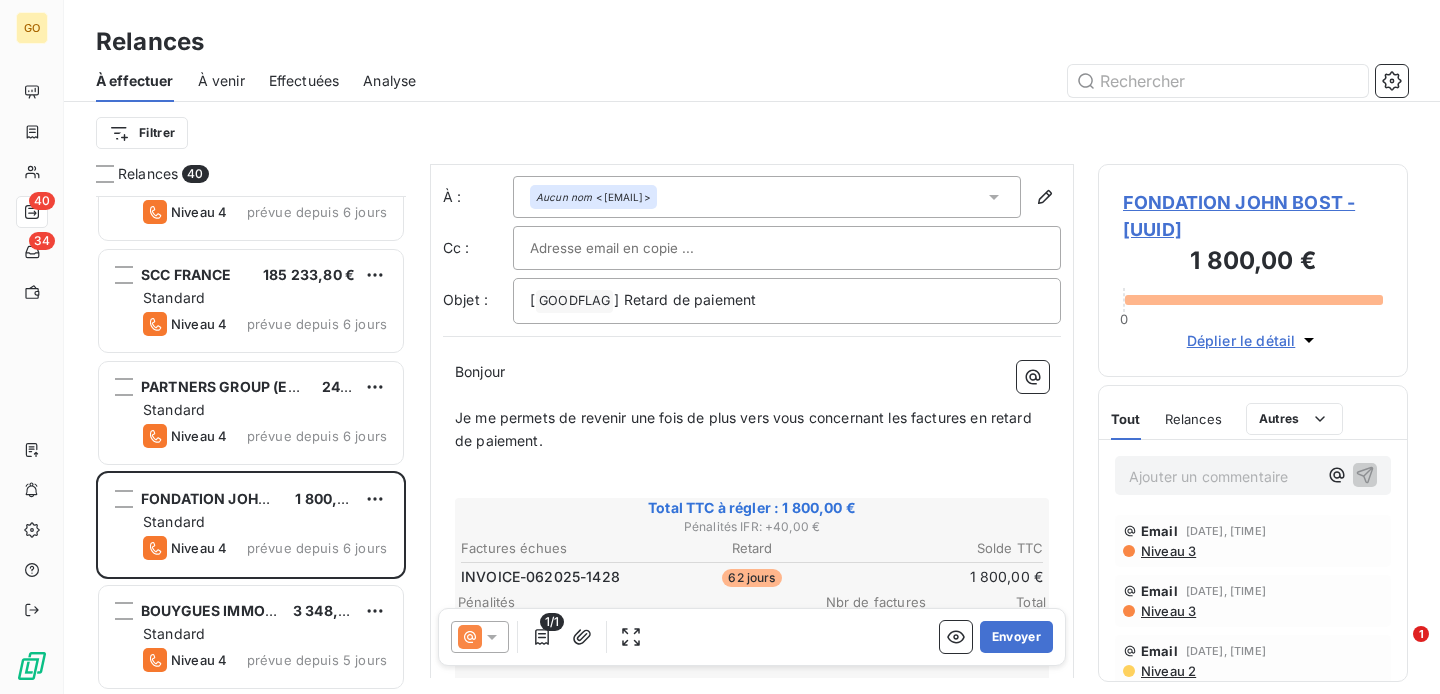 click at bounding box center (637, 248) 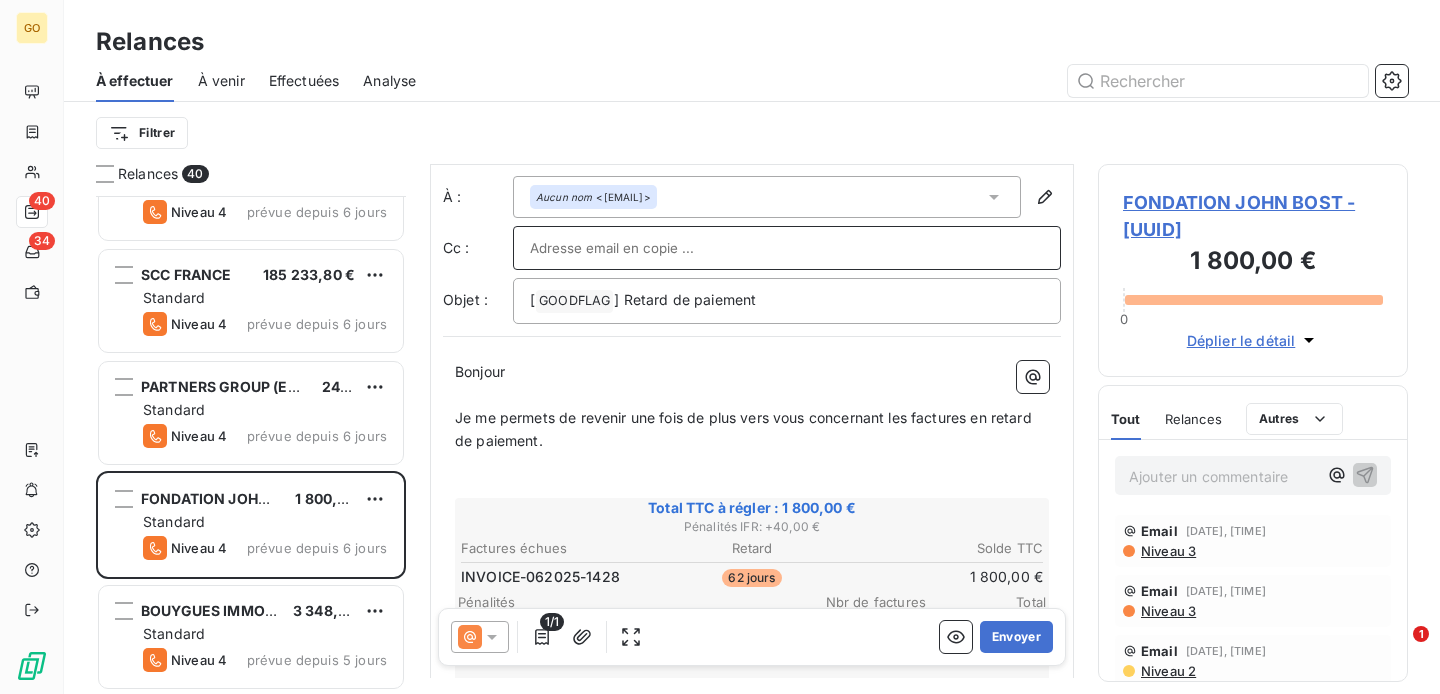 paste on "benoit.malgras@johnbost.fr" 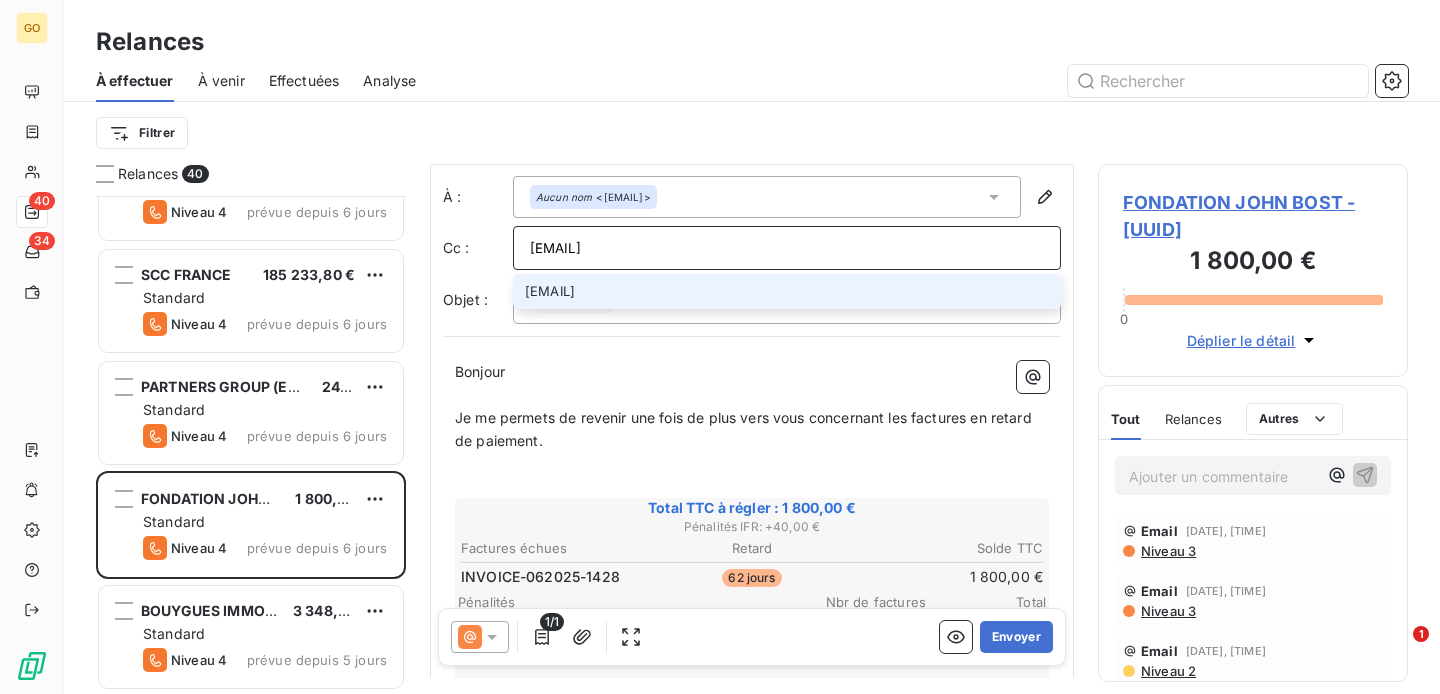 type on "benoit.malgras@johnbost.fr" 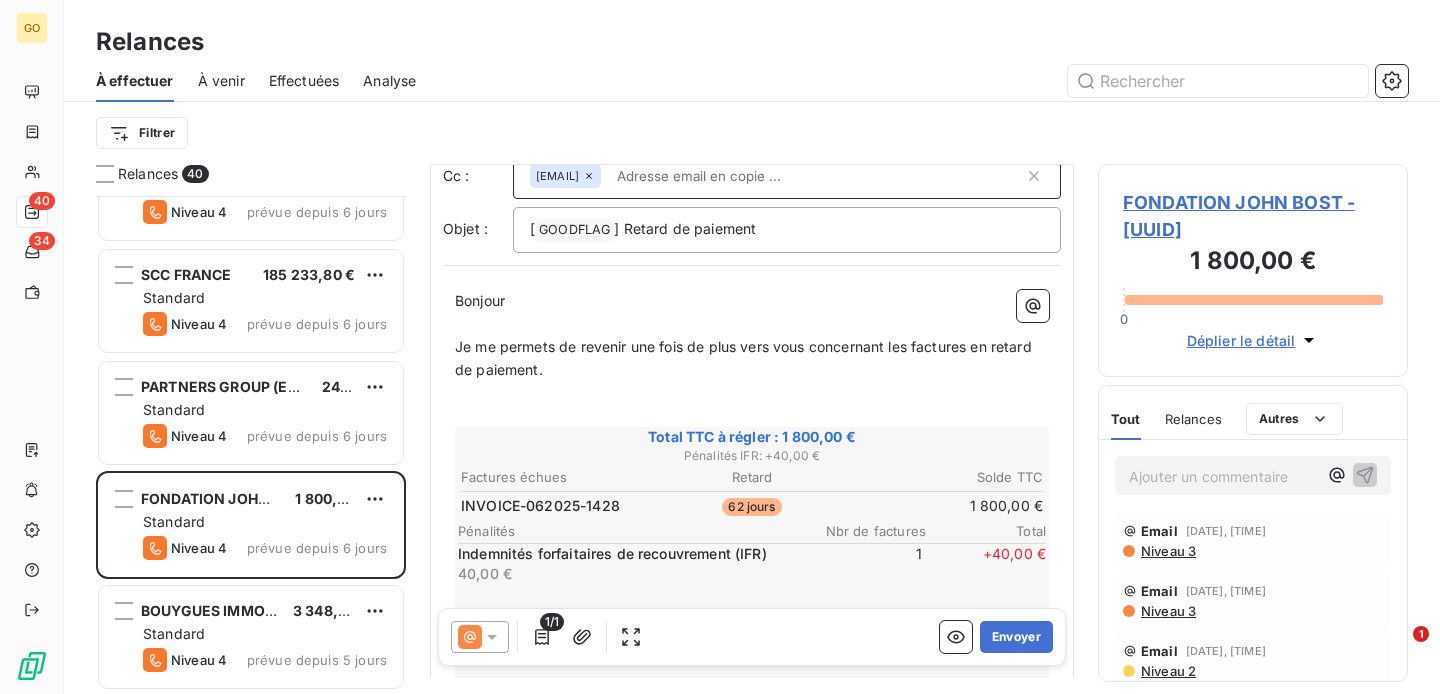 scroll, scrollTop: 0, scrollLeft: 0, axis: both 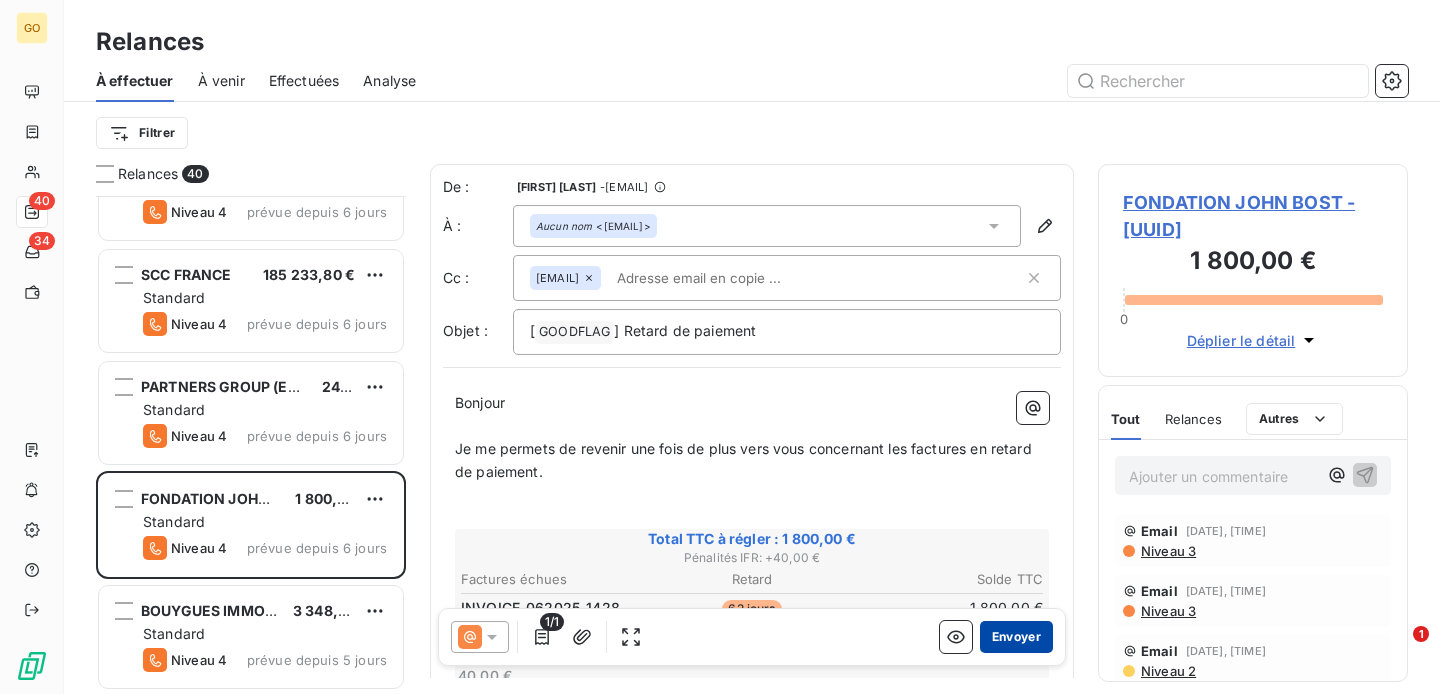 click on "Envoyer" at bounding box center [1016, 637] 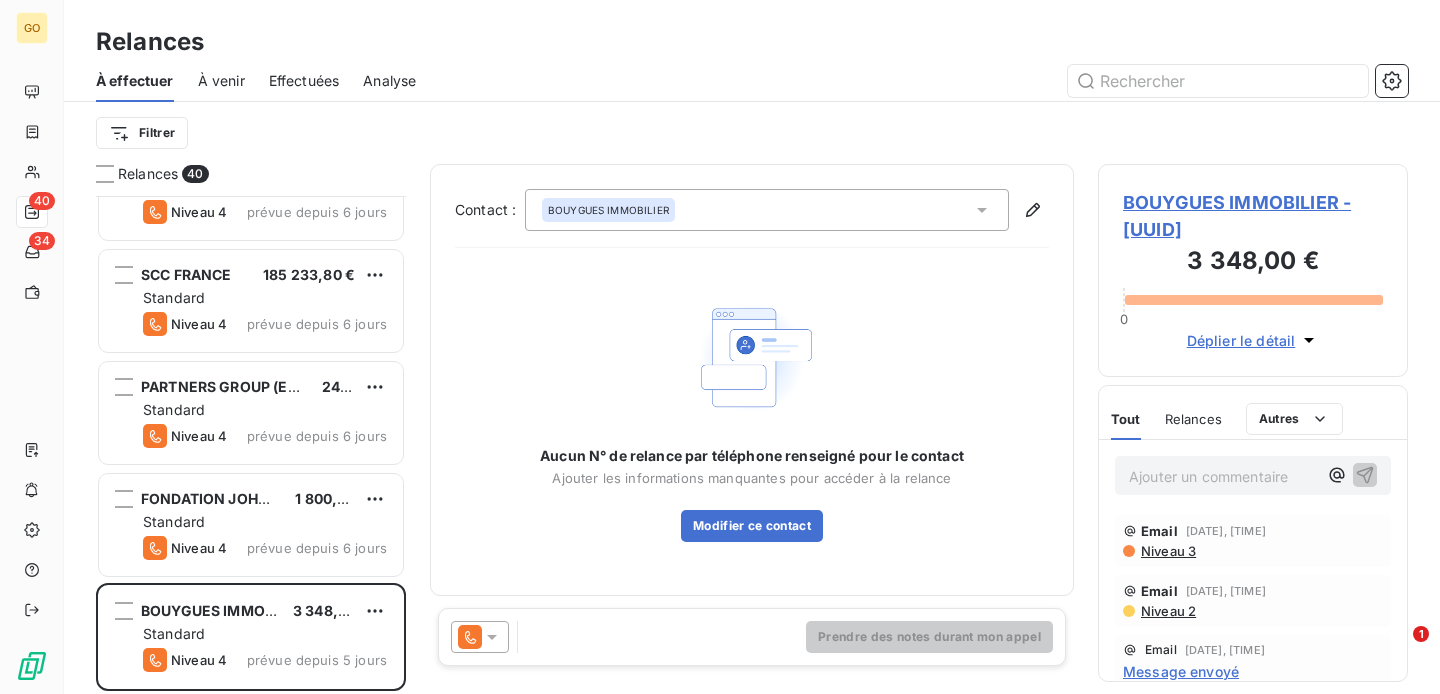 scroll, scrollTop: 3870, scrollLeft: 0, axis: vertical 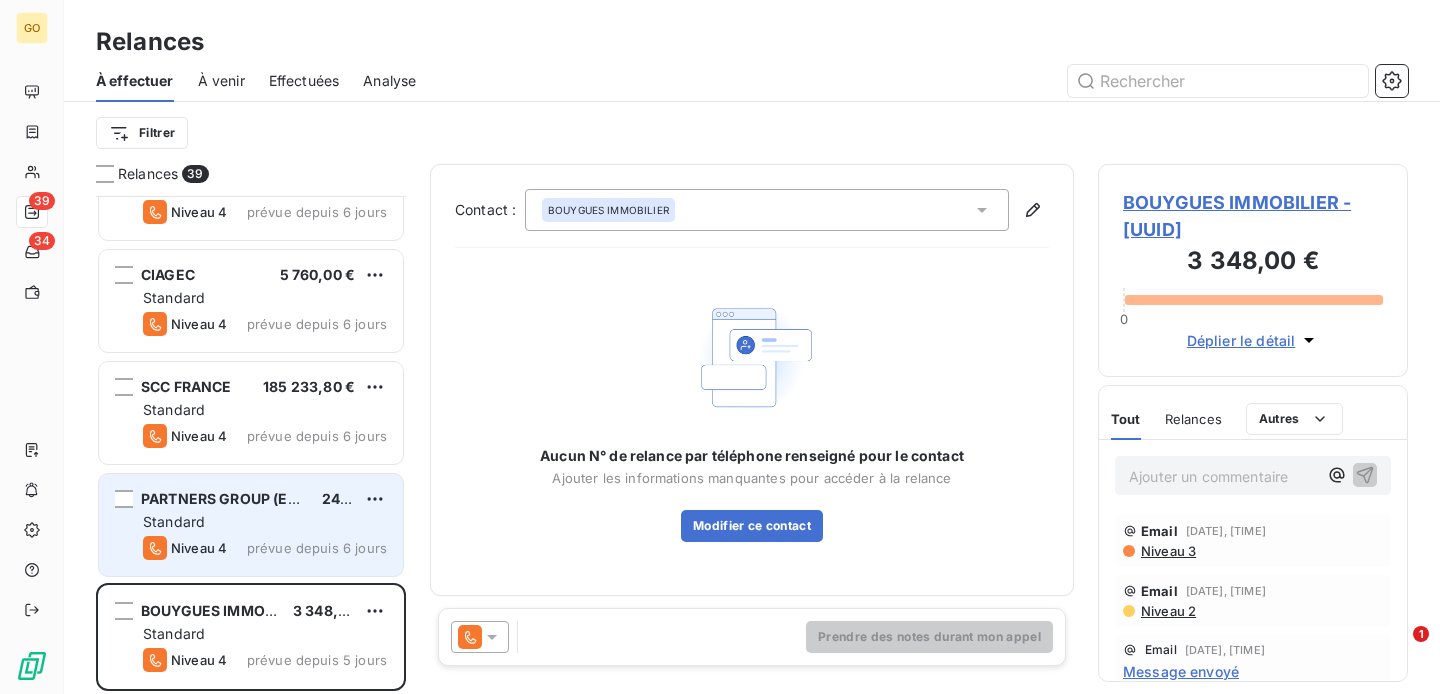 click on "Standard" at bounding box center (265, 522) 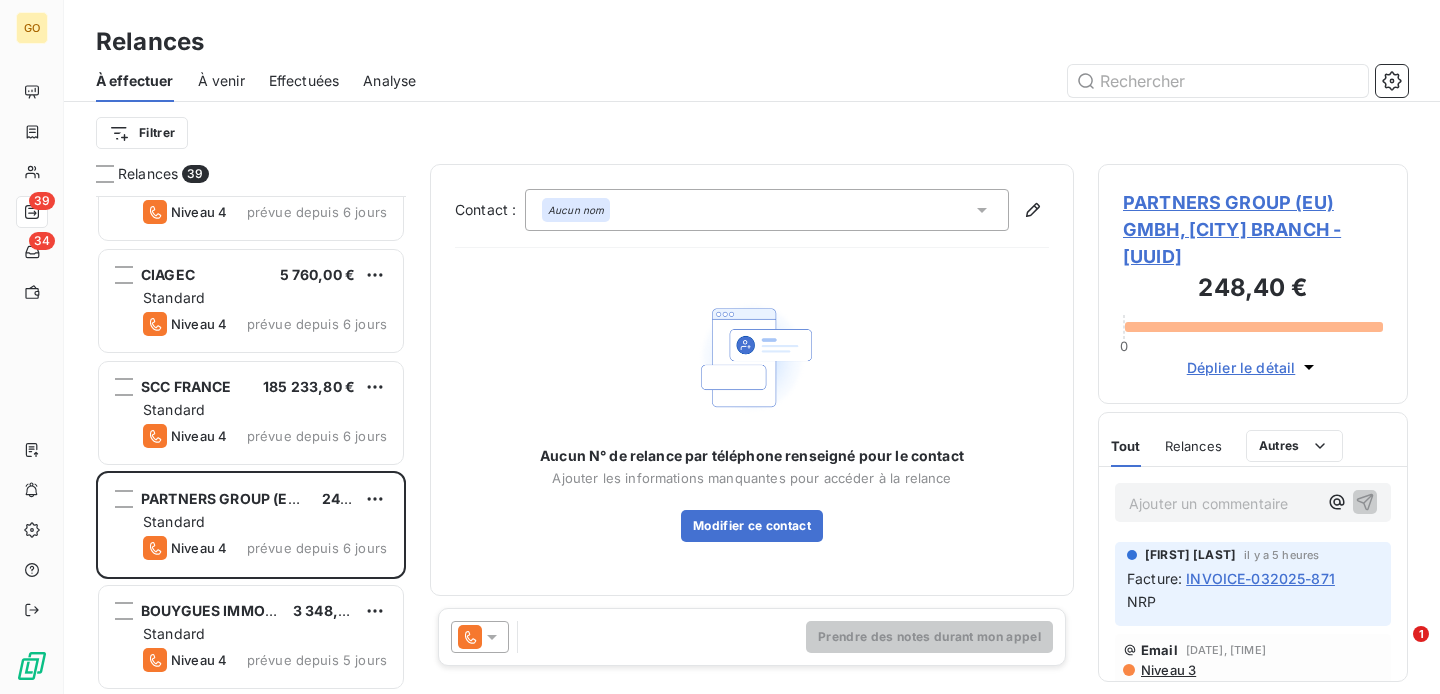 click 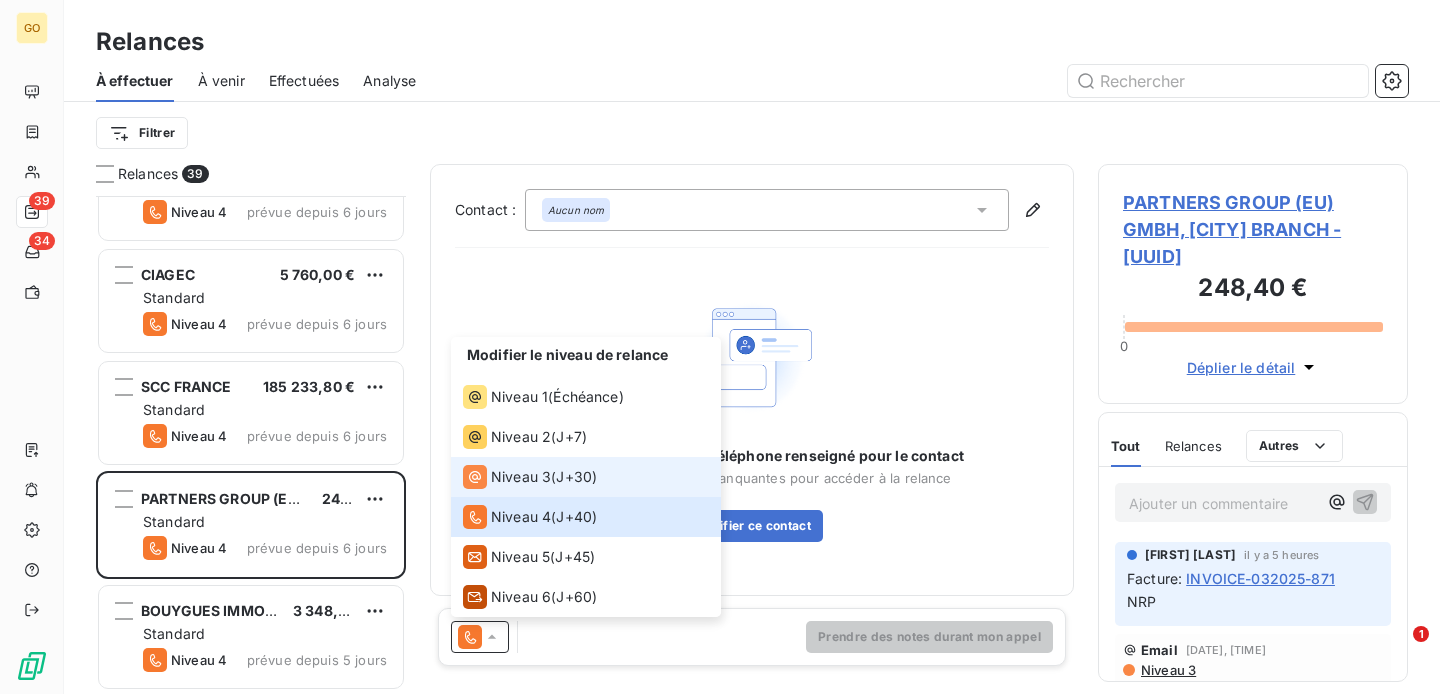 click on "Niveau 3" at bounding box center (521, 477) 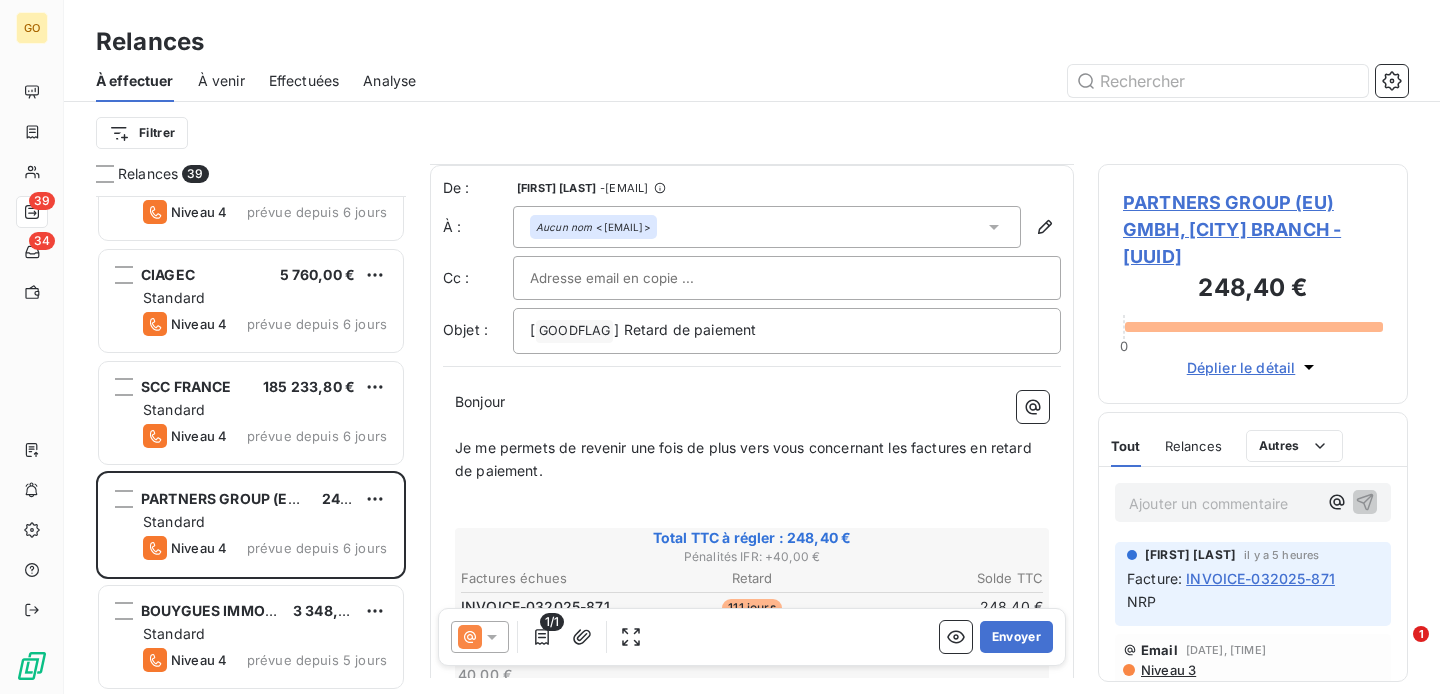 scroll, scrollTop: 3, scrollLeft: 0, axis: vertical 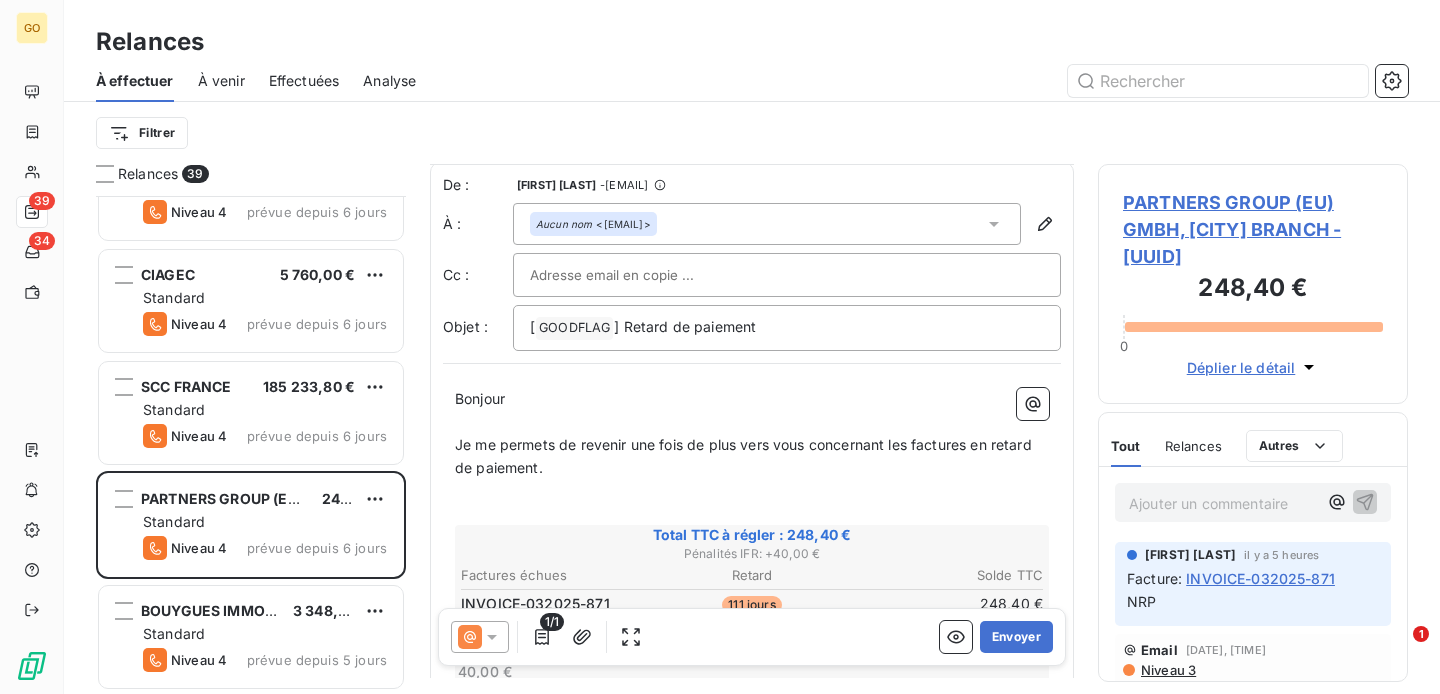 click at bounding box center (787, 275) 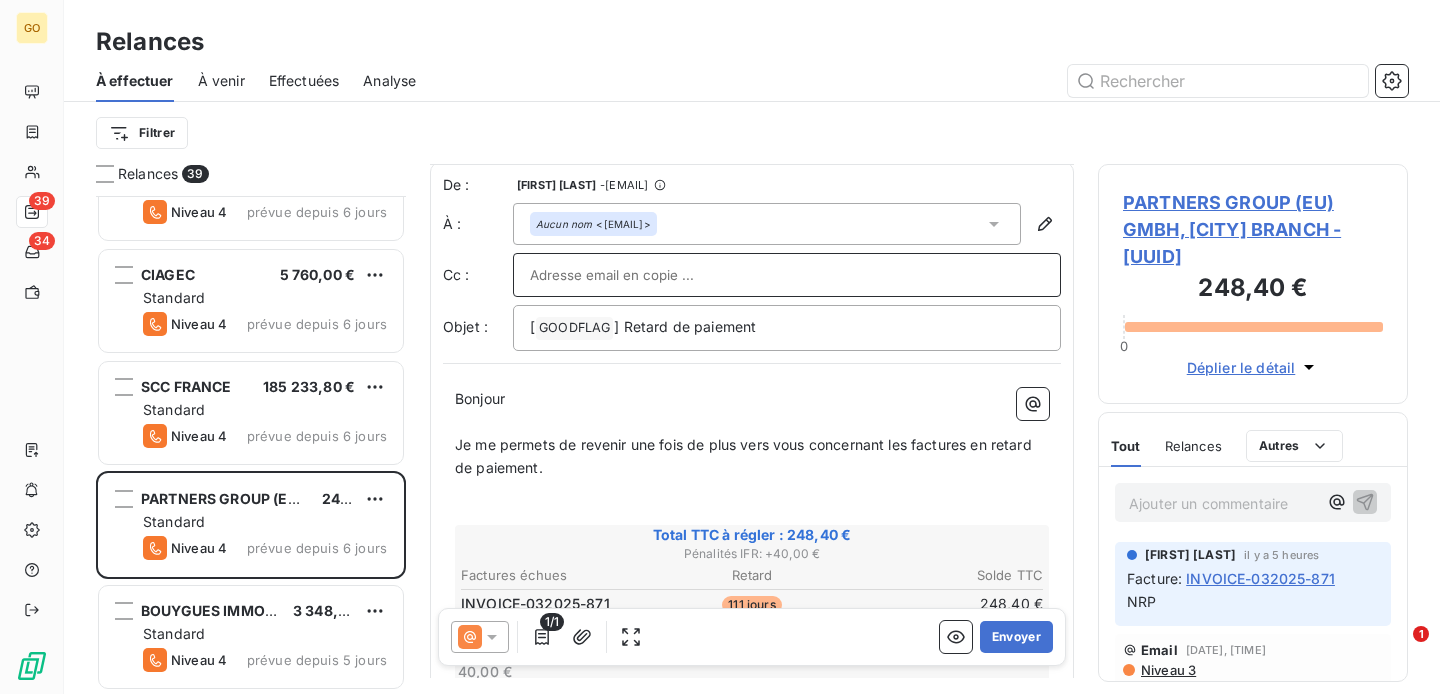 paste on "[EMAIL]" 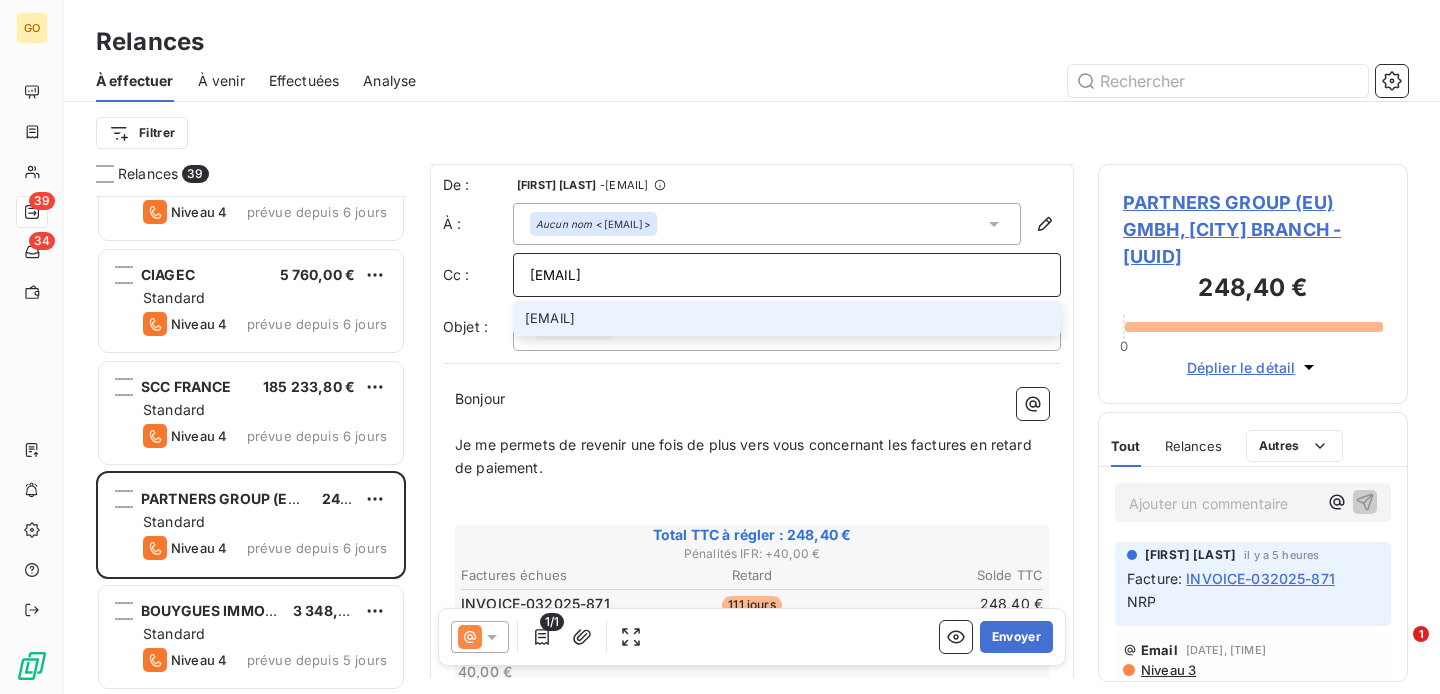 type on "[EMAIL]" 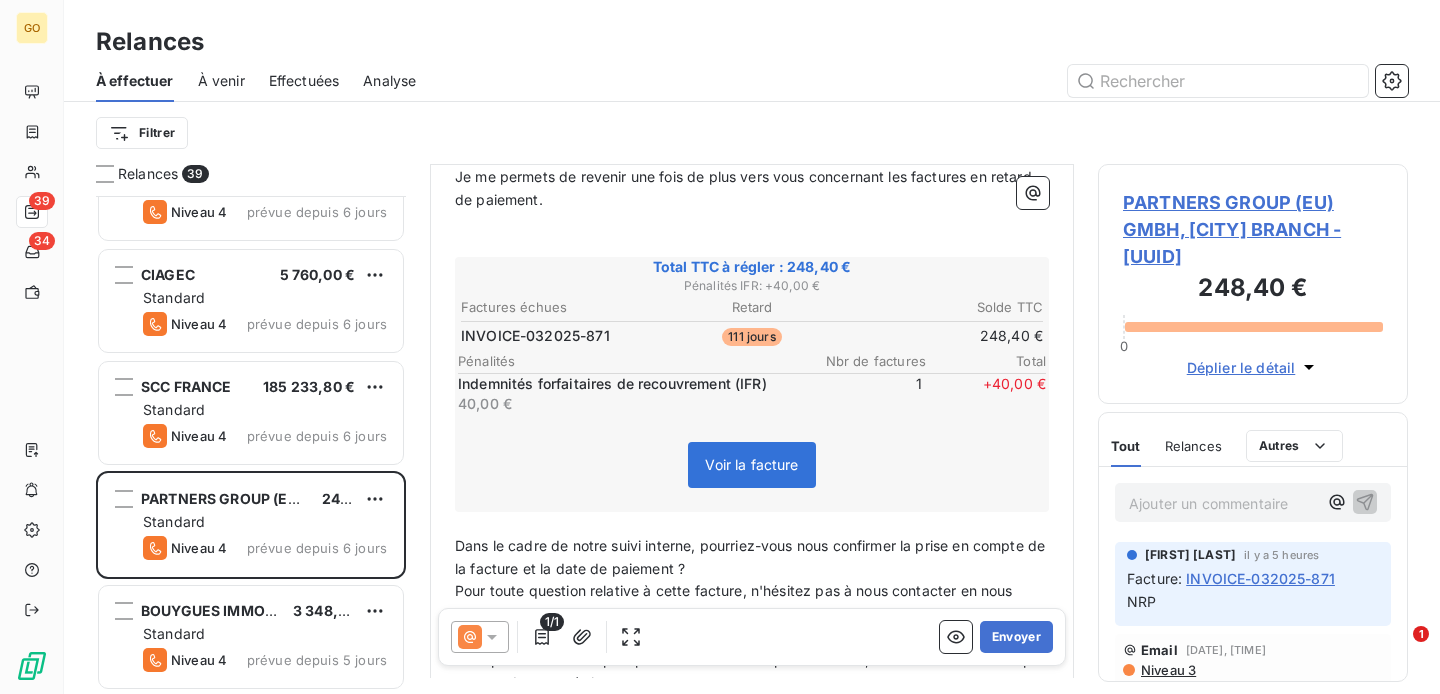 scroll, scrollTop: 275, scrollLeft: 0, axis: vertical 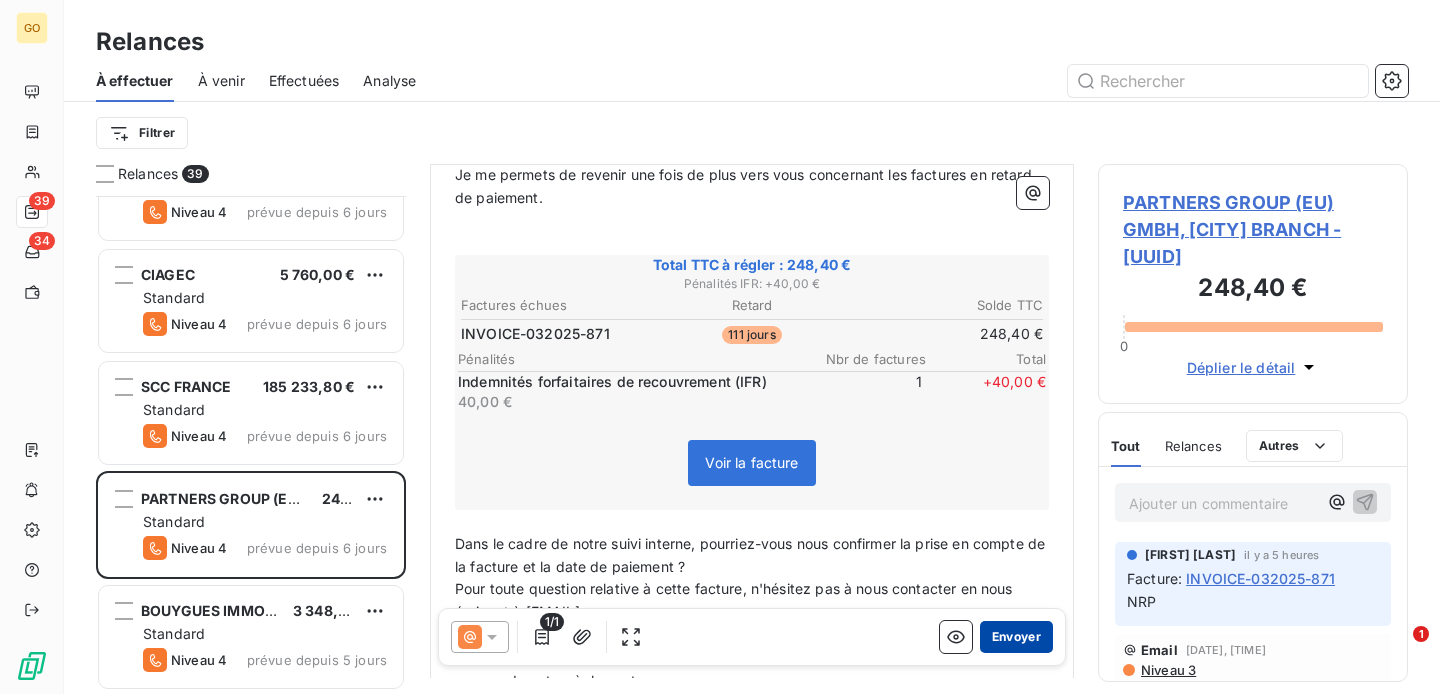 click on "Envoyer" at bounding box center (1016, 637) 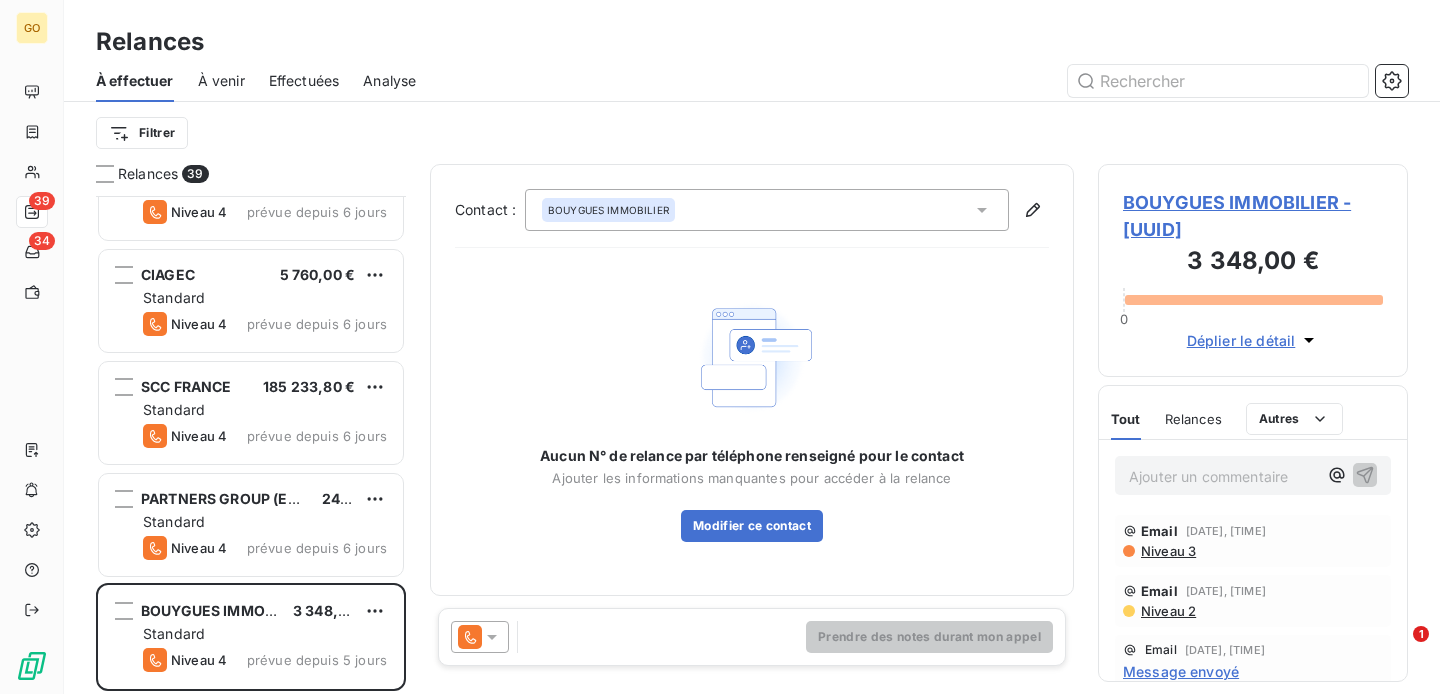 scroll, scrollTop: 3758, scrollLeft: 0, axis: vertical 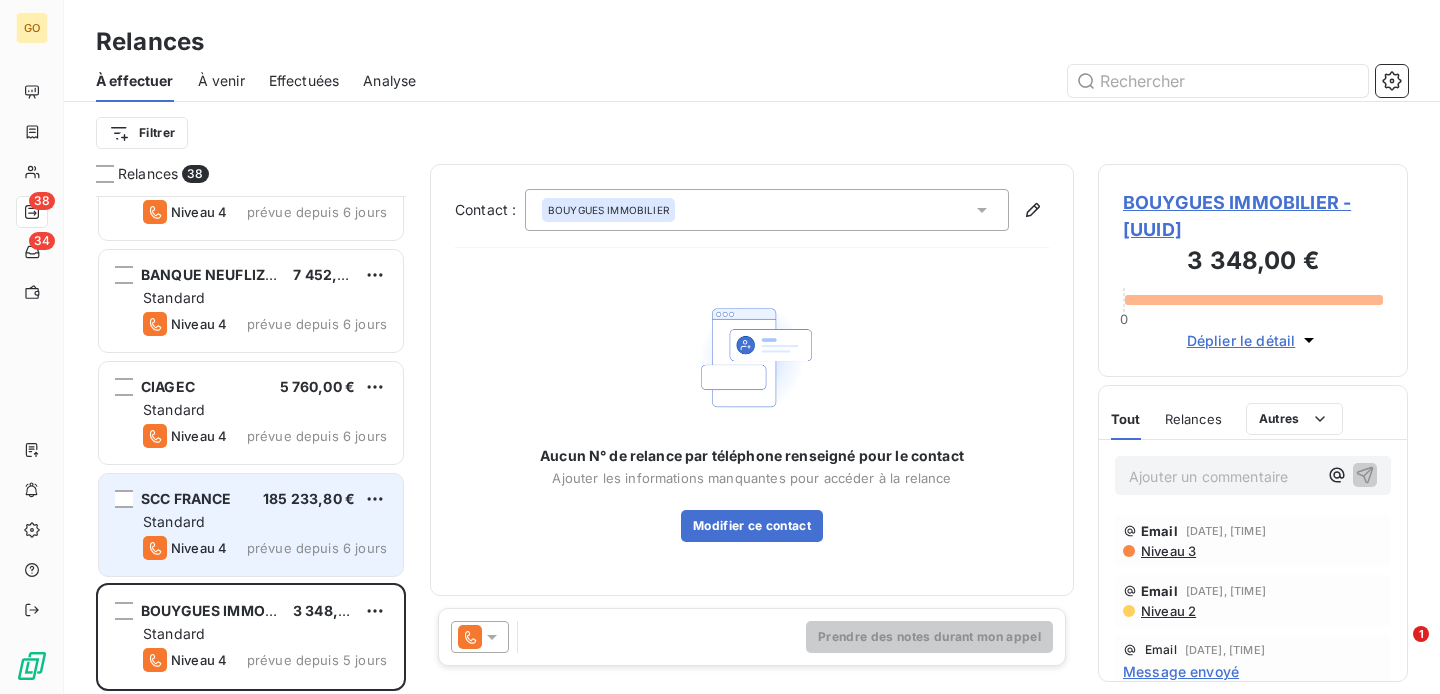 click on "Standard" at bounding box center (174, 521) 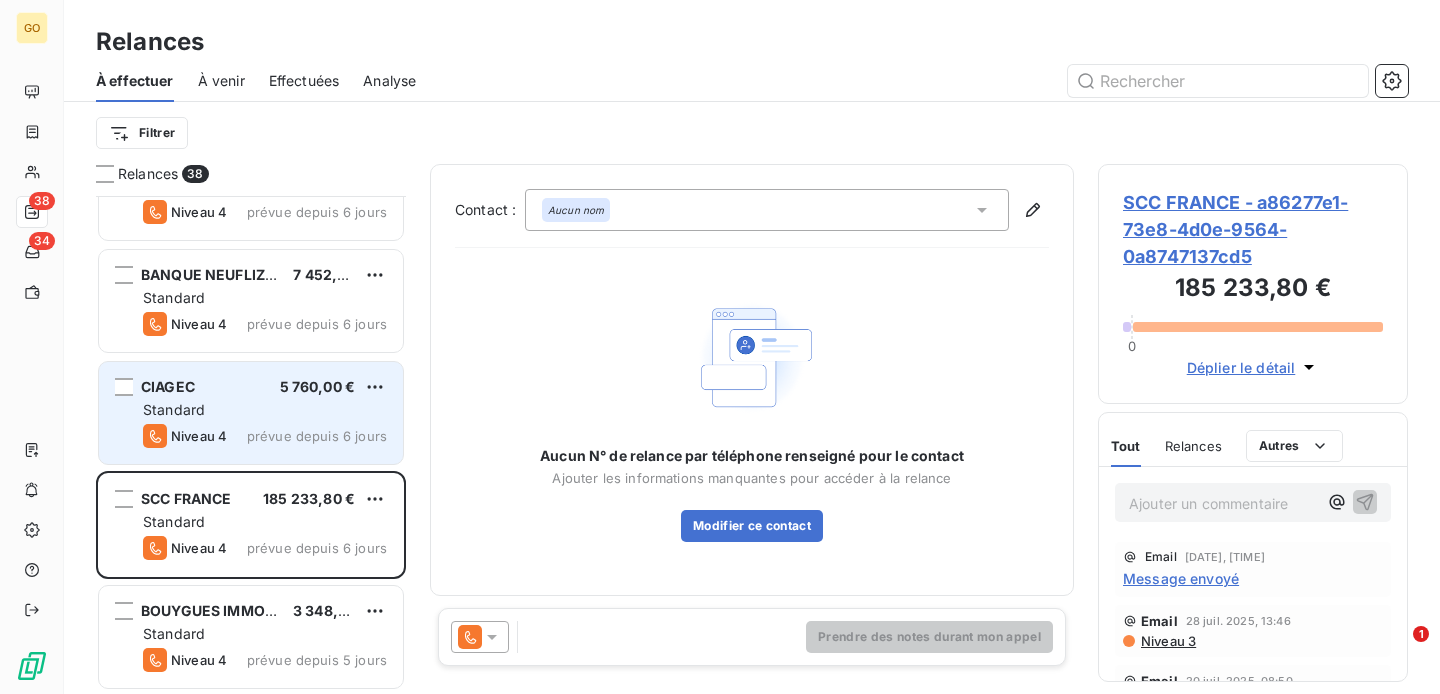click on "Niveau 4" at bounding box center [199, 436] 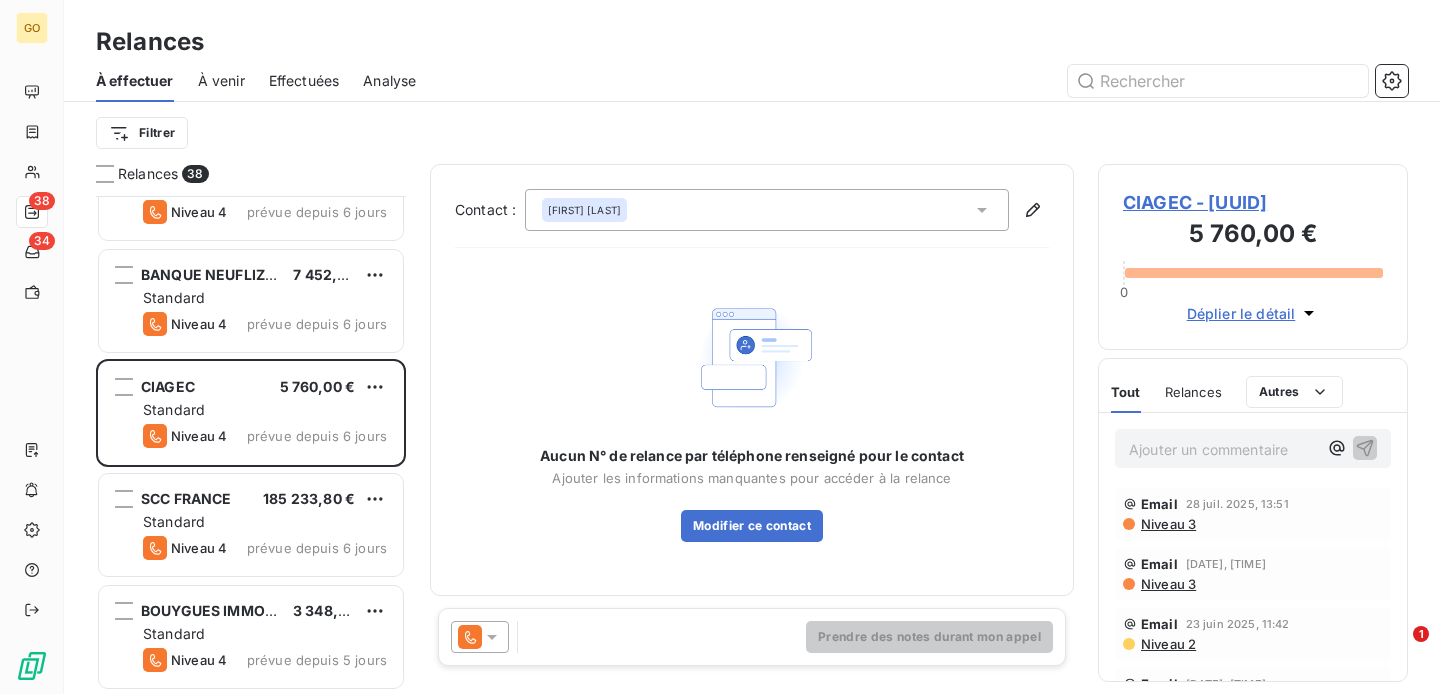 click 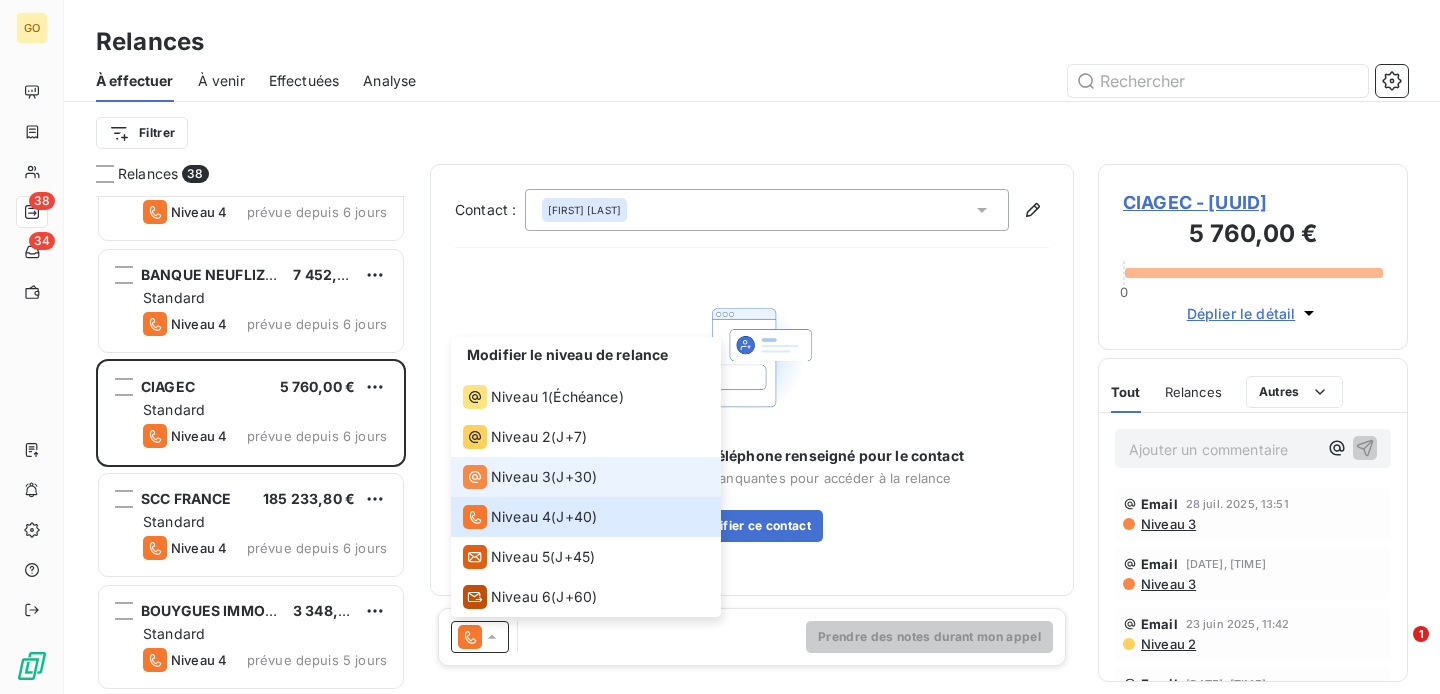 click on "Niveau 3" at bounding box center [521, 477] 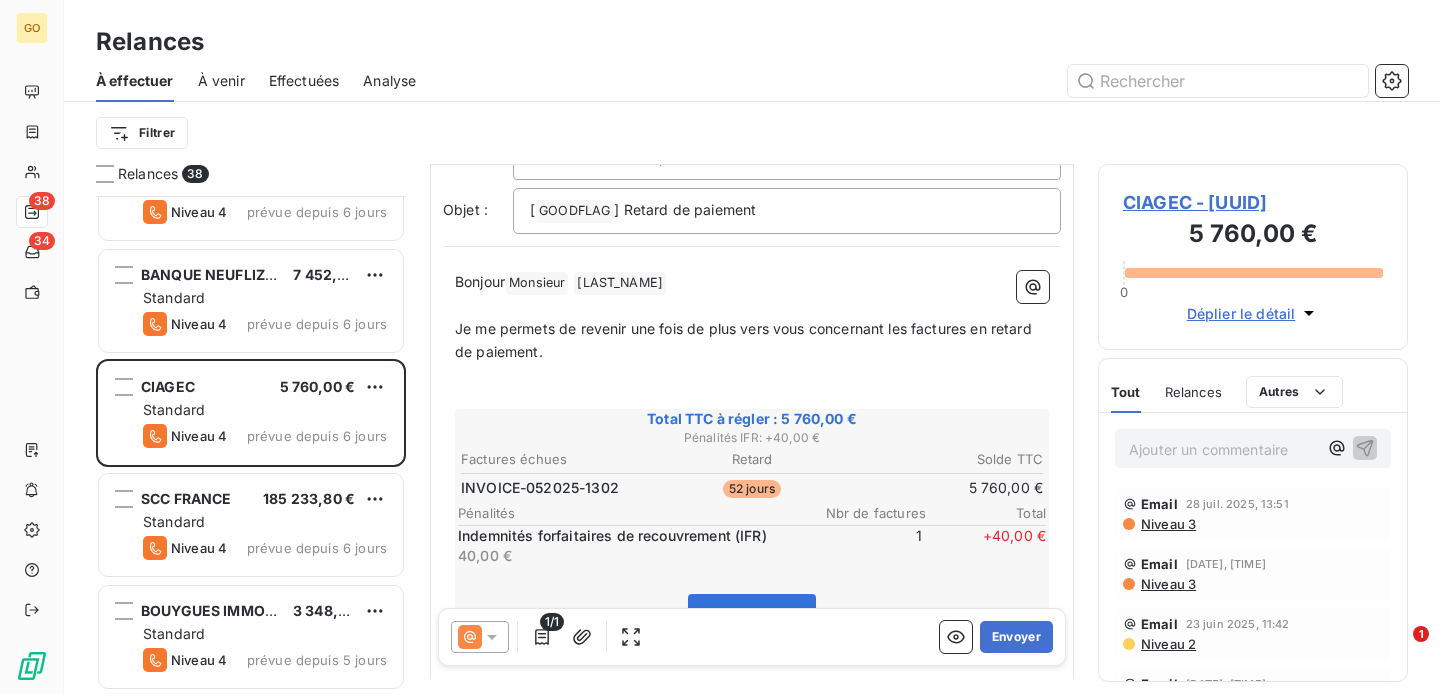 scroll, scrollTop: 0, scrollLeft: 0, axis: both 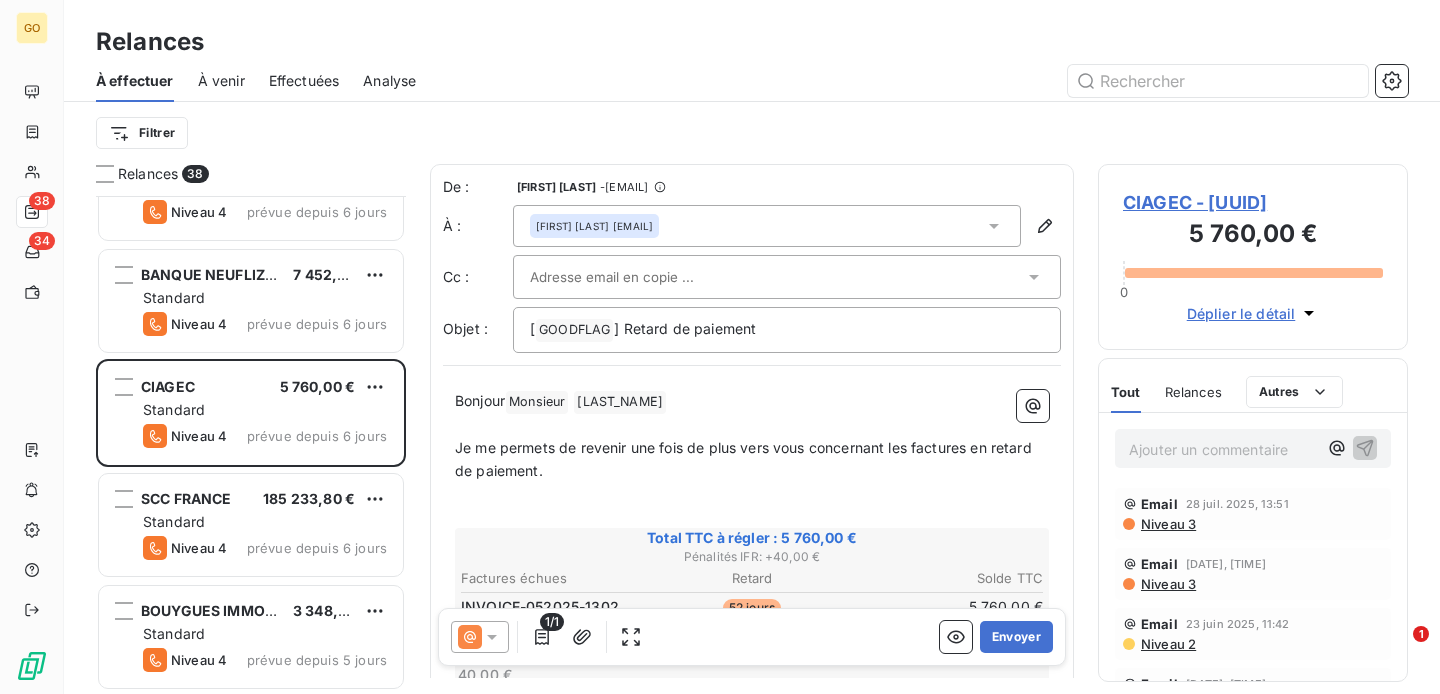 click at bounding box center [637, 277] 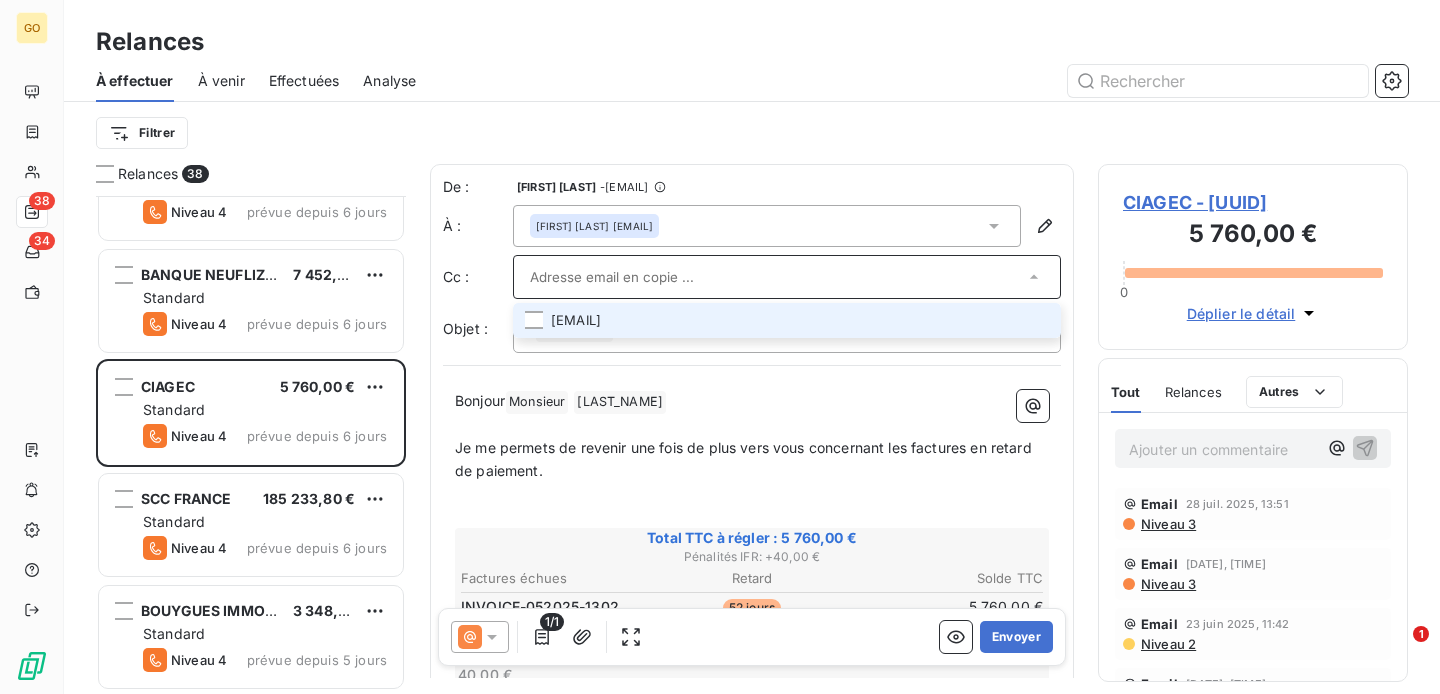 paste on "service.achats@ciagec.fr" 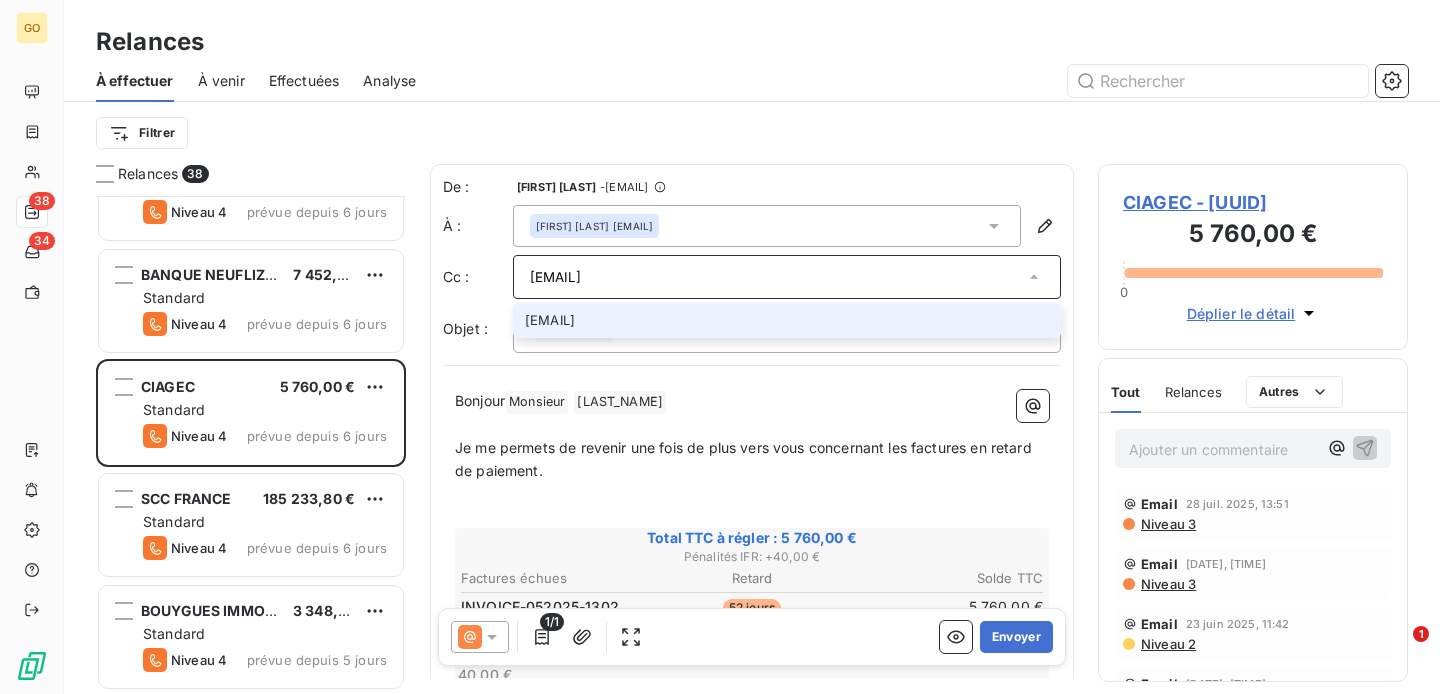 type on "service.achats@ciagec.fr" 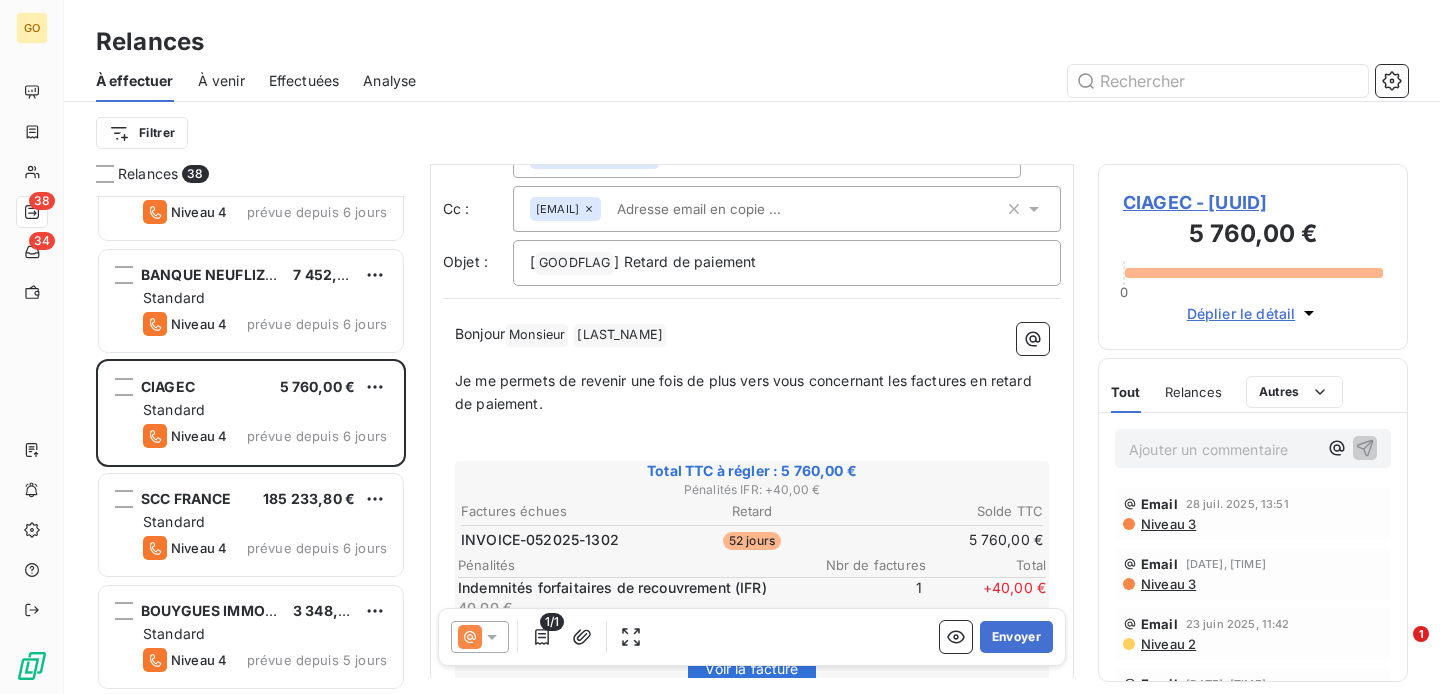 scroll, scrollTop: 56, scrollLeft: 0, axis: vertical 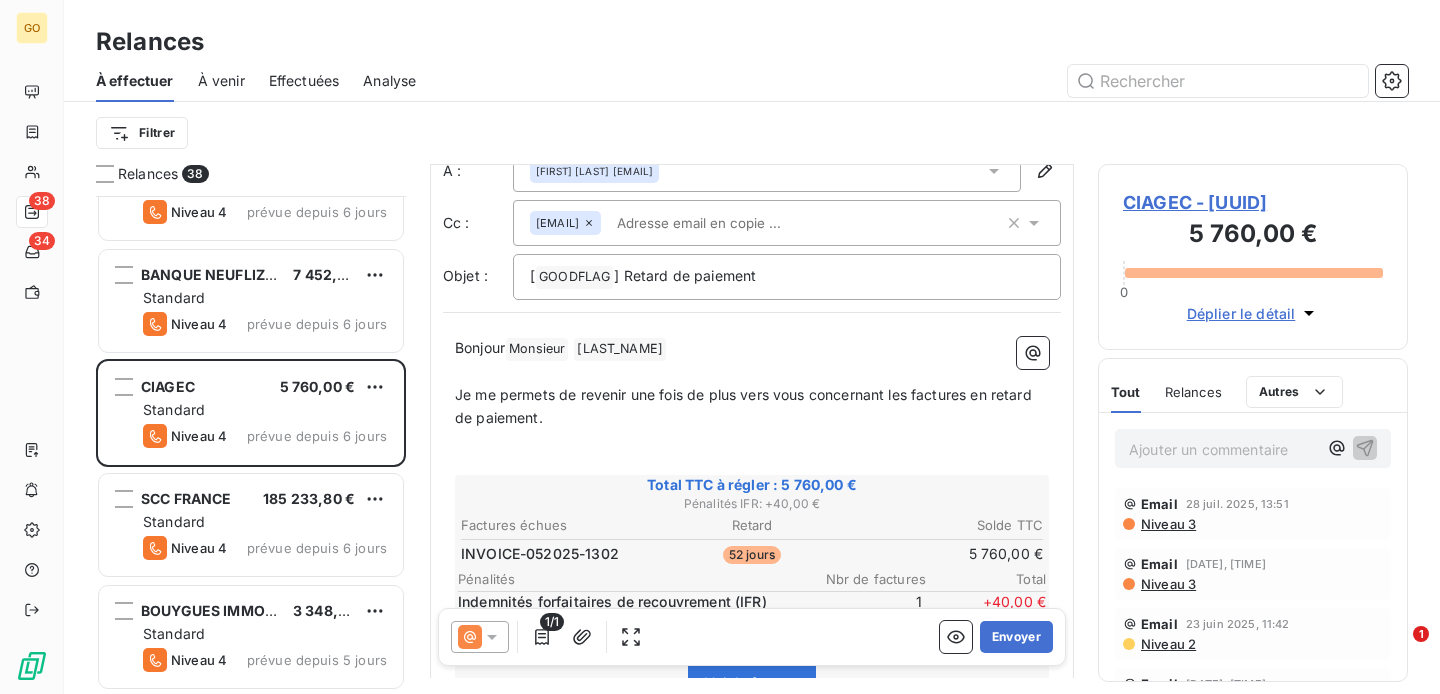 paste on "jean-luc.kirchgessner@ciagec.fr" 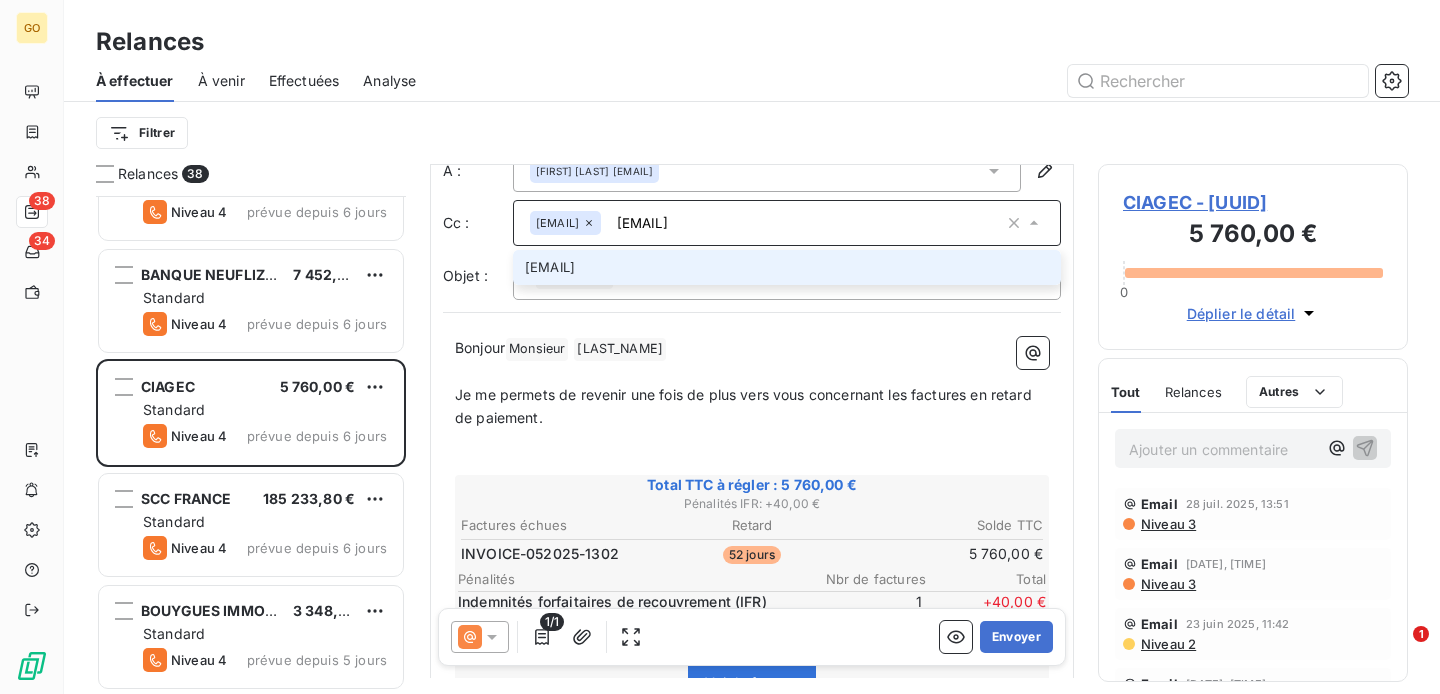 type on "jean-luc.kirchgessner@ciagec.fr" 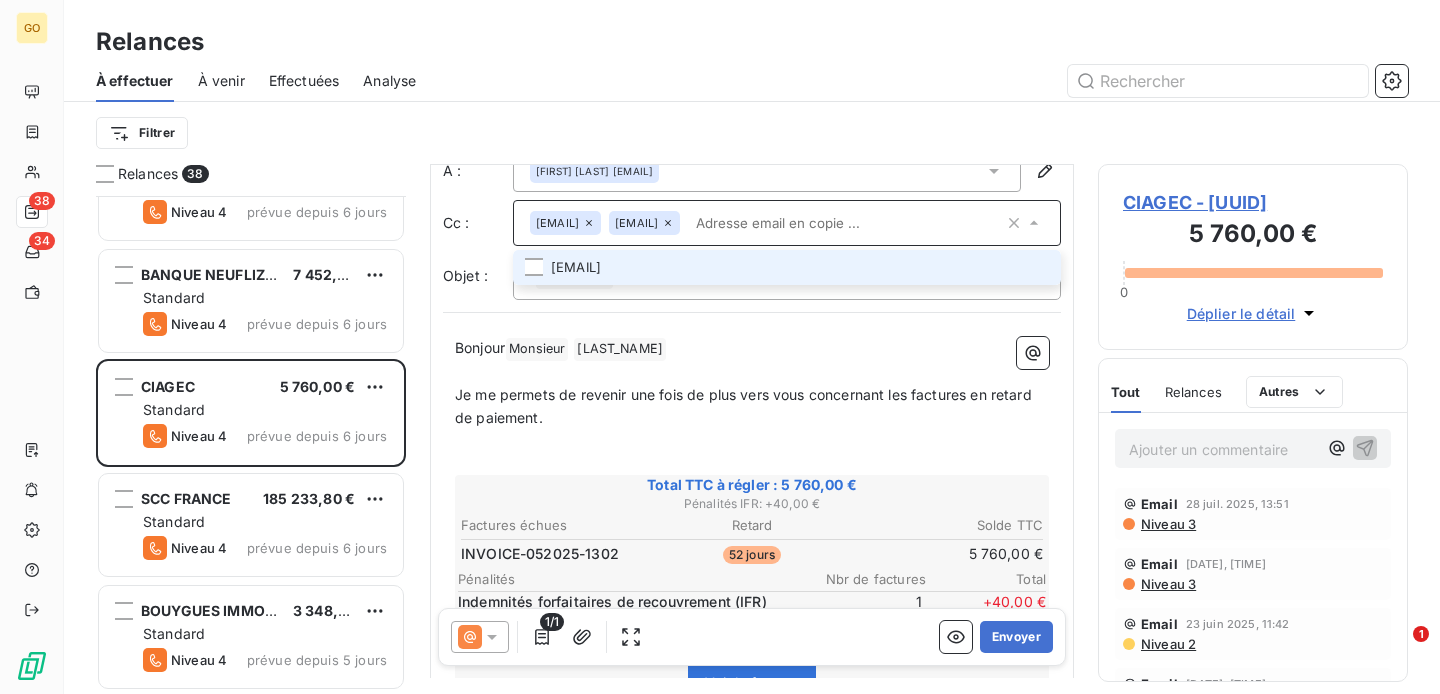 click on "wiesel@eckbolsheim.com" at bounding box center [787, 267] 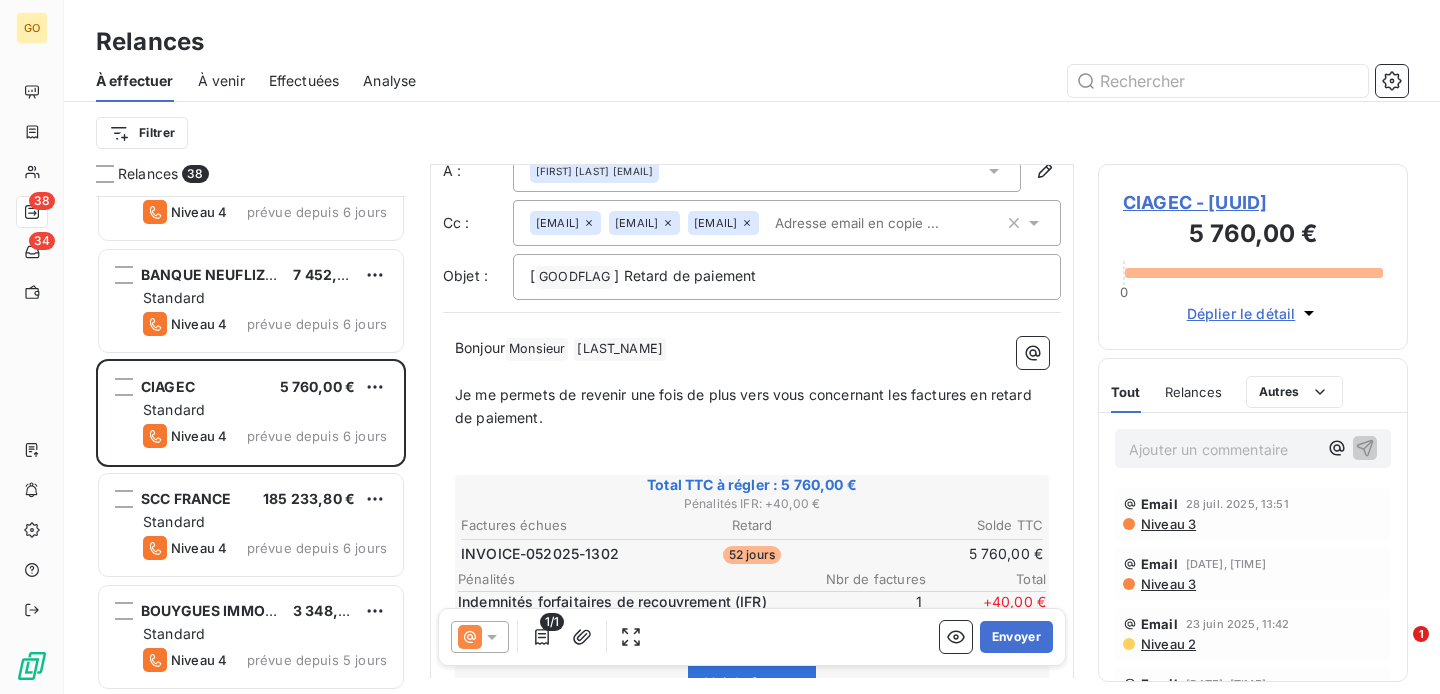 click on "De : Segolene LORICHON -  facturation@goodflag.com À : Manuel HUCK   <manuel.huck@ciagec.fr> Cc : service.achats@ciagec.fr jean-luc.kirchgessner@ciagec.fr wiesel@eckbolsheim.com Objet : [ GOODFLAG ﻿ ] Retard de paiement Bonjour  Monsieur ﻿   HUCK ﻿ ﻿ ﻿ Je me permets de revenir une fois de plus vers vous concernant les factures en retard de paiement.  ﻿ ﻿ Total TTC à régler :   5 760,00 € Pénalités IFR  : +  40,00 € Factures échues Retard Solde TTC INVOICE-052025-1302 52 jours   5 760,00 € Pénalités Nbr de factures Total Indemnités forfaitaires de recouvrement (IFR) 40,00 € 1 +  40,00 € Voir   la facture ﻿ ﻿ Dans le cadre de notre suivi interne, pourriez-vous nous confirmer la prise en compte de la facture et la date de paiement ? Pour toute question relative à cette facture, n'hésitez pas à nous contacter en nous écrivant à facturation@goodflag.com. ﻿ Si ce règlement est déjà en cours, merci de ne pas tenir compte de ce mail. ﻿ Cordialement, GOODFLAG" at bounding box center [752, 592] 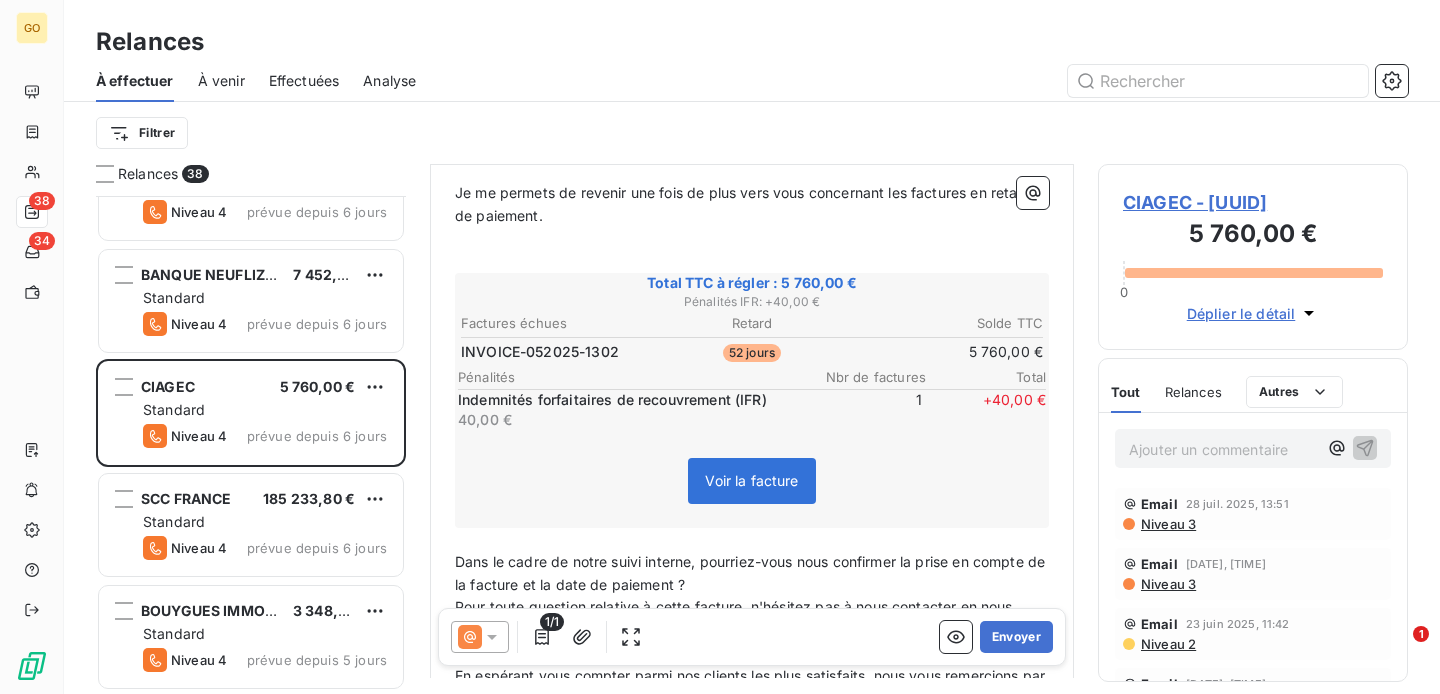 scroll, scrollTop: 289, scrollLeft: 0, axis: vertical 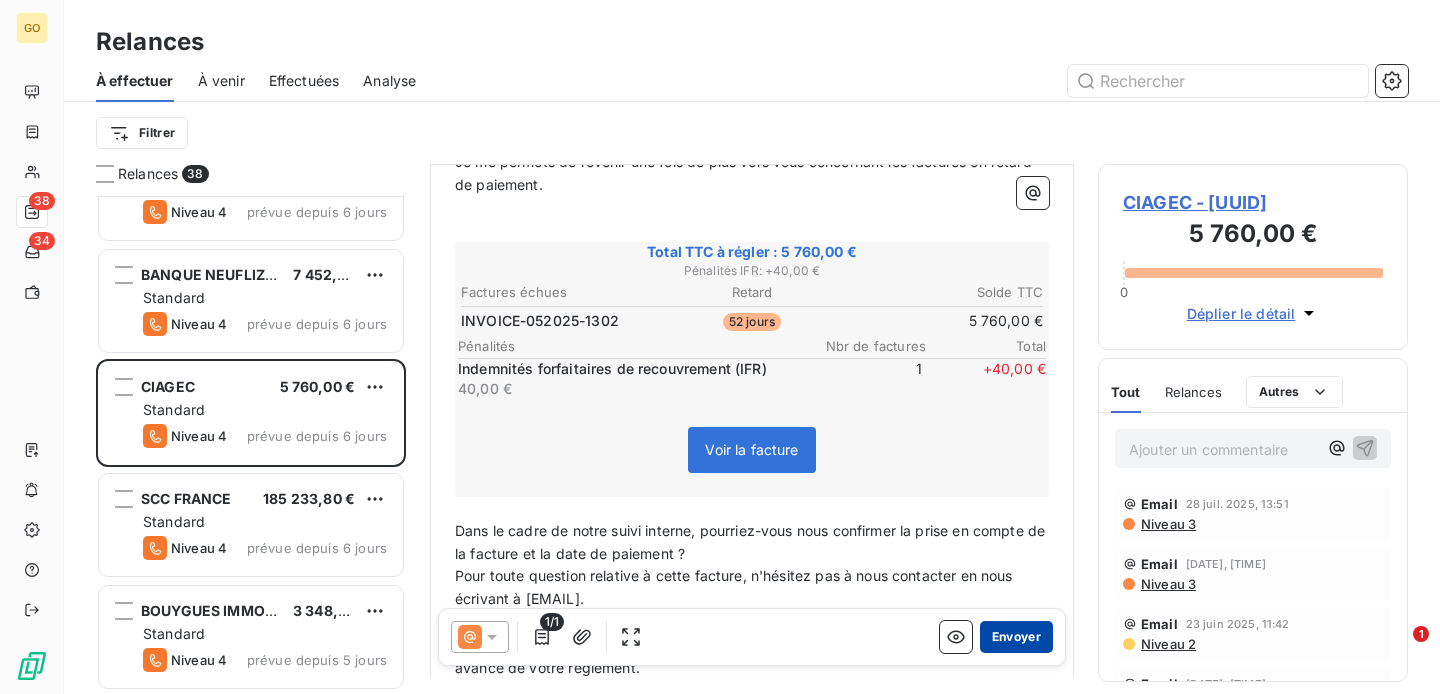 click on "Envoyer" at bounding box center [1016, 637] 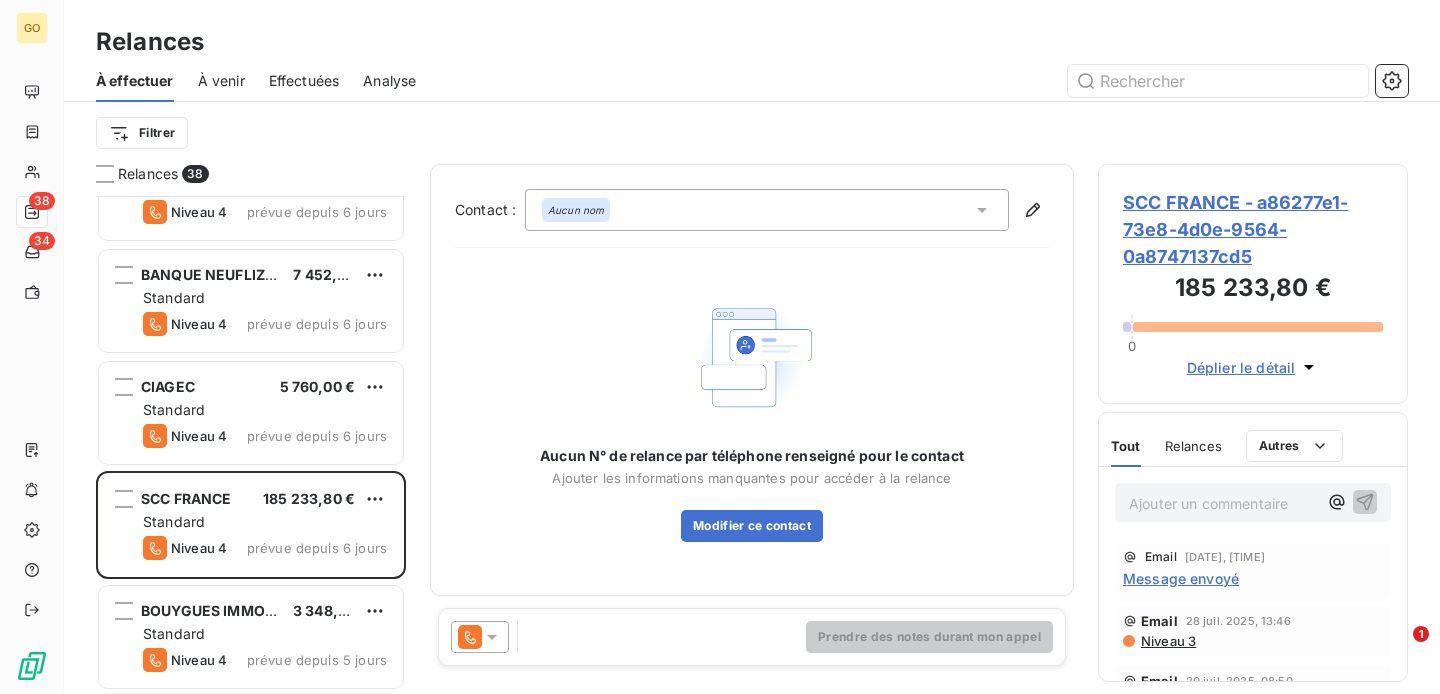 scroll, scrollTop: 3646, scrollLeft: 0, axis: vertical 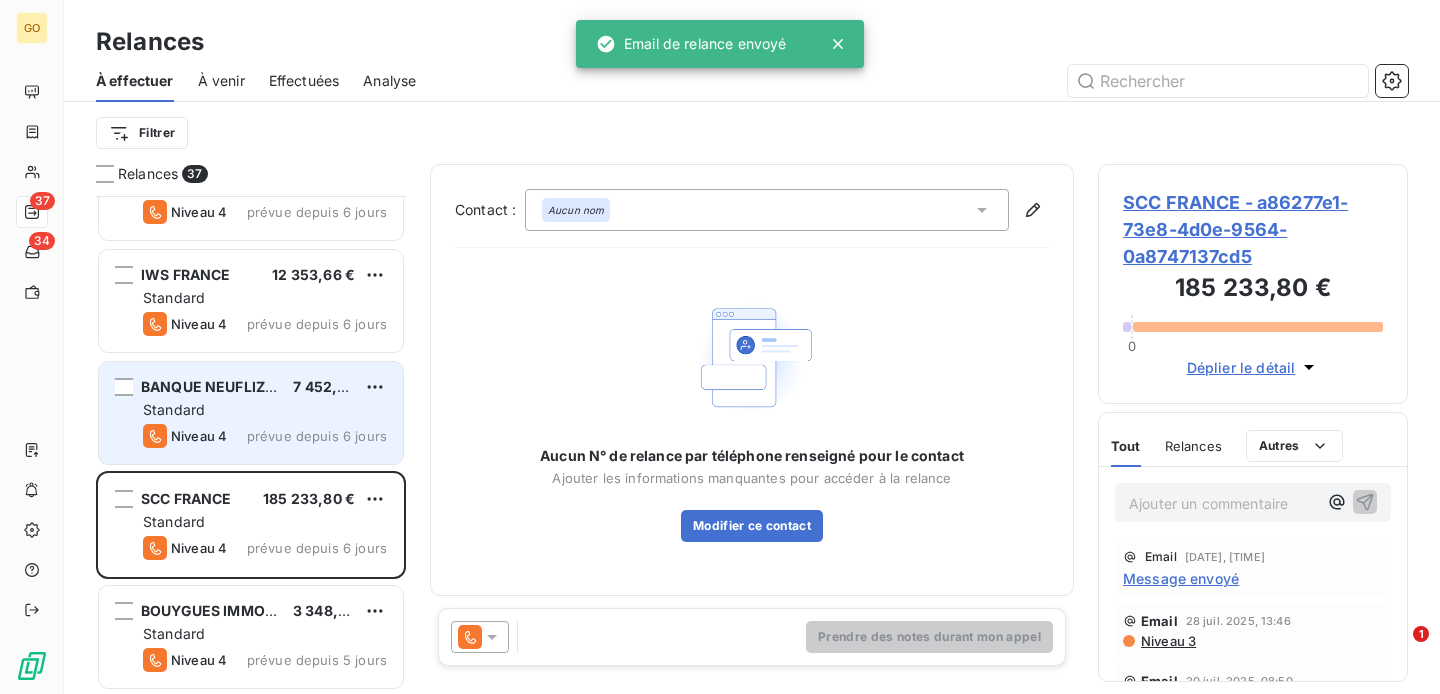 click on "Standard" at bounding box center [265, 410] 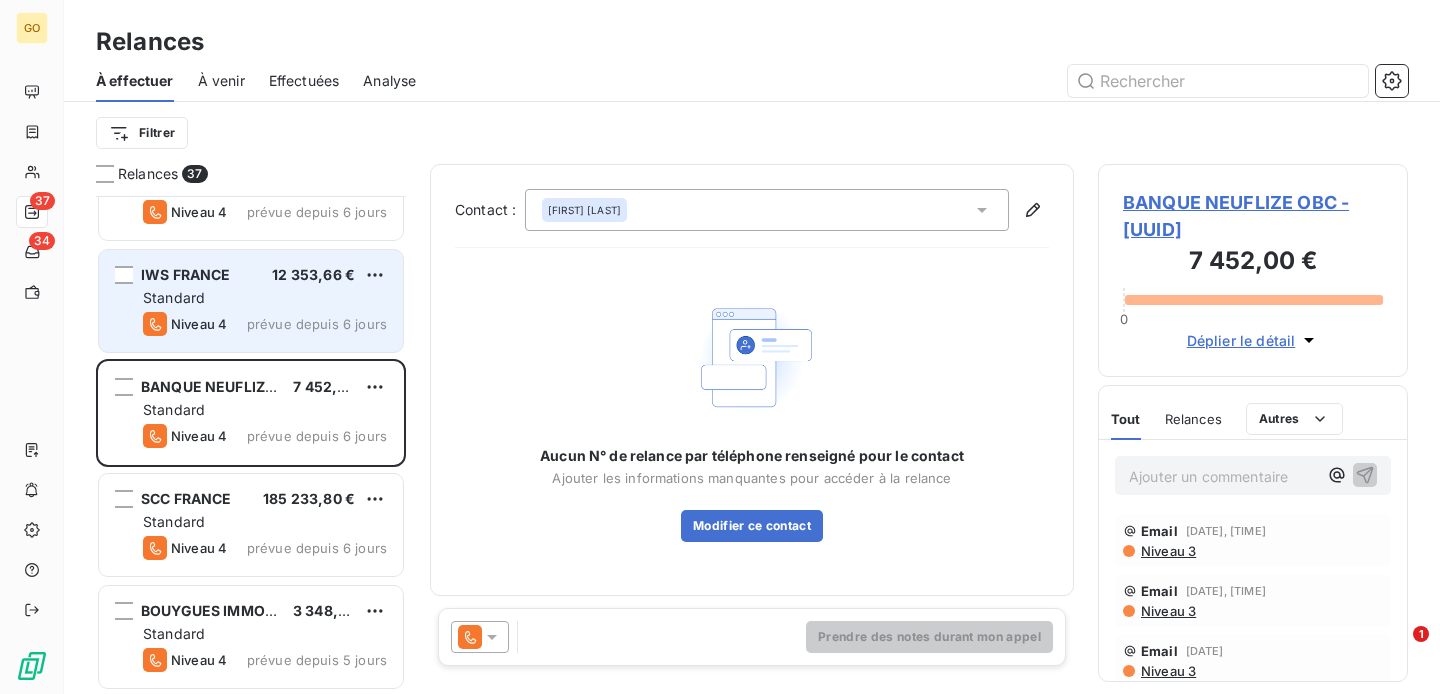 click on "IWS FRANCE 12 353,66 € Standard Niveau 4 prévue depuis 6 jours" at bounding box center (251, 301) 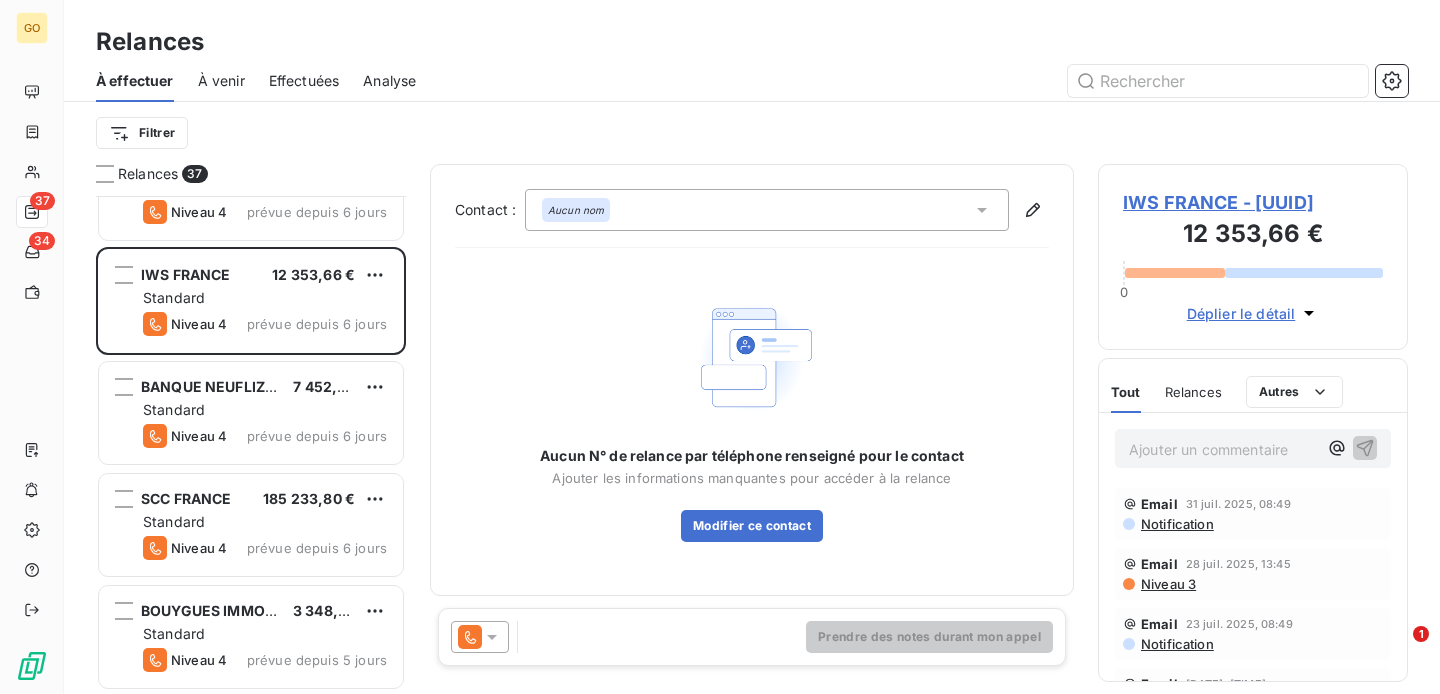 click 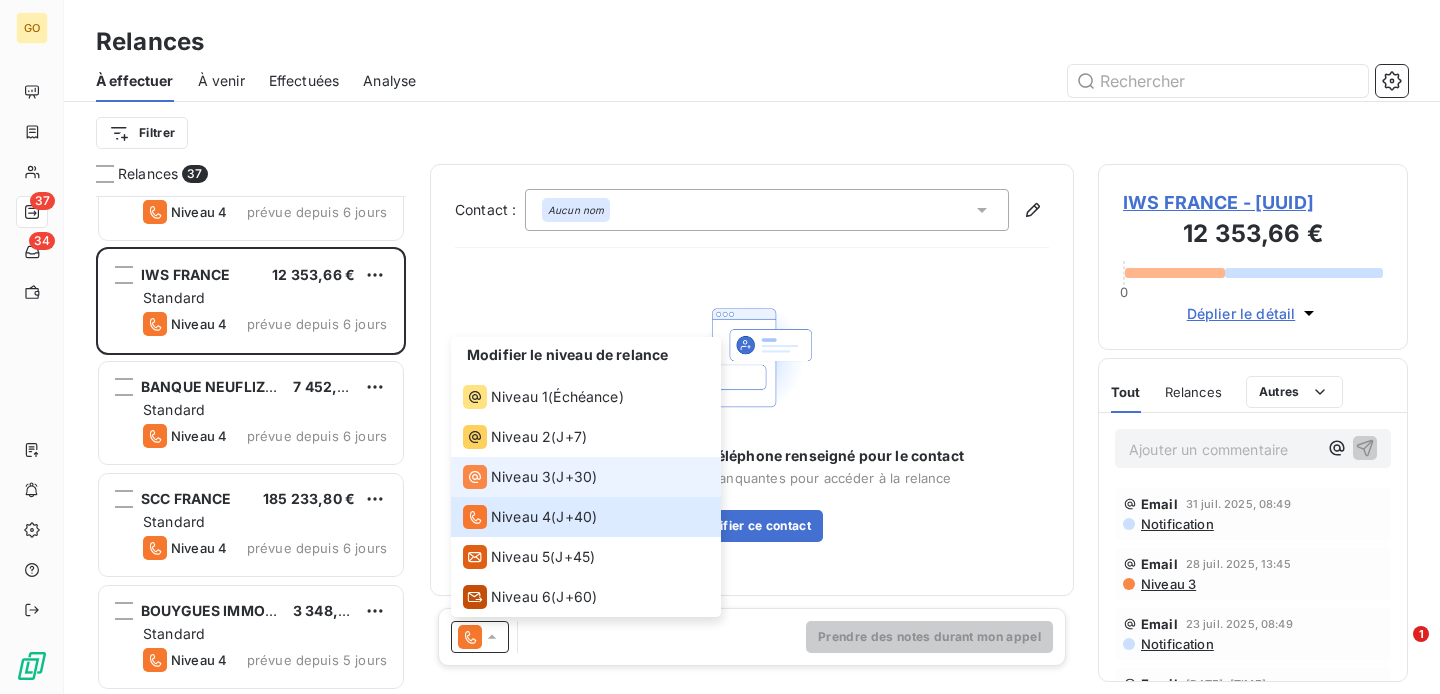 click on "Niveau 3" at bounding box center (521, 477) 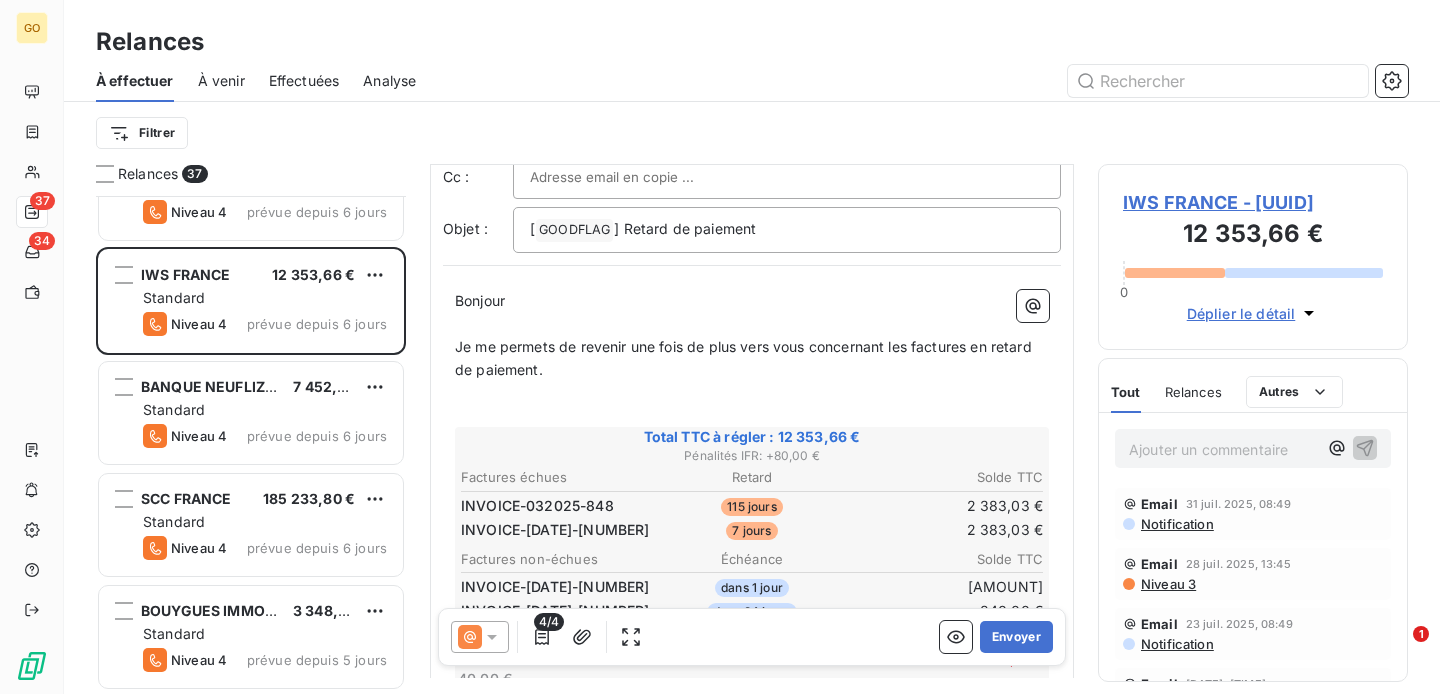 scroll, scrollTop: 103, scrollLeft: 0, axis: vertical 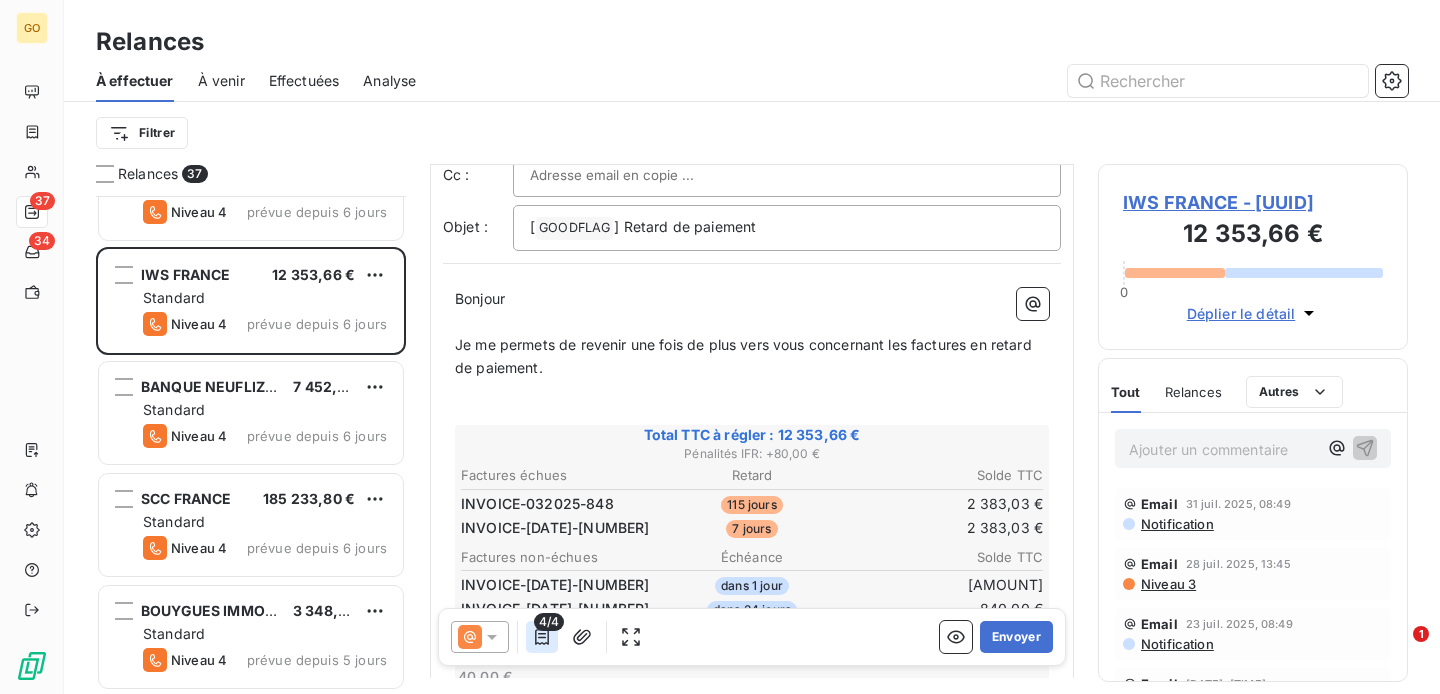 click 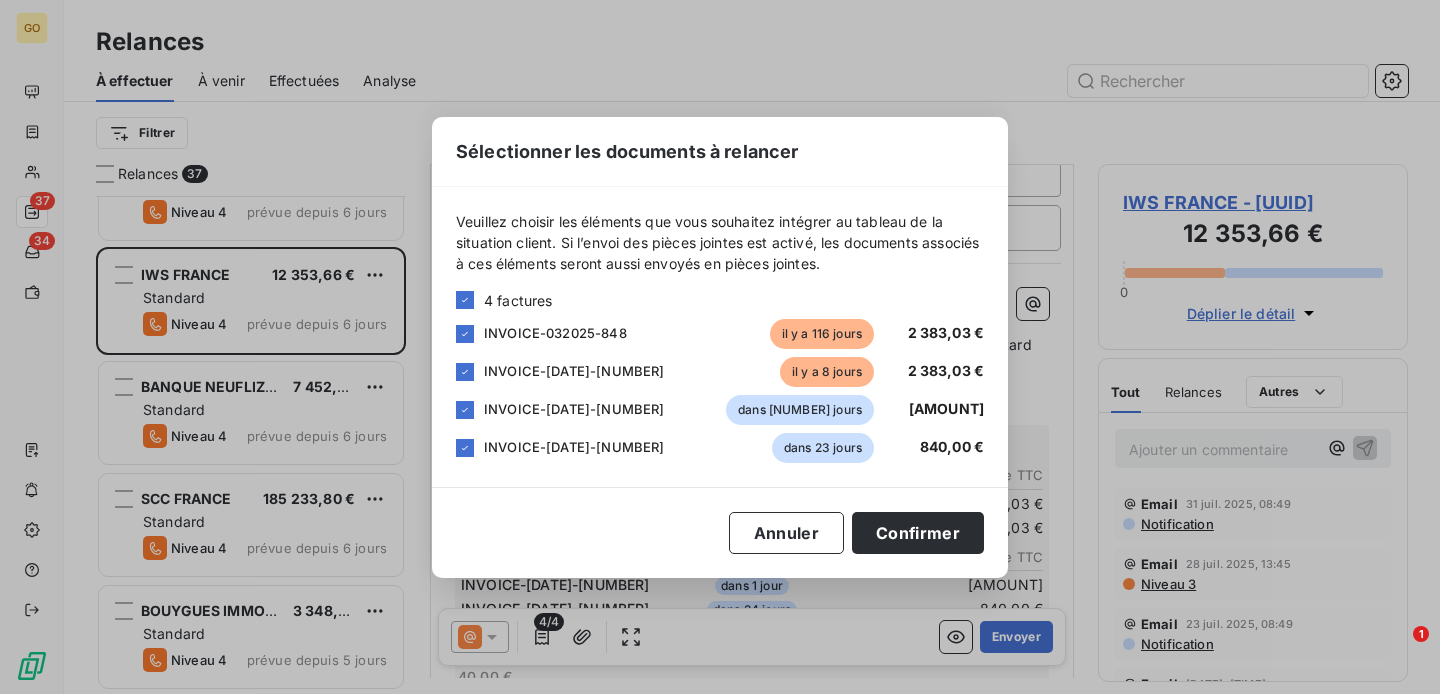 click on "INVOICE-032025-848" at bounding box center [555, 333] 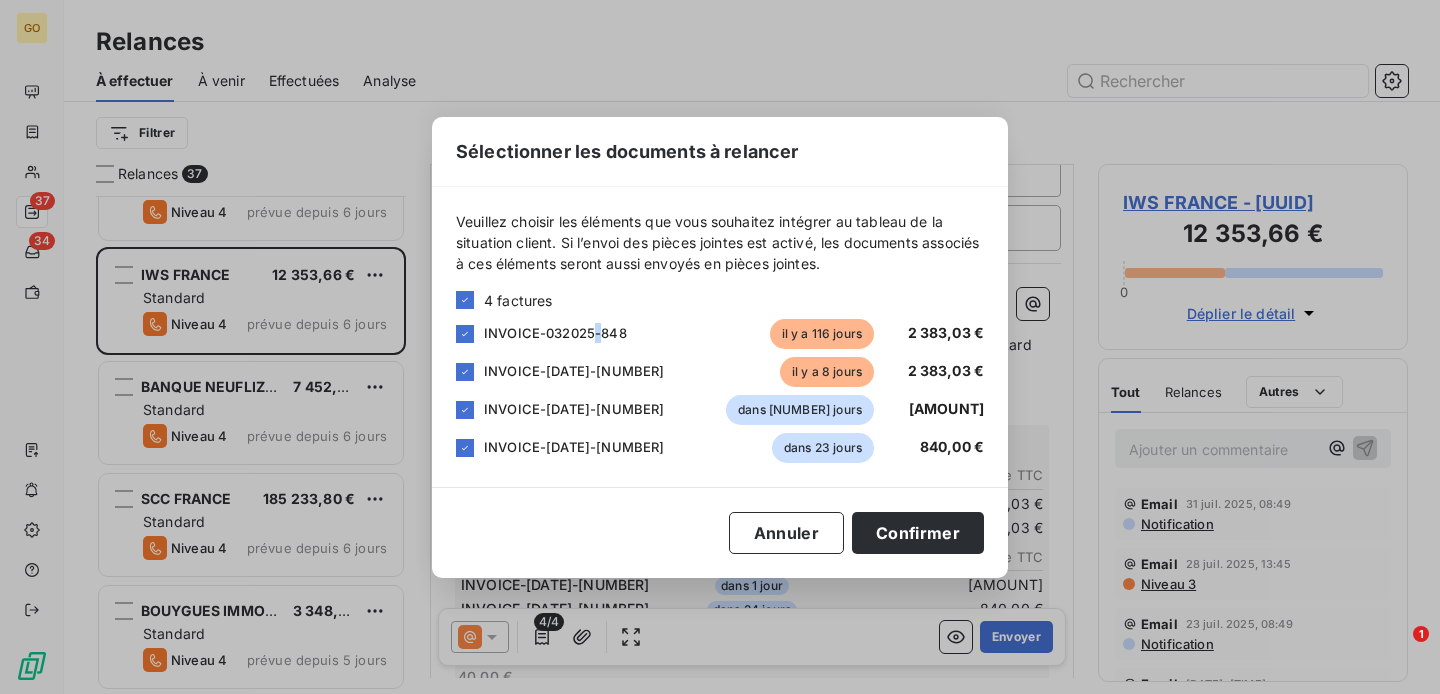 click on "INVOICE-032025-848" at bounding box center (555, 333) 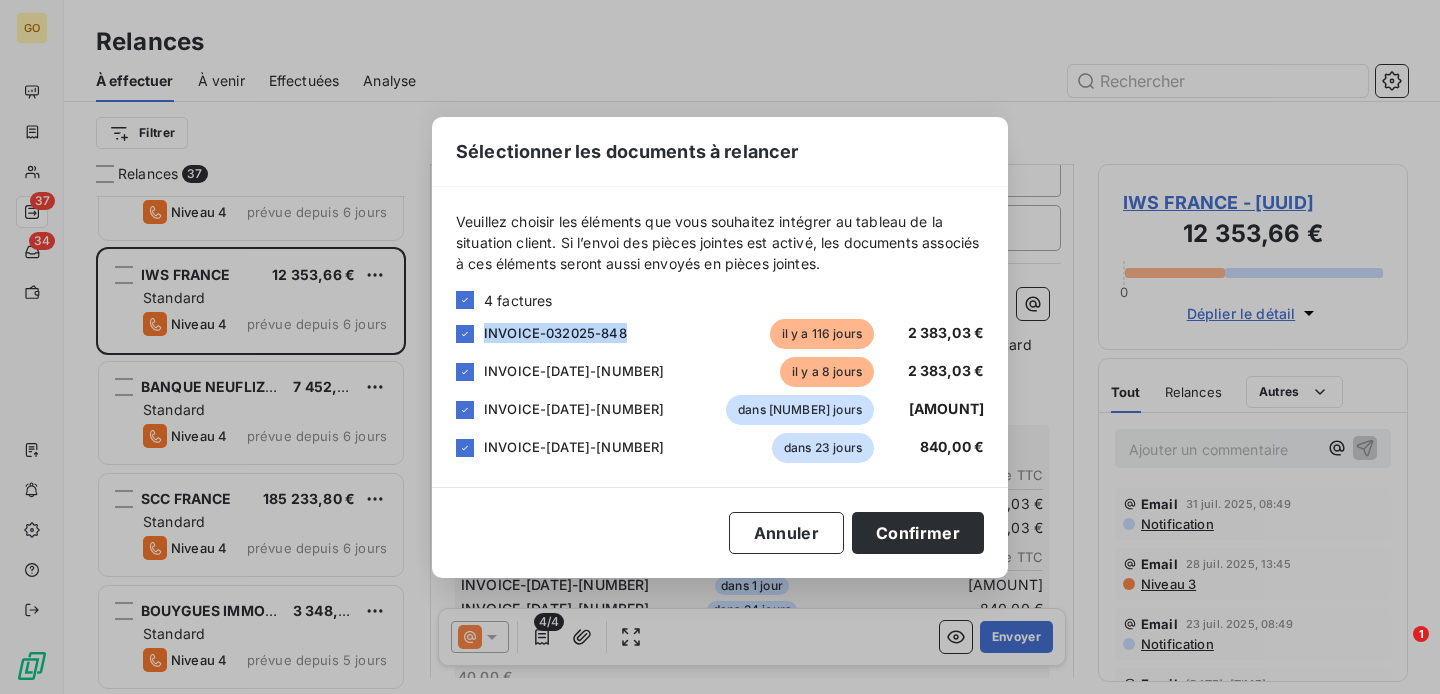 click on "INVOICE-032025-848" at bounding box center (555, 333) 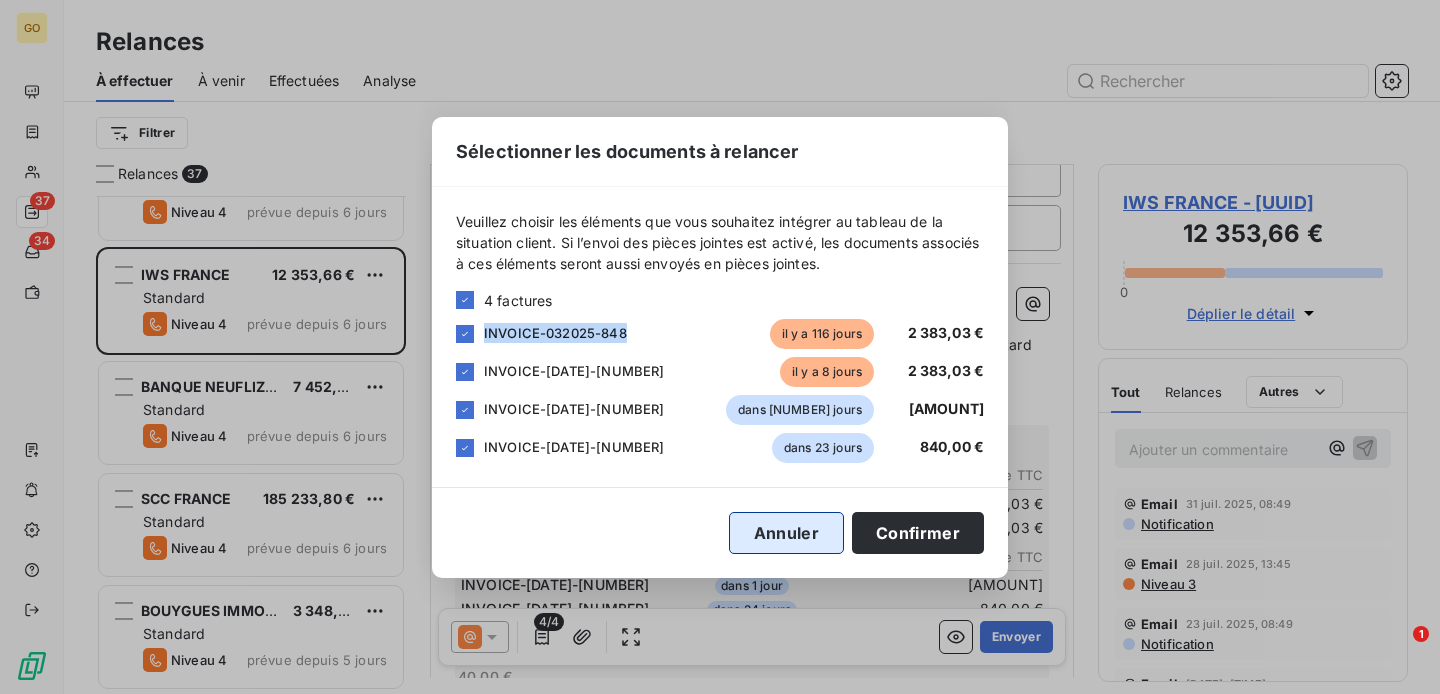 click on "Annuler" at bounding box center (786, 533) 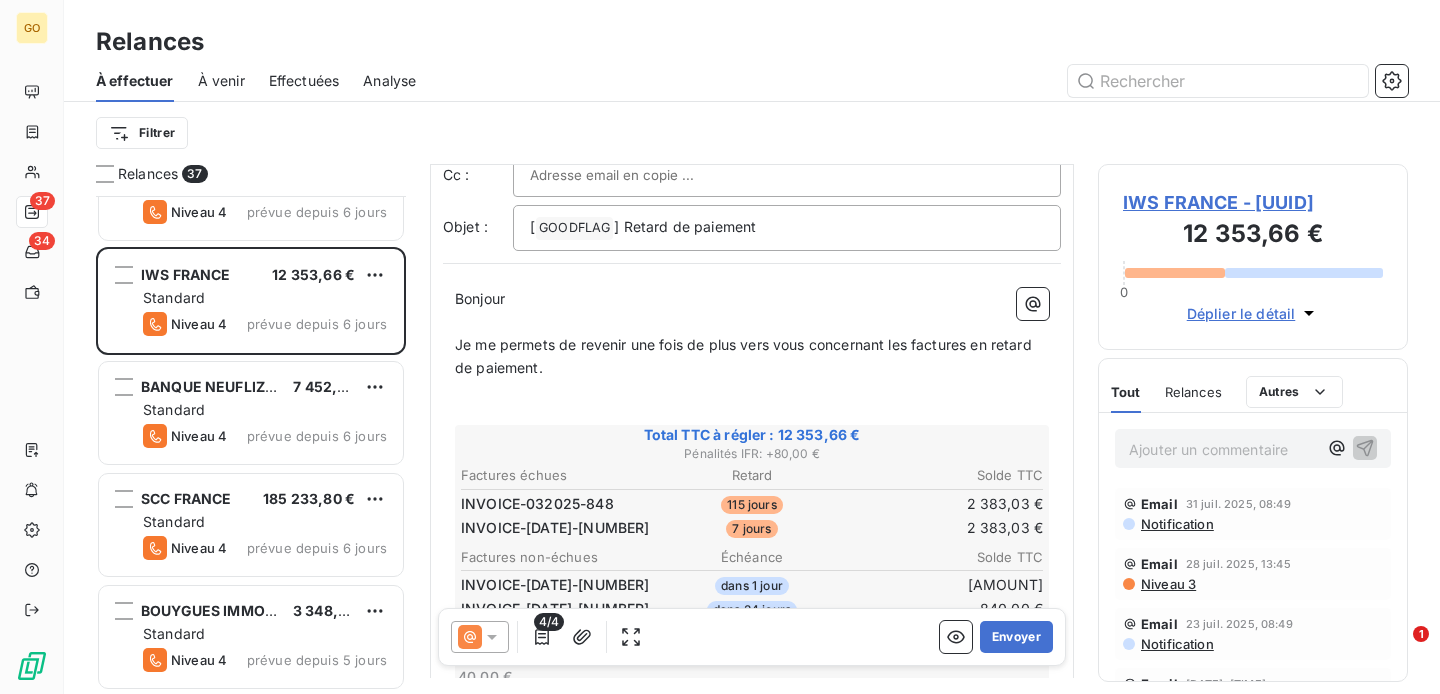 scroll, scrollTop: 0, scrollLeft: 0, axis: both 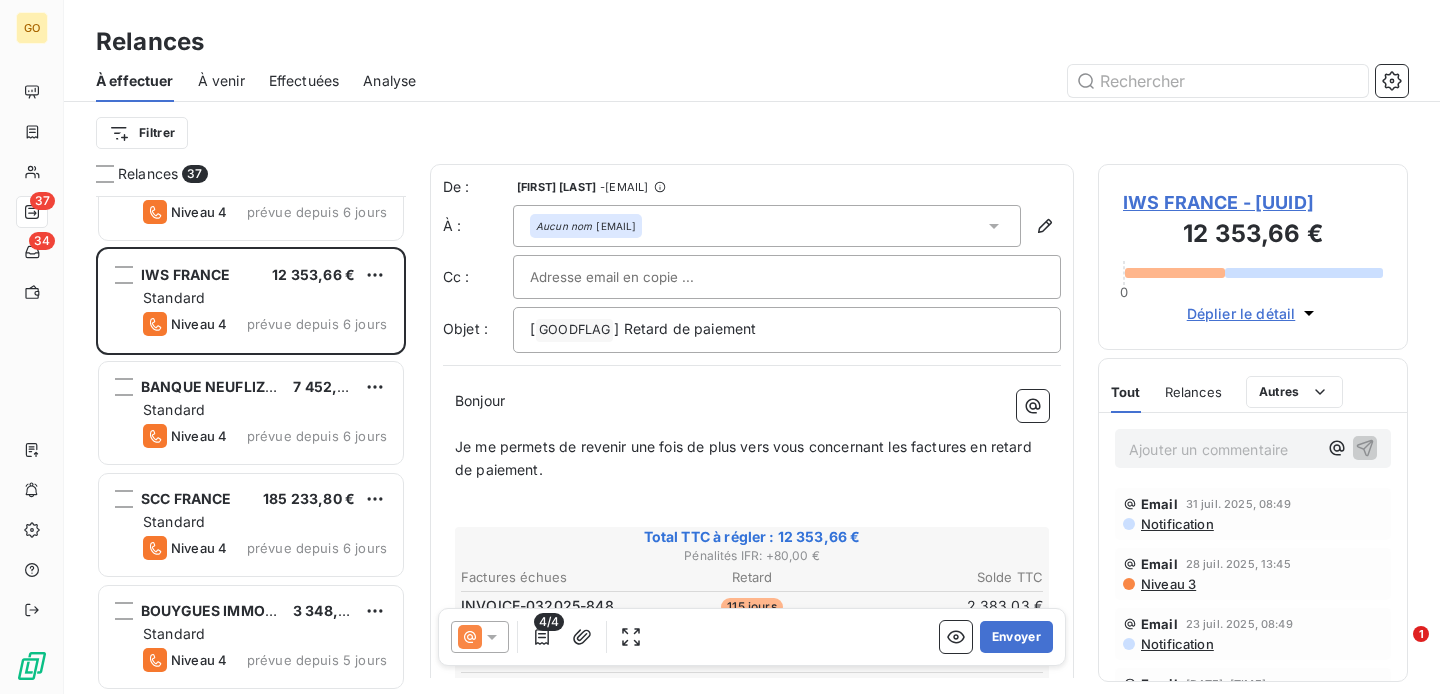 click at bounding box center (637, 277) 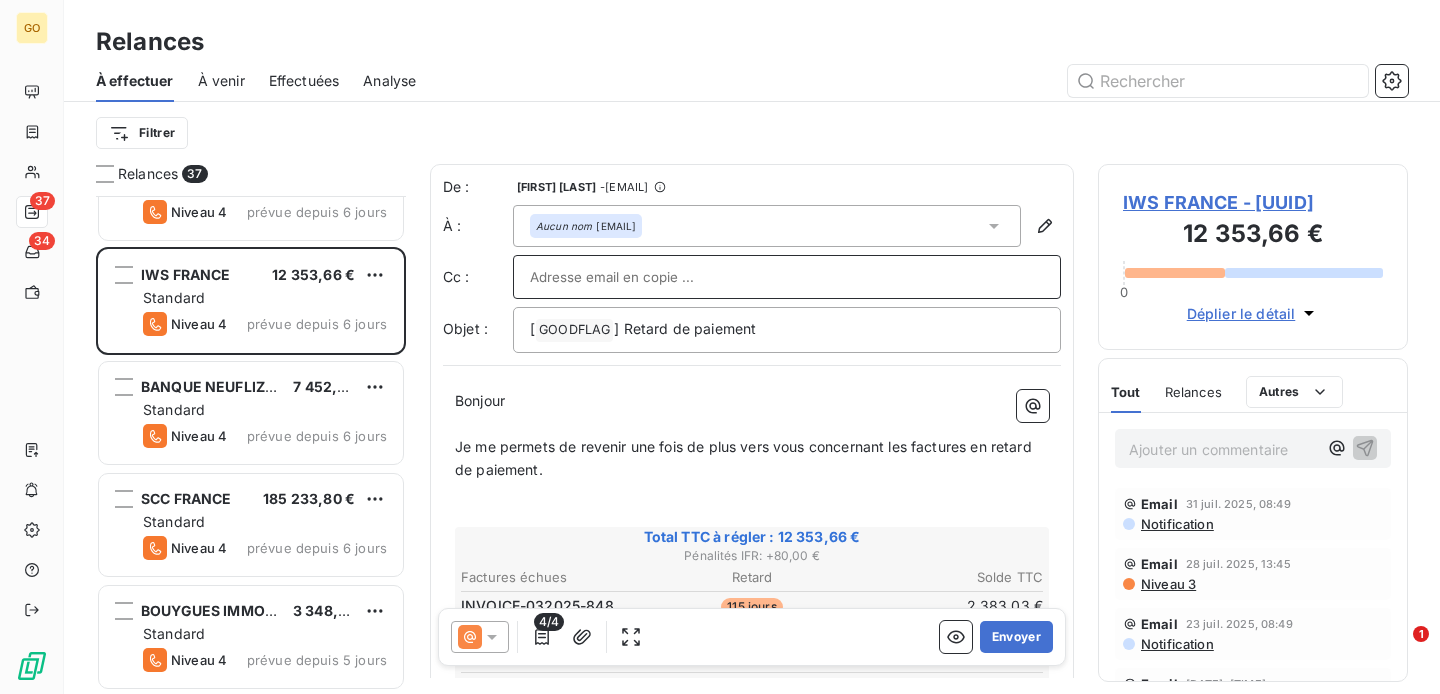 paste on "abigail.rochard@suez.com" 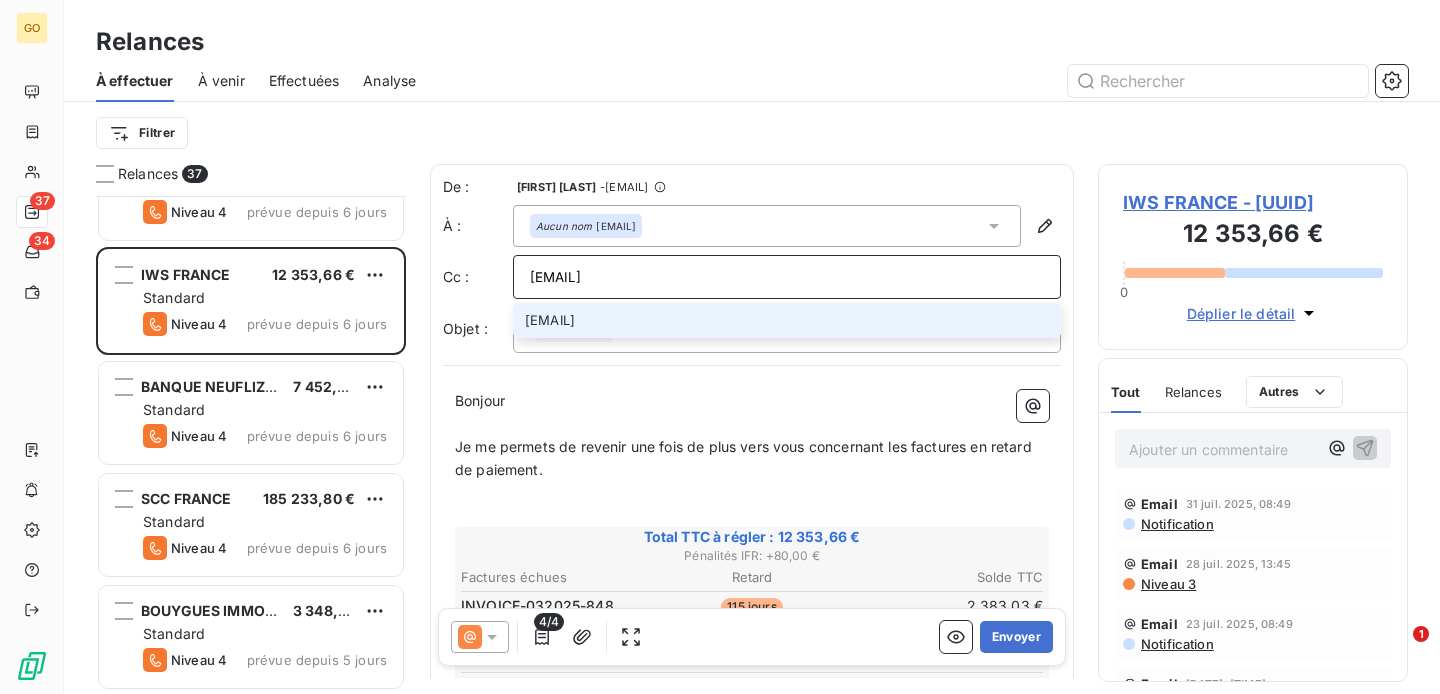 type on "abigail.rochard@suez.com" 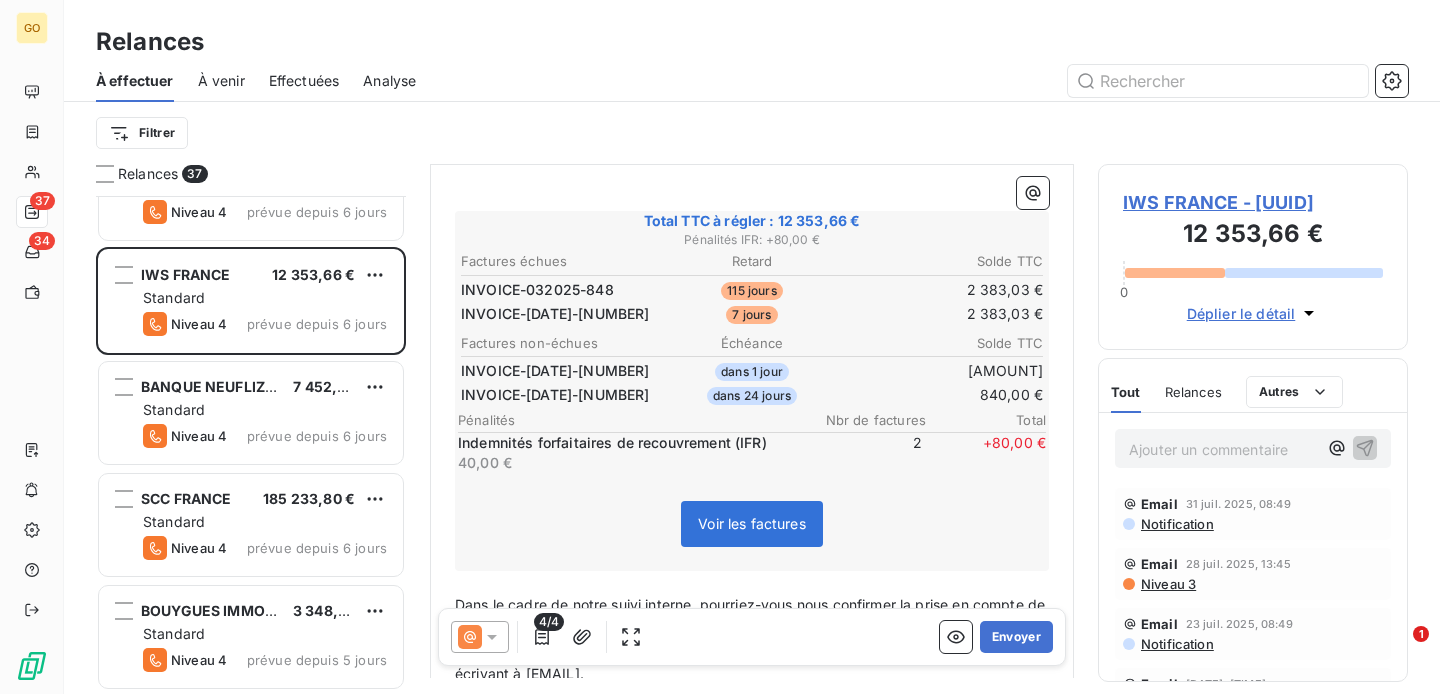 scroll, scrollTop: 324, scrollLeft: 0, axis: vertical 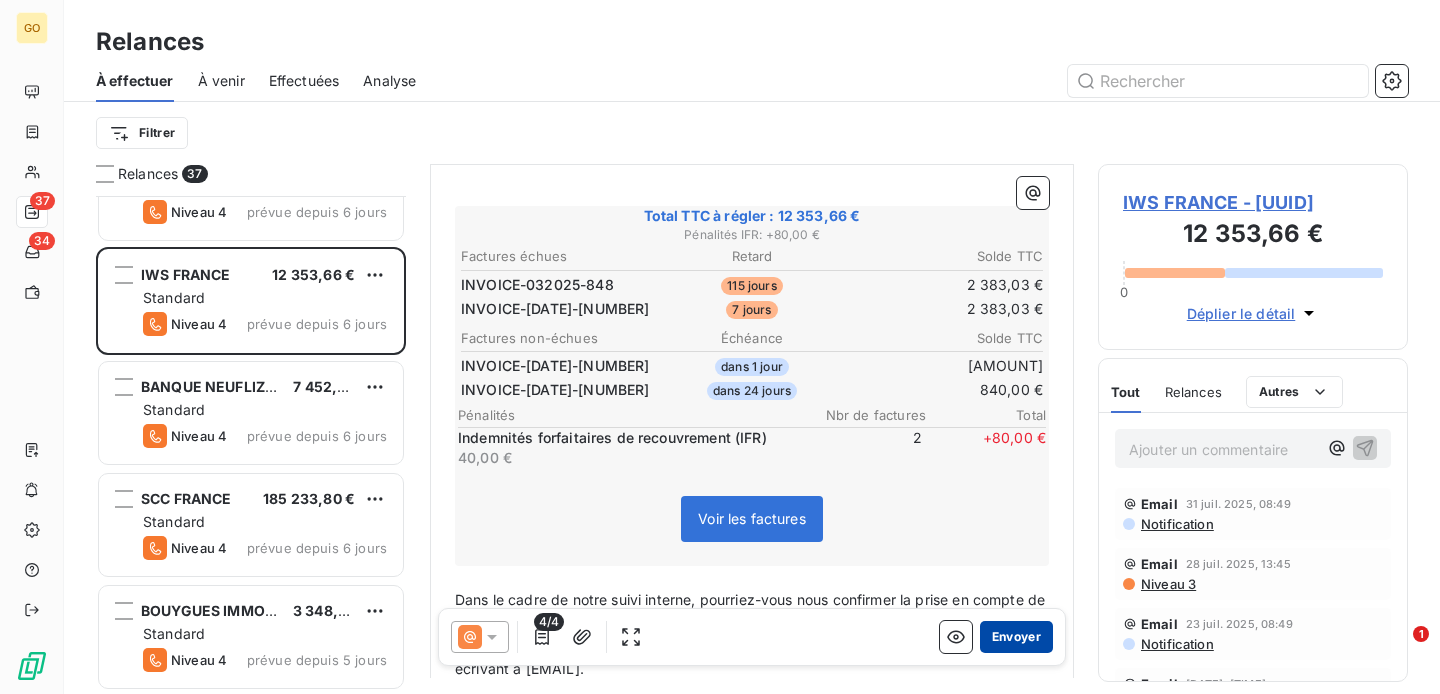 click on "Envoyer" at bounding box center (1016, 637) 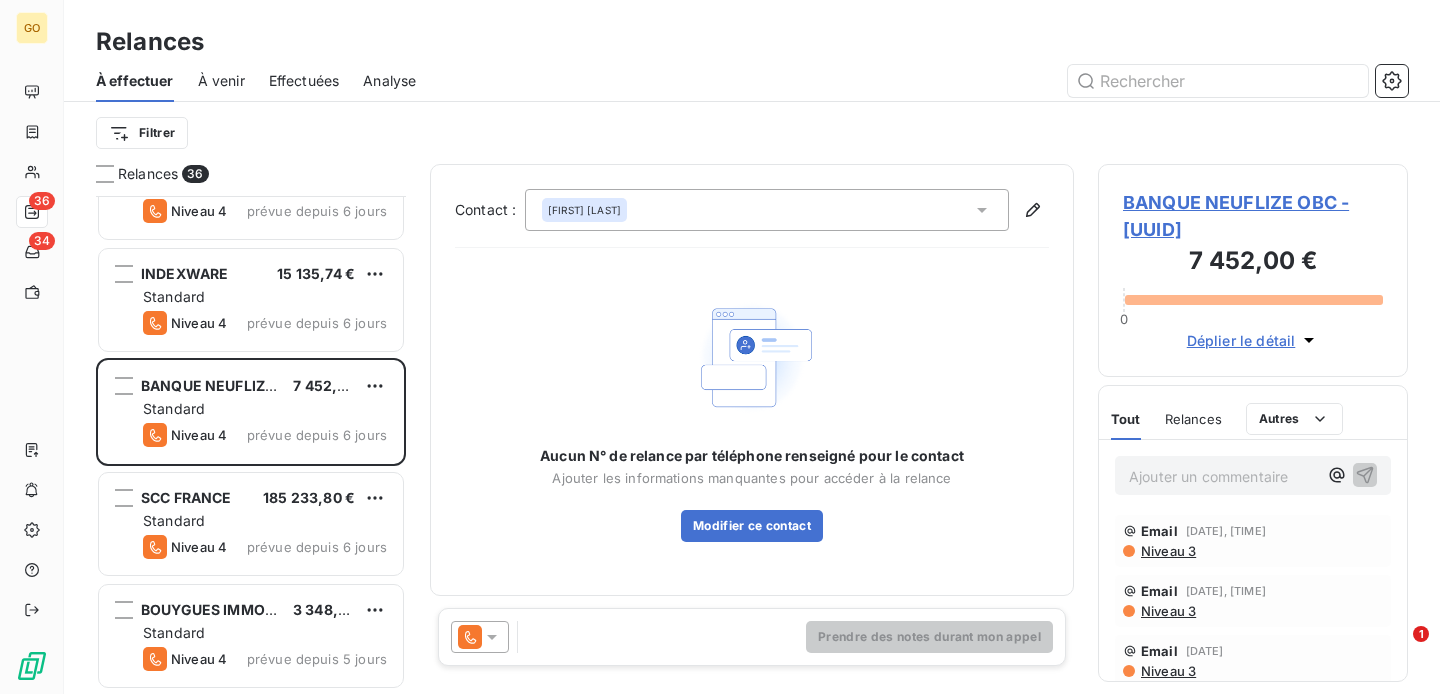 scroll, scrollTop: 3534, scrollLeft: 0, axis: vertical 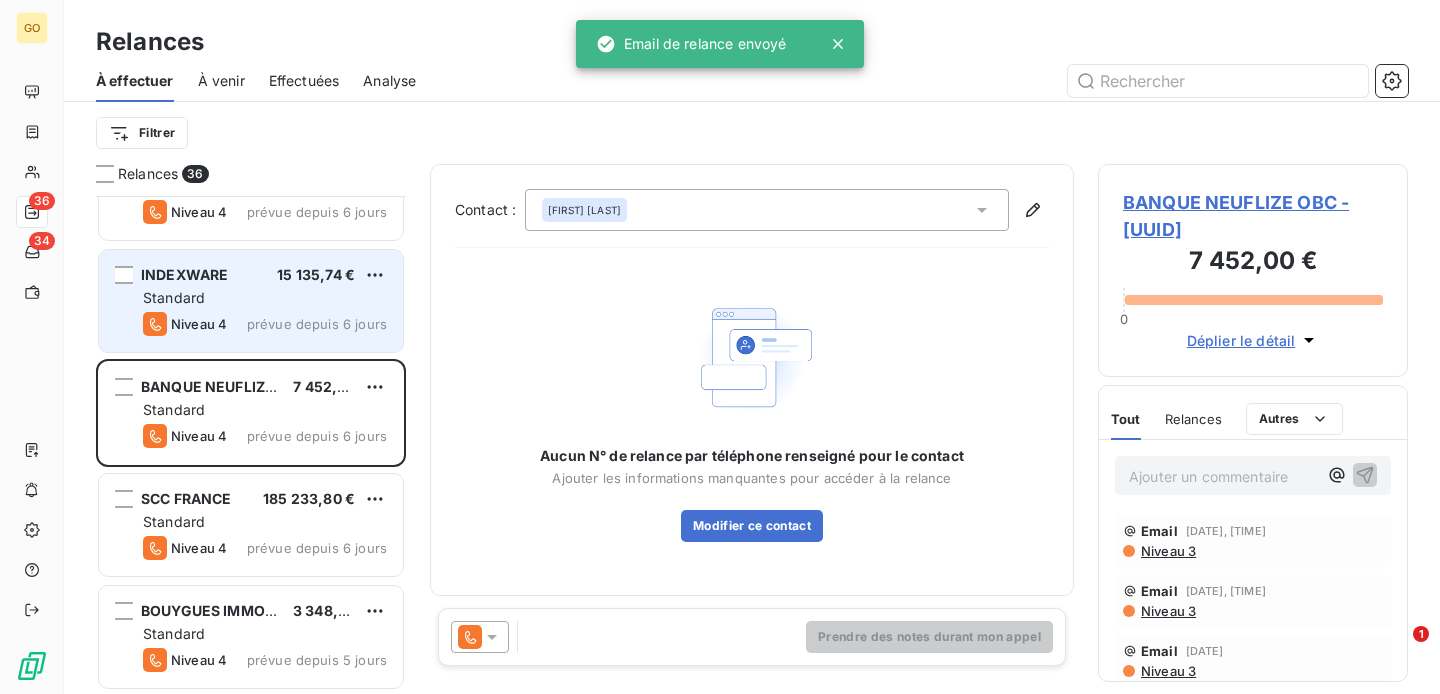 click on "Standard" at bounding box center (174, 297) 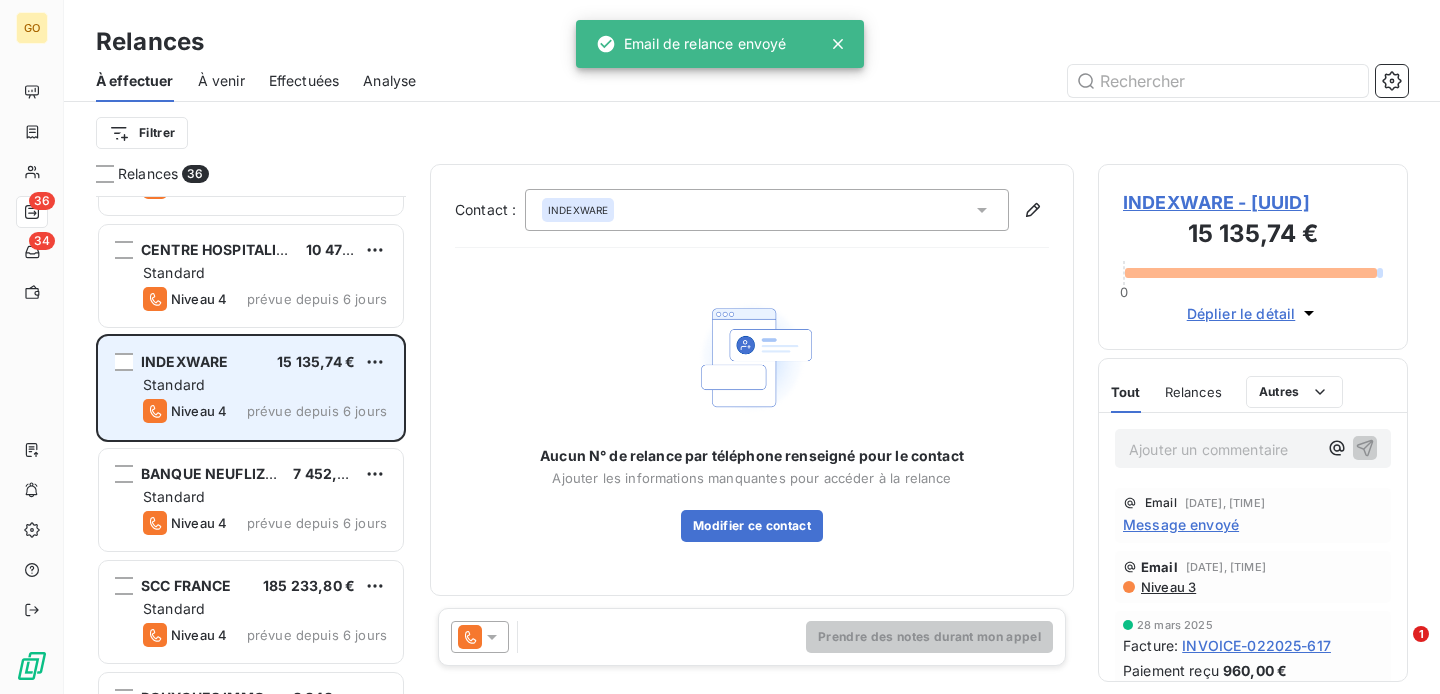 scroll, scrollTop: 3409, scrollLeft: 0, axis: vertical 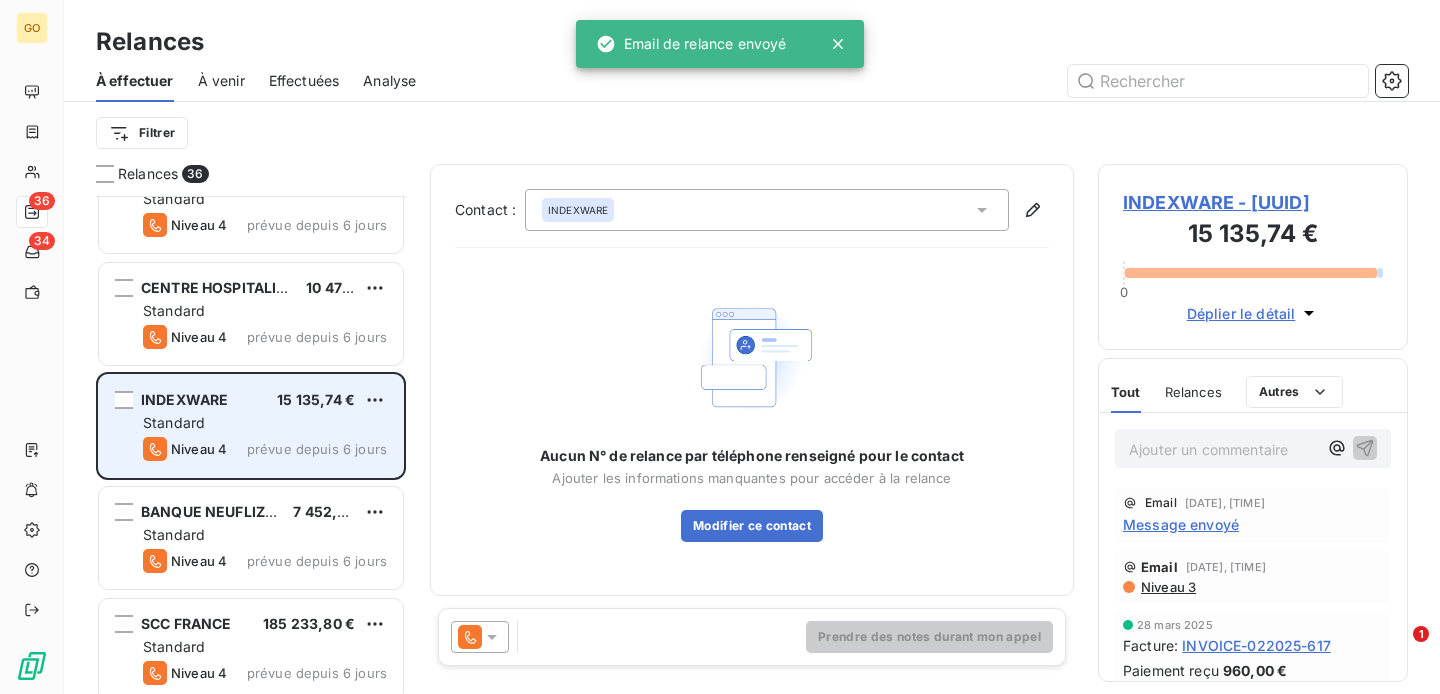click on "Standard" at bounding box center (174, 310) 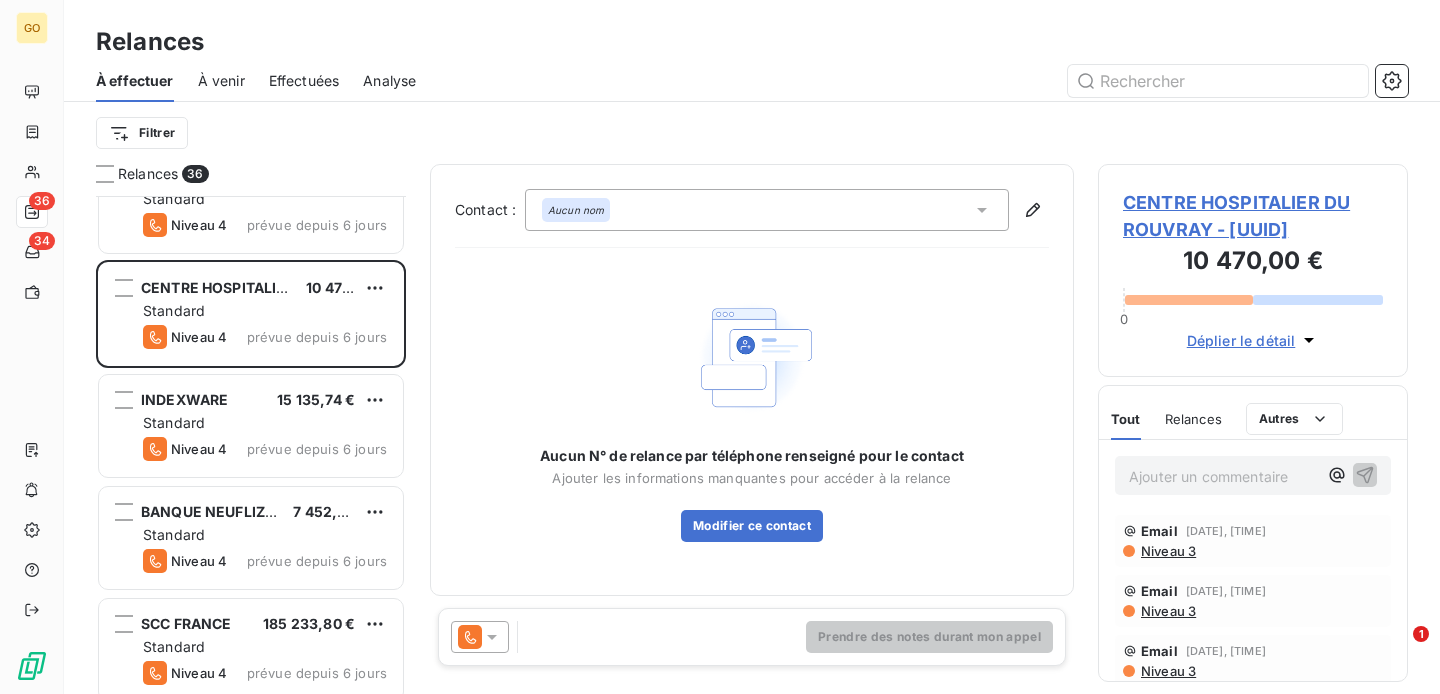 click 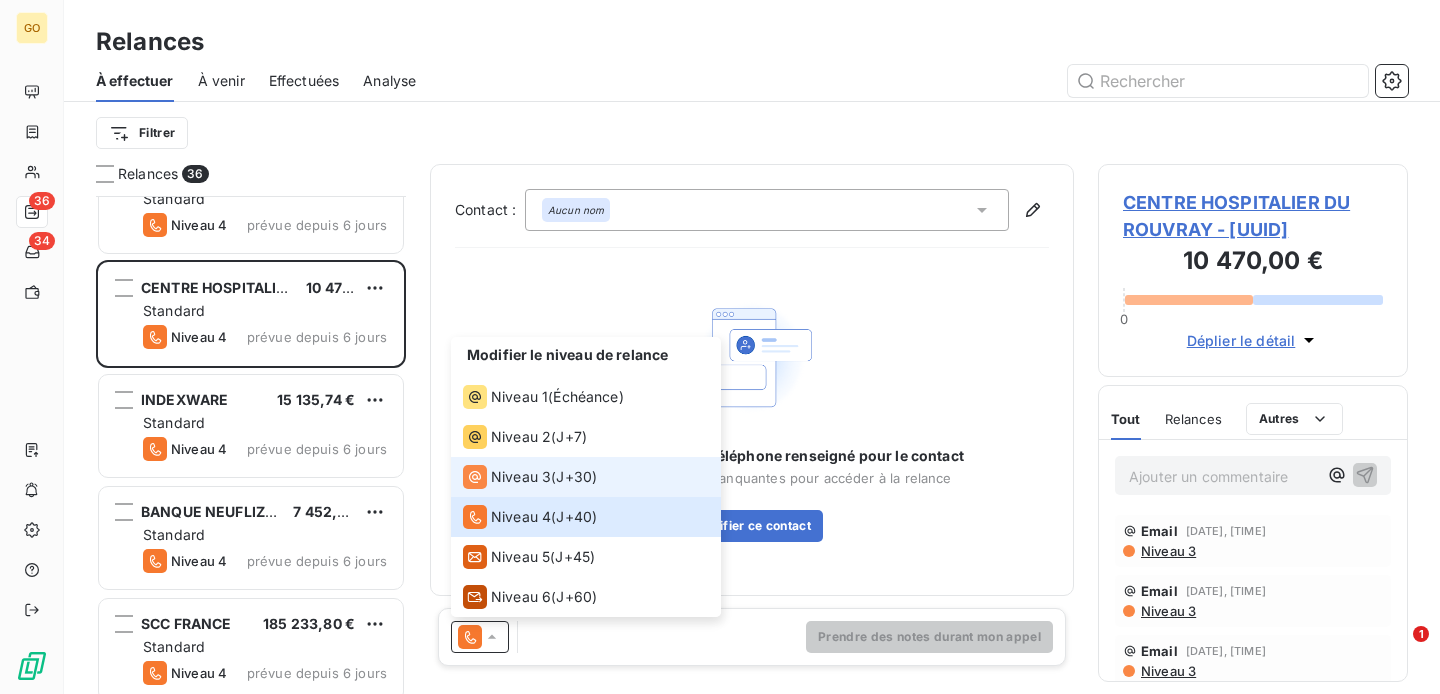 click on "Niveau 3" at bounding box center [521, 477] 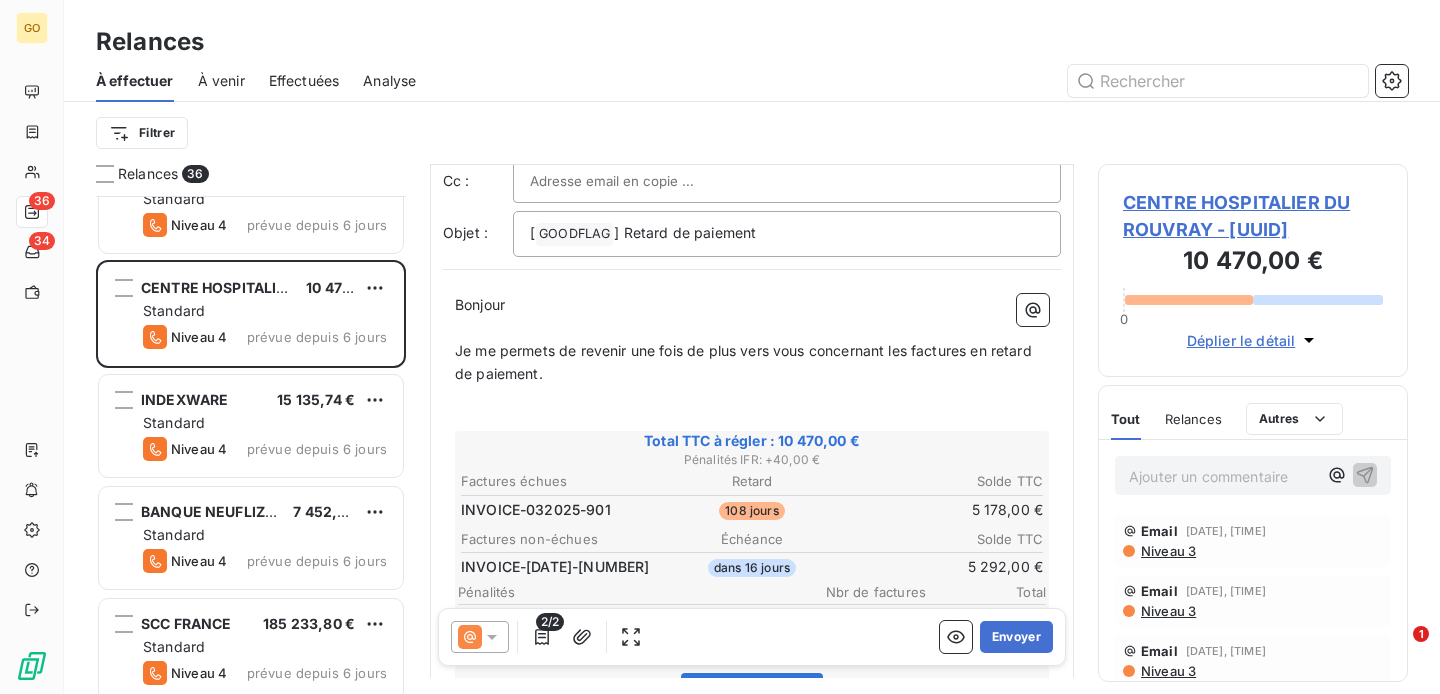 scroll, scrollTop: 101, scrollLeft: 0, axis: vertical 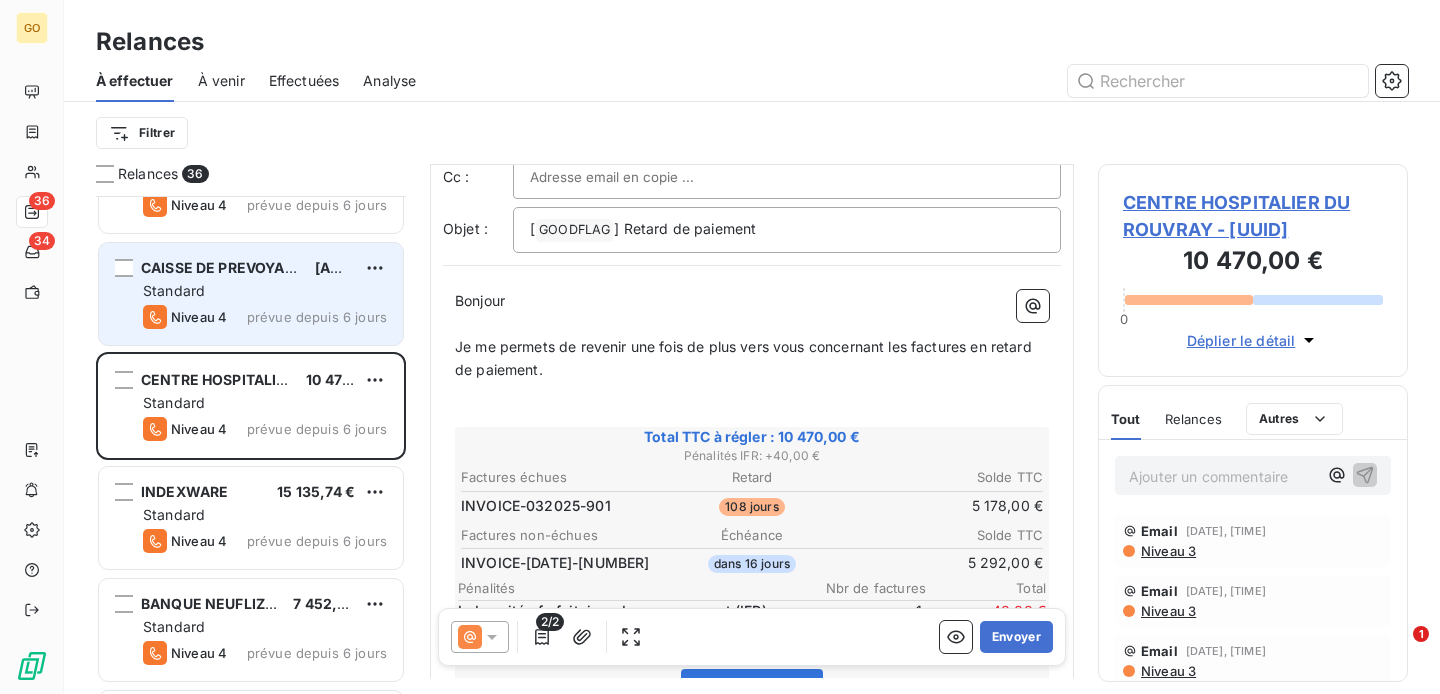 click on "Niveau 4 prévue depuis 6 jours" at bounding box center (265, 317) 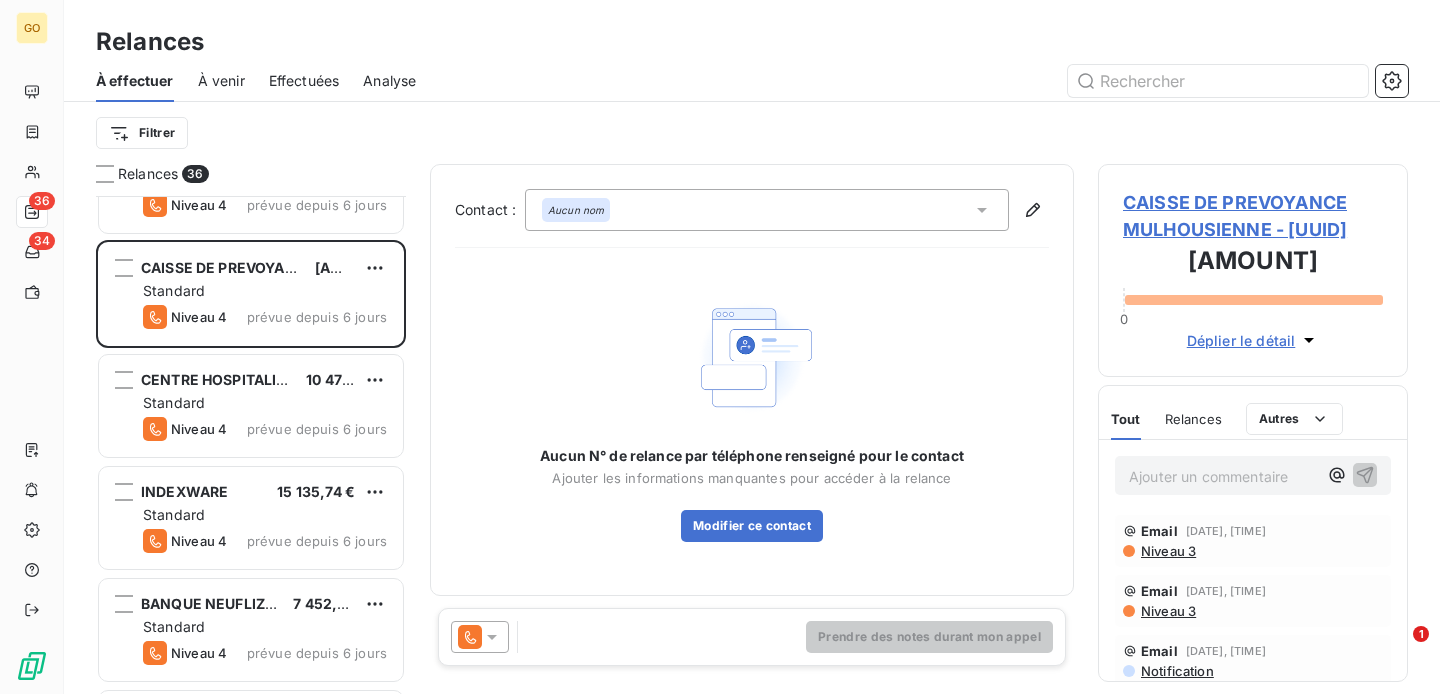 click 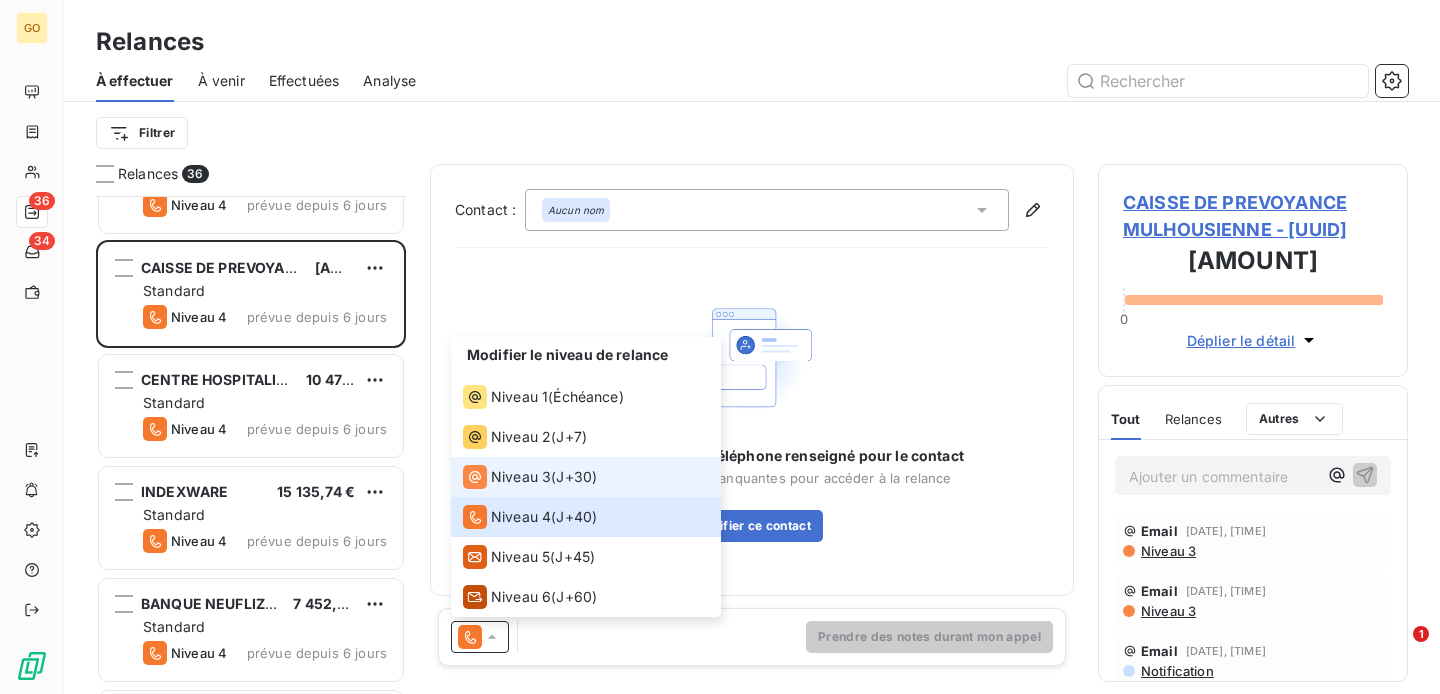 click on "Niveau 3" at bounding box center (521, 477) 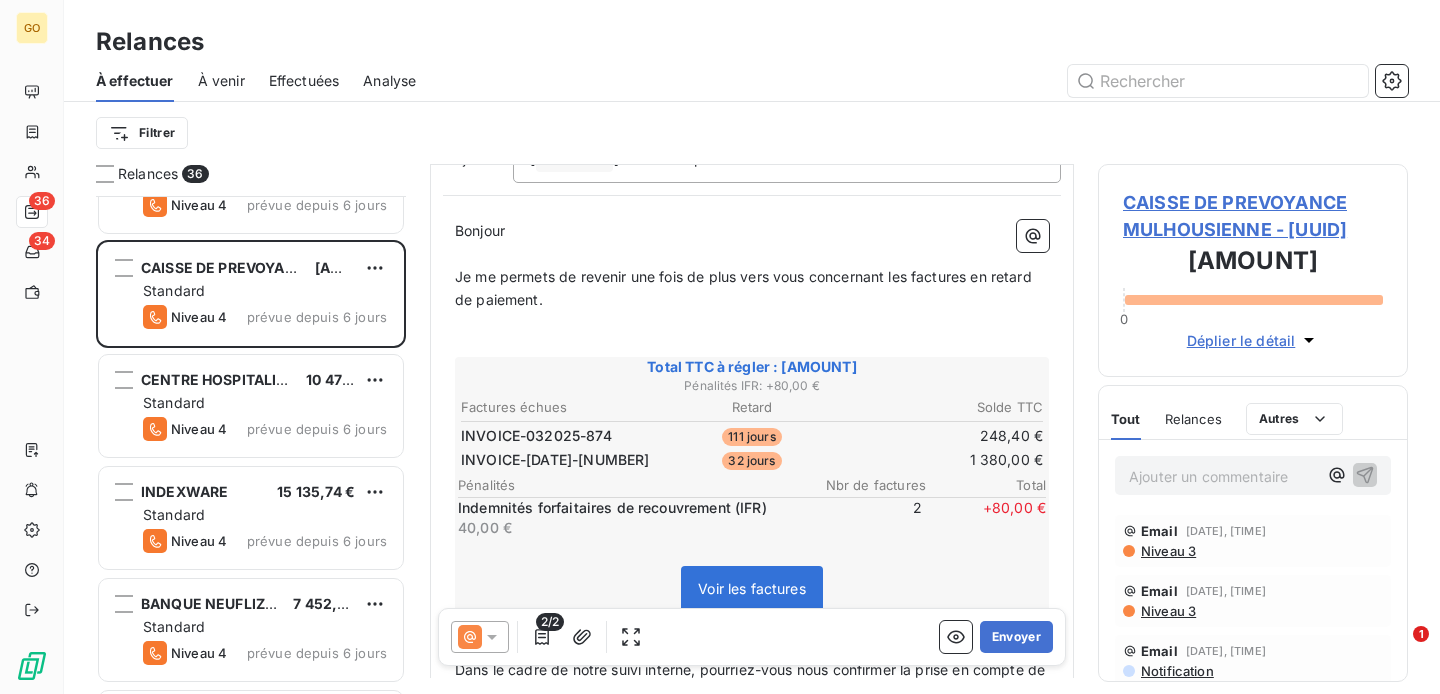 scroll, scrollTop: 0, scrollLeft: 0, axis: both 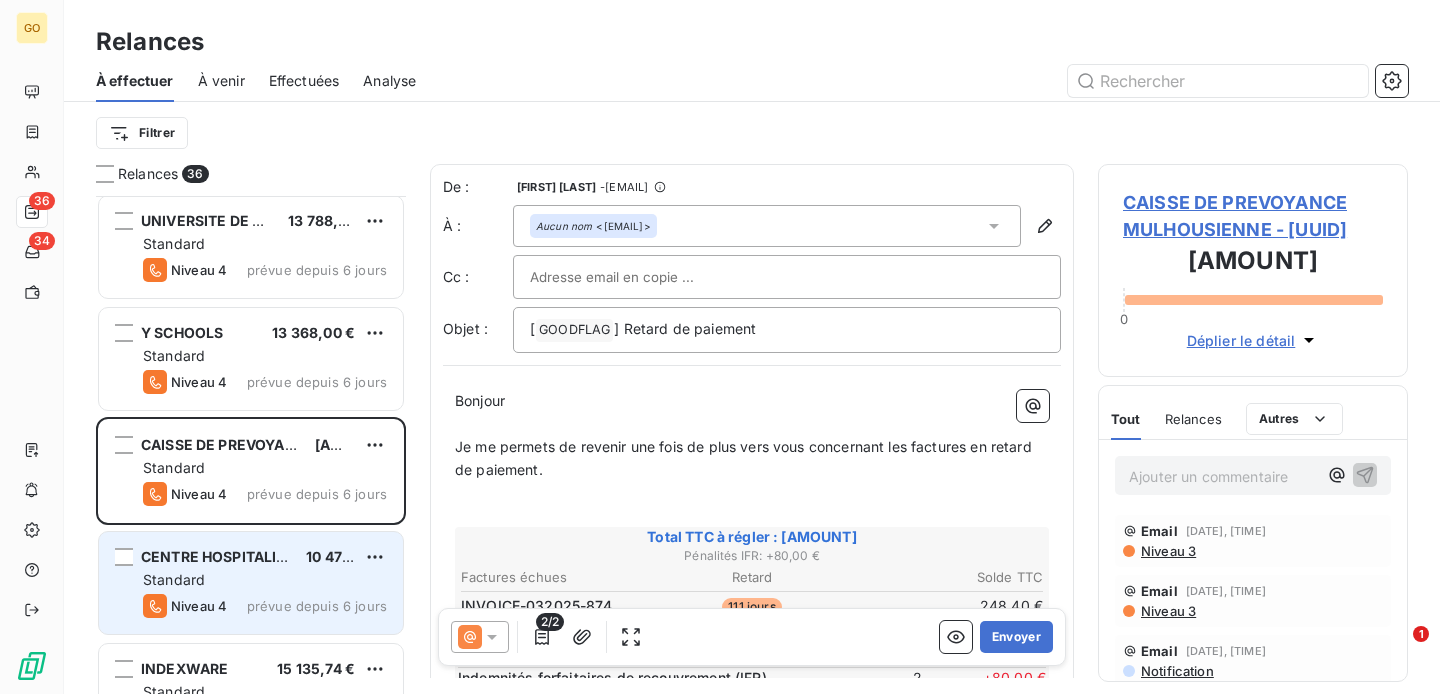 click on "Standard" at bounding box center [174, 355] 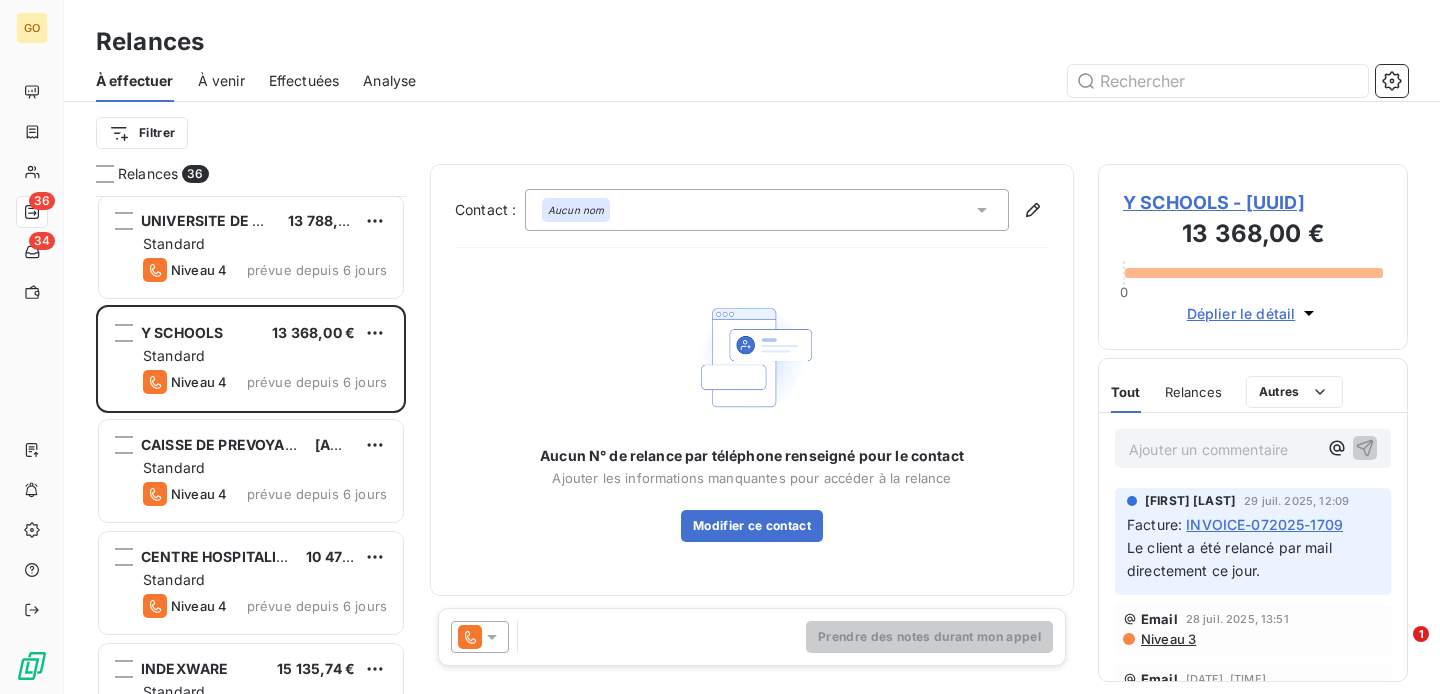 click 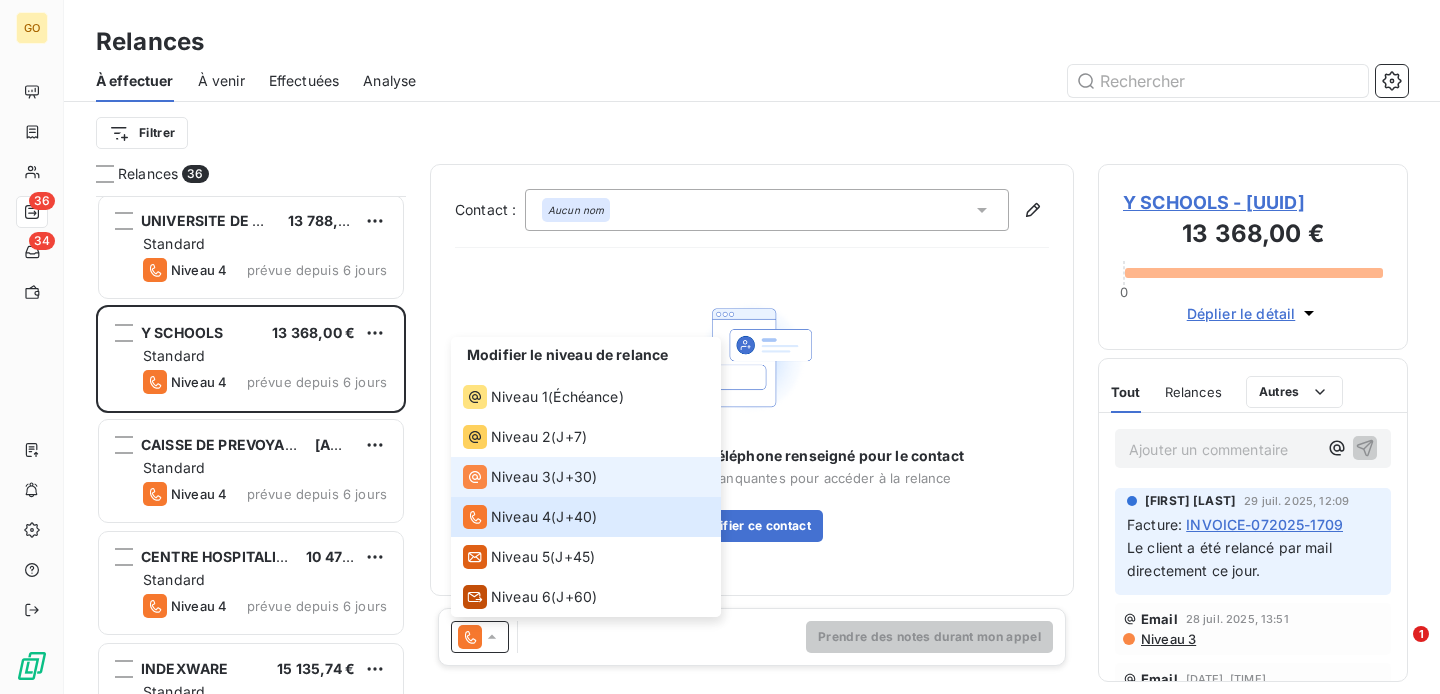 click on "Niveau 3" at bounding box center (521, 477) 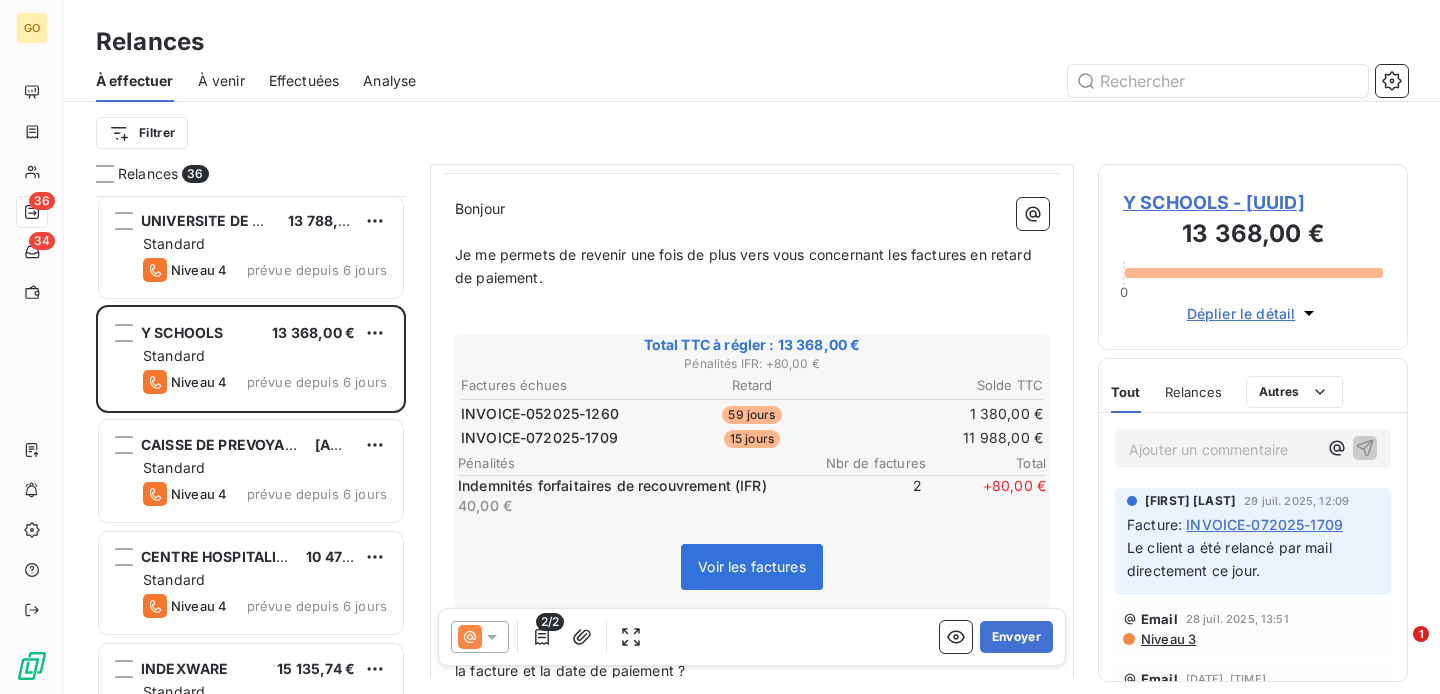scroll, scrollTop: 0, scrollLeft: 0, axis: both 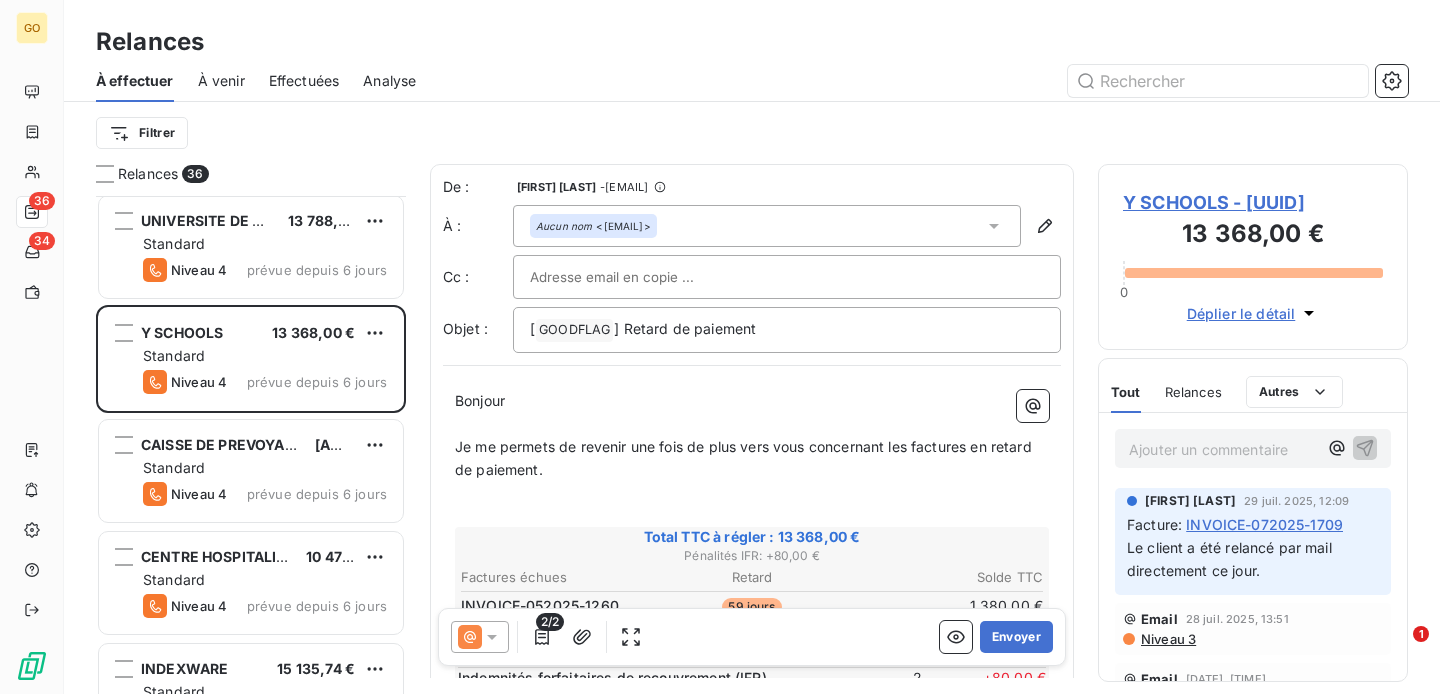 click at bounding box center (637, 277) 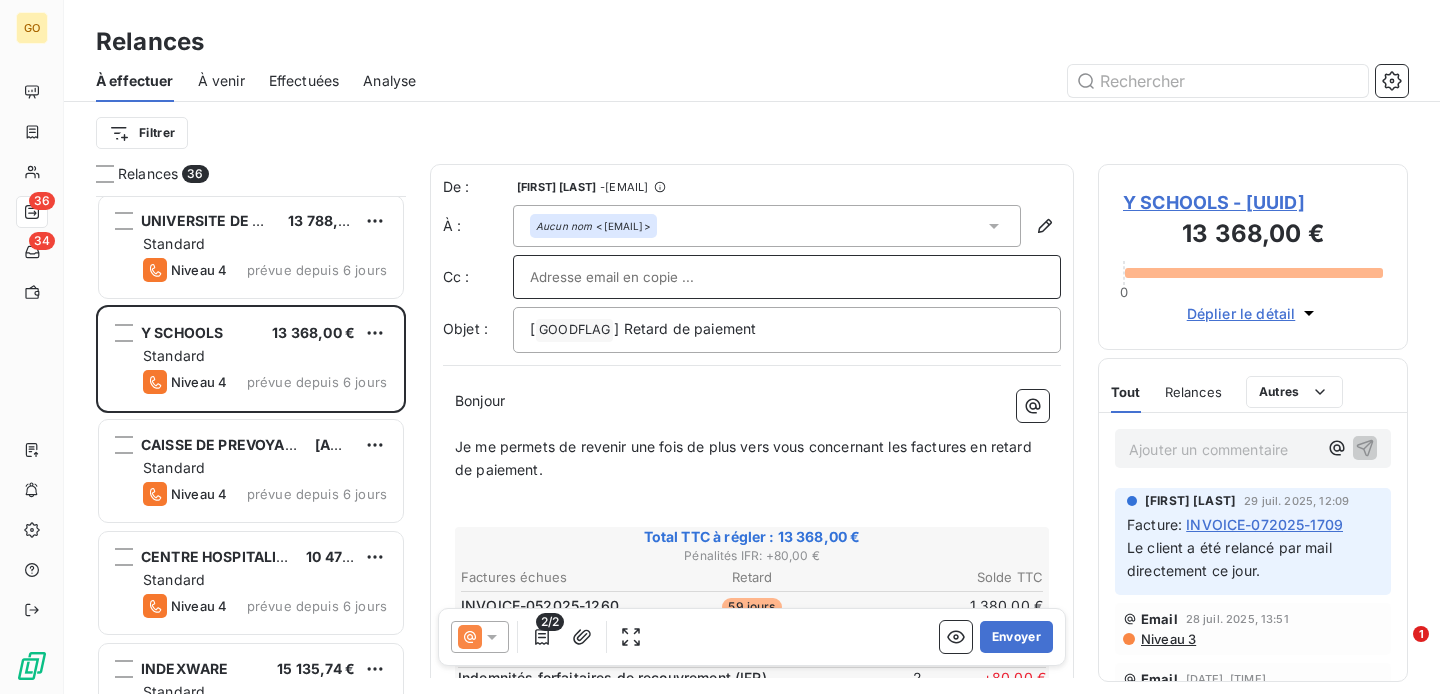 paste on "romain.gaspar@yschools.fr <romain.gaspar@yschools.fr>" 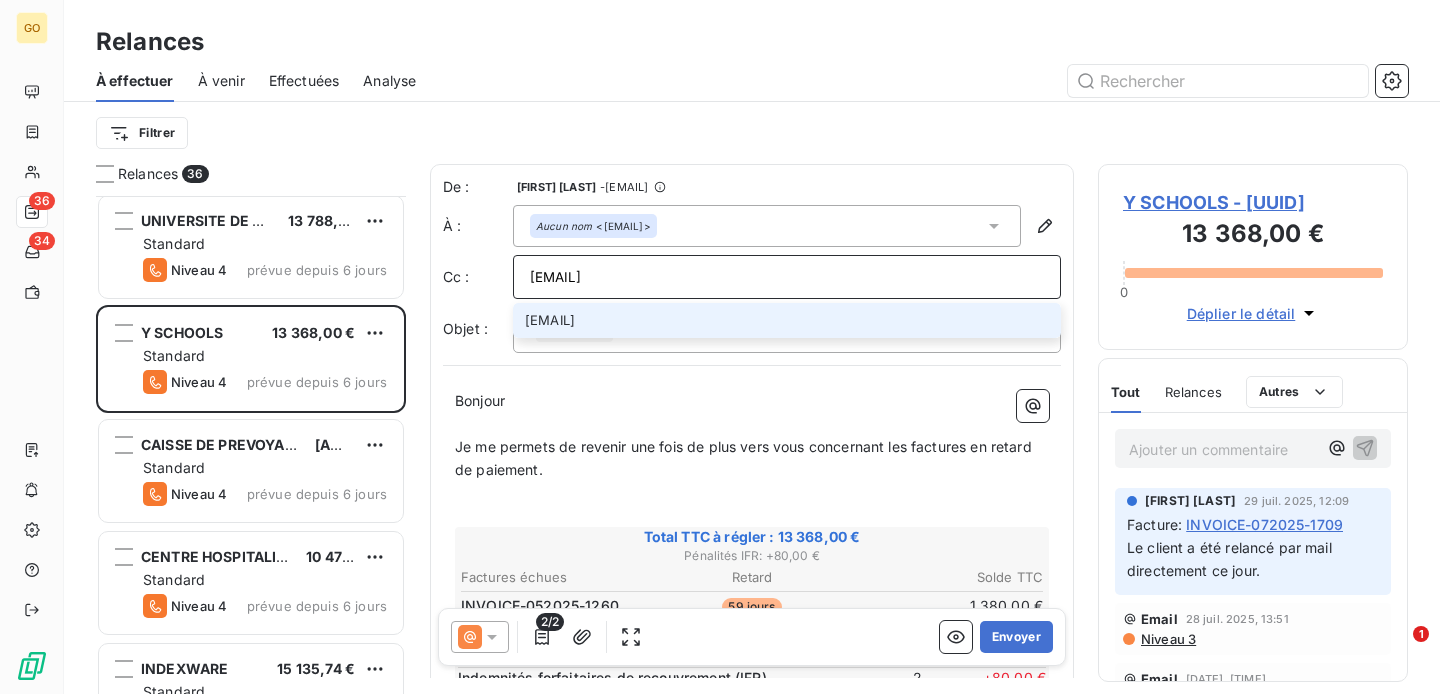 type on "romain.gaspar@yschools.fr <romain.gaspar@yschools.fr>" 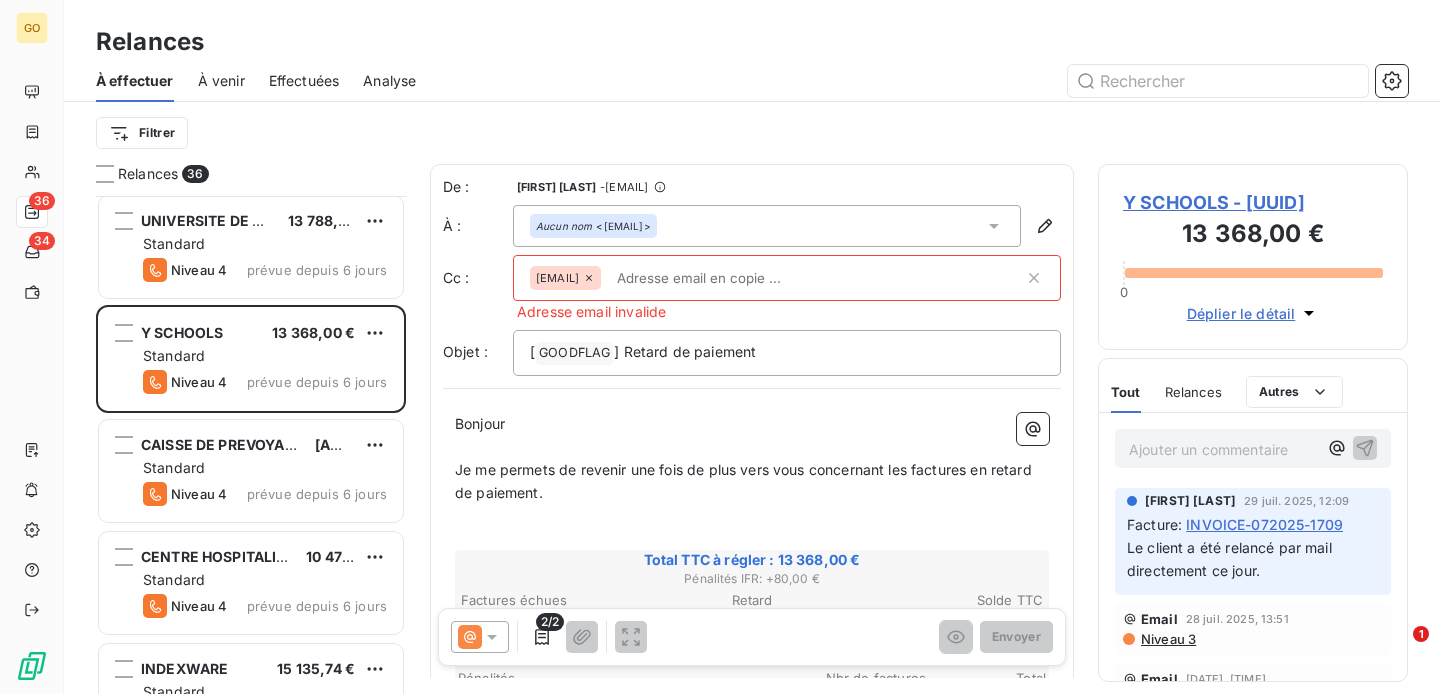 click 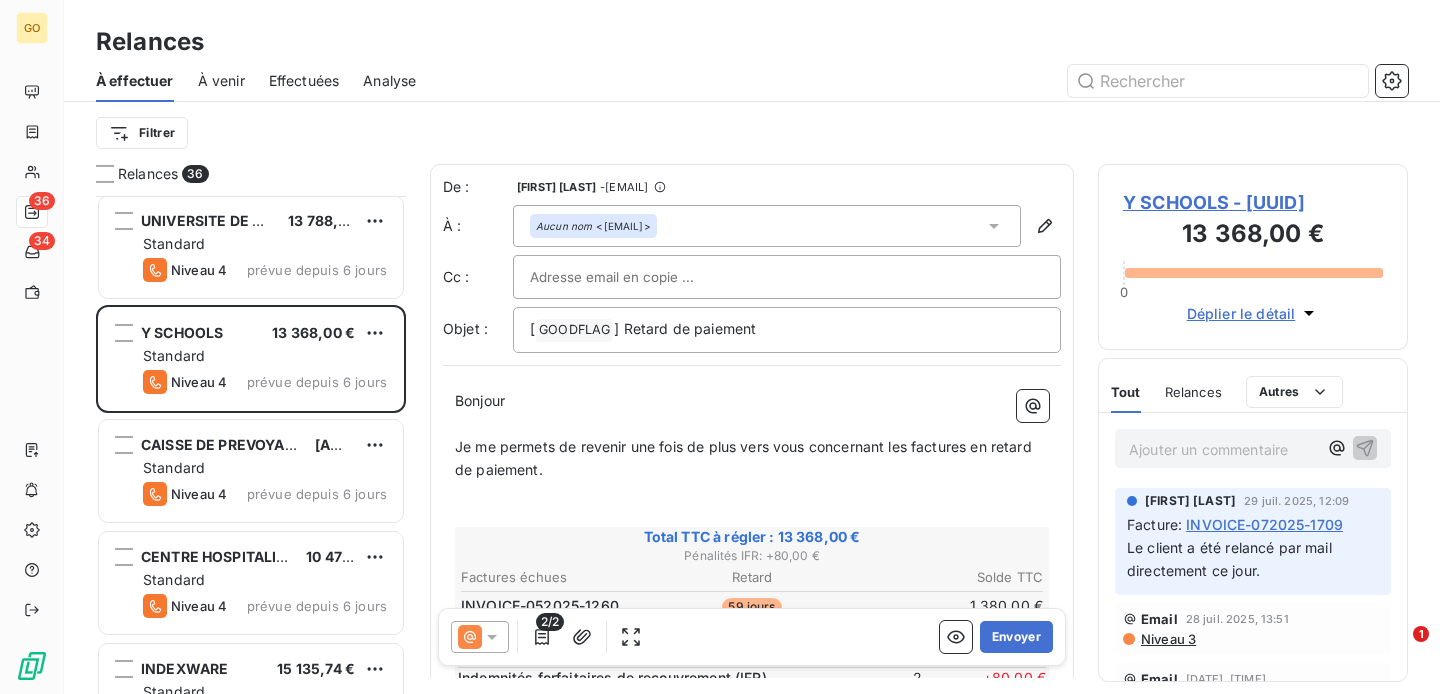 paste on "romain.gaspar@yschools.fr <romain.gaspar@yschools.fr>" 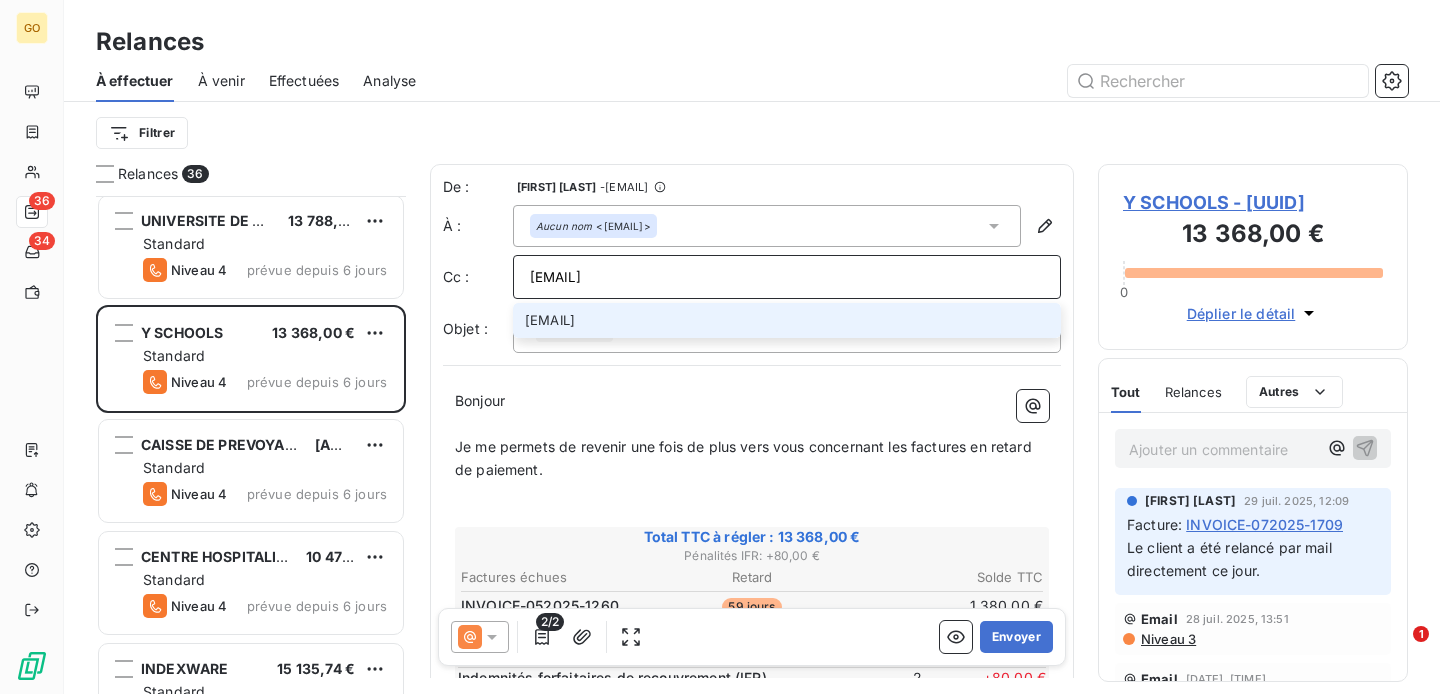 drag, startPoint x: 718, startPoint y: 277, endPoint x: 454, endPoint y: 277, distance: 264 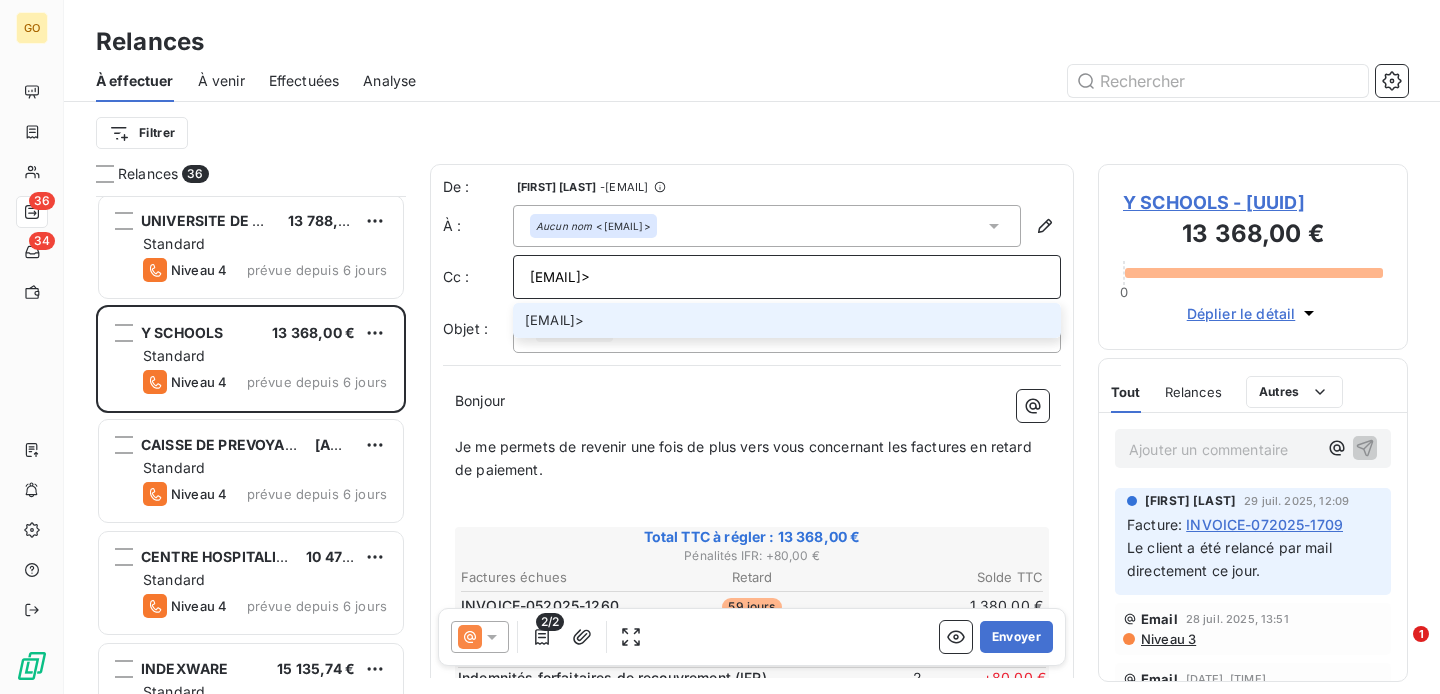 click on "romain.gaspar@yschools.fr>" at bounding box center (787, 277) 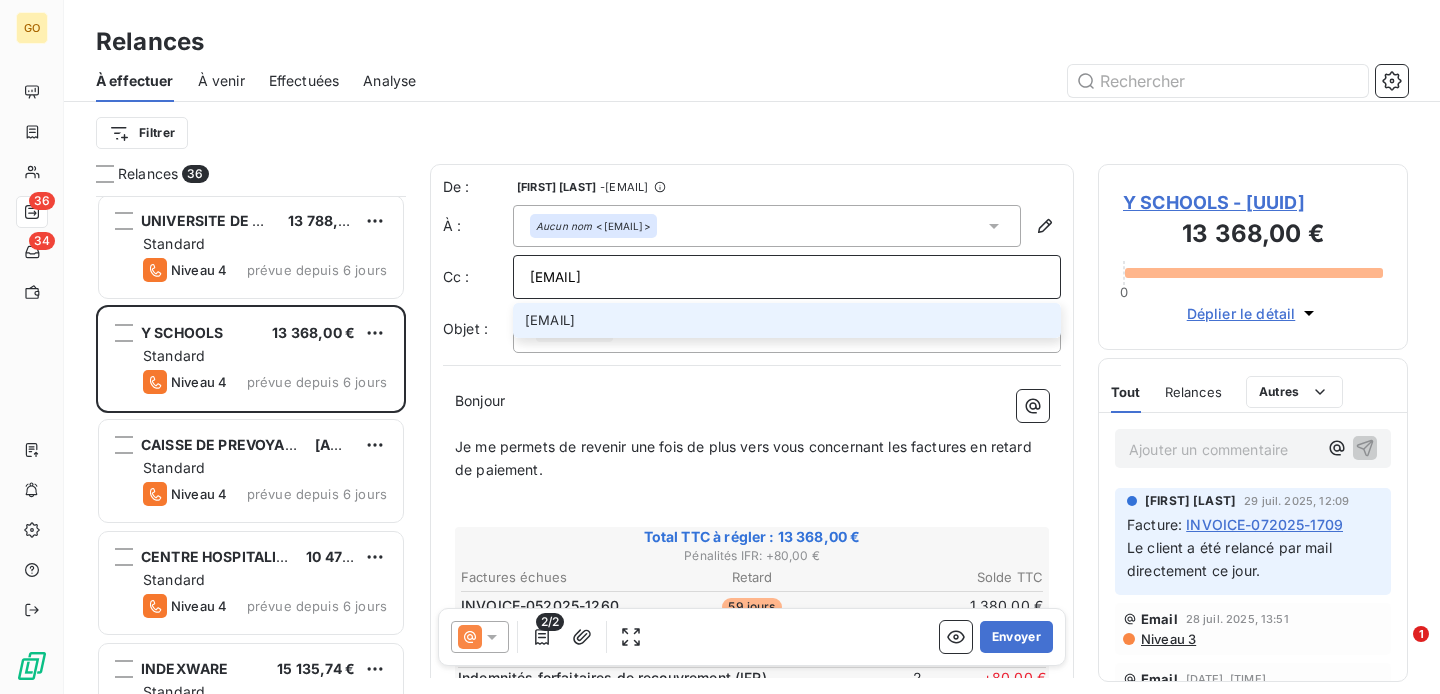 type on "romain.gaspar@yschools.fr" 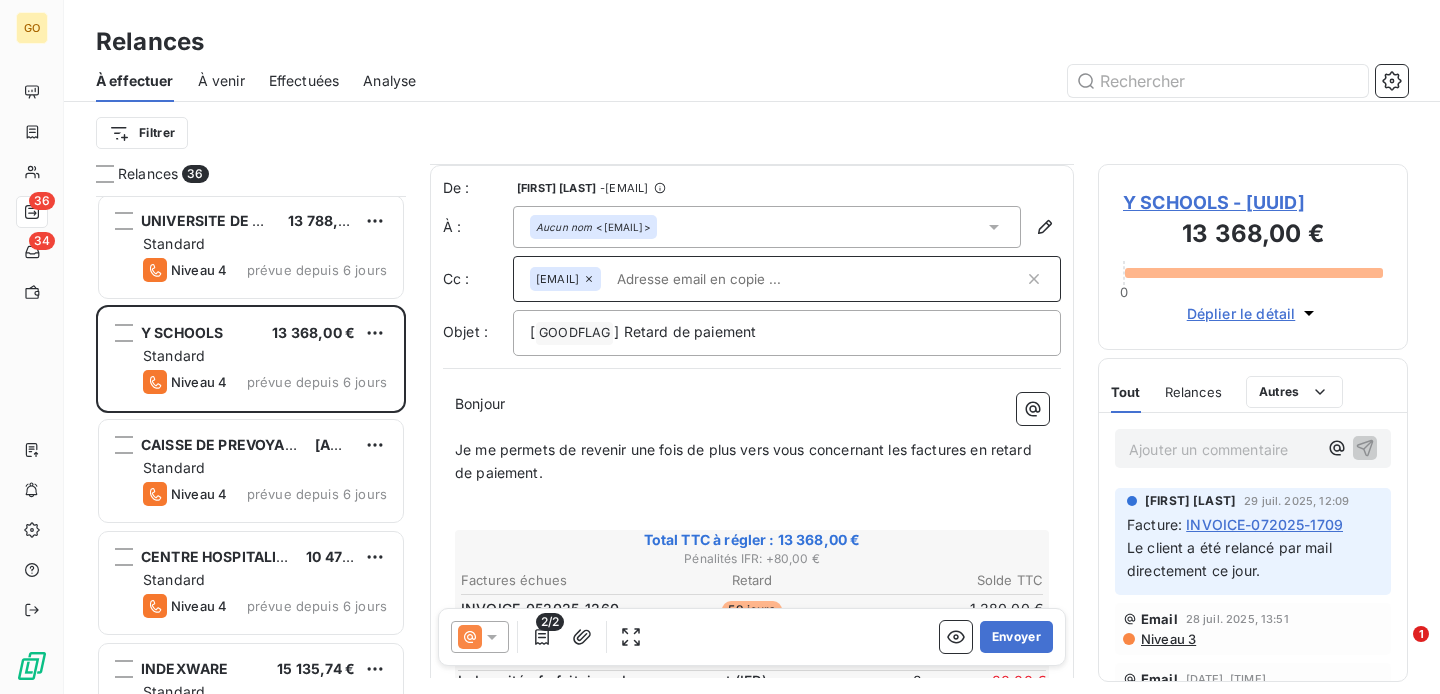 scroll, scrollTop: 557, scrollLeft: 0, axis: vertical 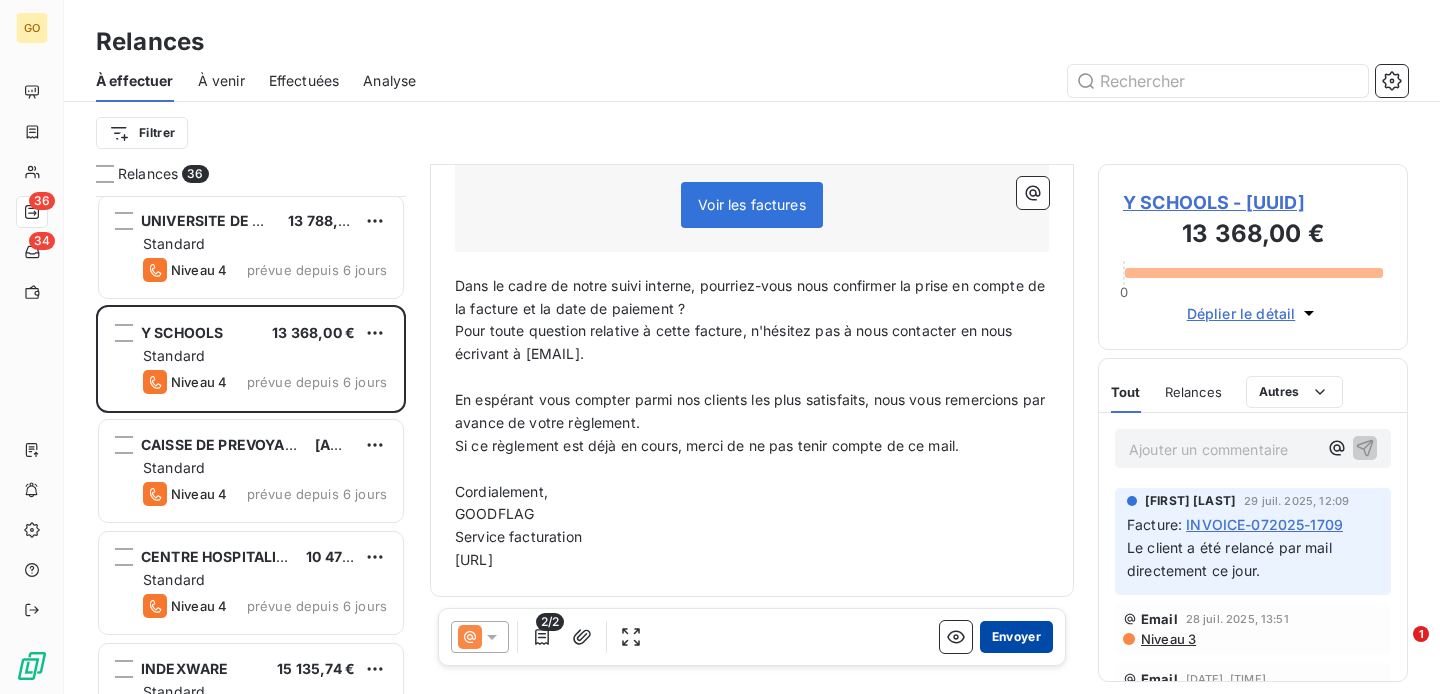 click on "Envoyer" at bounding box center (1016, 637) 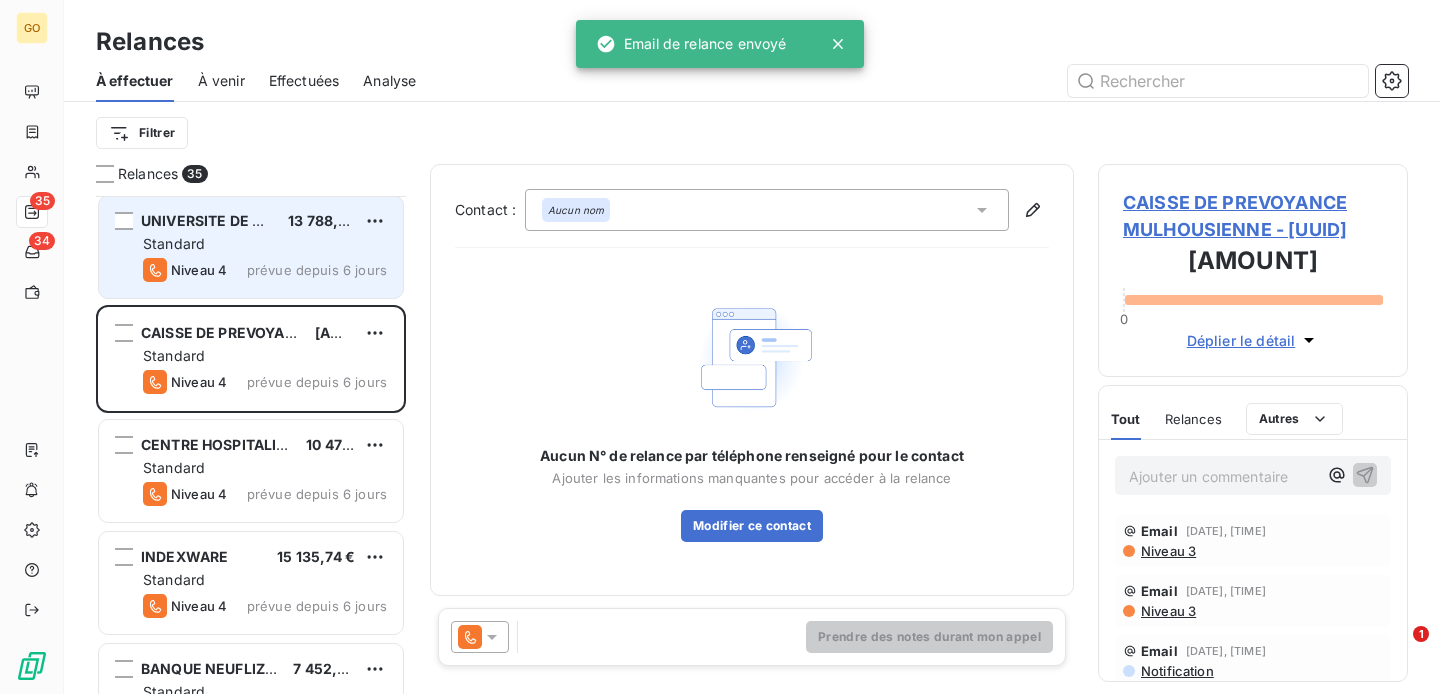 click on "Standard" at bounding box center [265, 244] 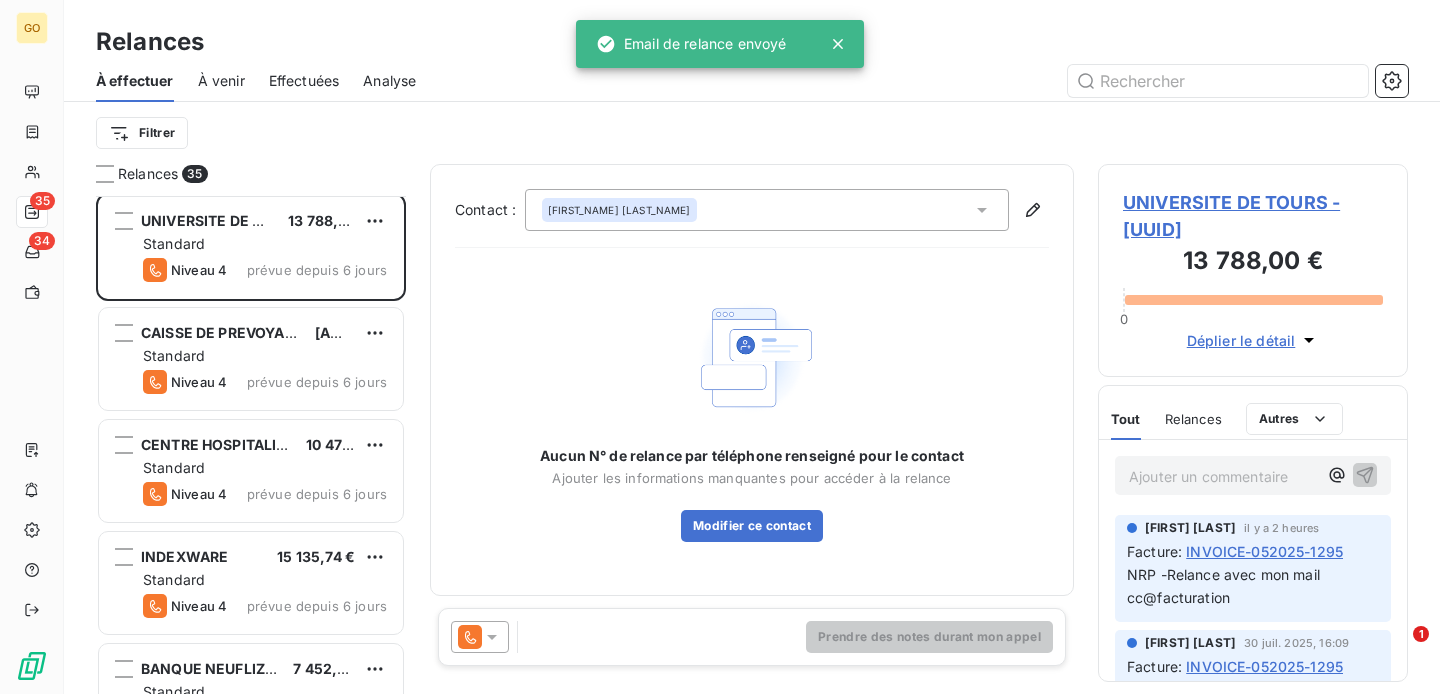 click 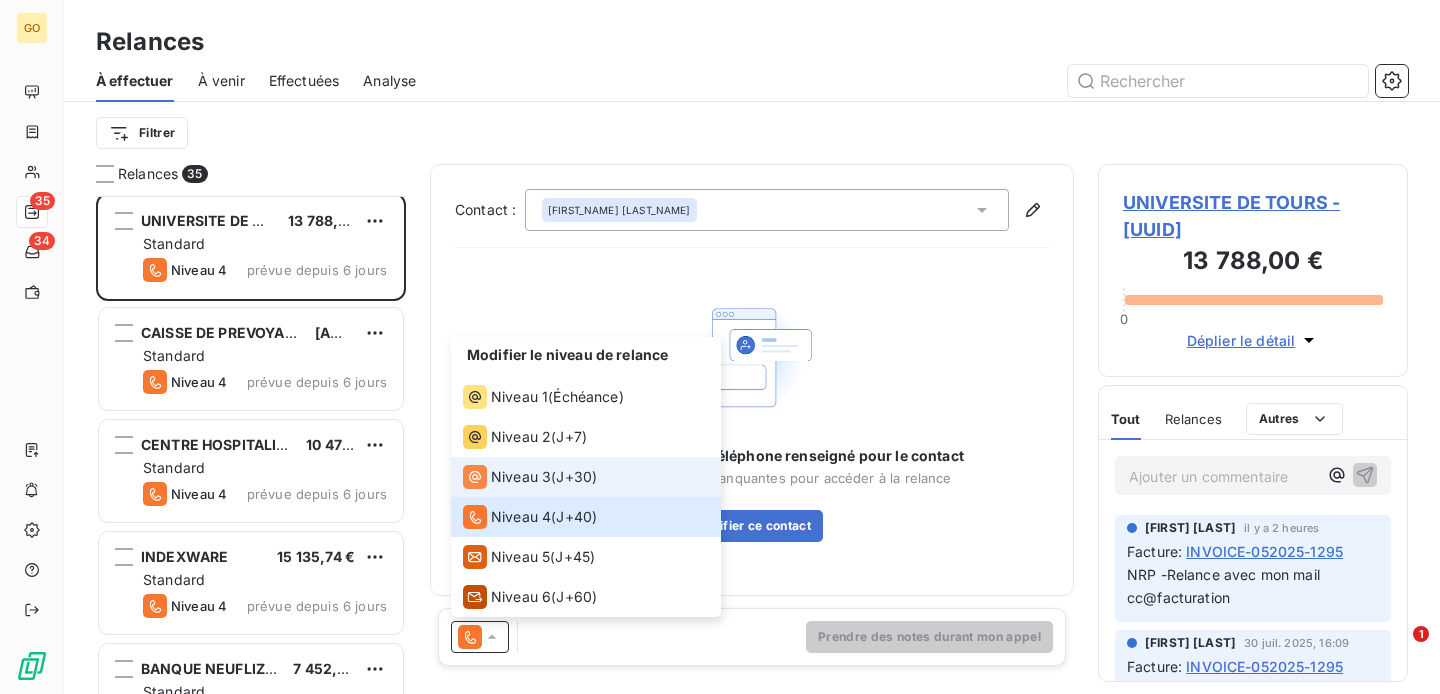 click on "Niveau 3" at bounding box center (521, 477) 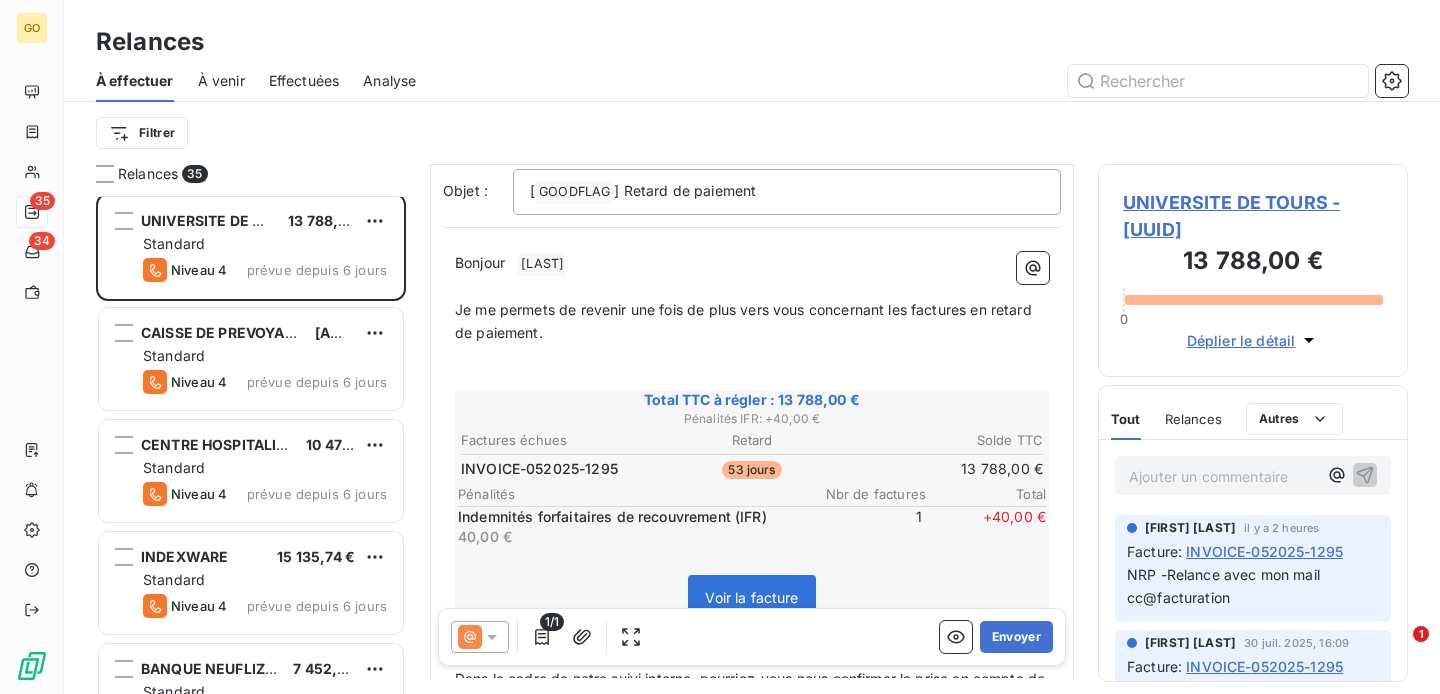 scroll, scrollTop: 0, scrollLeft: 0, axis: both 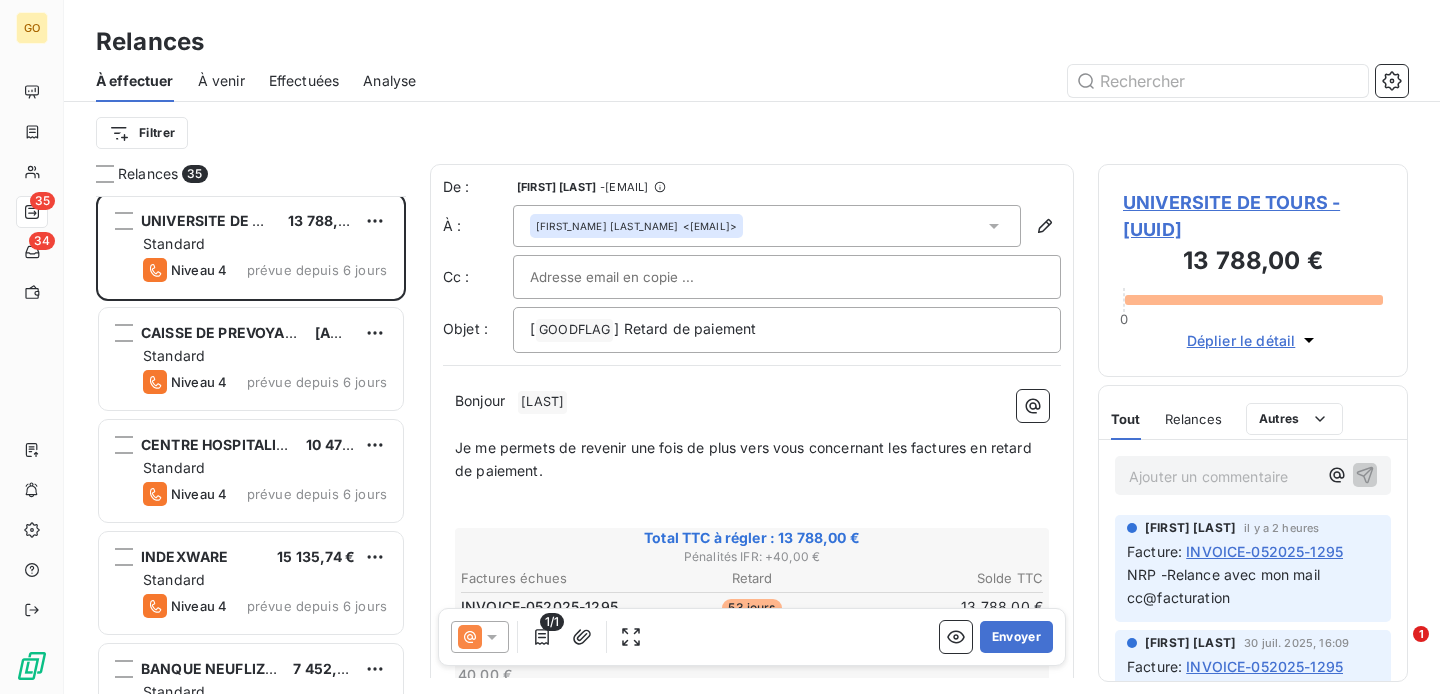 click at bounding box center [637, 277] 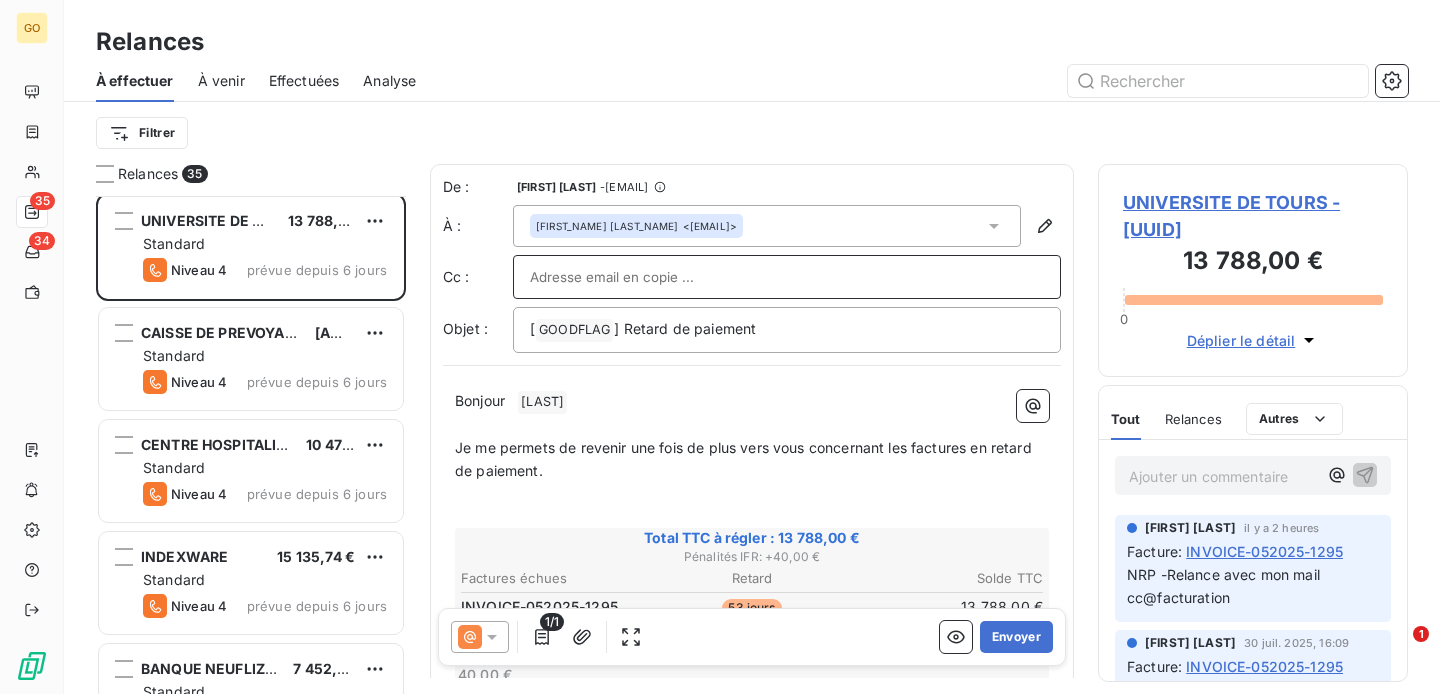 paste on "[EMAIL]" 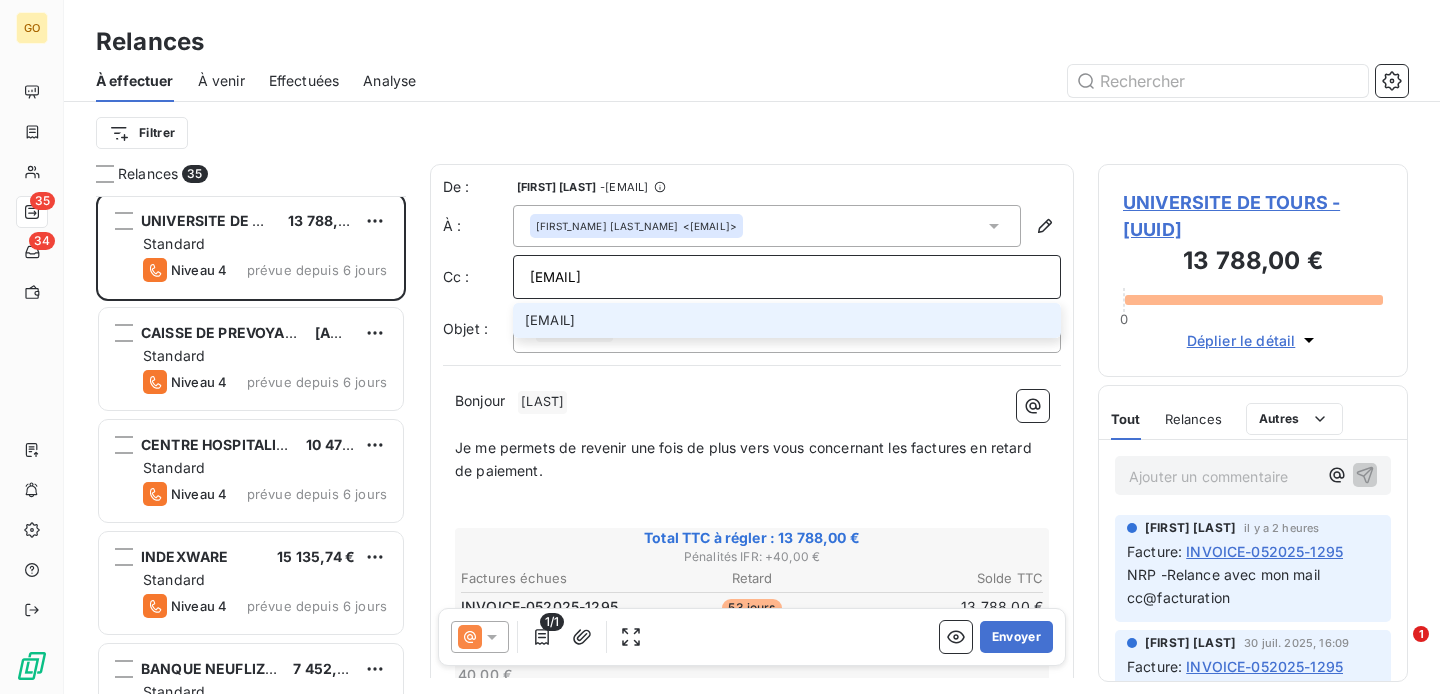 type on "[EMAIL]" 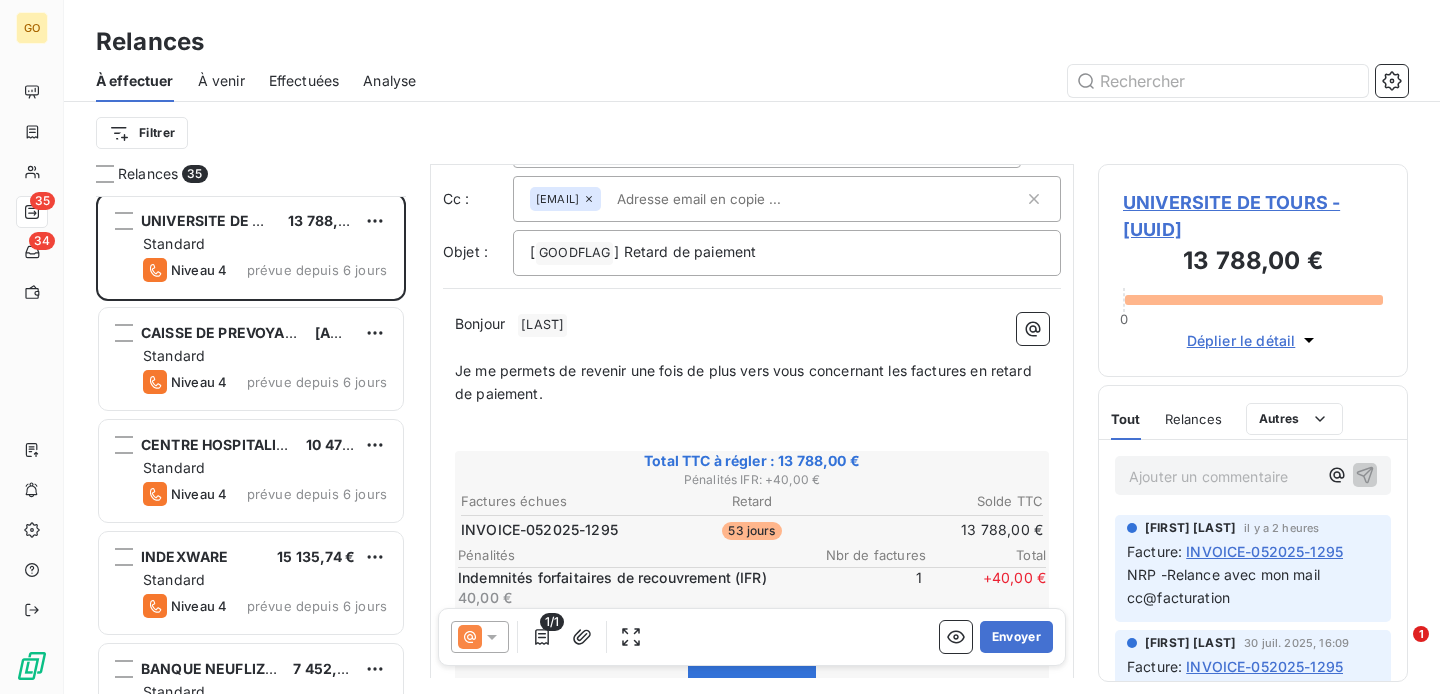 scroll, scrollTop: 83, scrollLeft: 0, axis: vertical 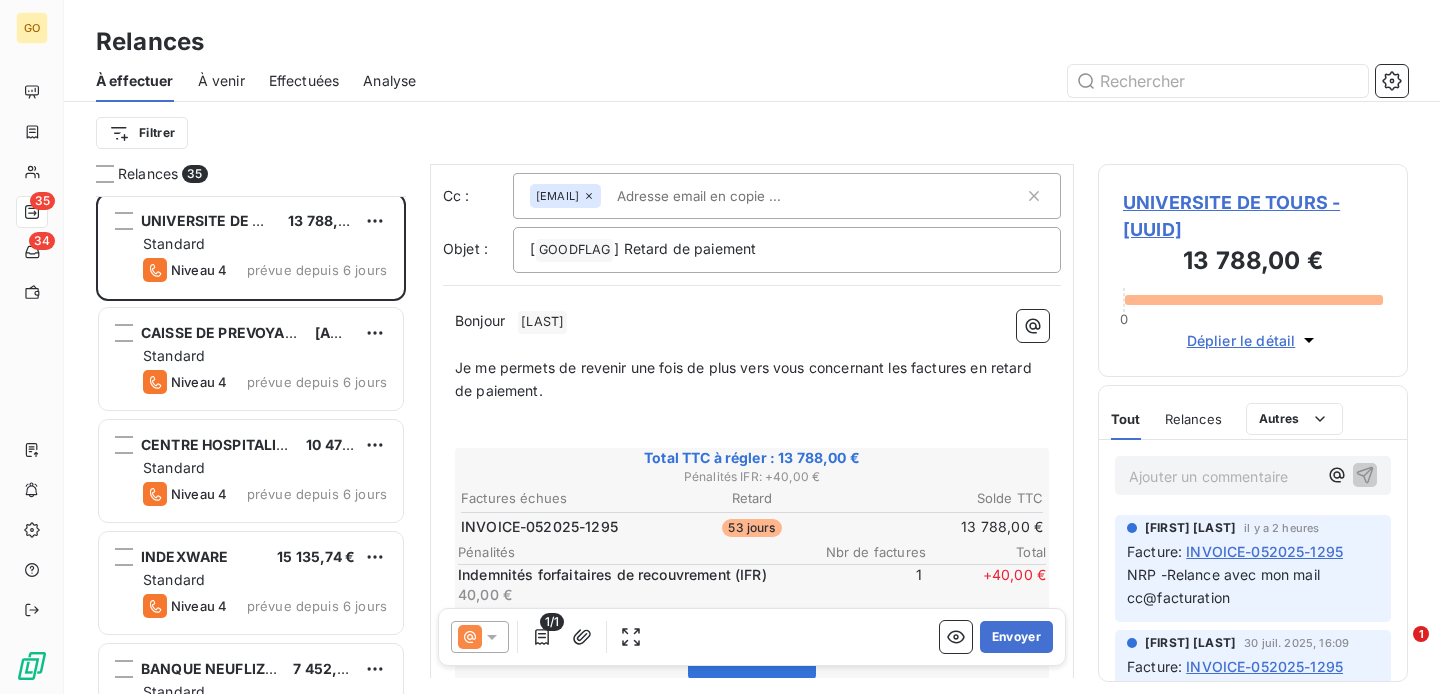 paste on "[EMAIL]" 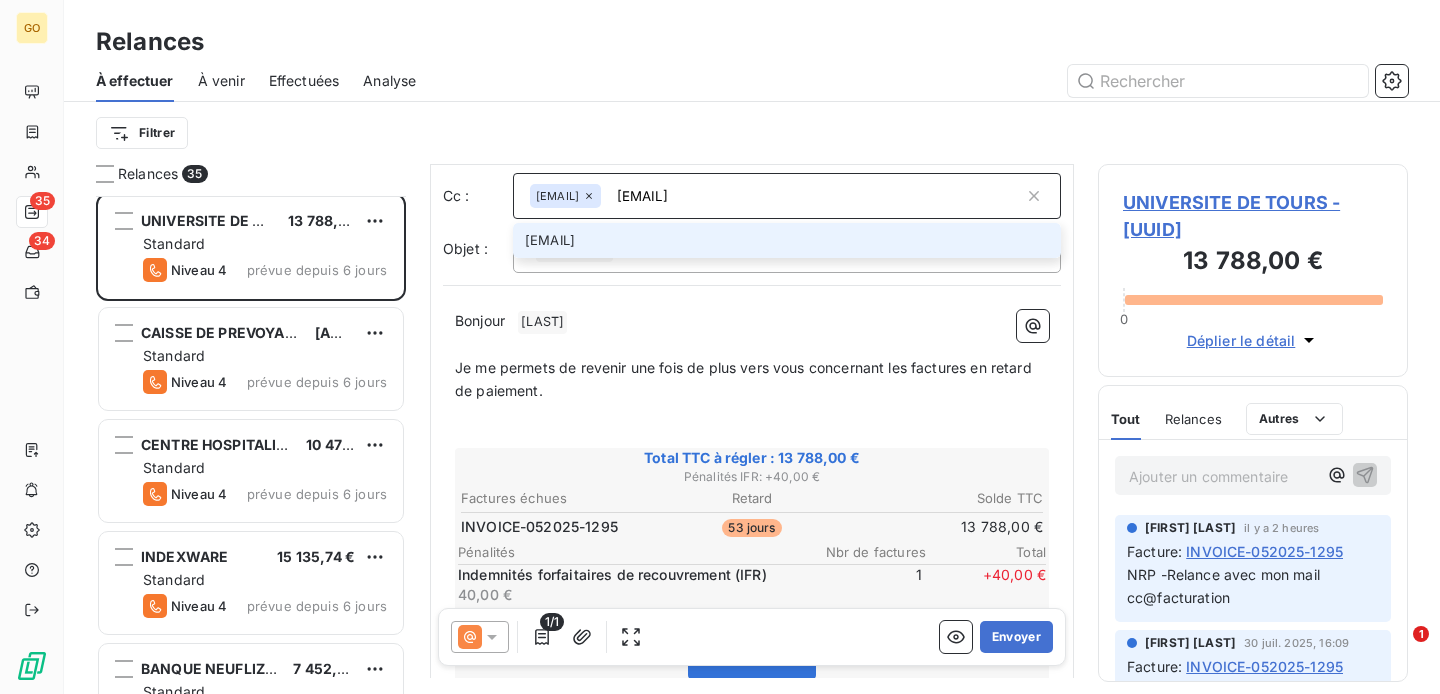 type on "[EMAIL]" 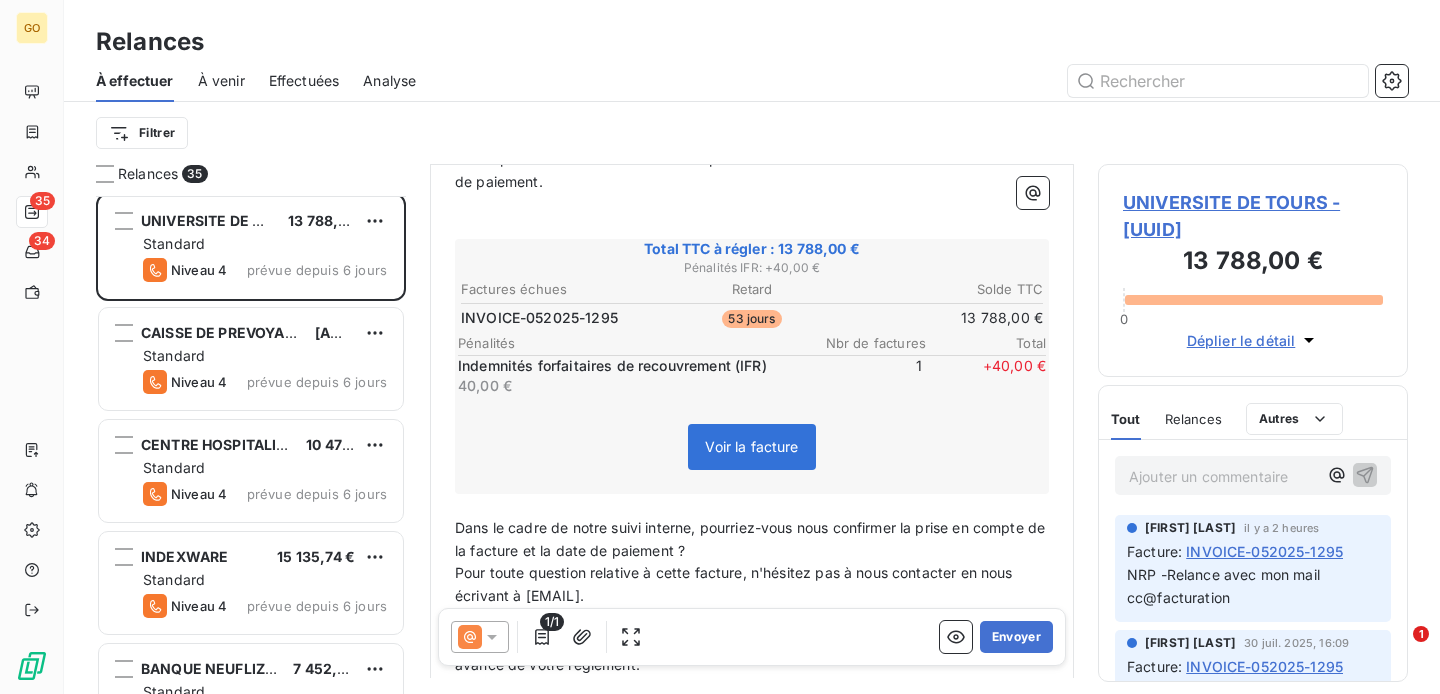 scroll, scrollTop: 295, scrollLeft: 0, axis: vertical 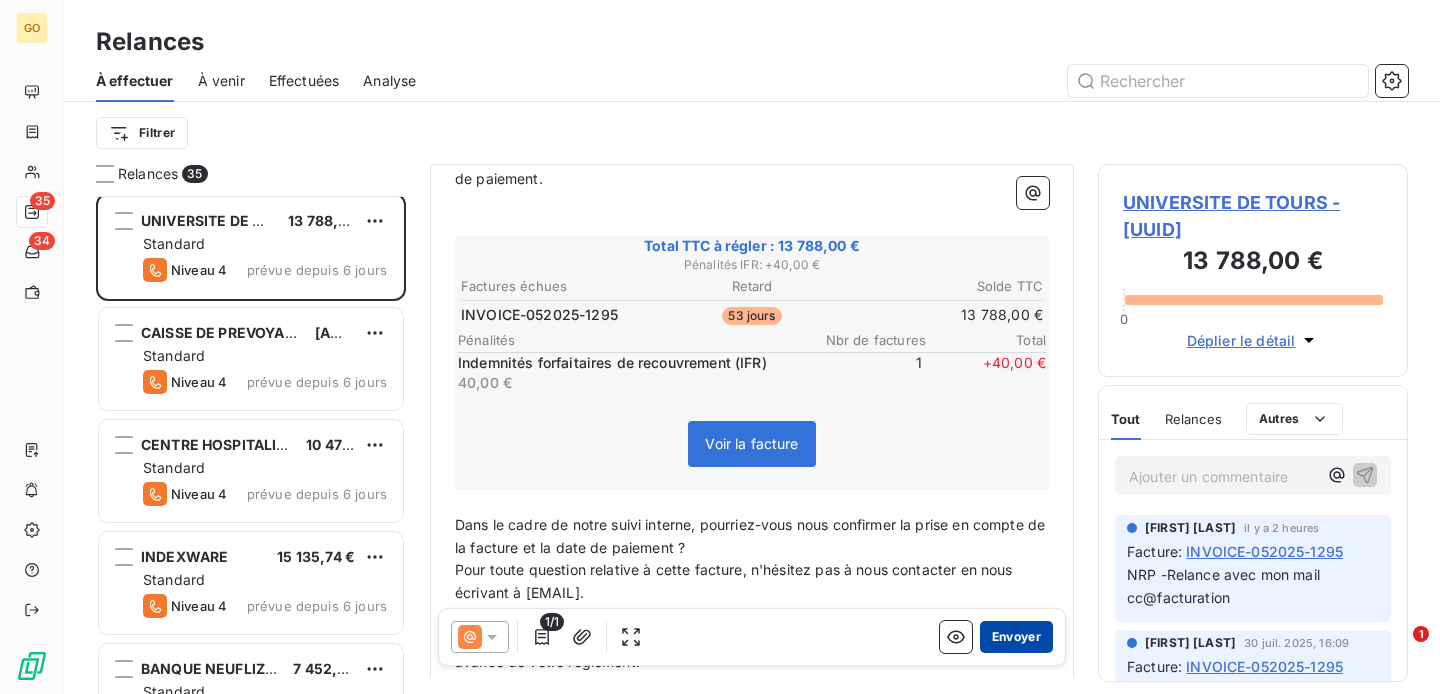 click on "Envoyer" at bounding box center (1016, 637) 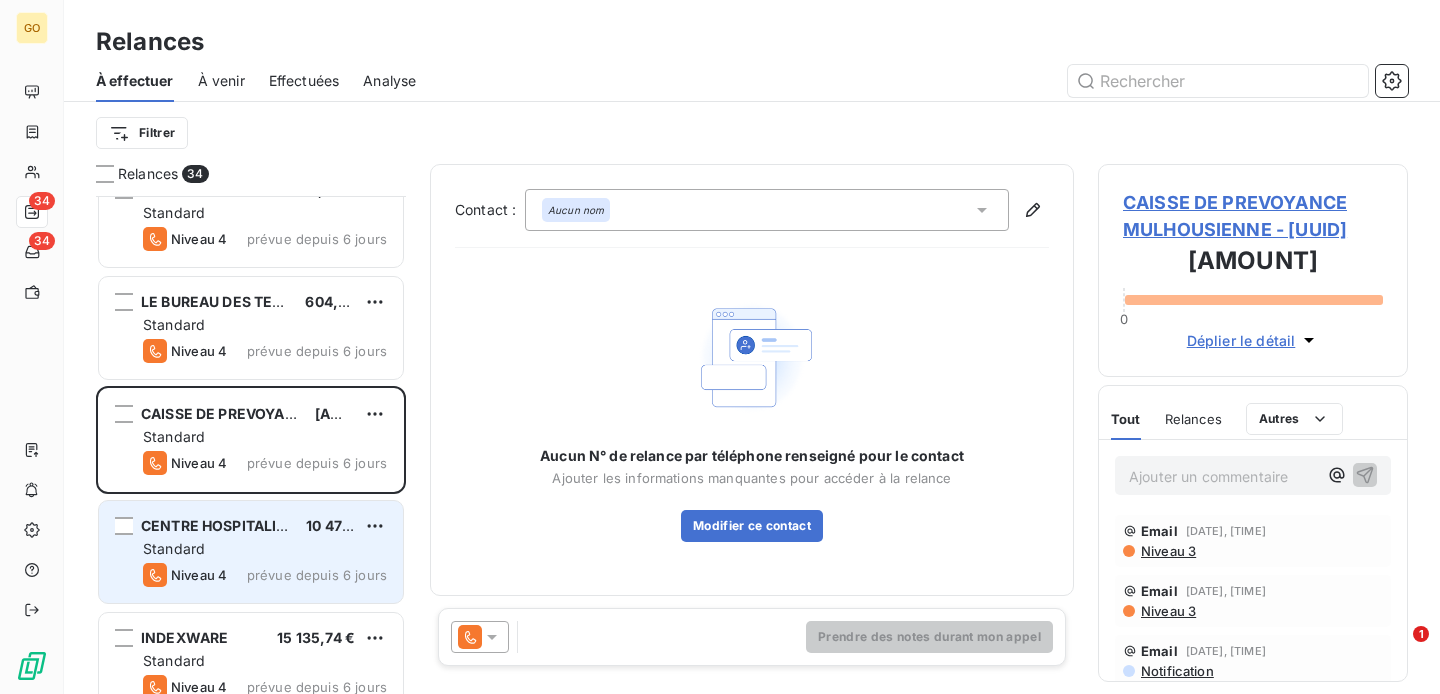 scroll, scrollTop: 2937, scrollLeft: 0, axis: vertical 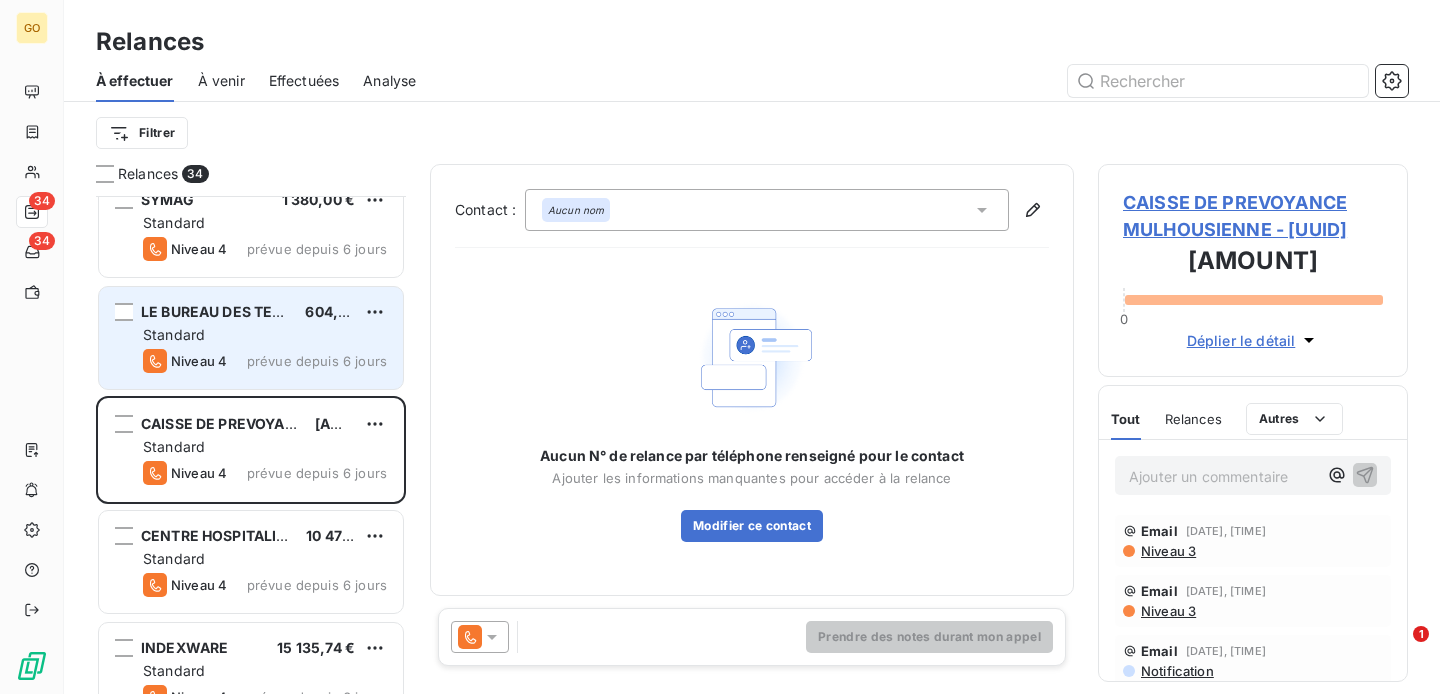 click on "LE BUREAU DES TELECOMS" at bounding box center [237, 311] 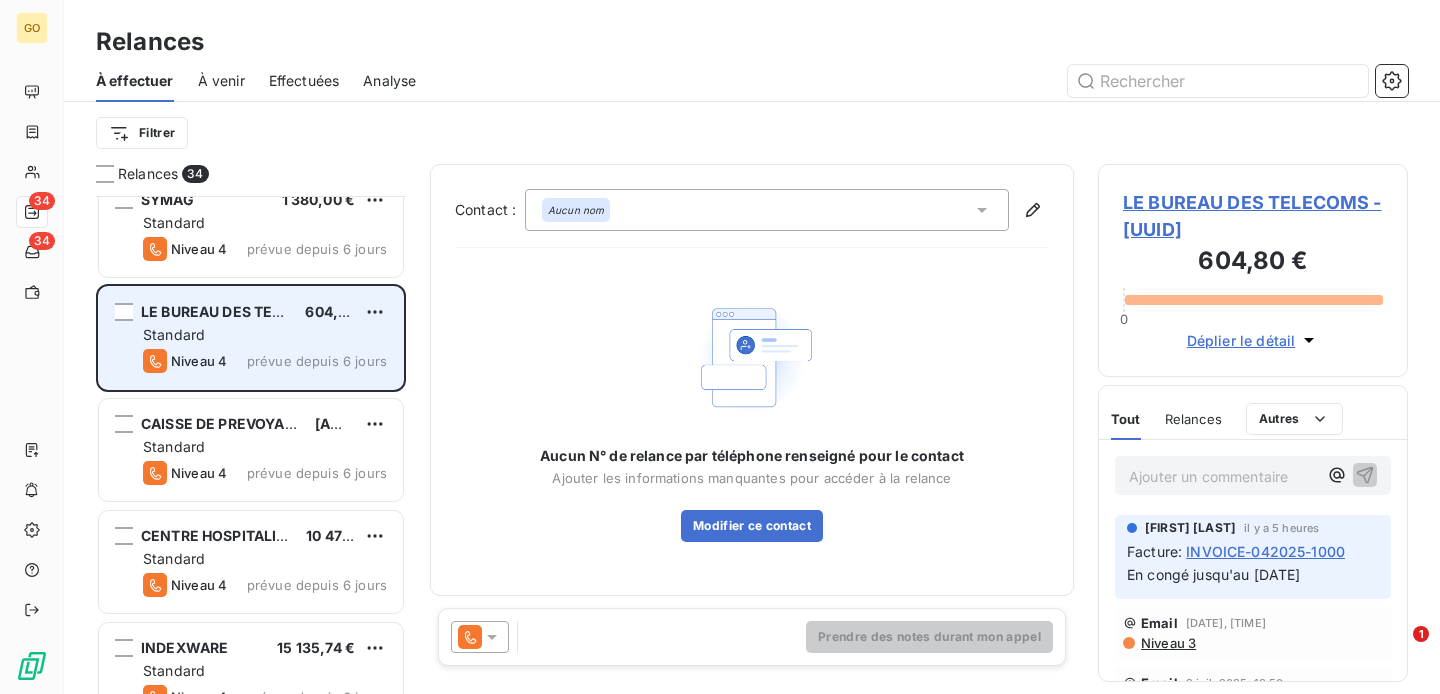 scroll, scrollTop: 2824, scrollLeft: 0, axis: vertical 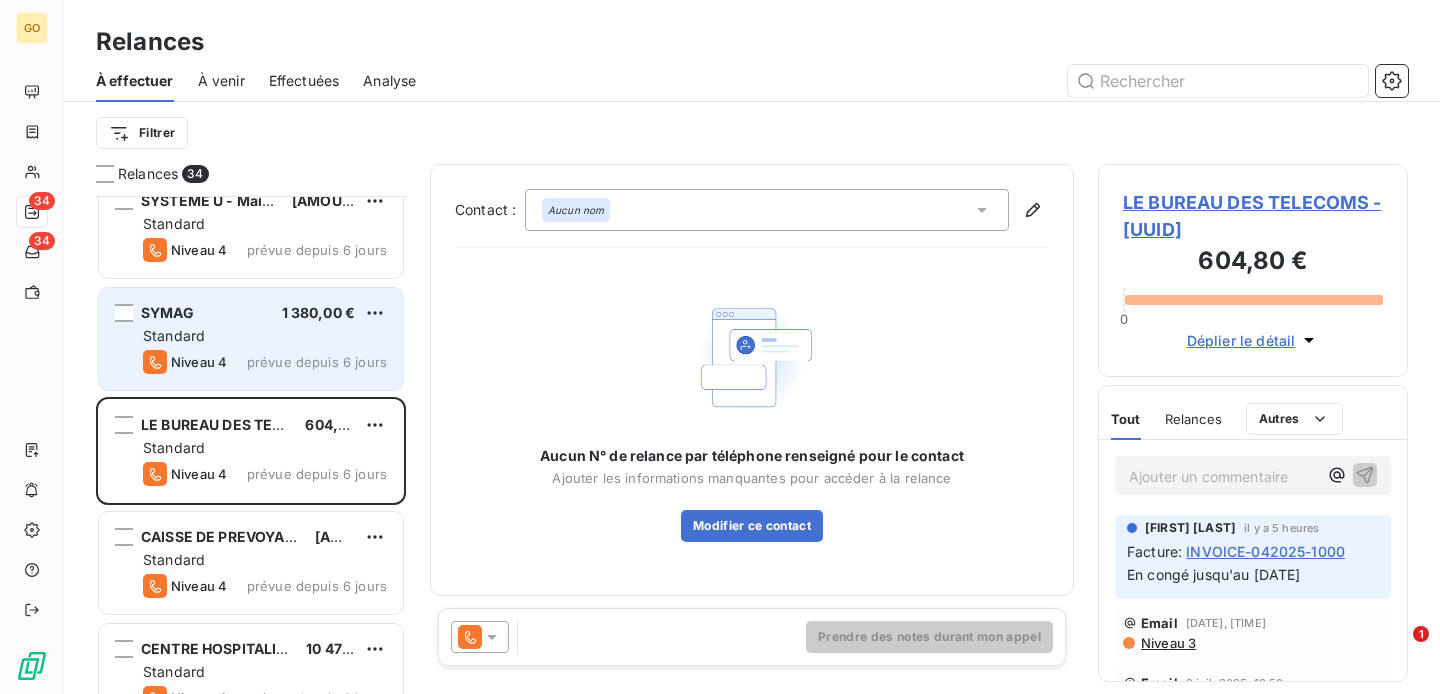 click on "SYMAG 1 380,00 €" at bounding box center [265, 313] 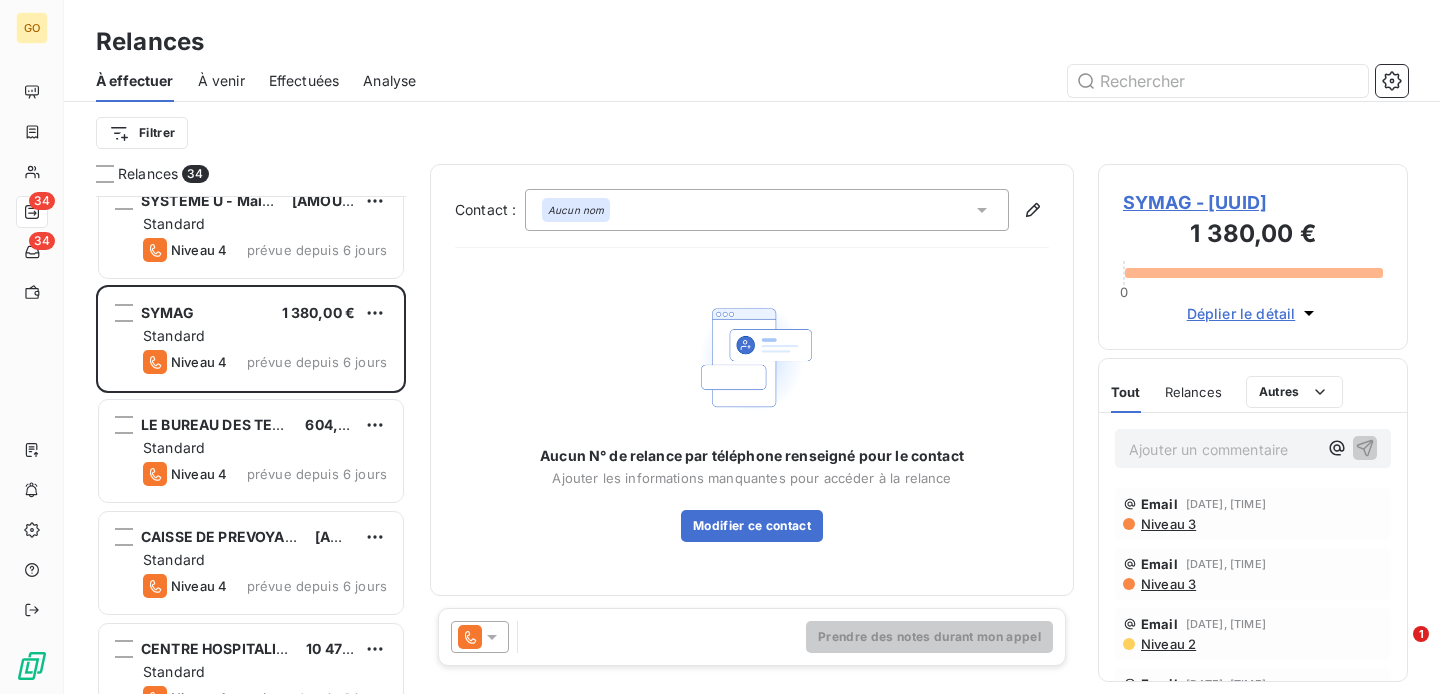 click at bounding box center (480, 637) 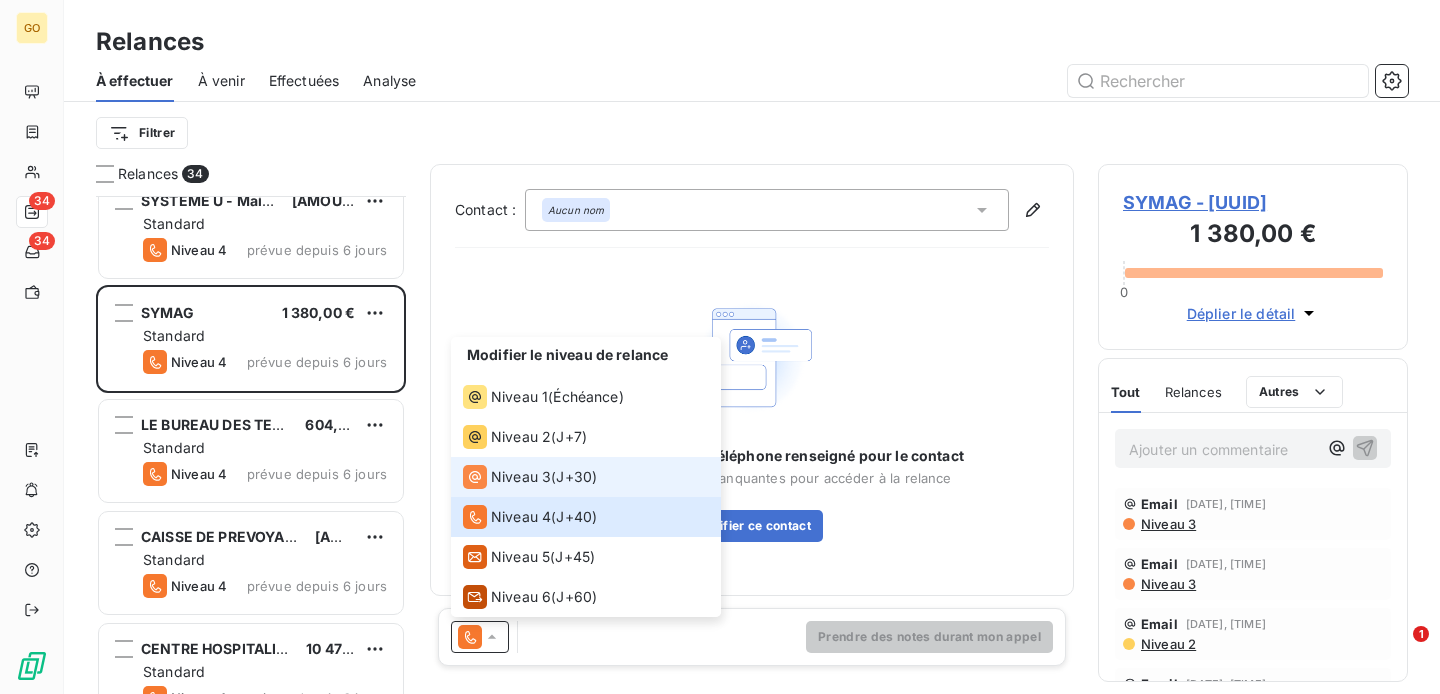 click on "Niveau 3" at bounding box center [521, 477] 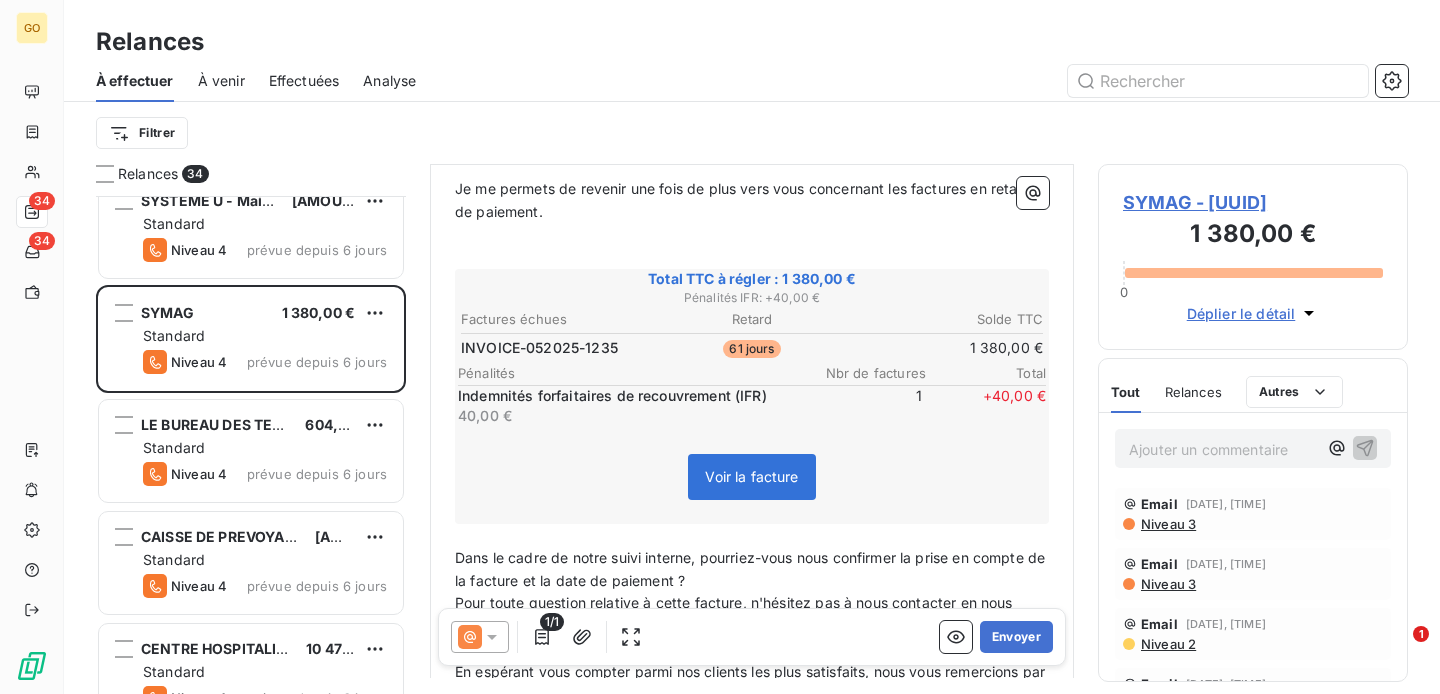 scroll, scrollTop: 0, scrollLeft: 0, axis: both 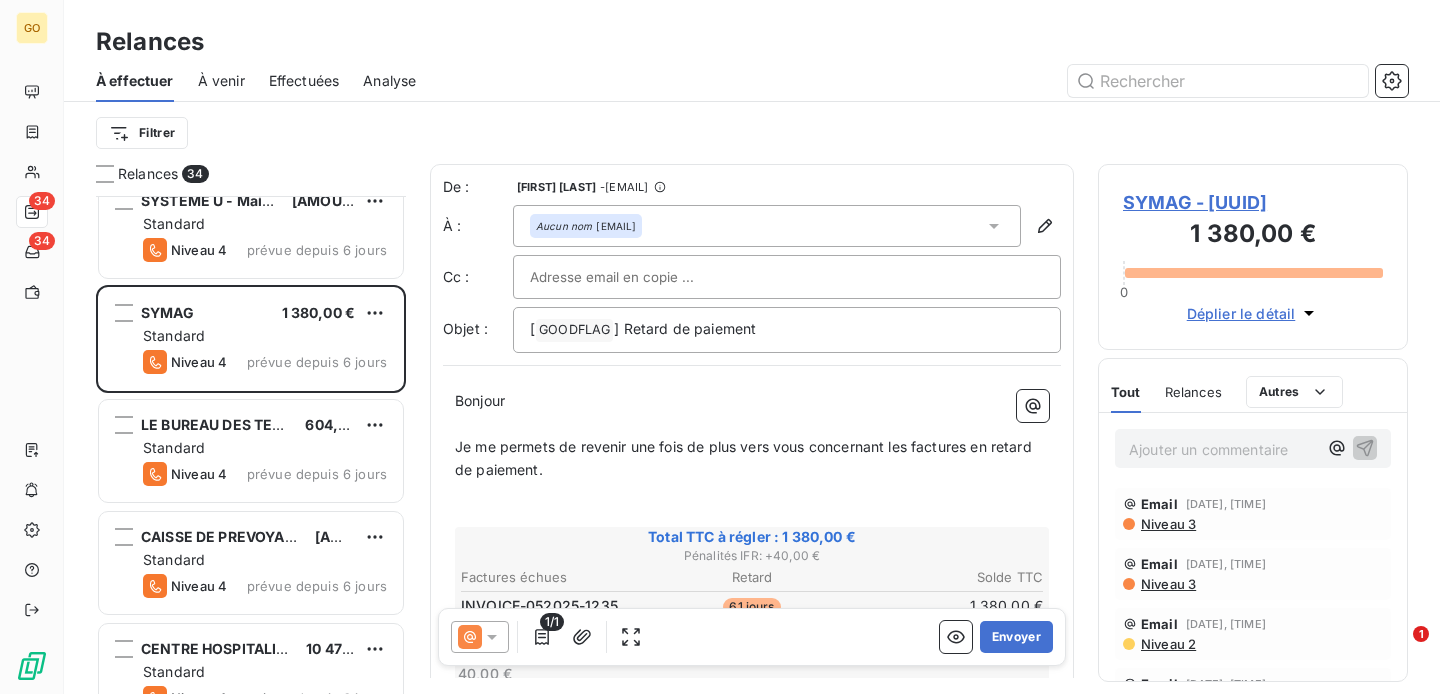 click at bounding box center (637, 277) 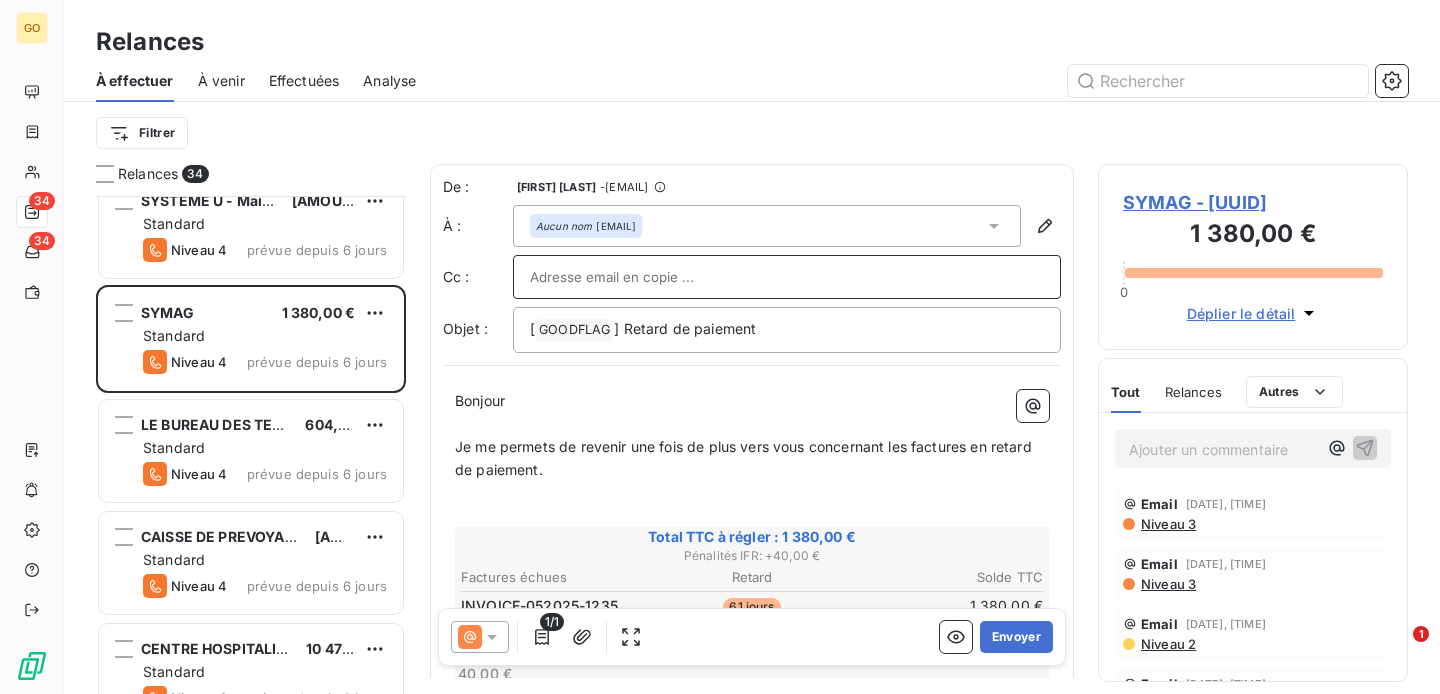 paste on "pascal.cuvilliez@symag.com" 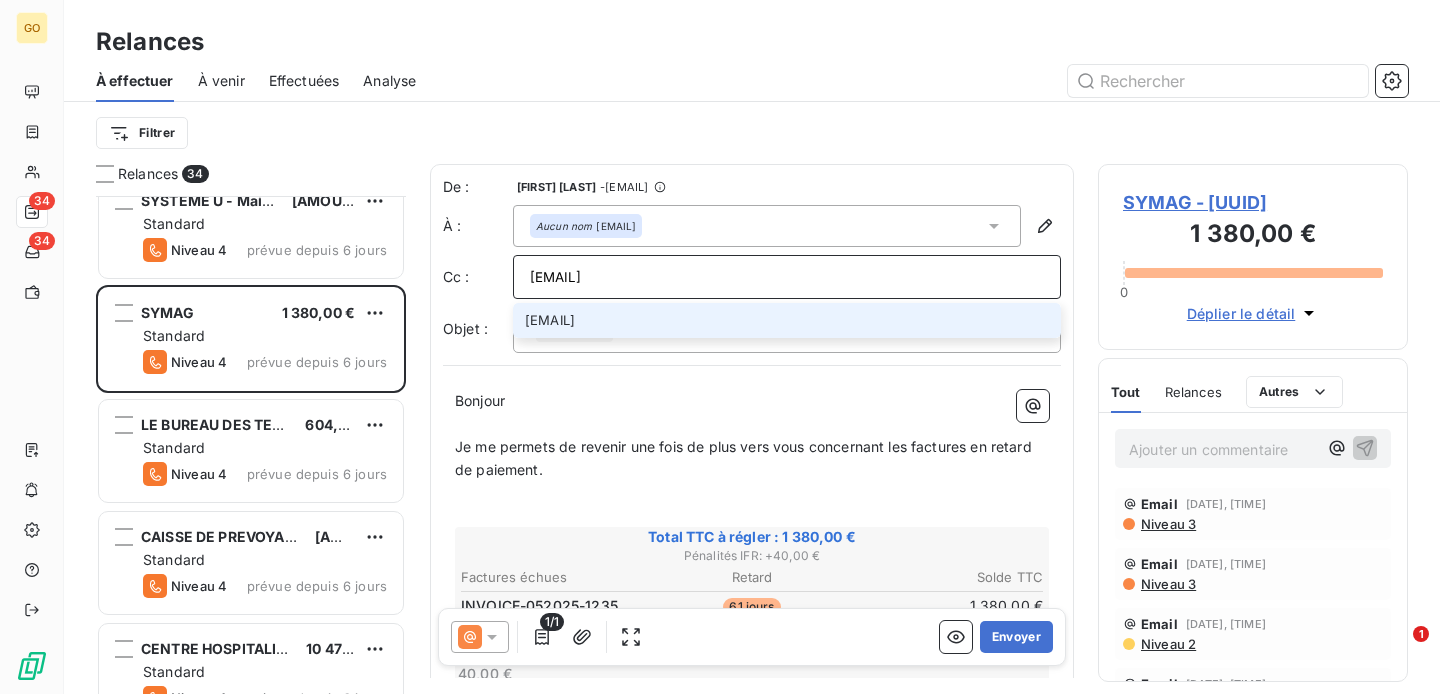type on "pascal.cuvilliez@symag.com" 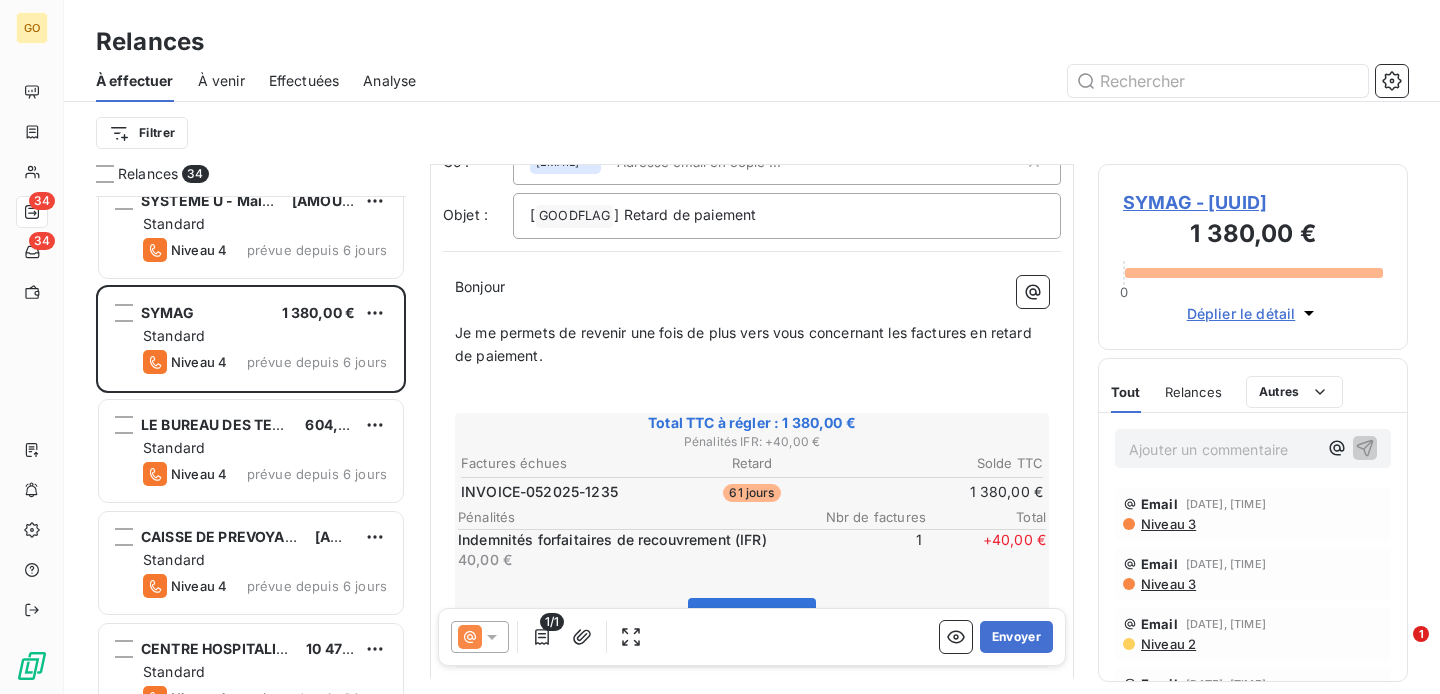 scroll, scrollTop: 128, scrollLeft: 0, axis: vertical 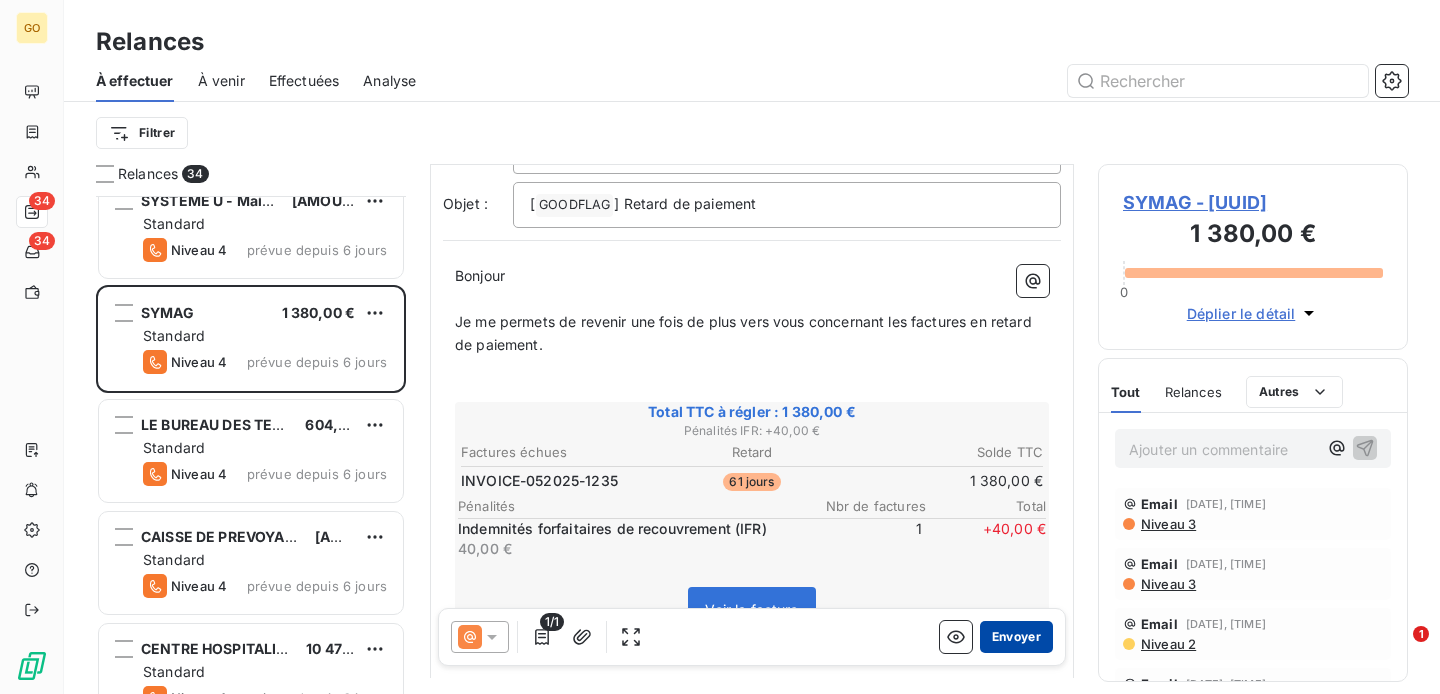 click on "Envoyer" at bounding box center (1016, 637) 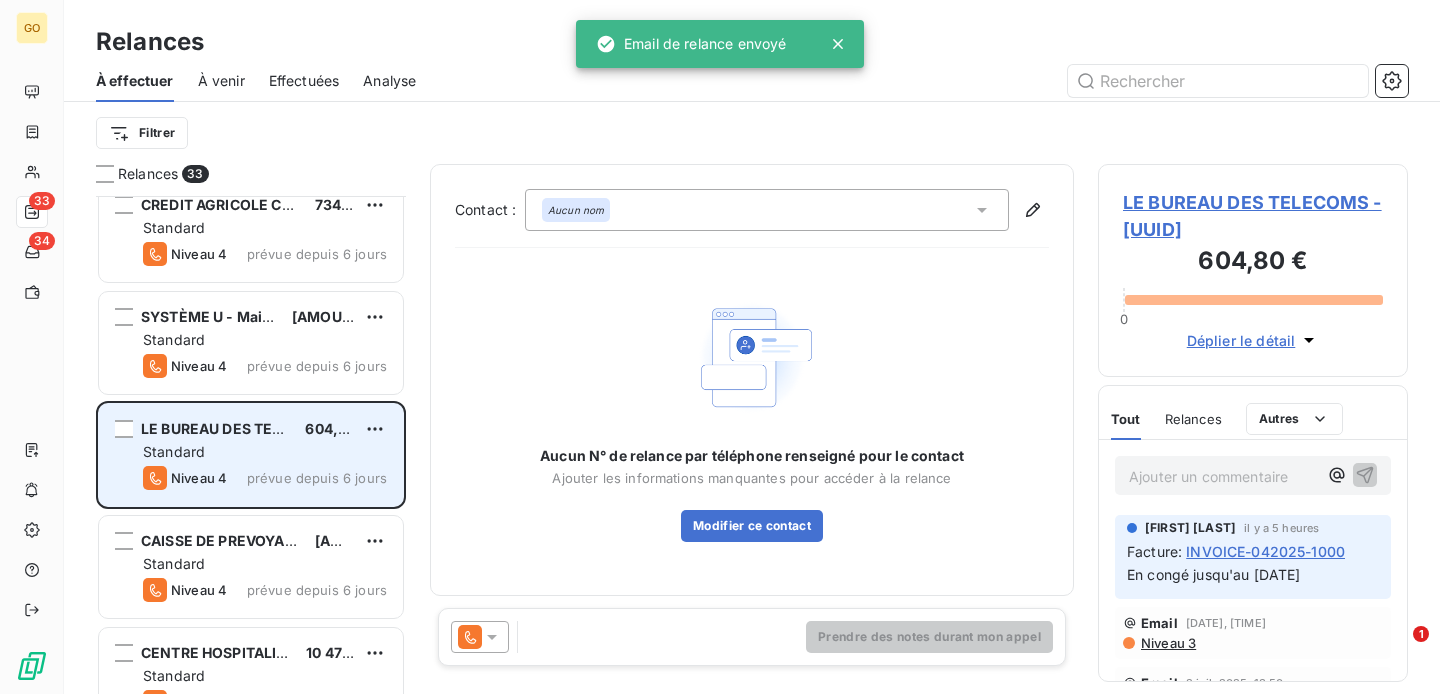 scroll, scrollTop: 2688, scrollLeft: 0, axis: vertical 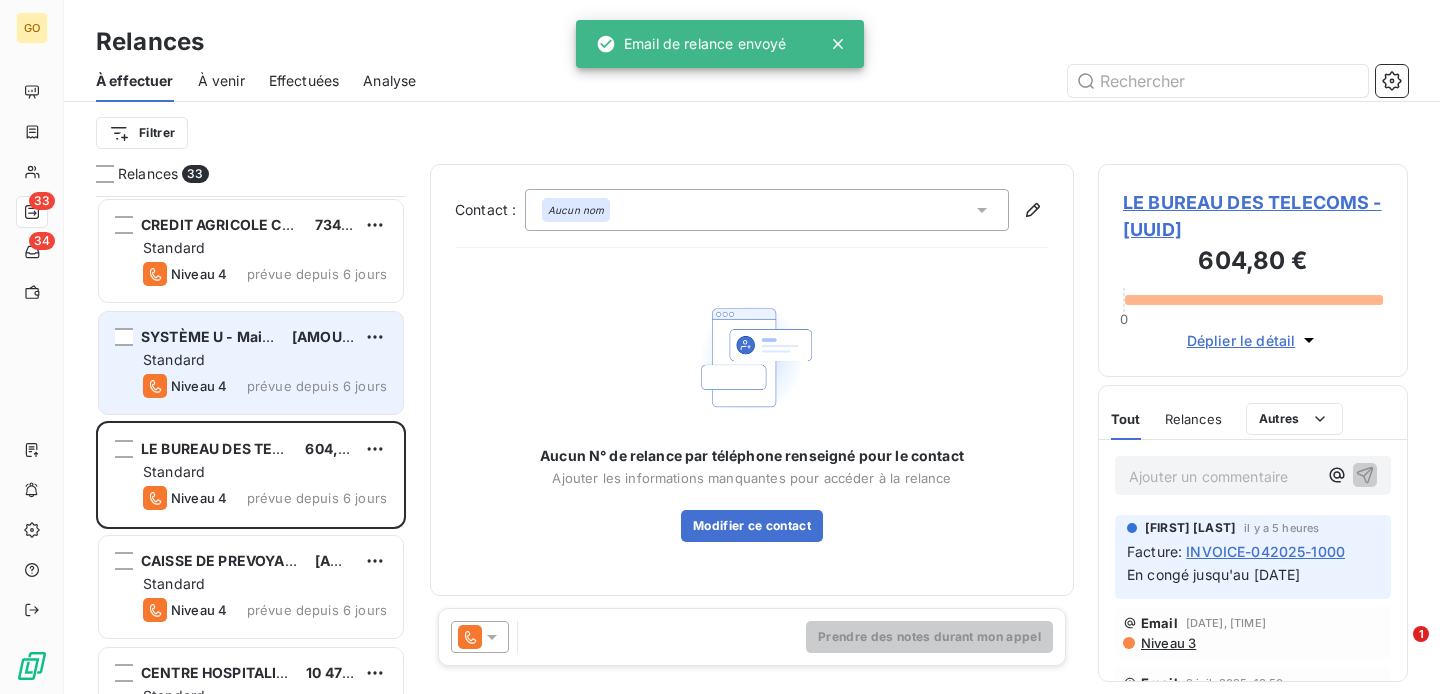 click on "Standard" at bounding box center (265, 360) 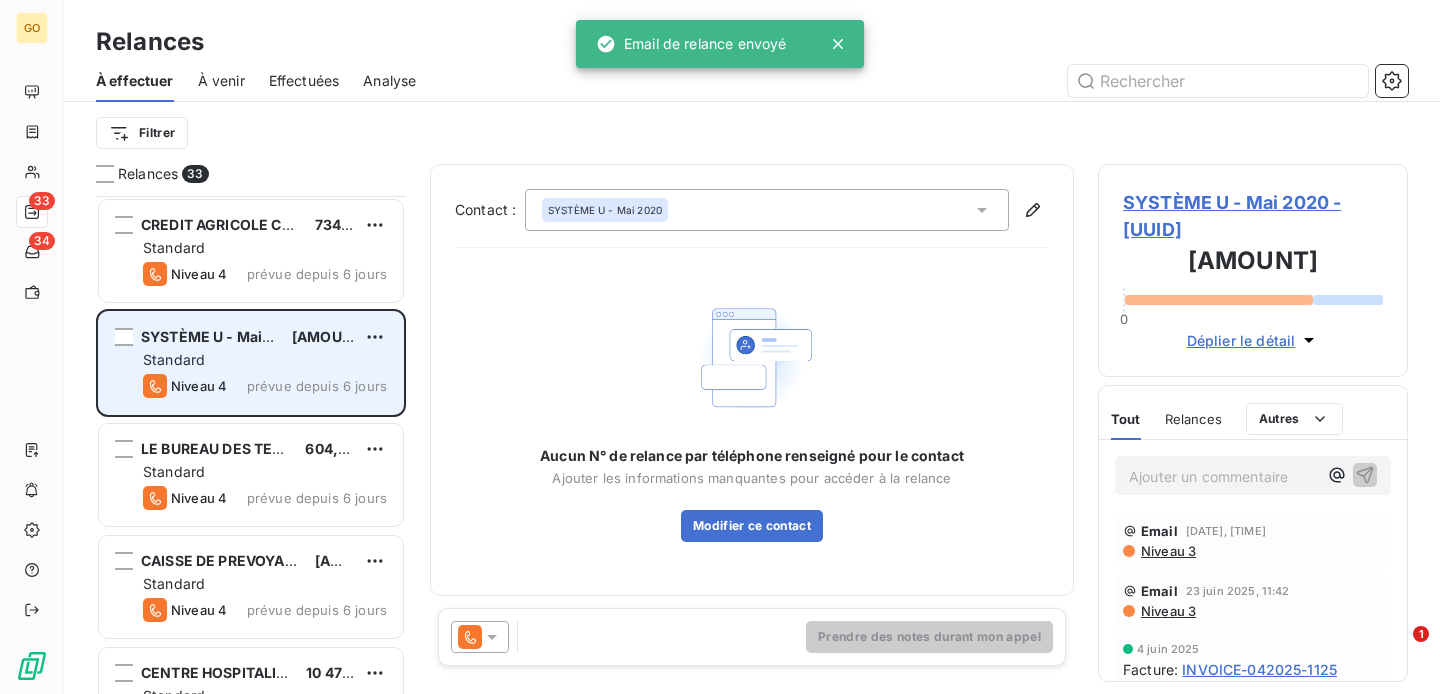 scroll, scrollTop: 2624, scrollLeft: 0, axis: vertical 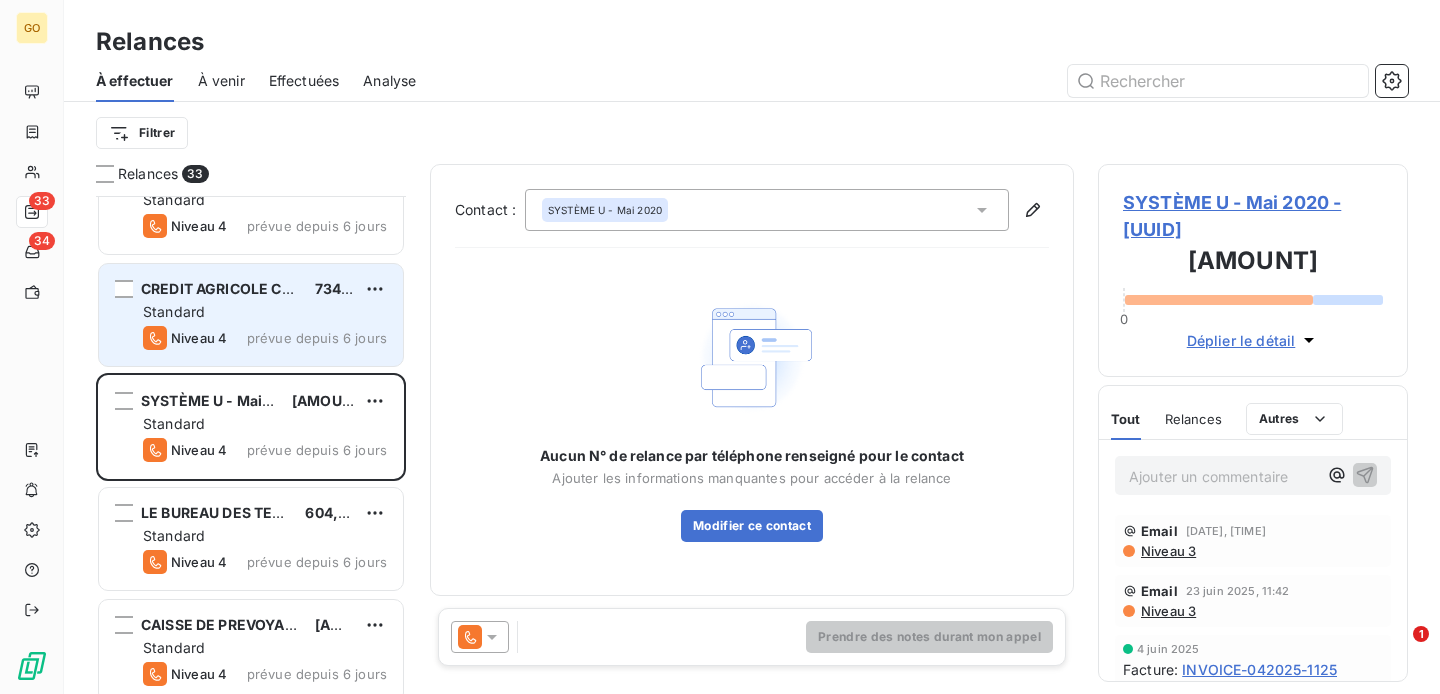click on "Standard" at bounding box center (265, 312) 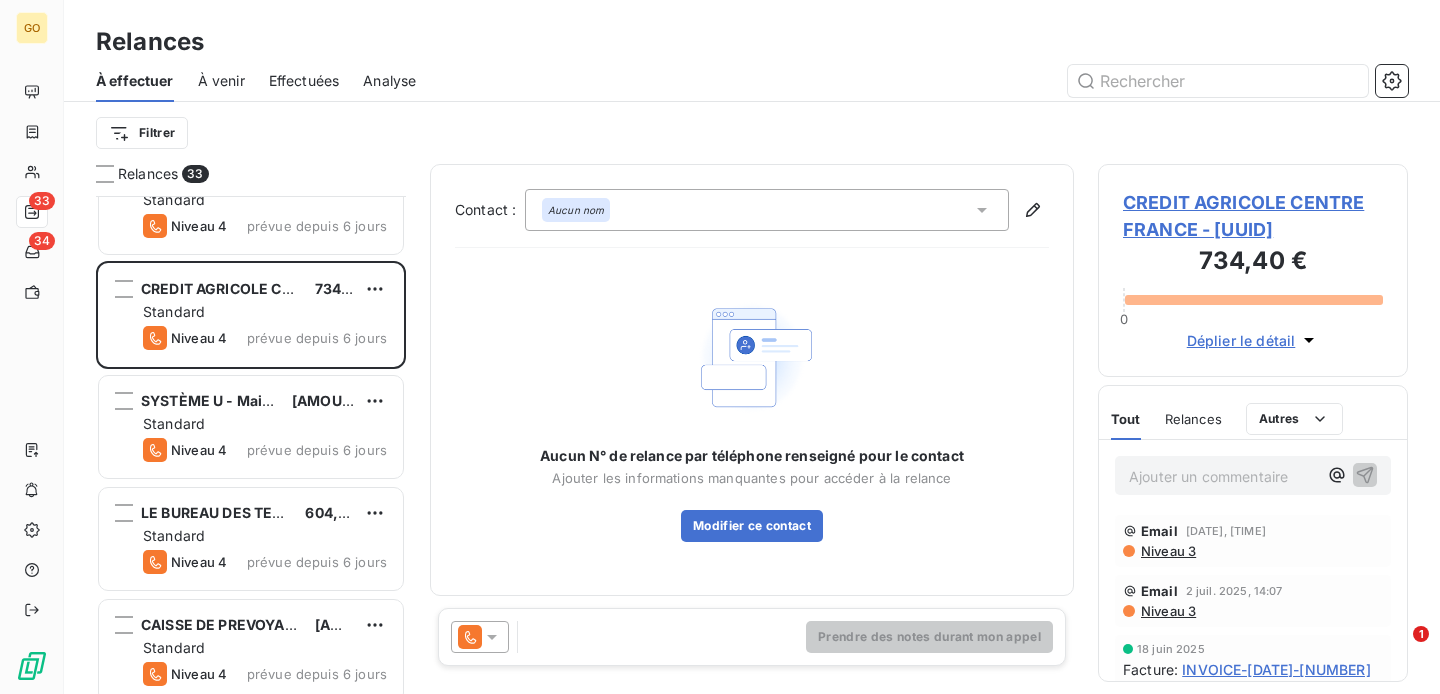 click 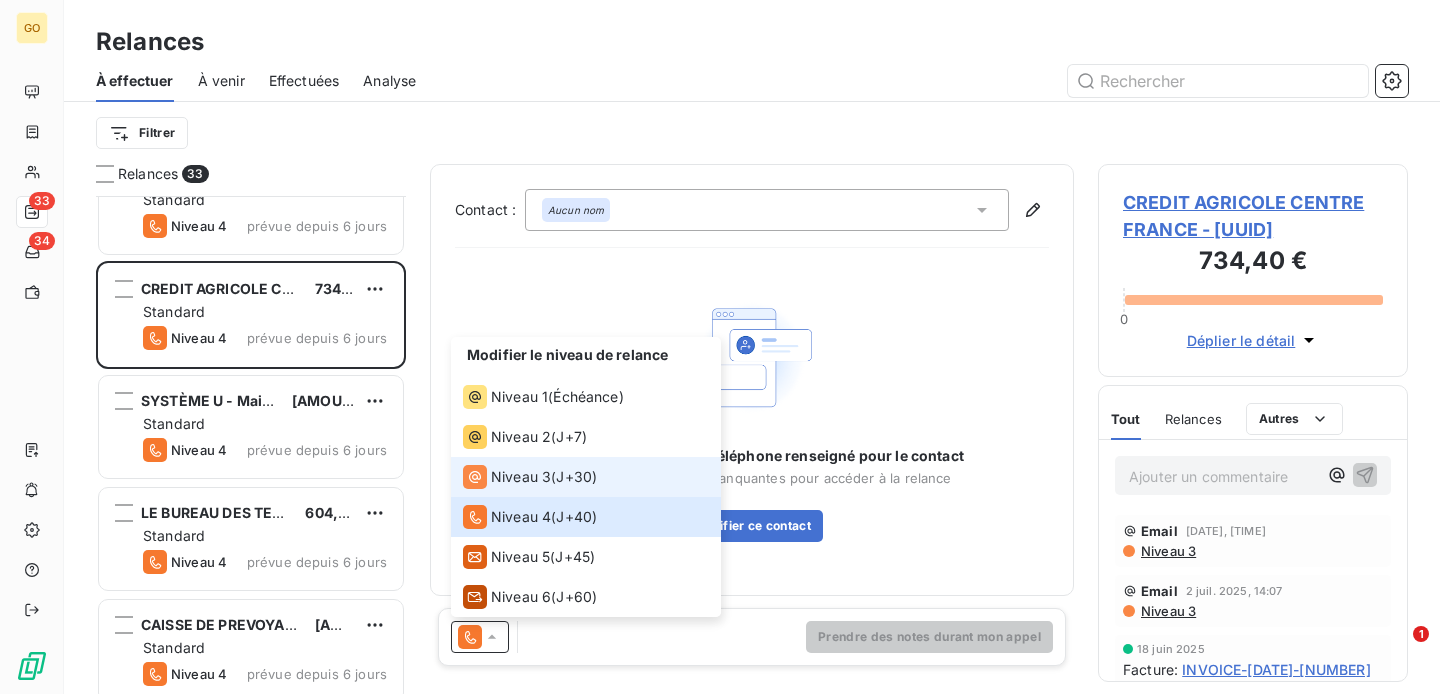 click on "Niveau 3  ( J+30 )" at bounding box center [586, 477] 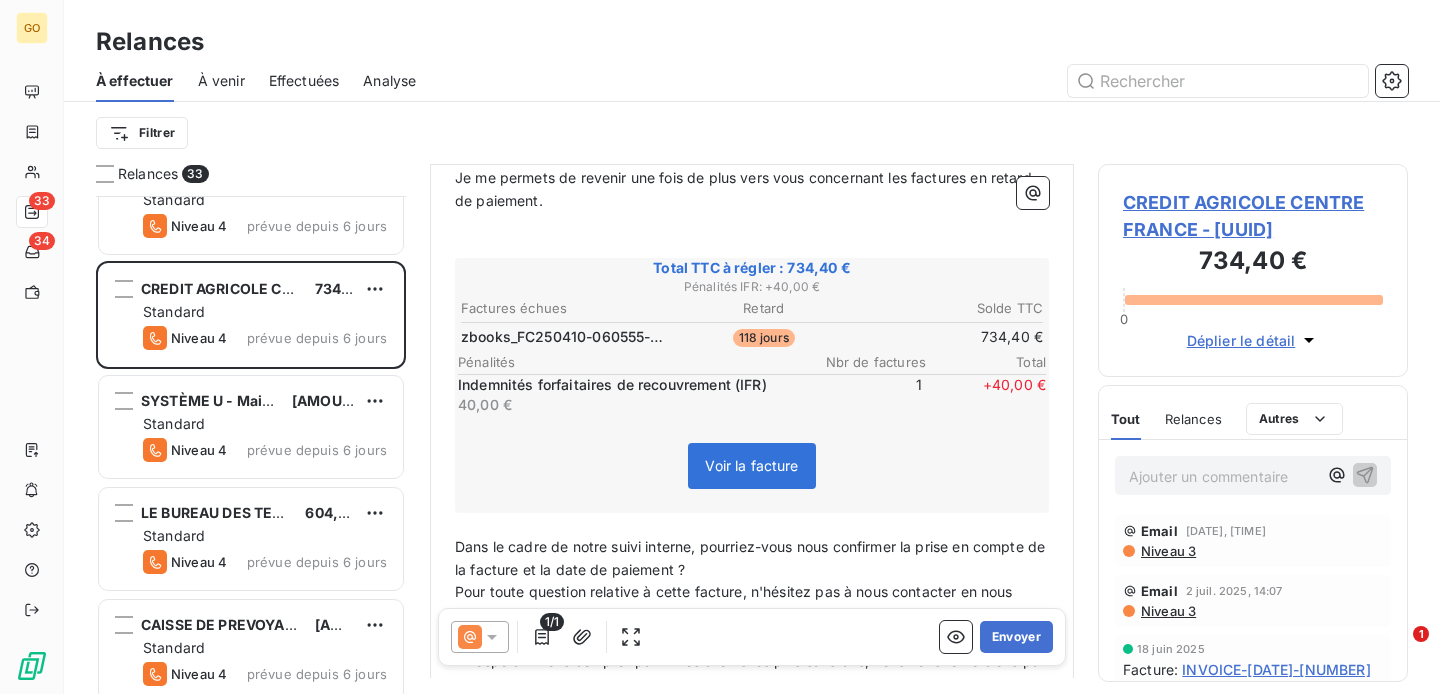 scroll, scrollTop: 275, scrollLeft: 0, axis: vertical 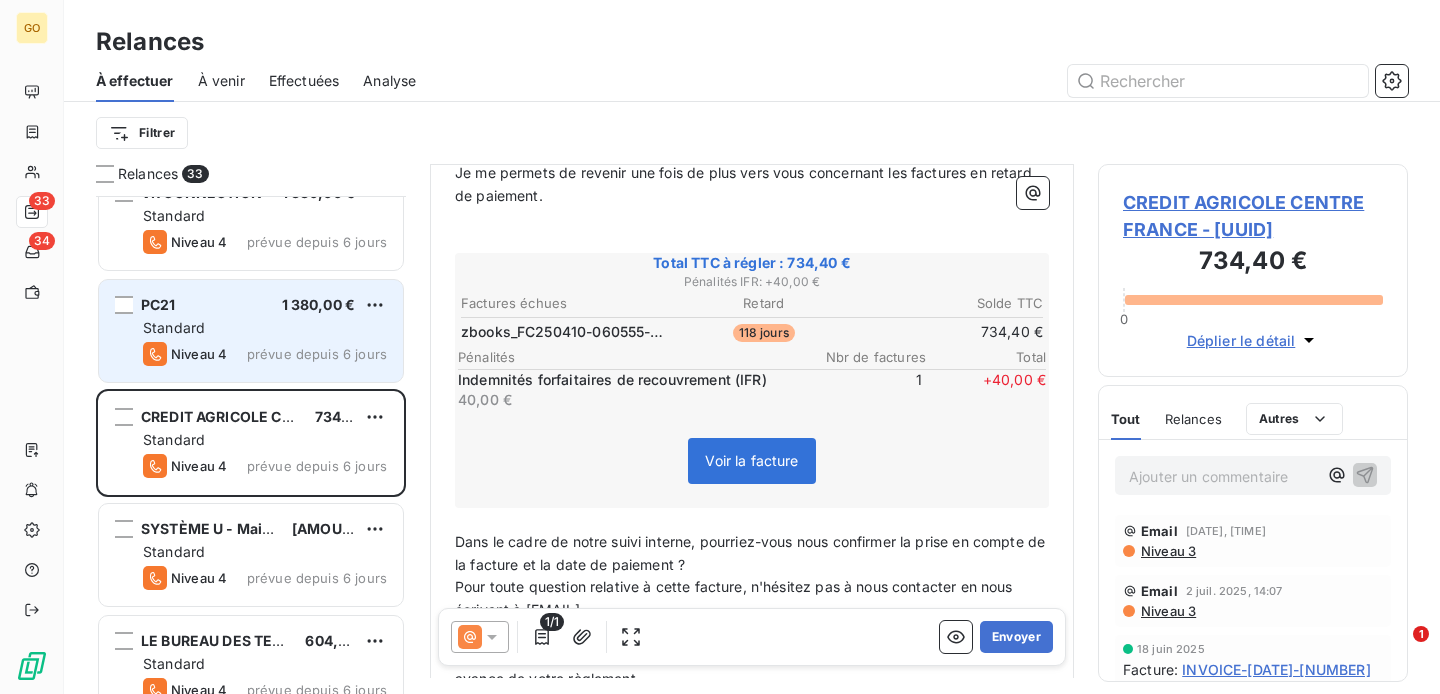 click on "Standard" at bounding box center (265, 328) 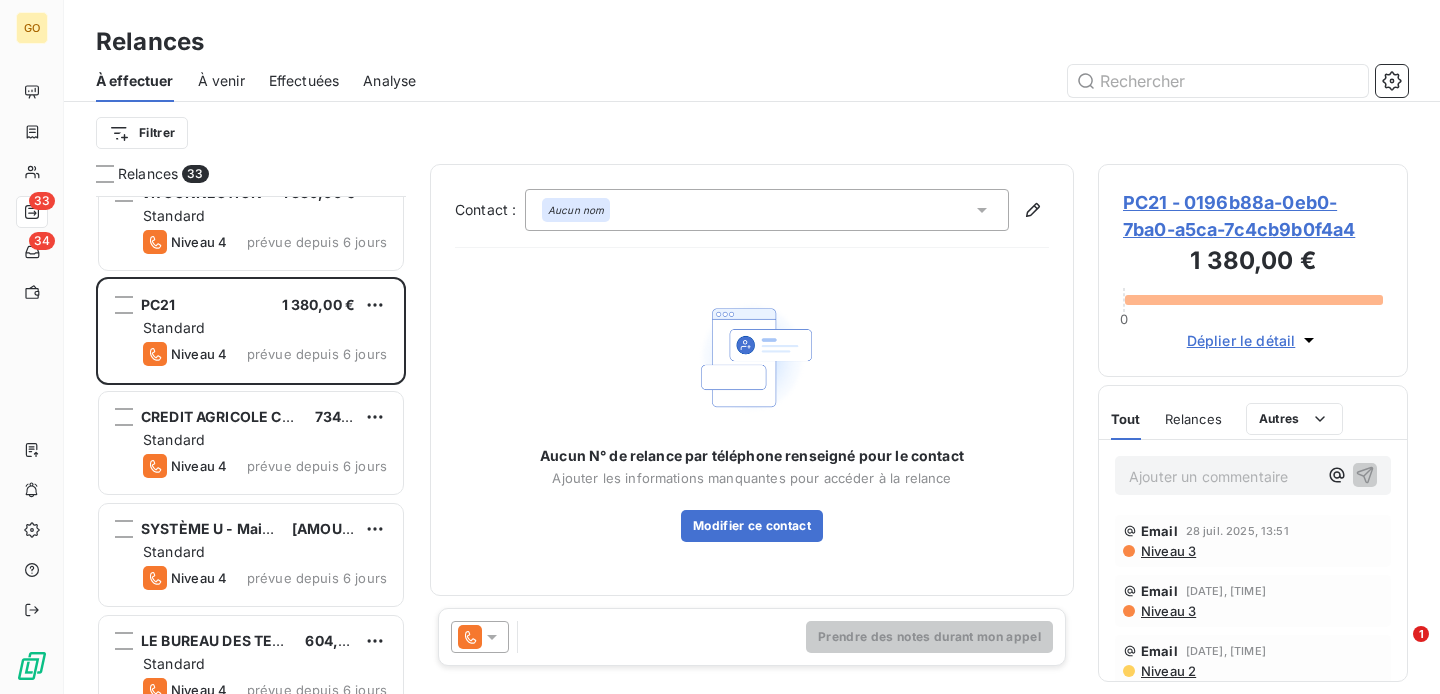 click 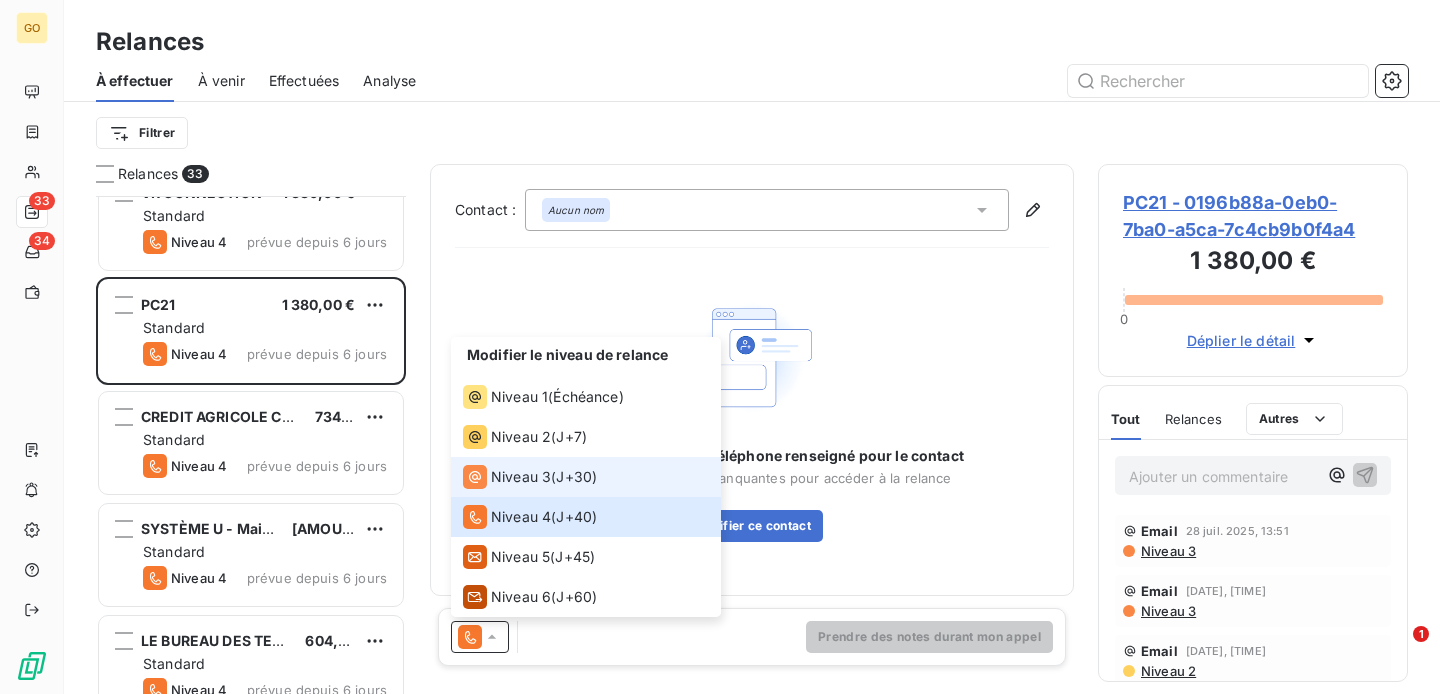 click on "Niveau 3" at bounding box center [521, 477] 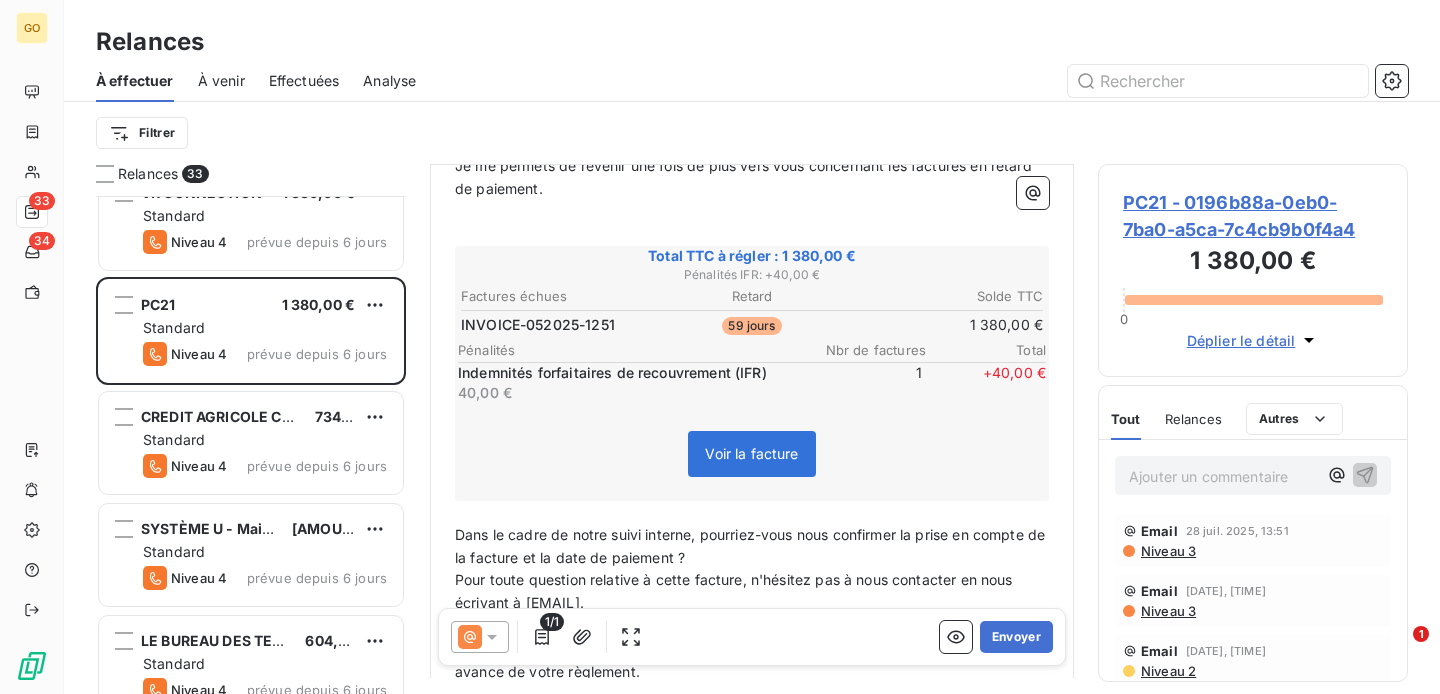 scroll, scrollTop: 284, scrollLeft: 0, axis: vertical 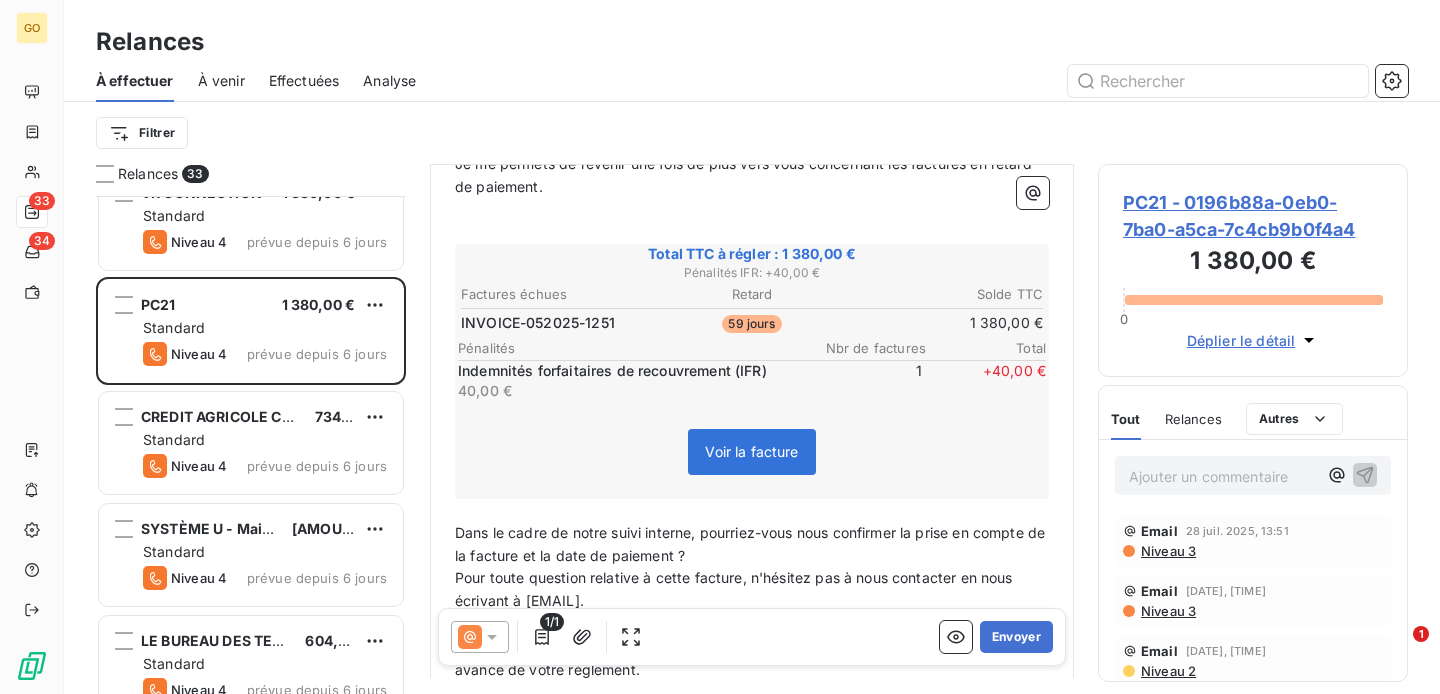 click on "INVOICE-052025-1251" at bounding box center (538, 323) 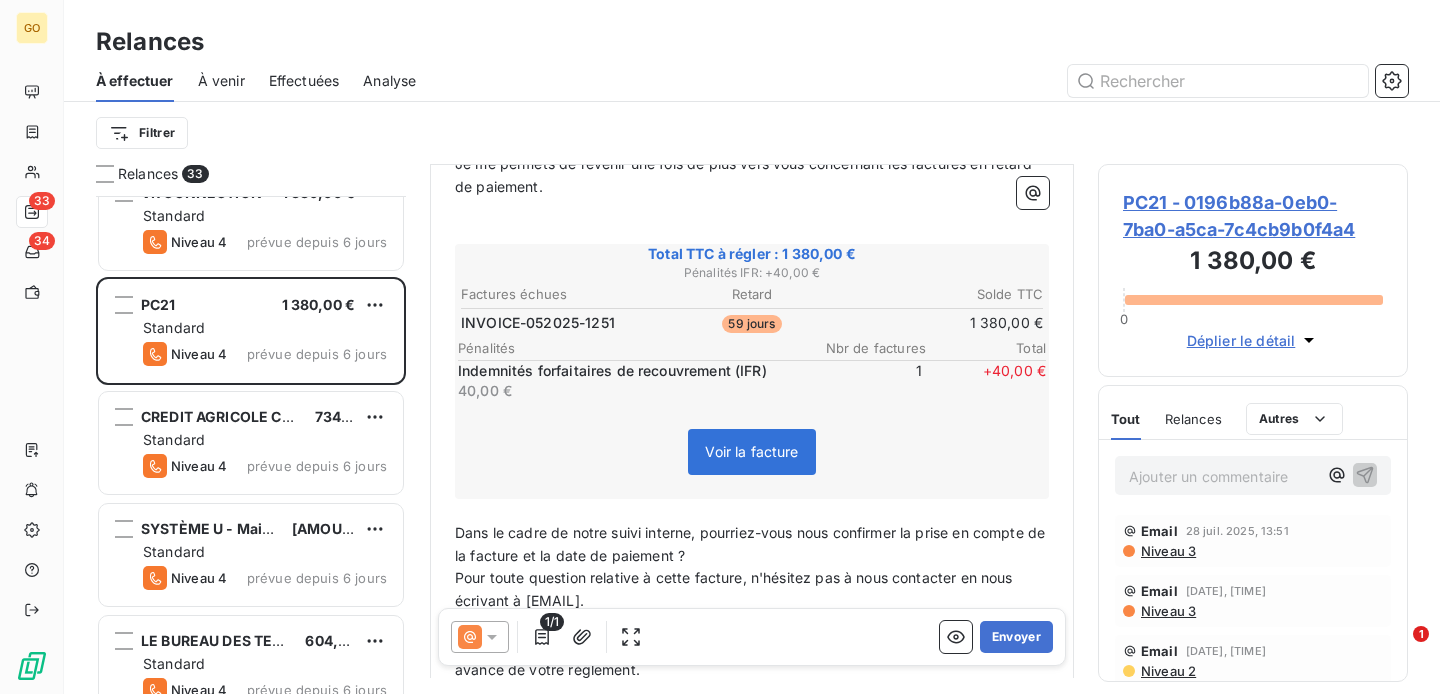 click on "1/1" at bounding box center (552, 622) 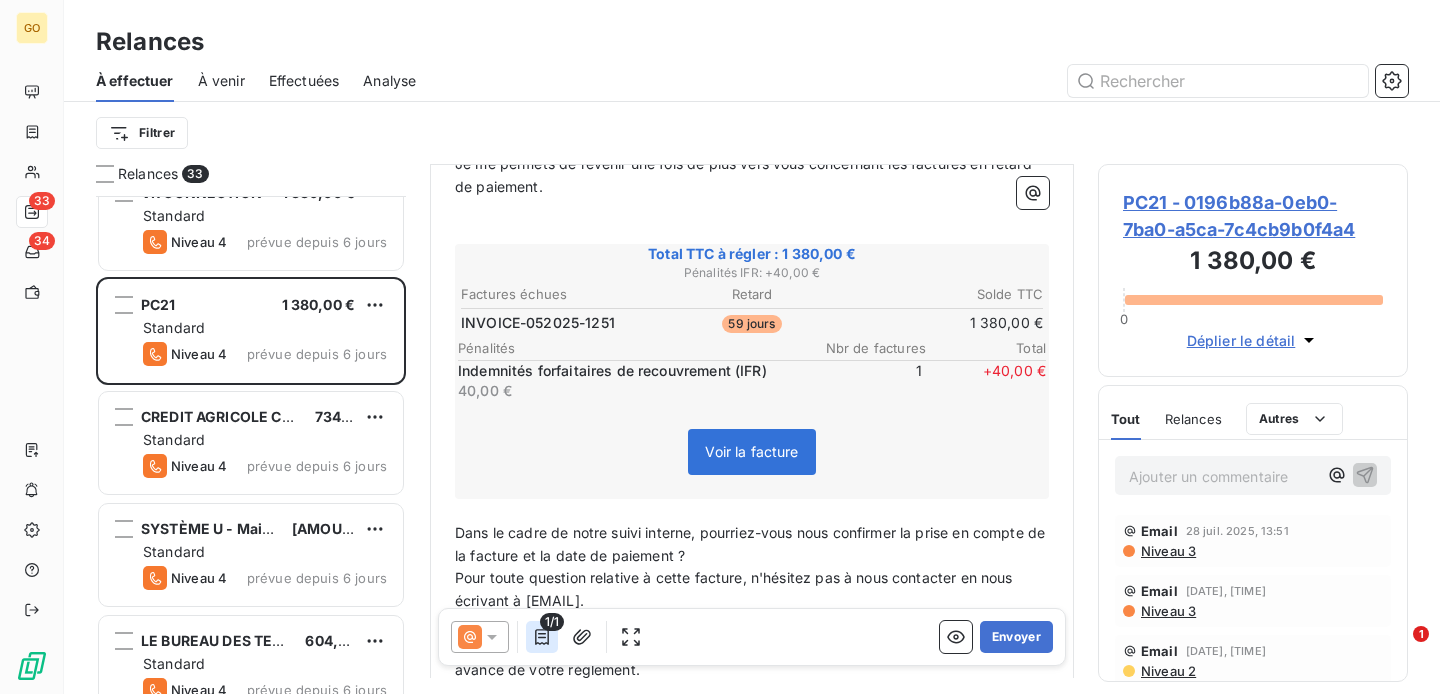 click at bounding box center [542, 637] 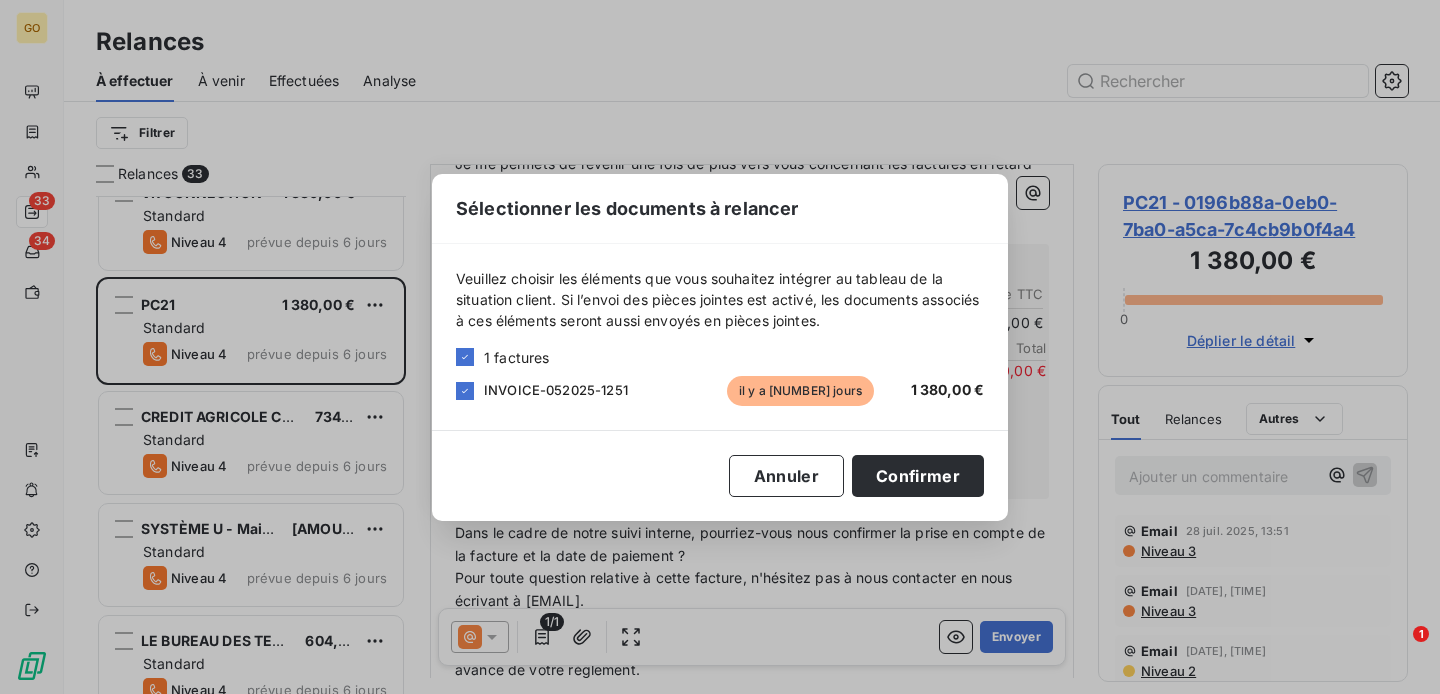 click on "INVOICE-052025-1251" at bounding box center [556, 390] 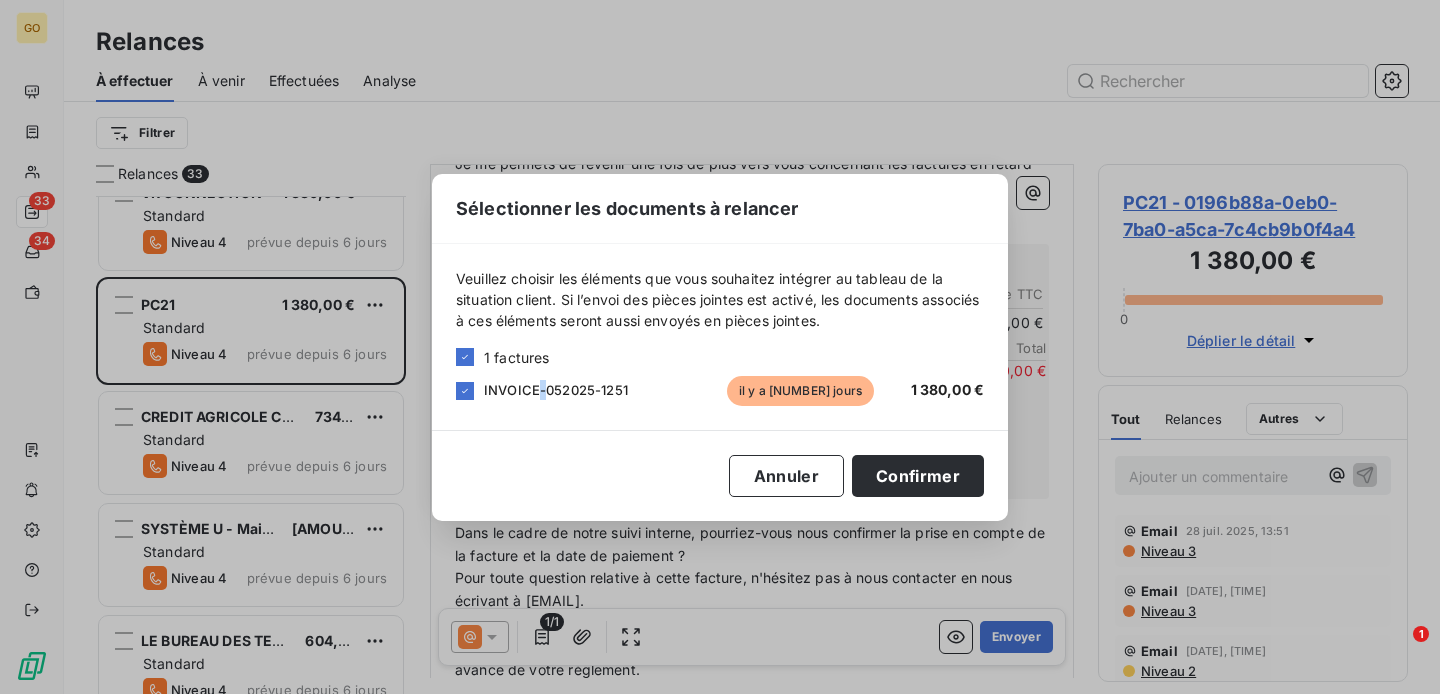 click on "INVOICE-052025-1251" at bounding box center (556, 390) 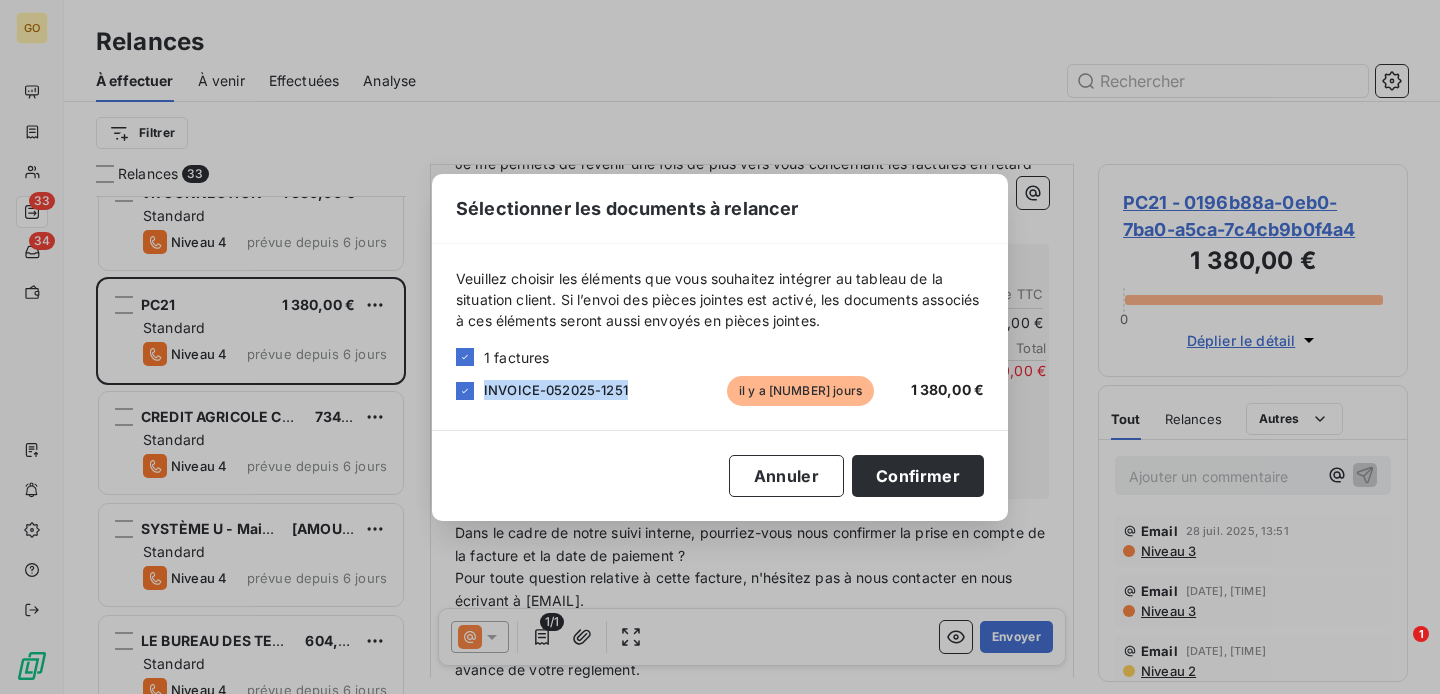 click on "INVOICE-052025-1251" at bounding box center (556, 390) 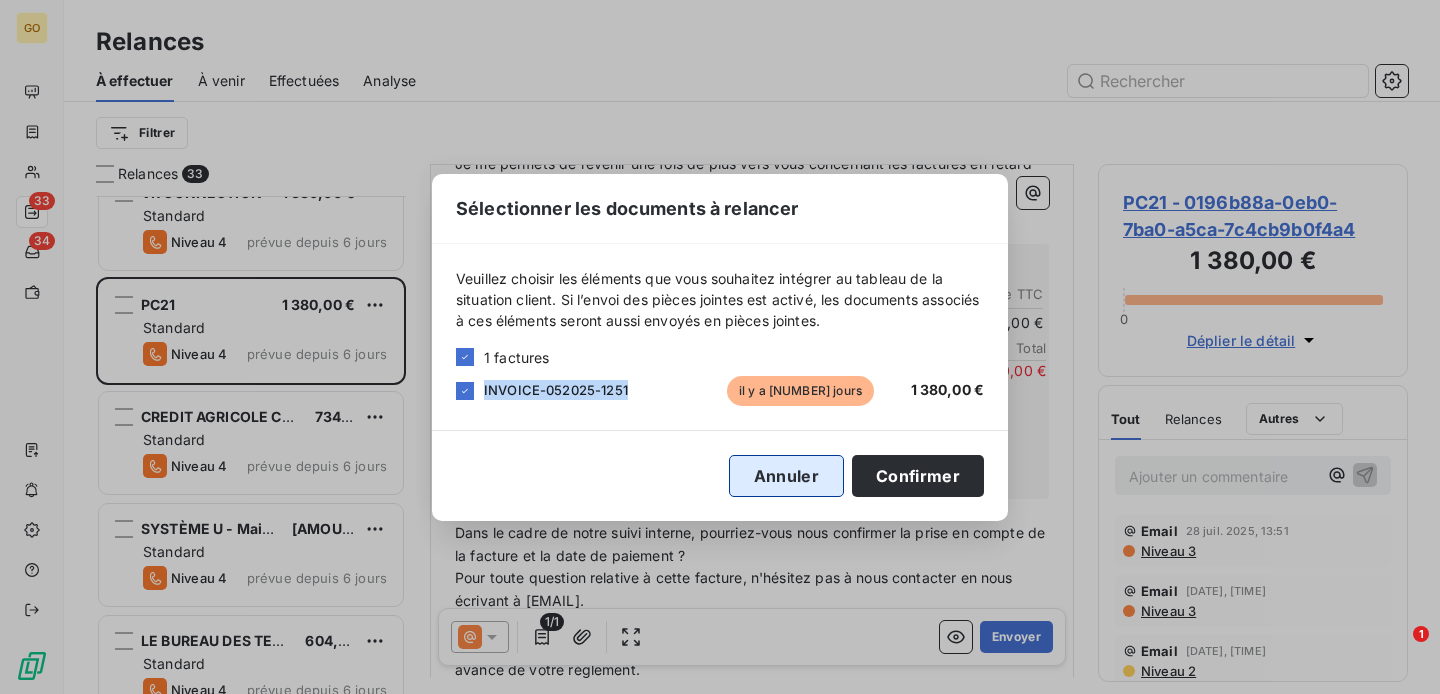 click on "Annuler" at bounding box center (786, 476) 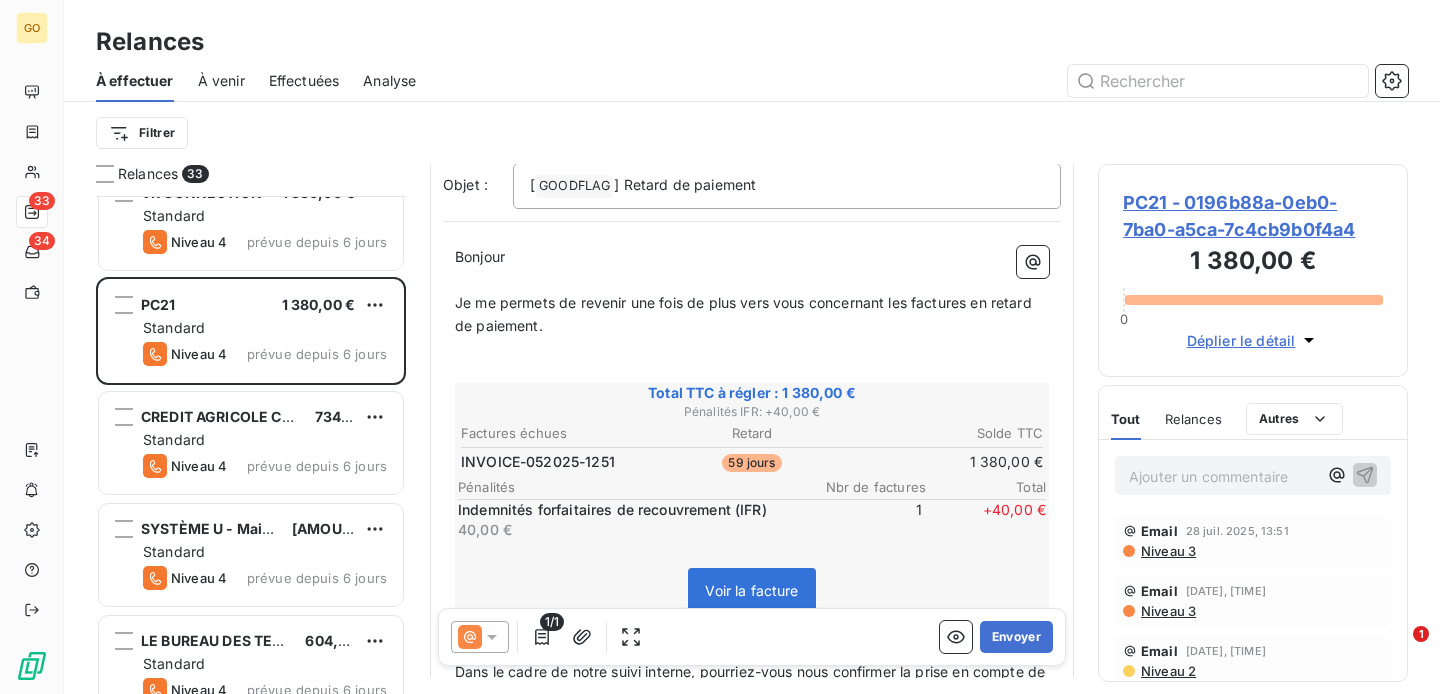 scroll, scrollTop: 0, scrollLeft: 0, axis: both 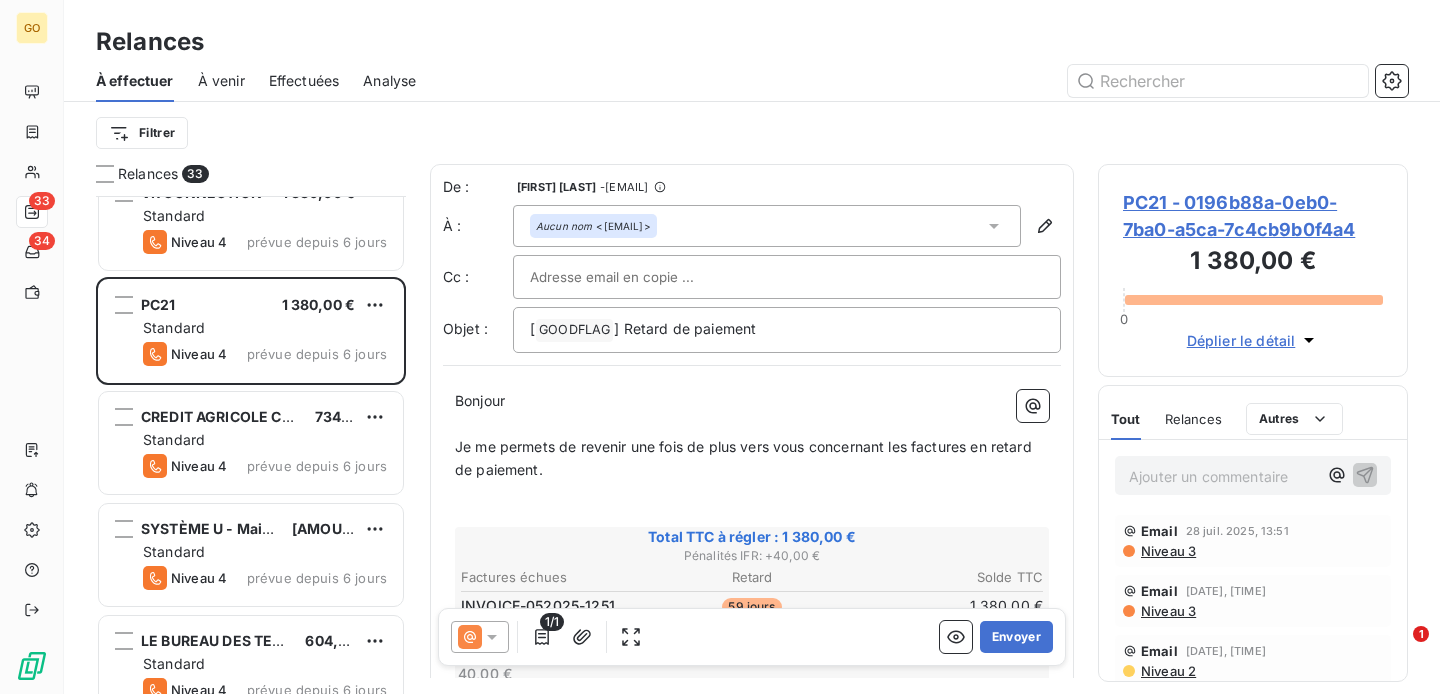 click at bounding box center (637, 277) 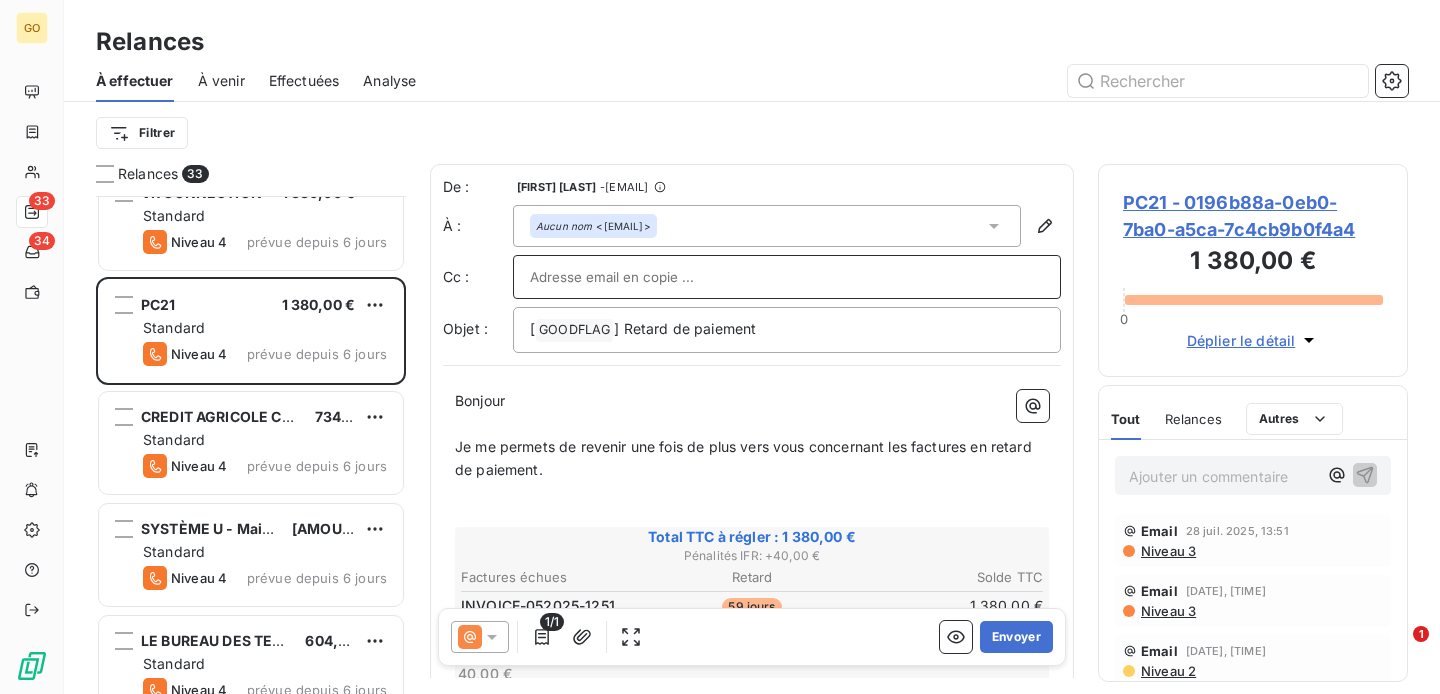 paste on "ludovic@pc21.fr" 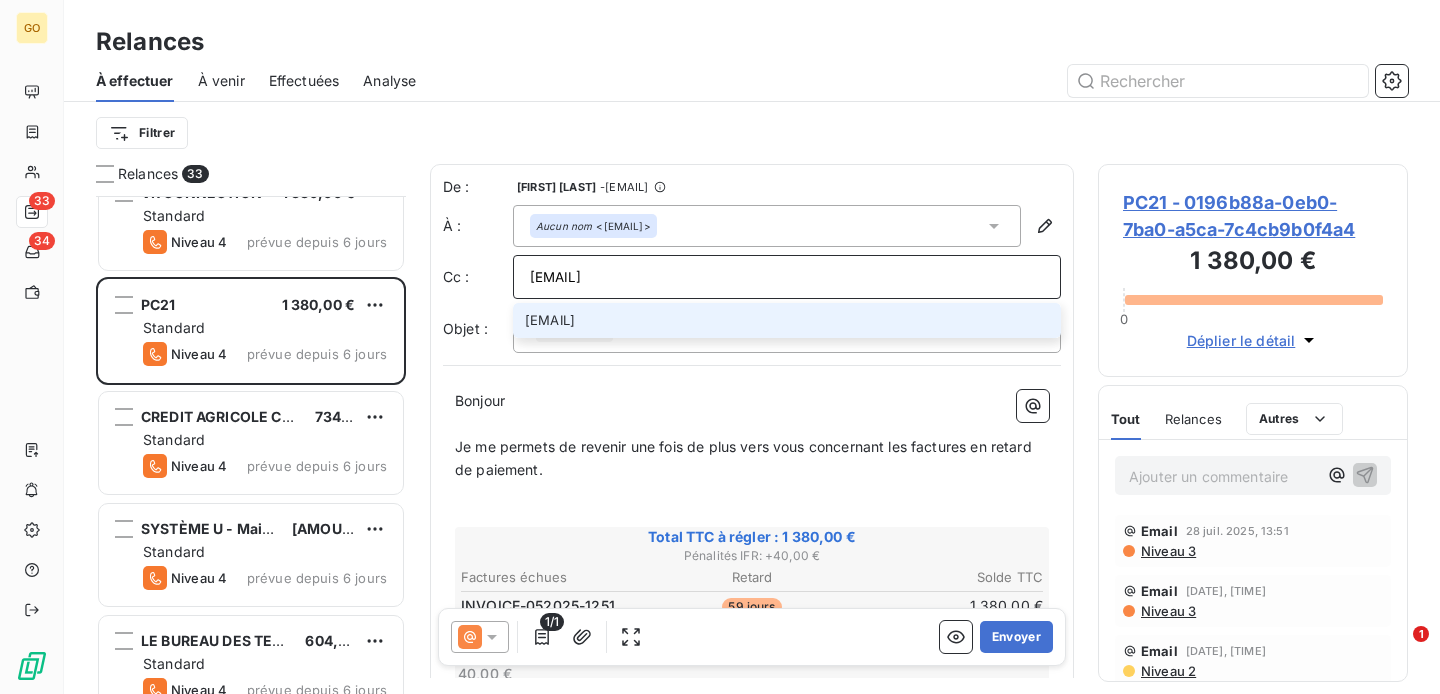type on "ludovic@pc21.fr" 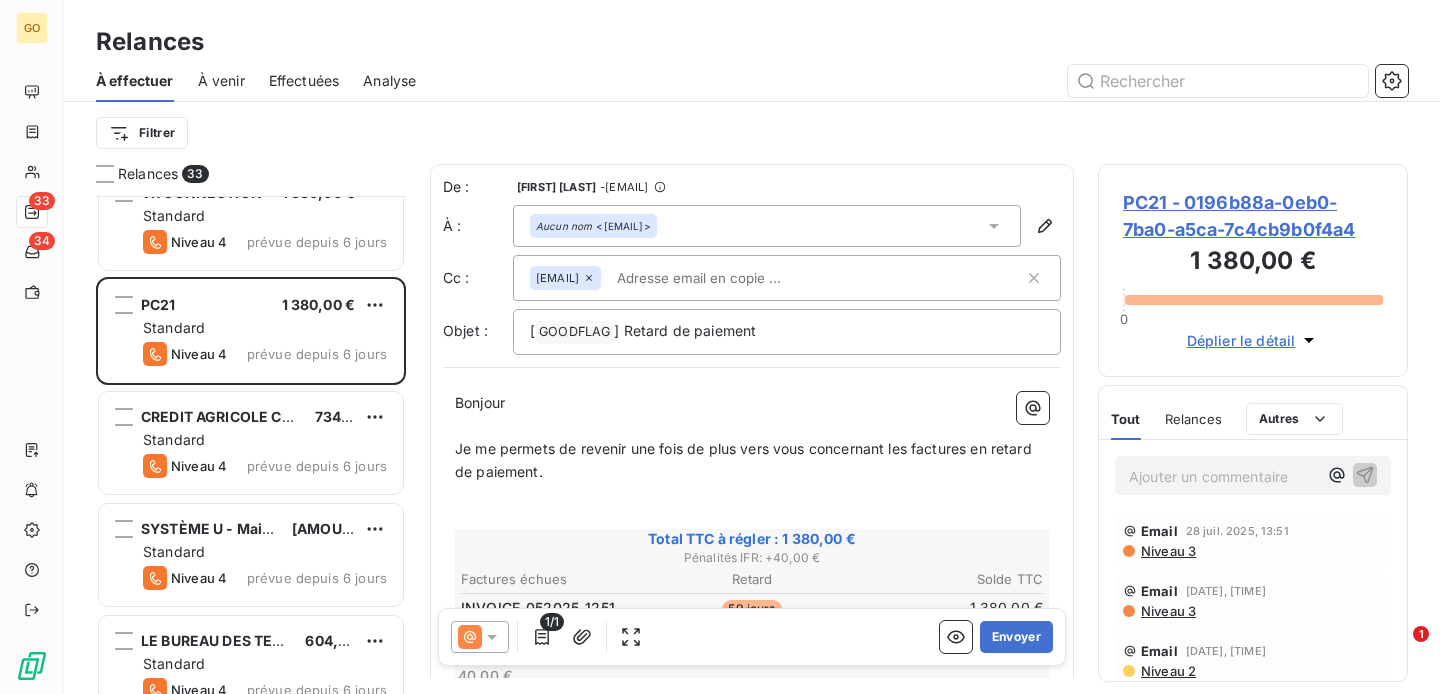 paste on "farid@pc21.fr" 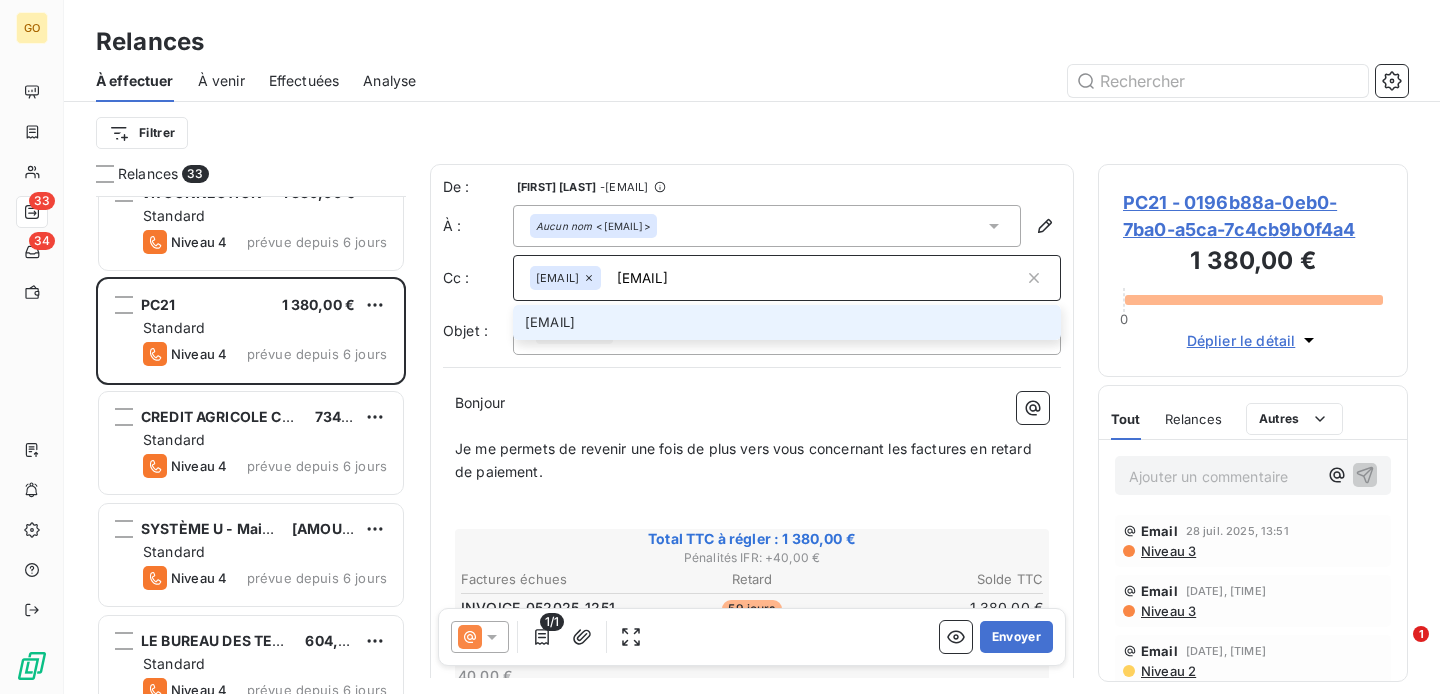type on "farid@pc21.fr" 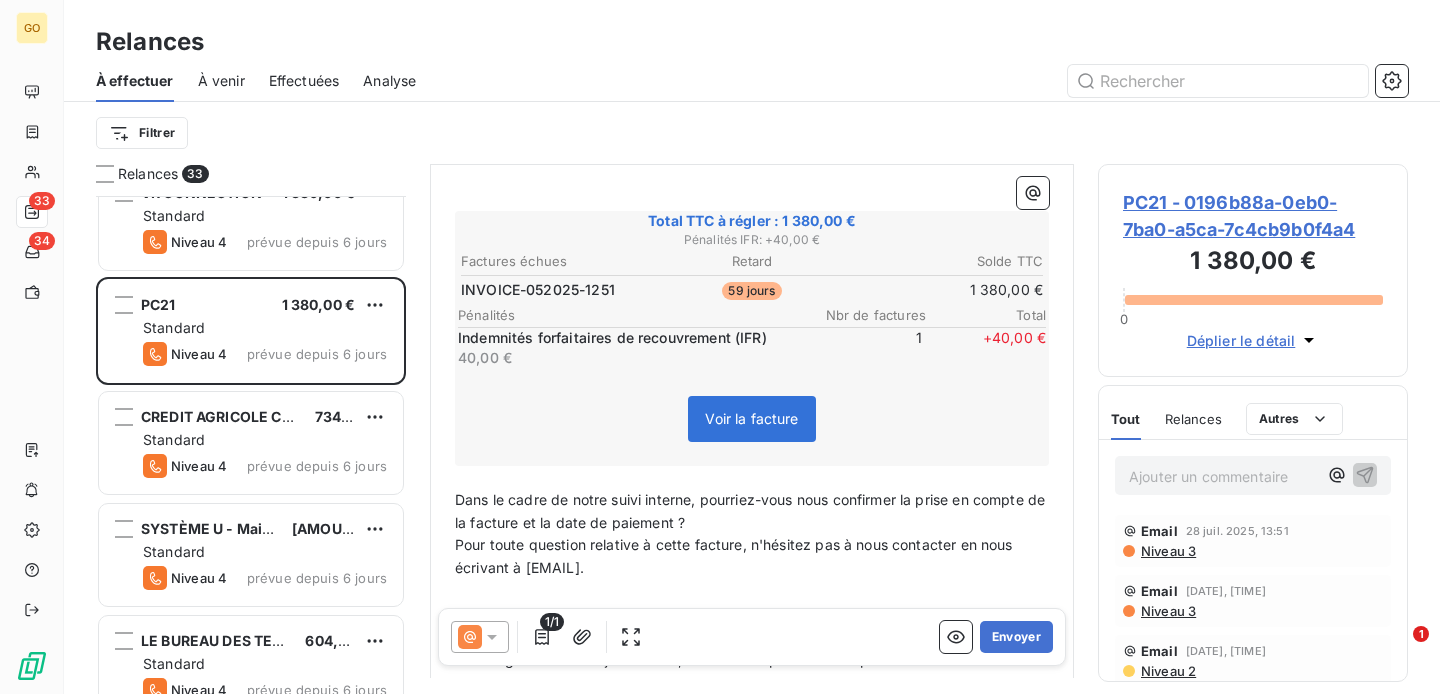 scroll, scrollTop: 320, scrollLeft: 0, axis: vertical 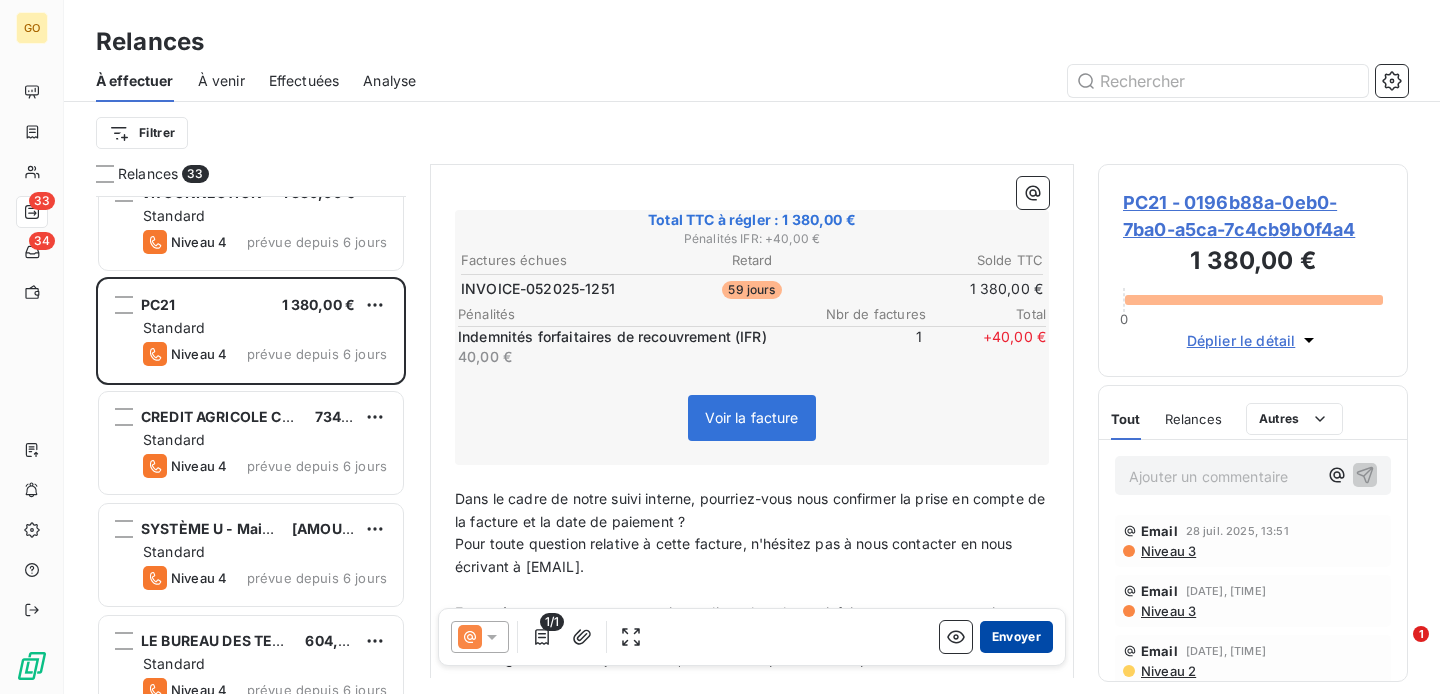 click on "Envoyer" at bounding box center [1016, 637] 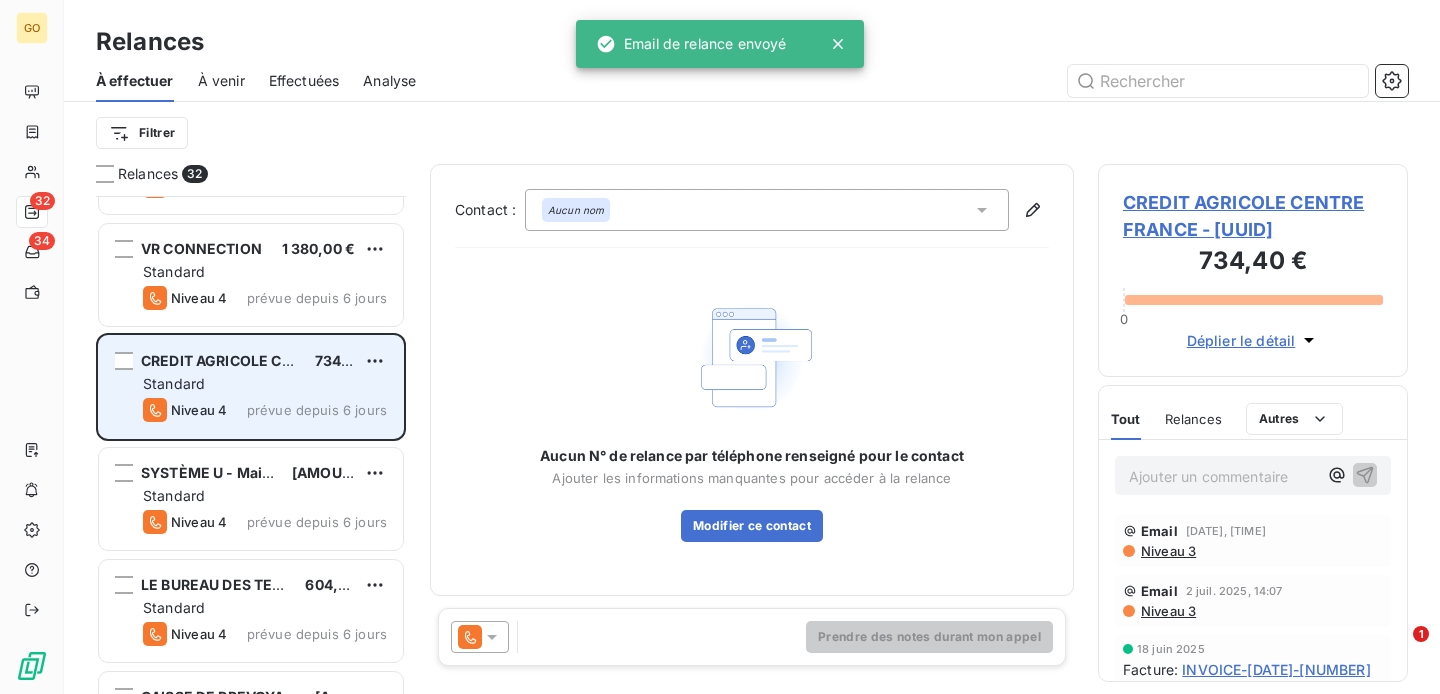 scroll, scrollTop: 2419, scrollLeft: 0, axis: vertical 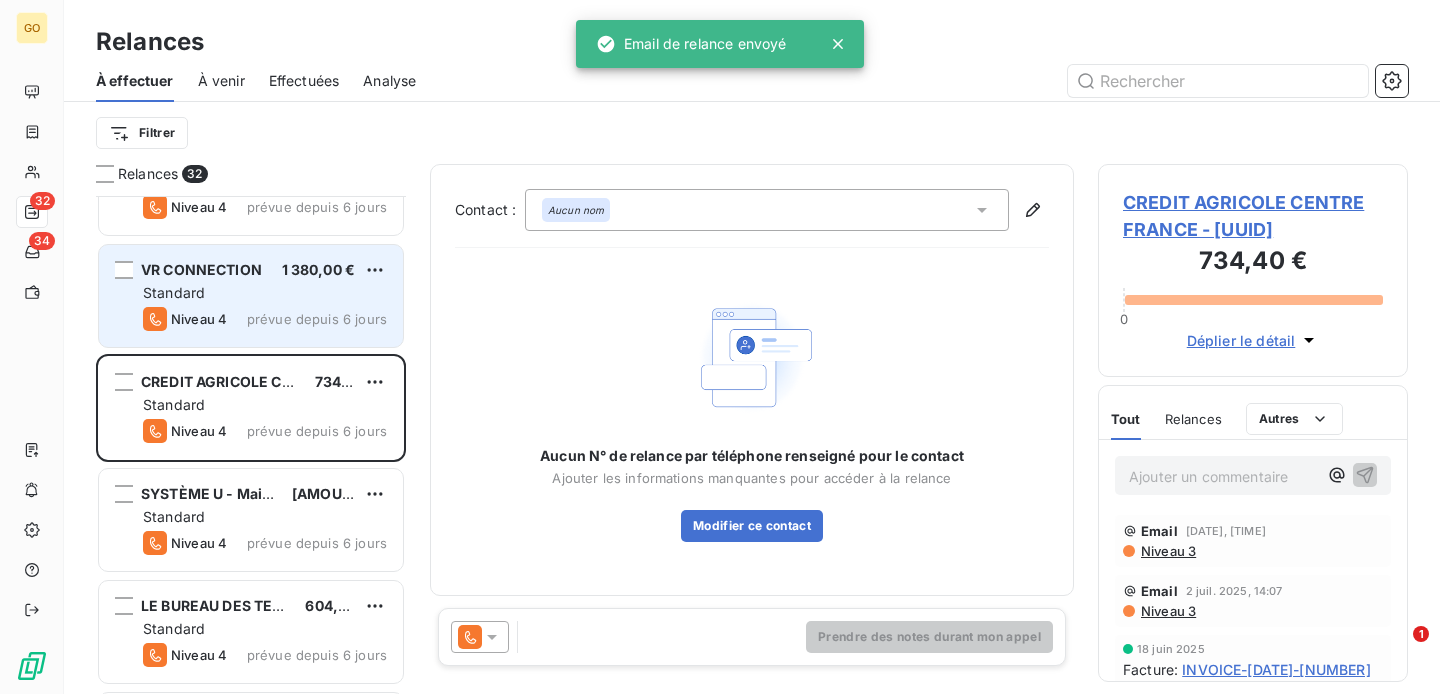 click on "VR CONNECTION 1 380,00 € Standard Niveau 4 prévue depuis 6 jours" at bounding box center (251, 296) 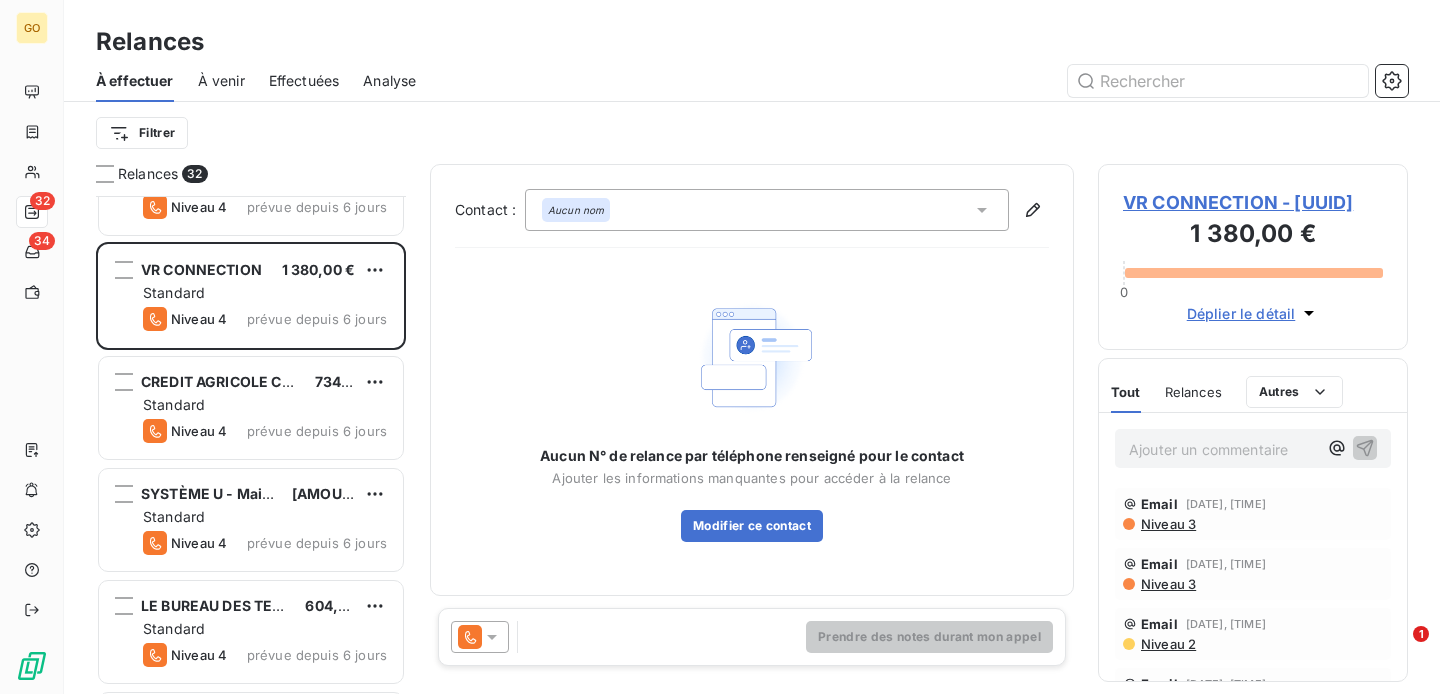 click 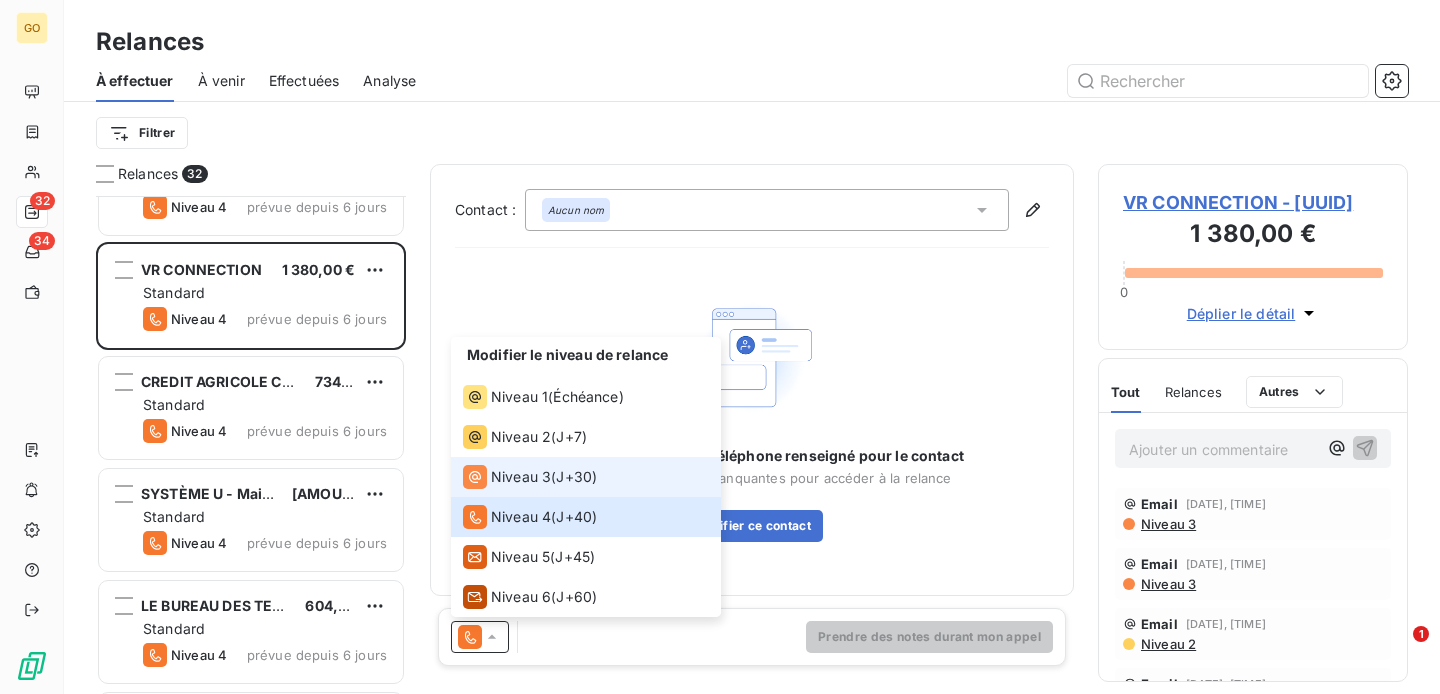 click on "Niveau 3" at bounding box center [521, 477] 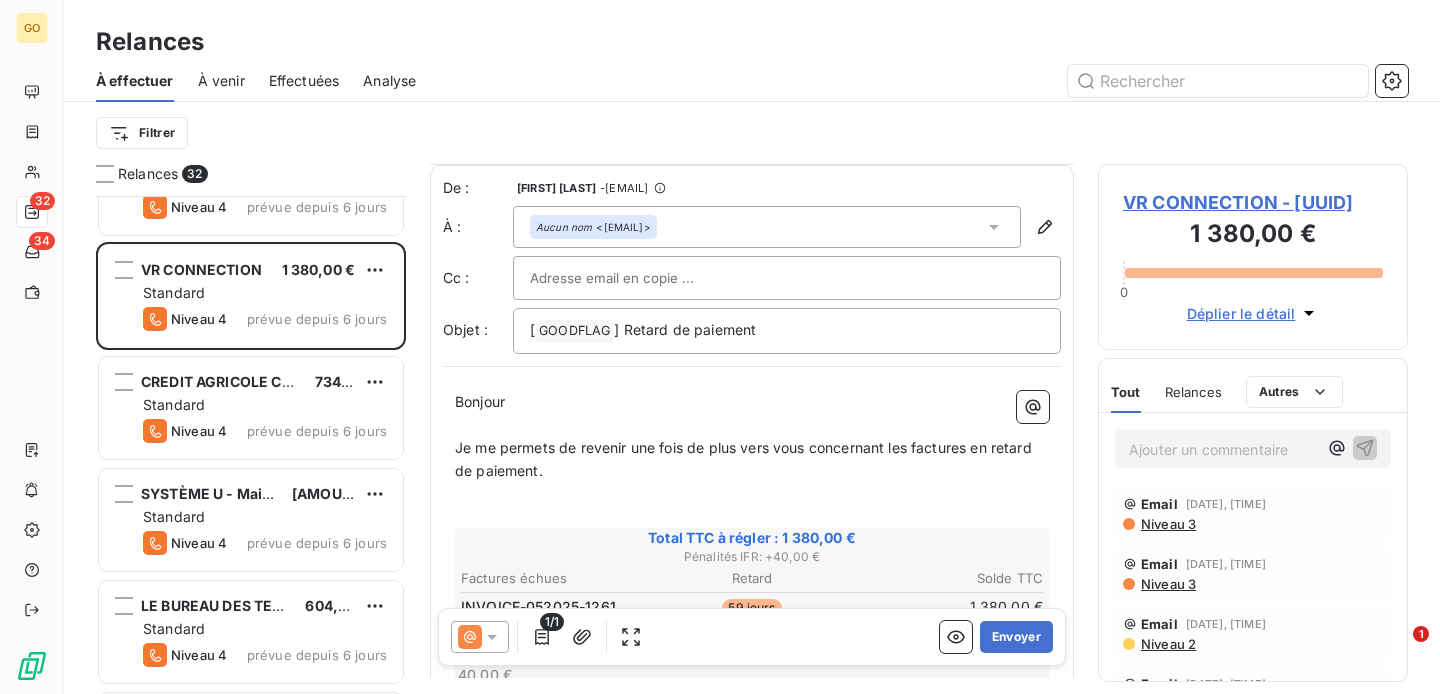 scroll, scrollTop: 61, scrollLeft: 0, axis: vertical 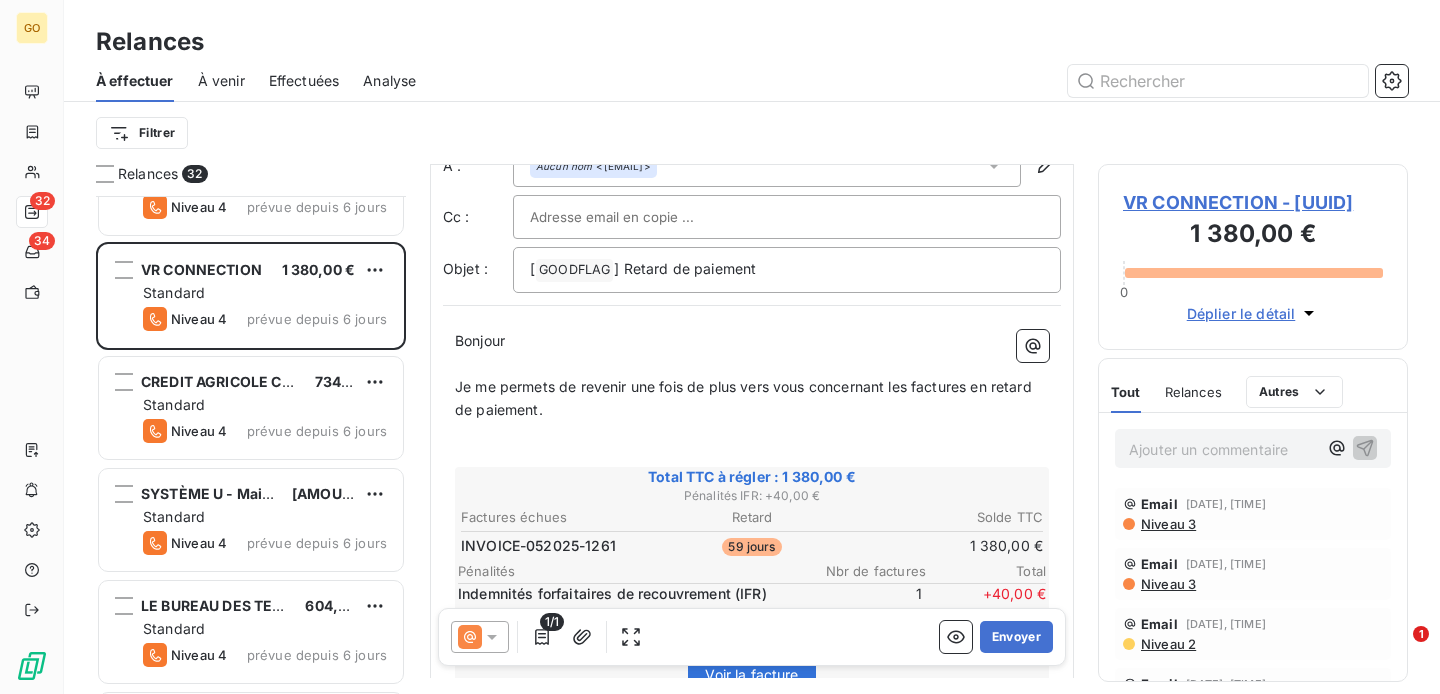 click on "INVOICE-052025-1261" at bounding box center [538, 546] 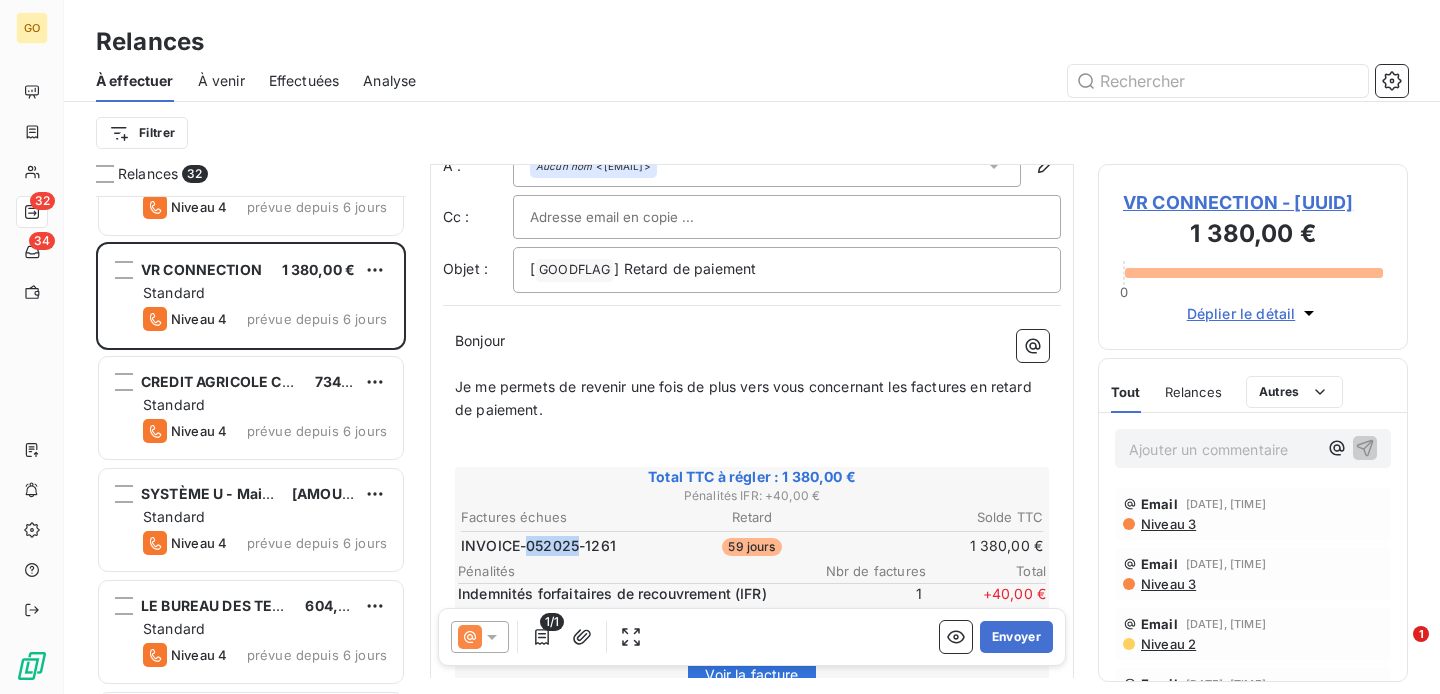 click on "INVOICE-052025-1261" at bounding box center [538, 546] 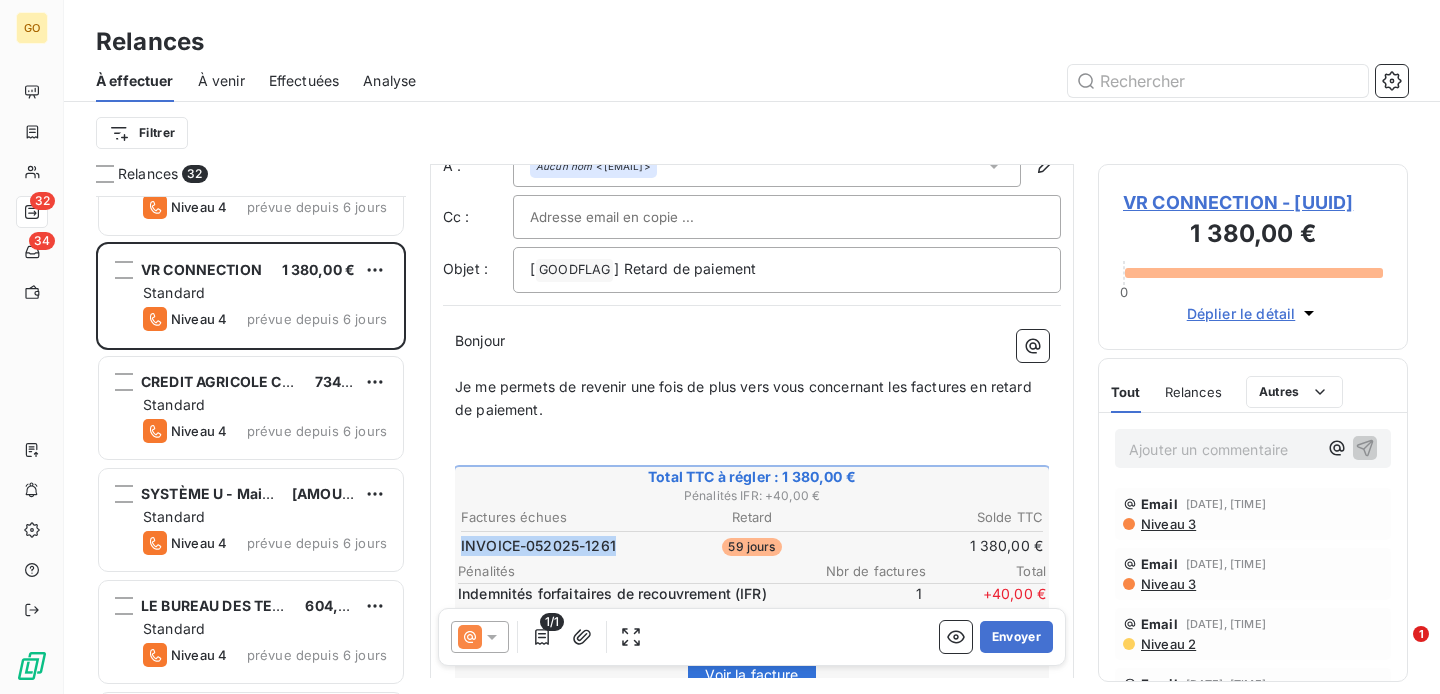 click on "INVOICE-052025-1261" at bounding box center [538, 546] 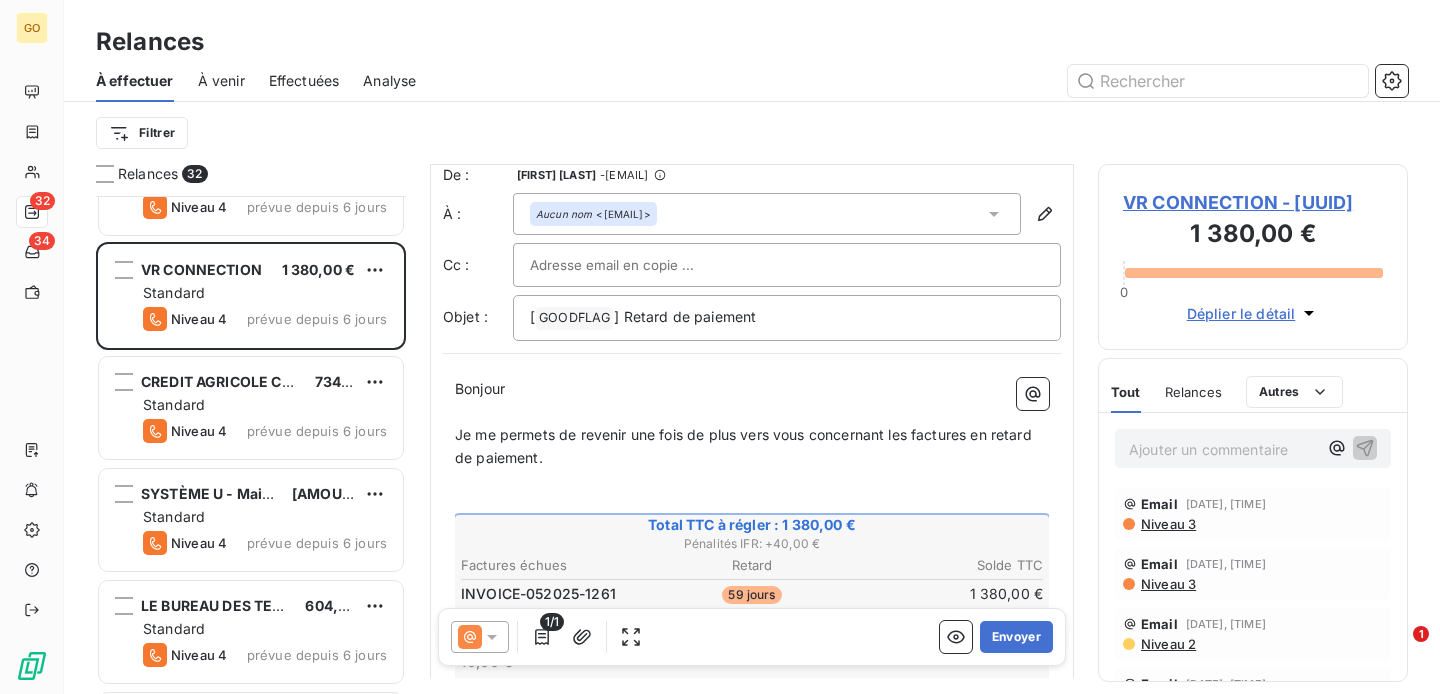 scroll, scrollTop: 7, scrollLeft: 0, axis: vertical 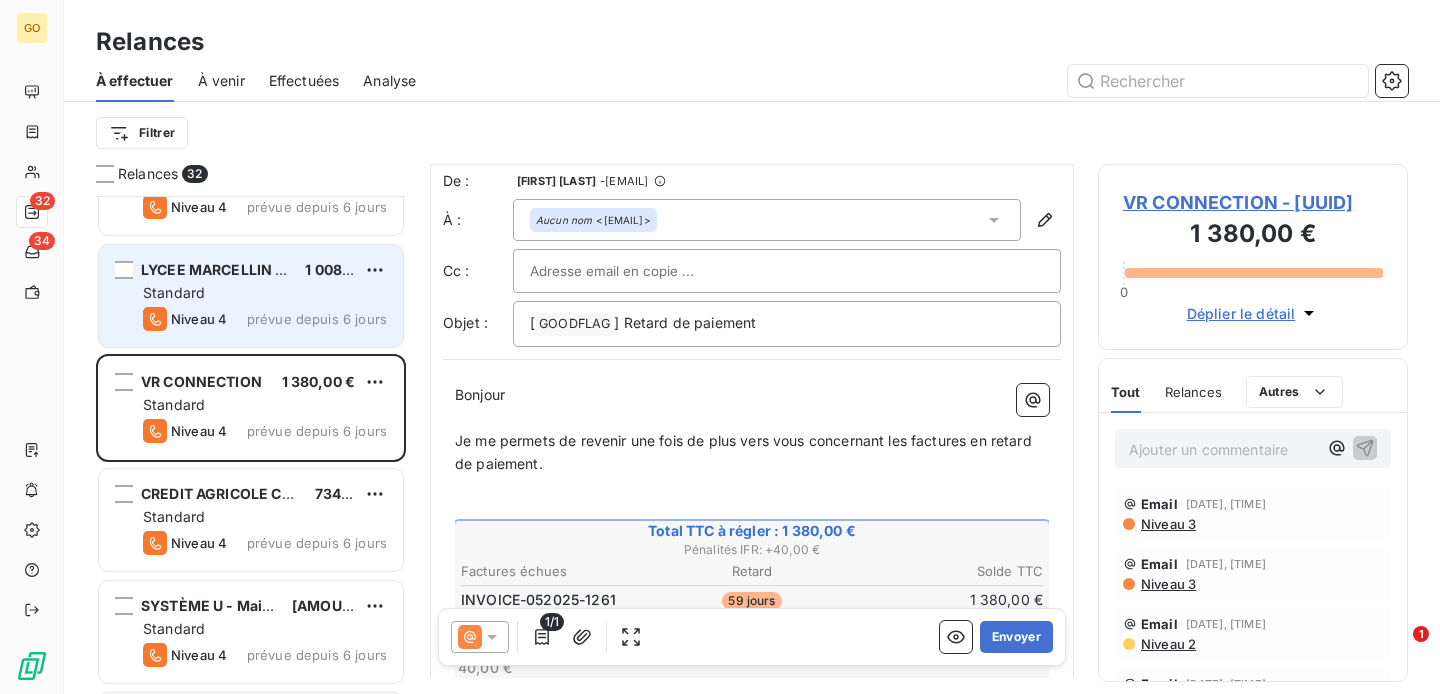 click on "Niveau 4" at bounding box center [199, 319] 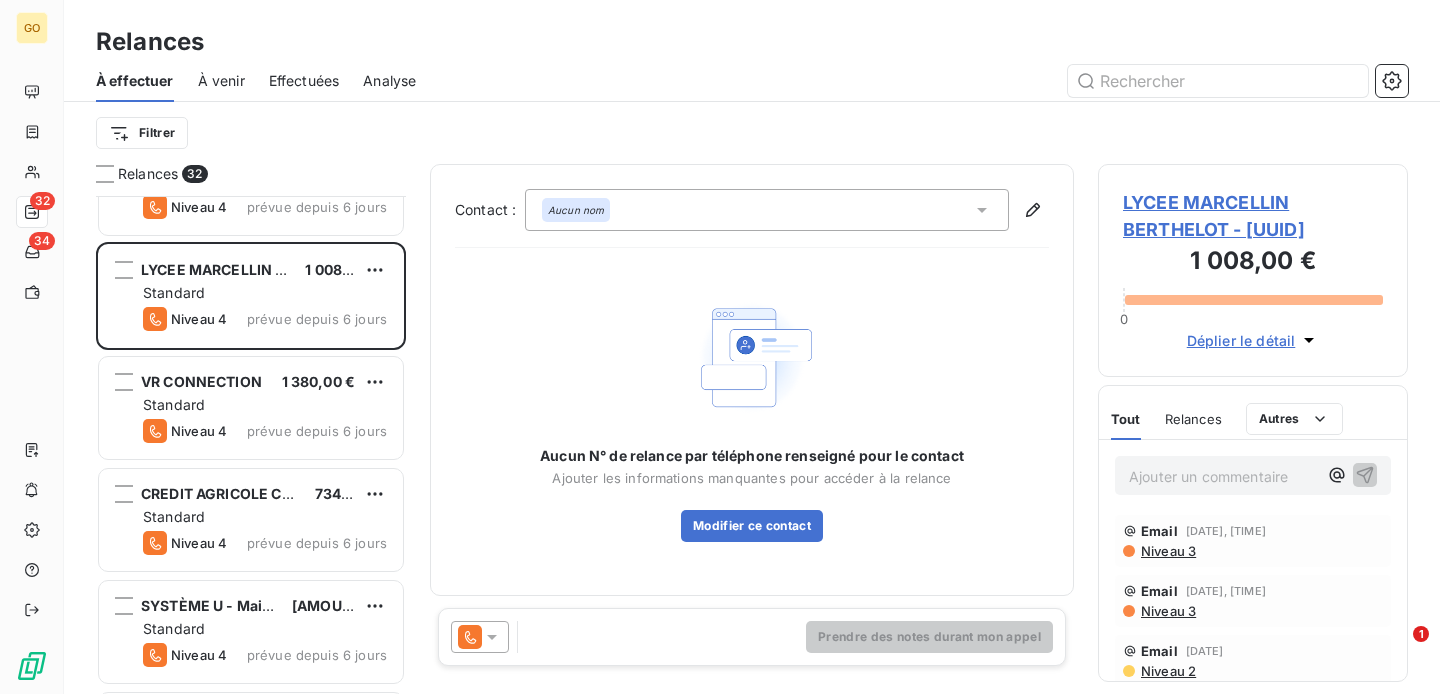 click 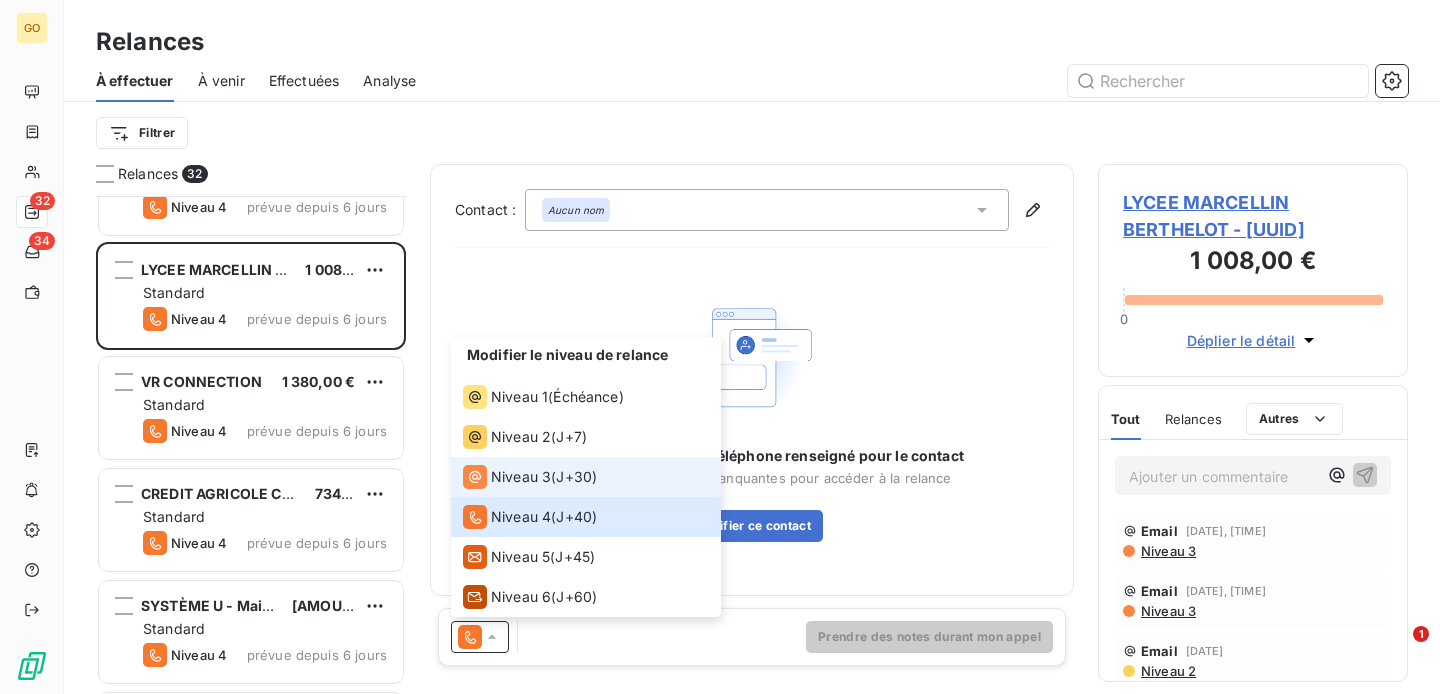 click on "Niveau 3" at bounding box center (521, 477) 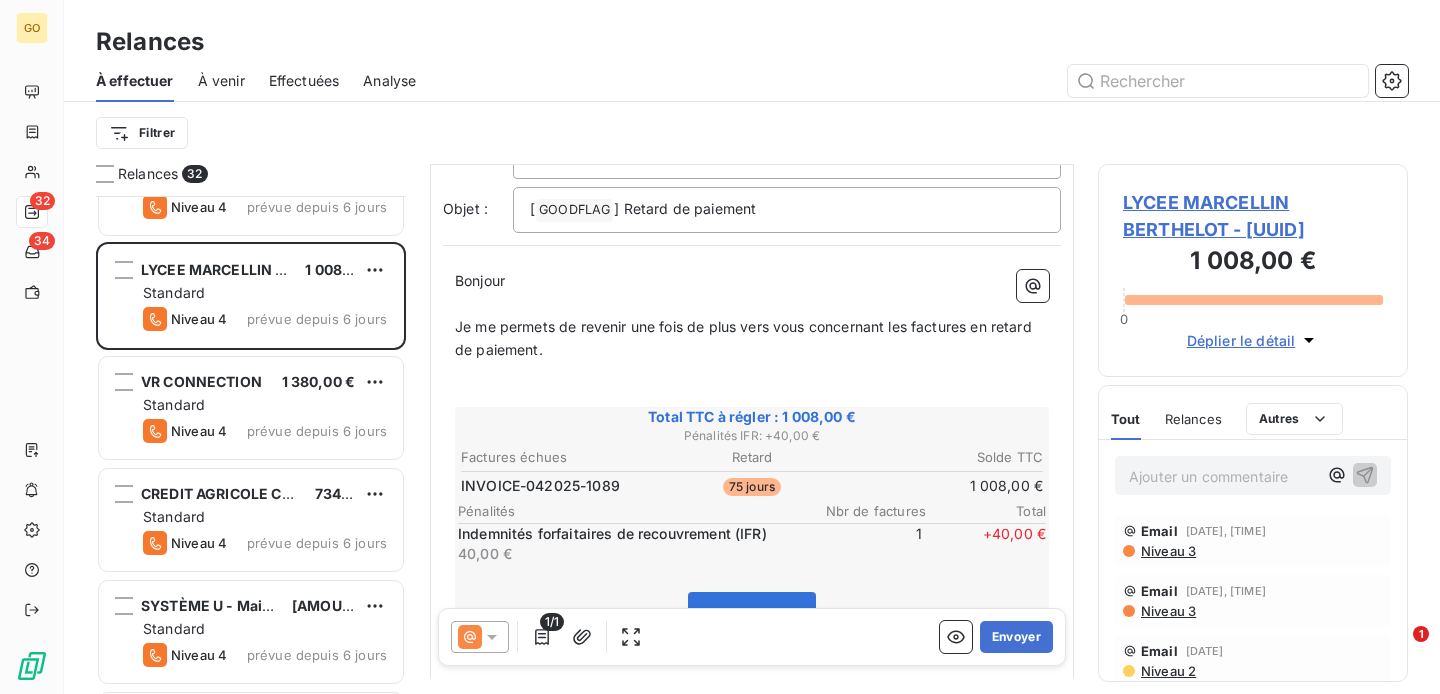 scroll, scrollTop: 166, scrollLeft: 0, axis: vertical 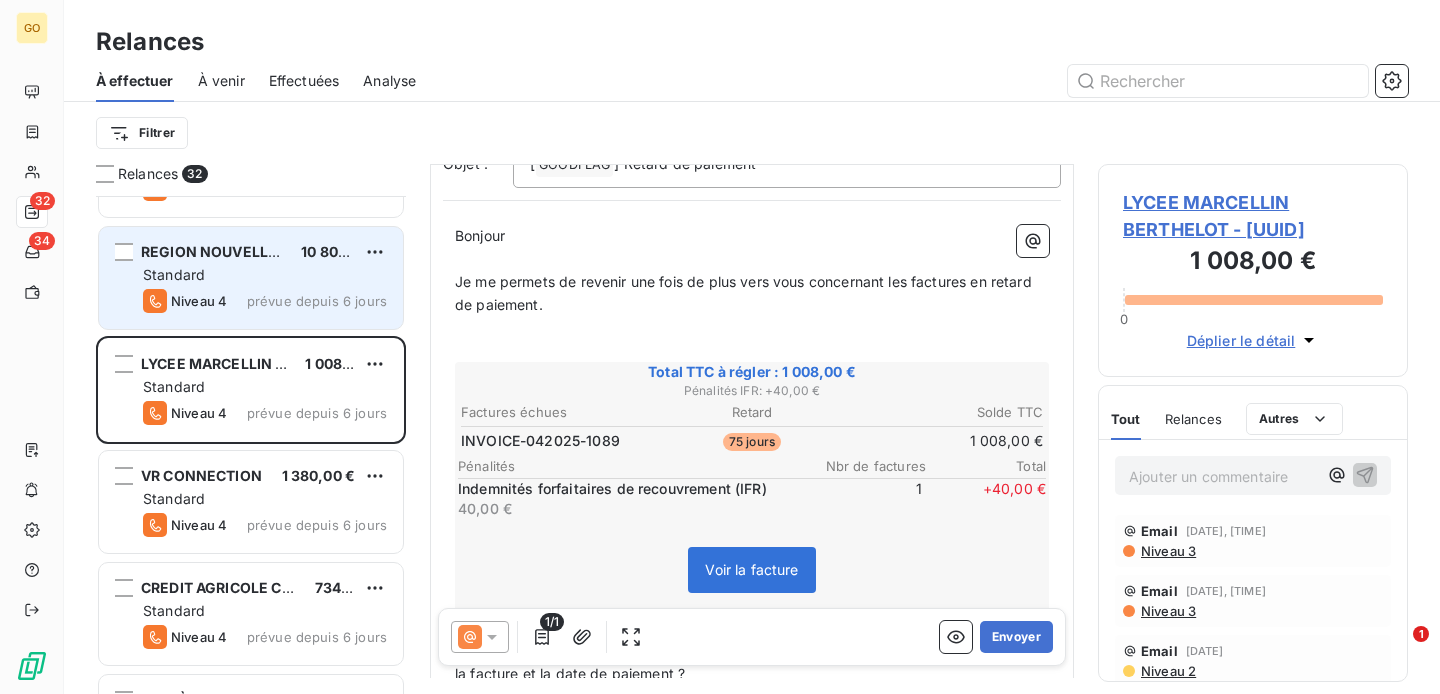 click on "Standard" at bounding box center [265, 275] 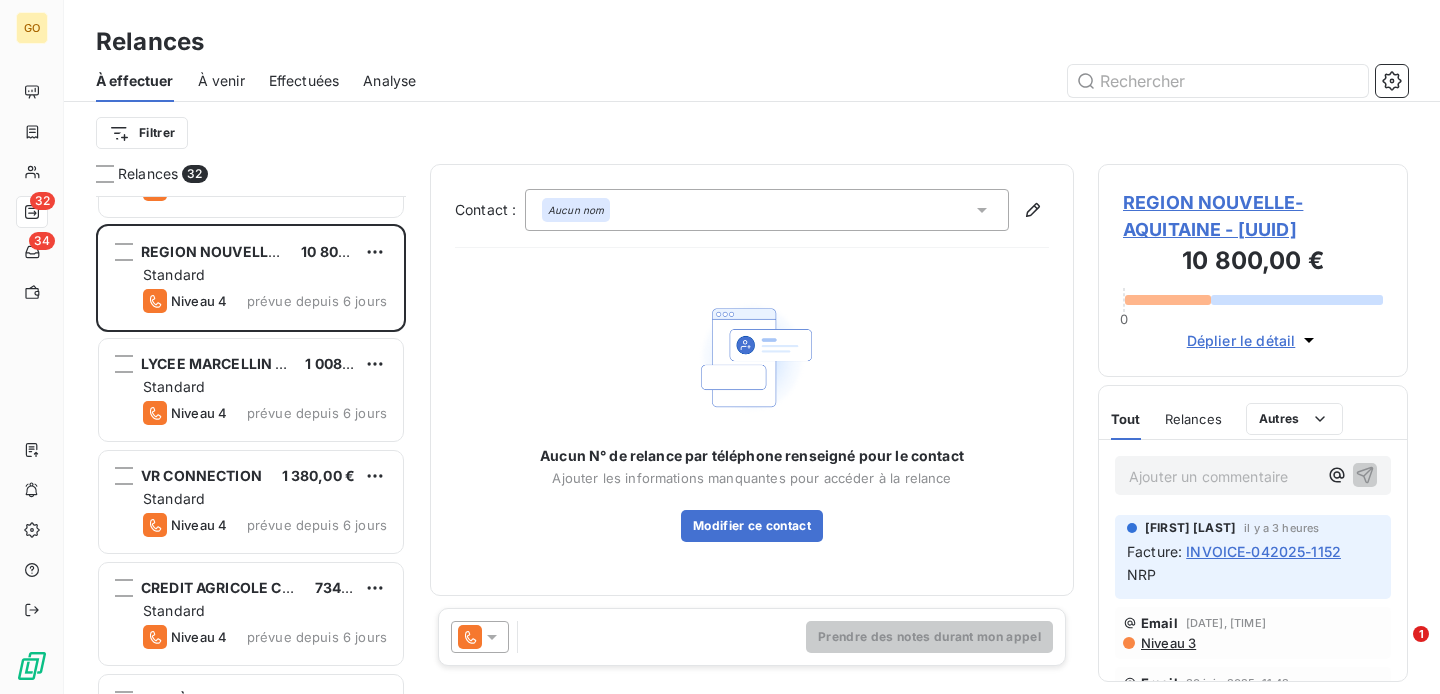 click 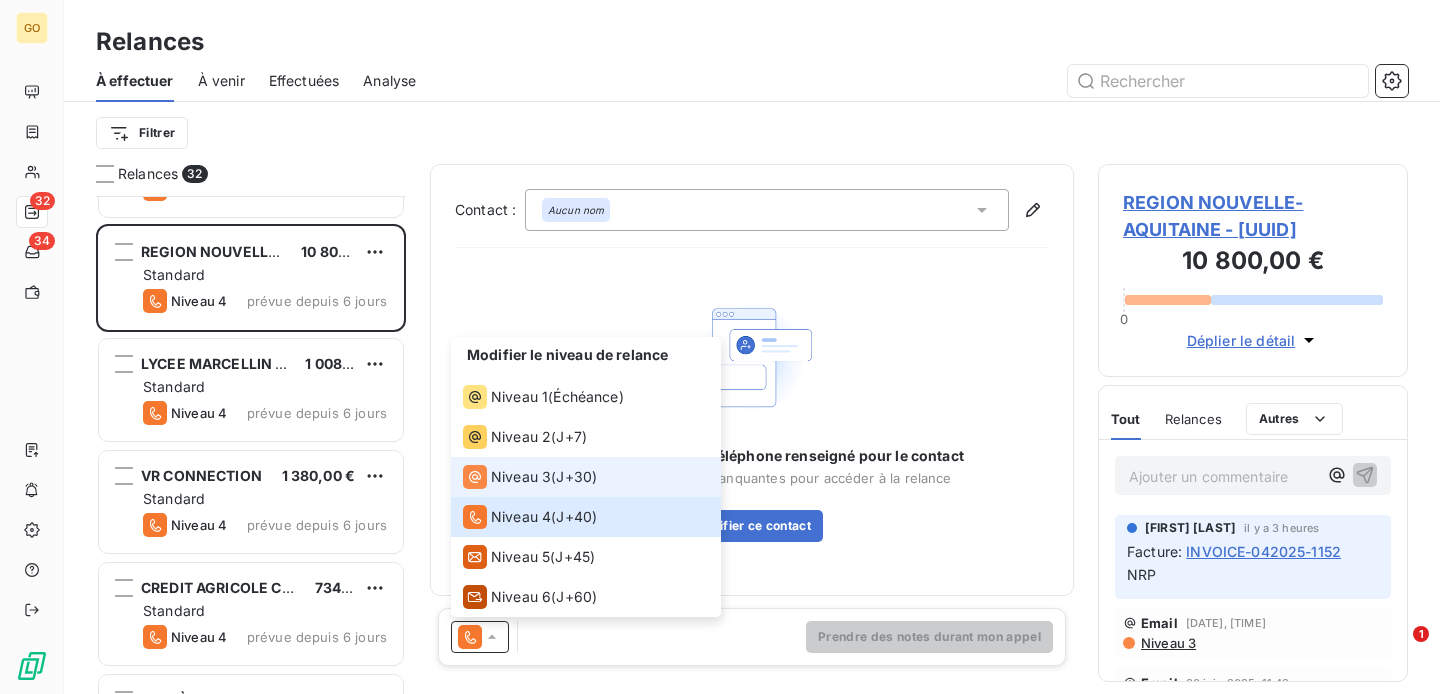 click on "Niveau 3" at bounding box center [521, 477] 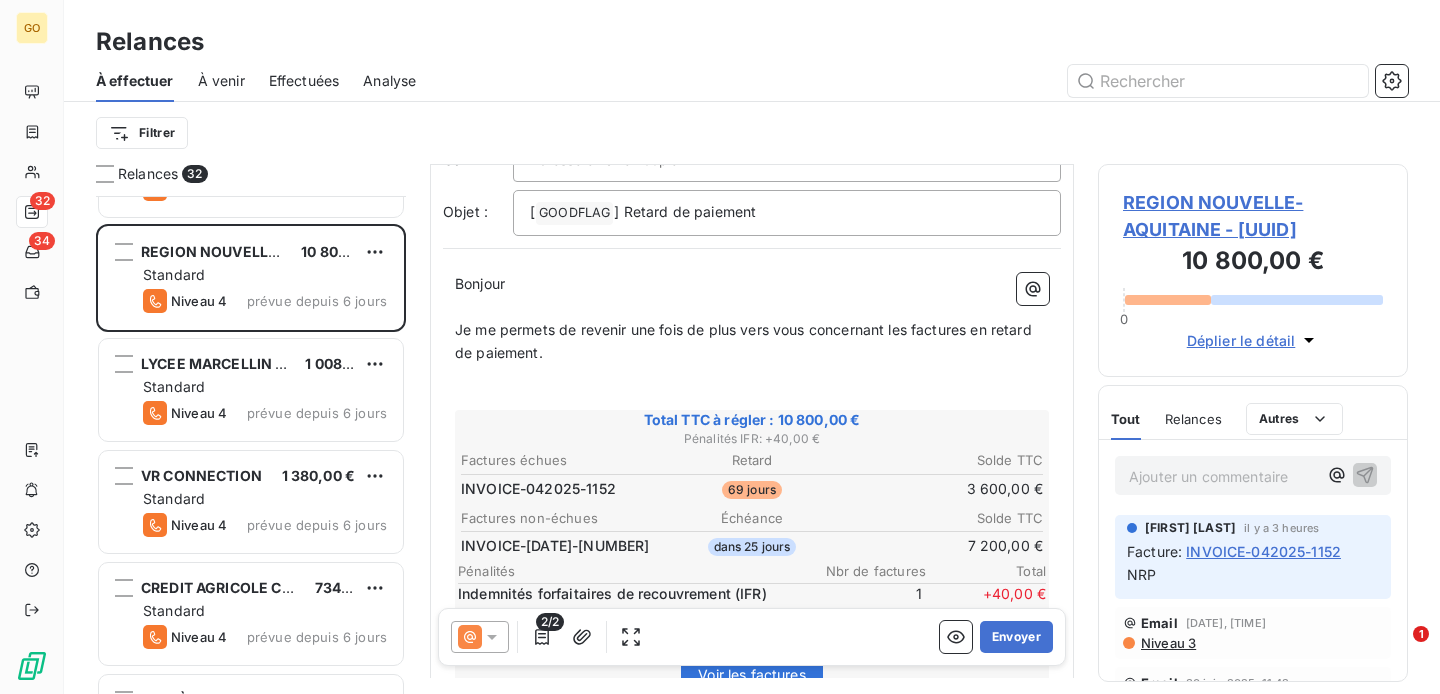 scroll, scrollTop: 160, scrollLeft: 0, axis: vertical 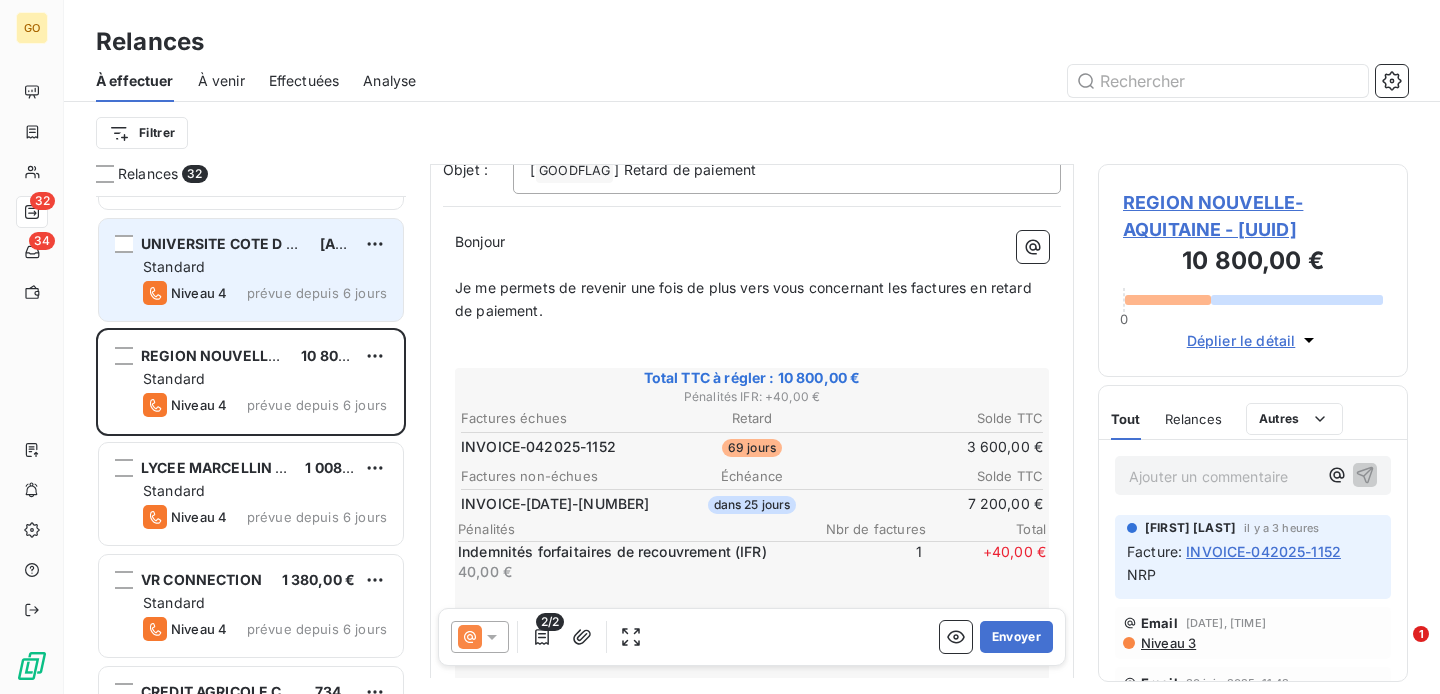 click on "Niveau 4" at bounding box center (185, 293) 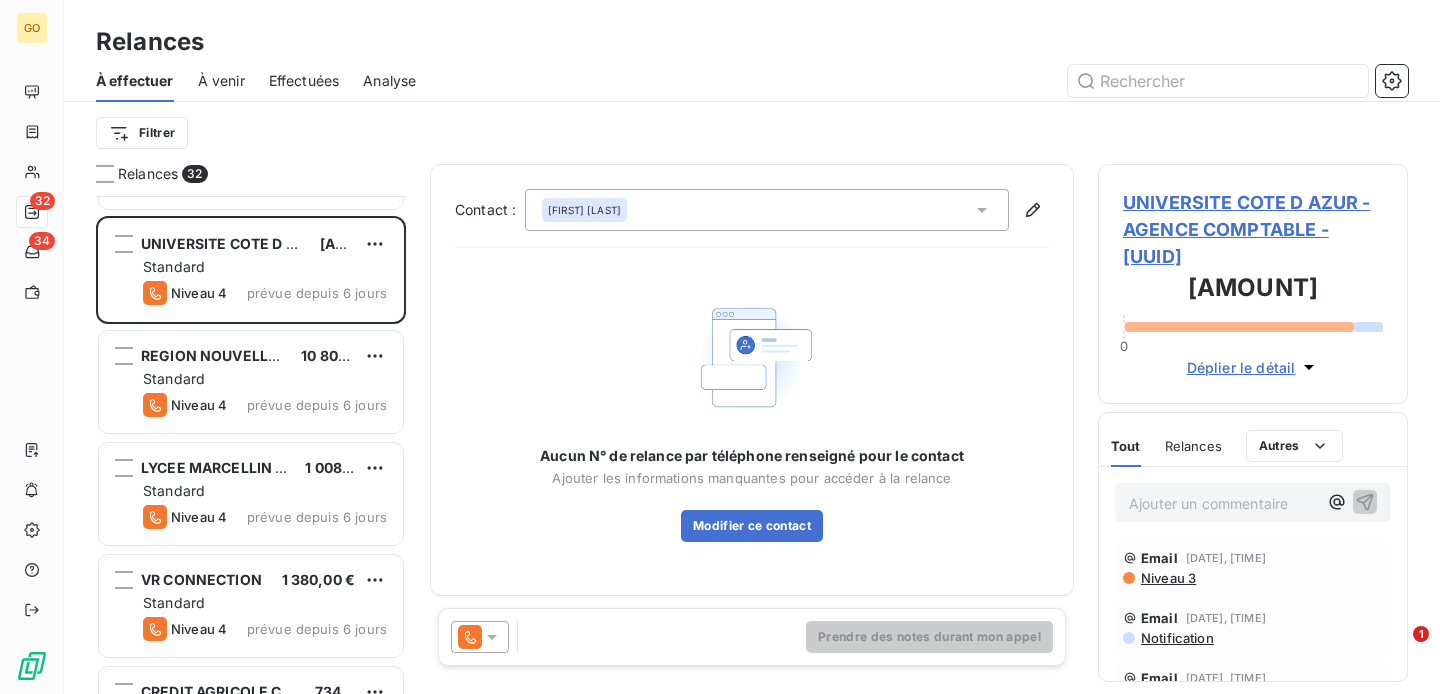click at bounding box center (480, 637) 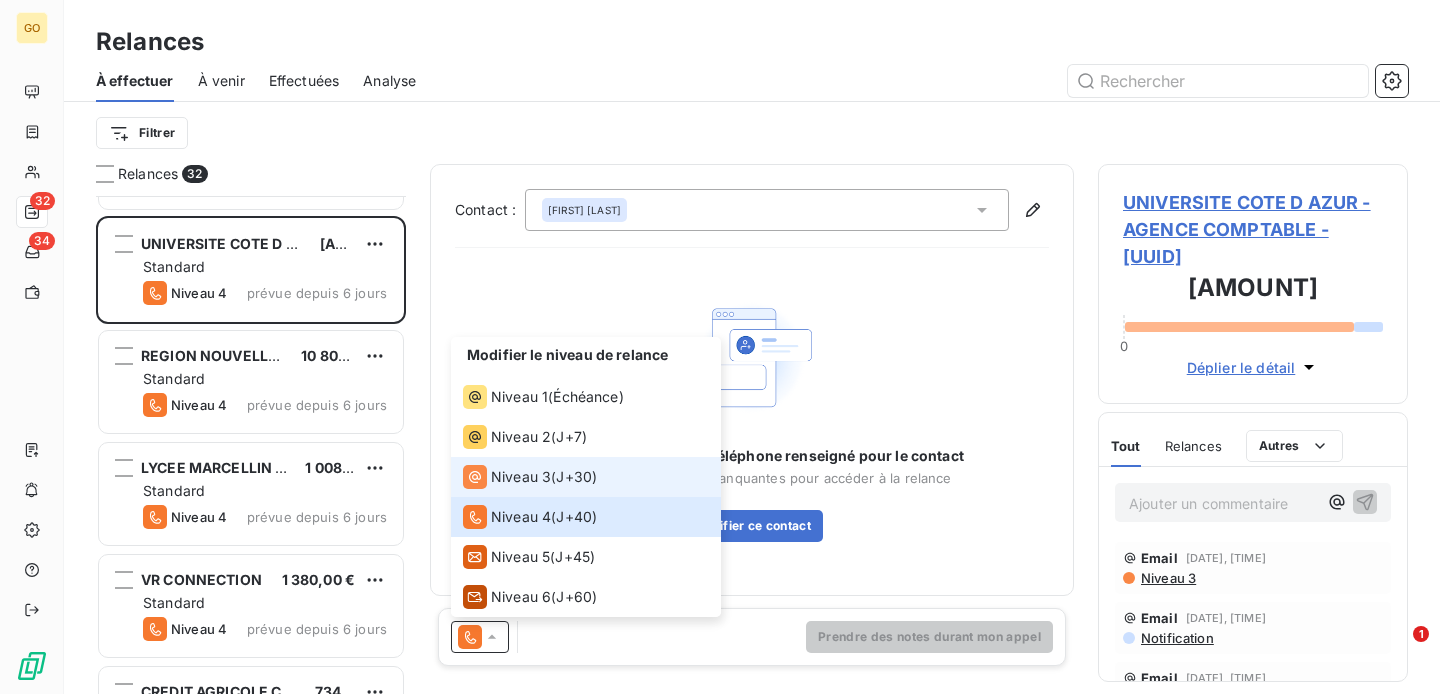 click on "Niveau 3" at bounding box center [521, 477] 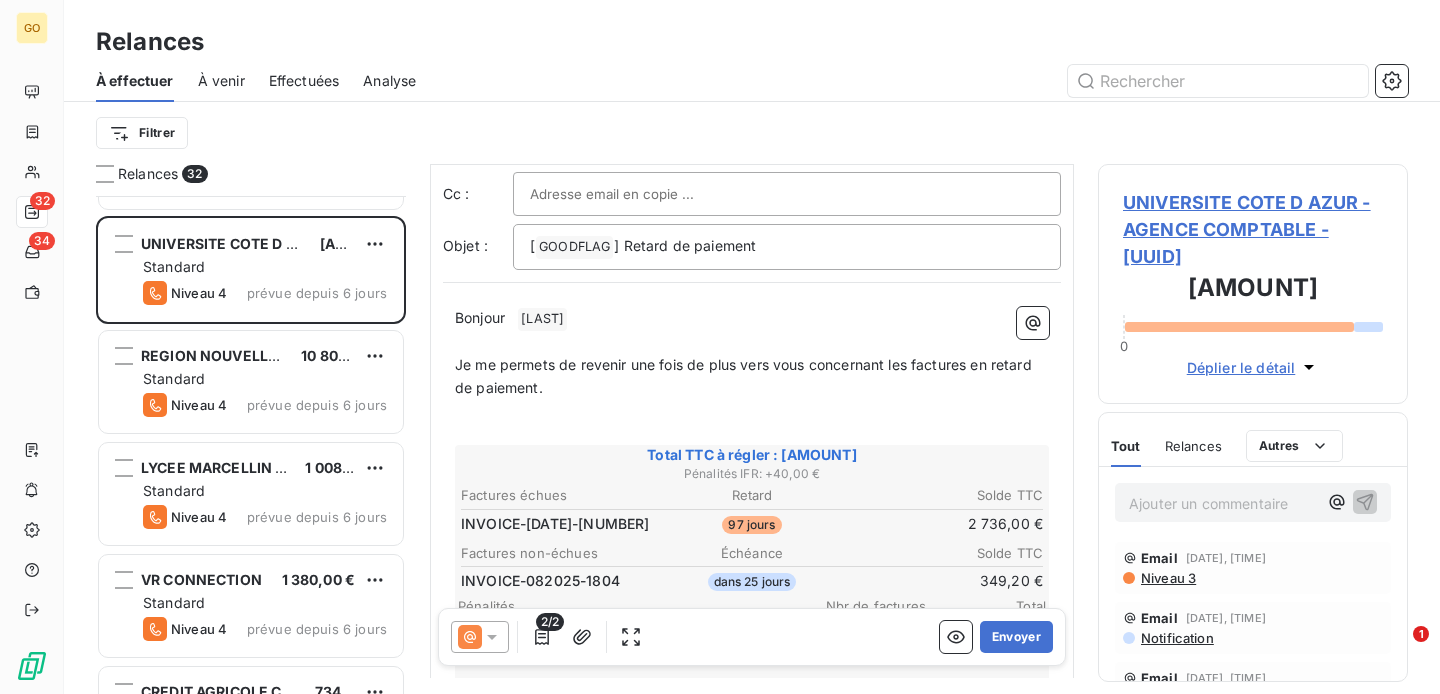 scroll, scrollTop: 85, scrollLeft: 0, axis: vertical 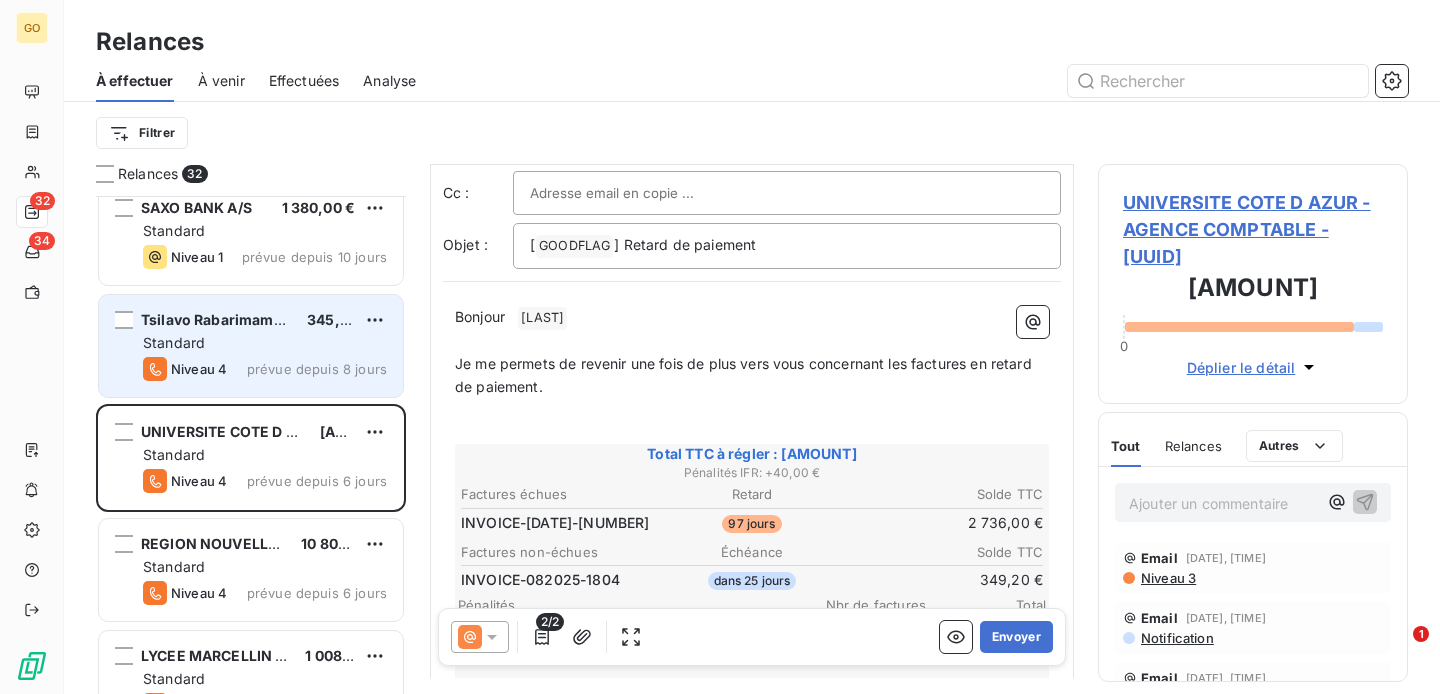 click on "Standard" at bounding box center (265, 343) 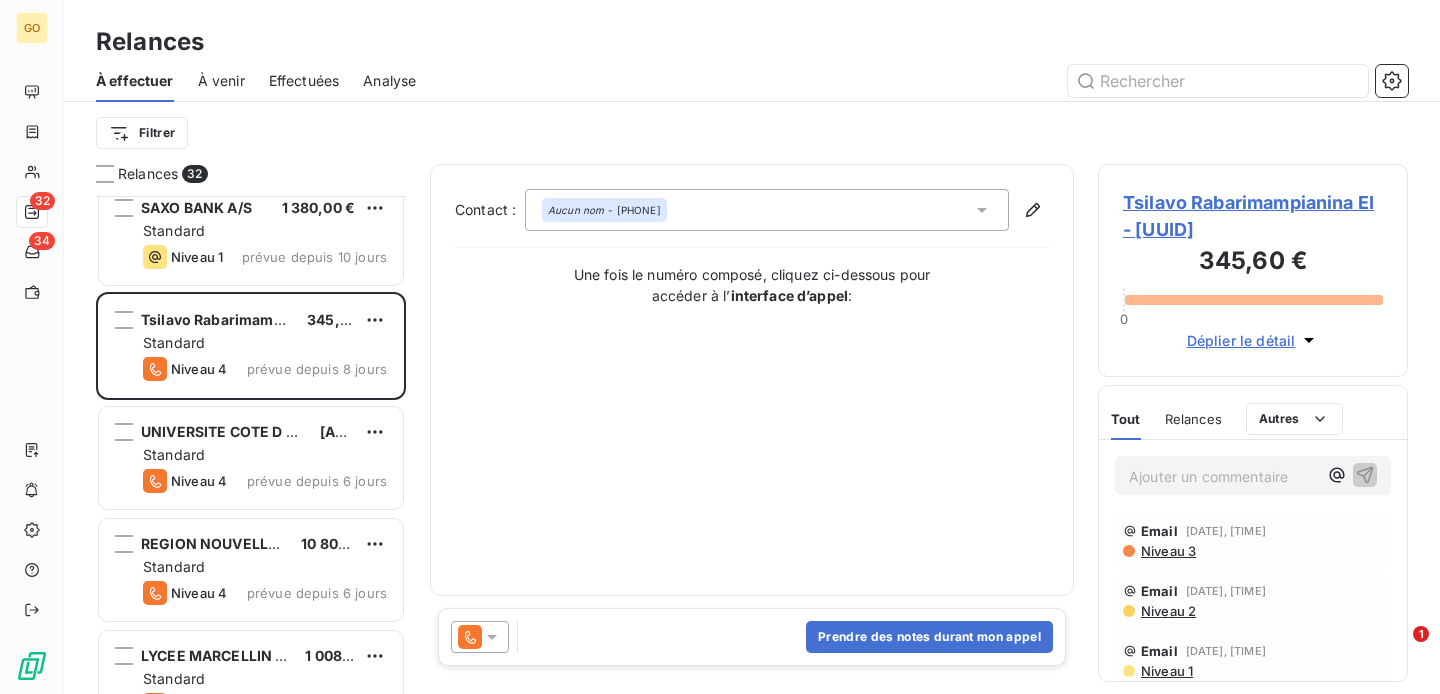 click 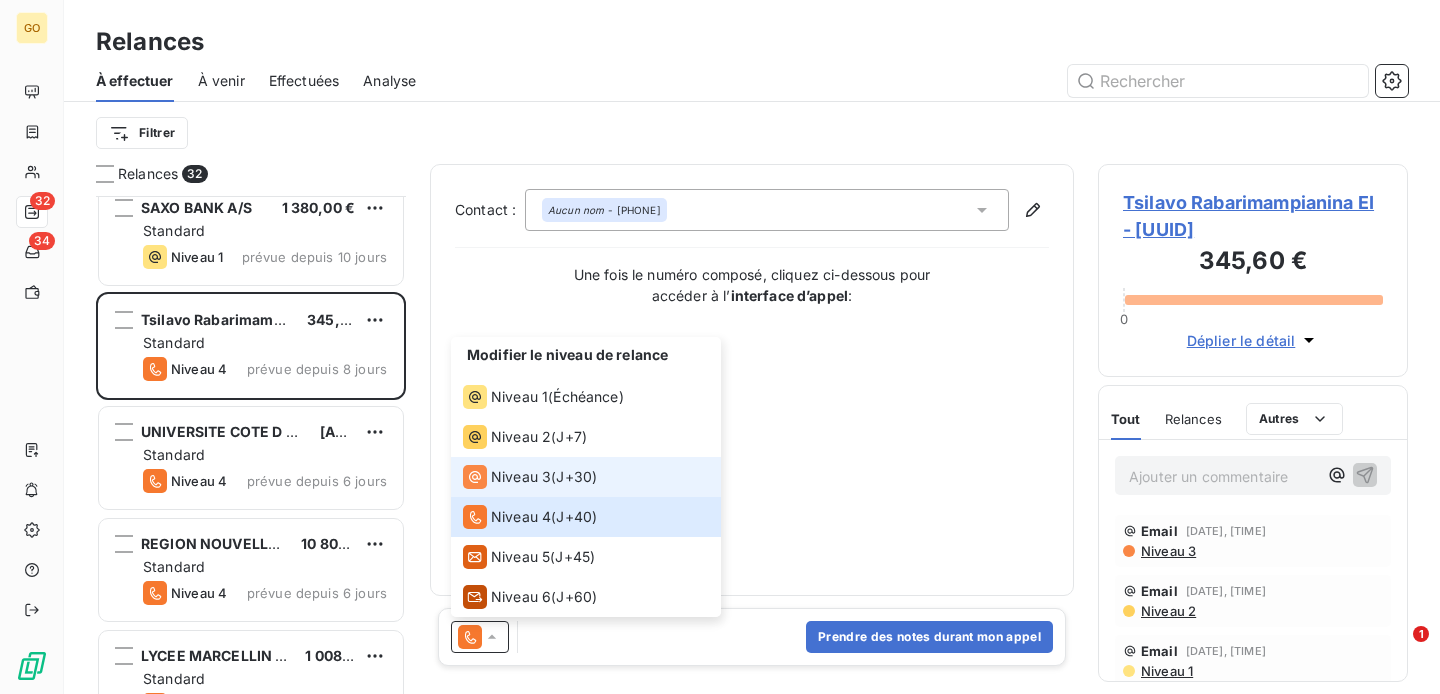 click on "Niveau 3" at bounding box center (521, 477) 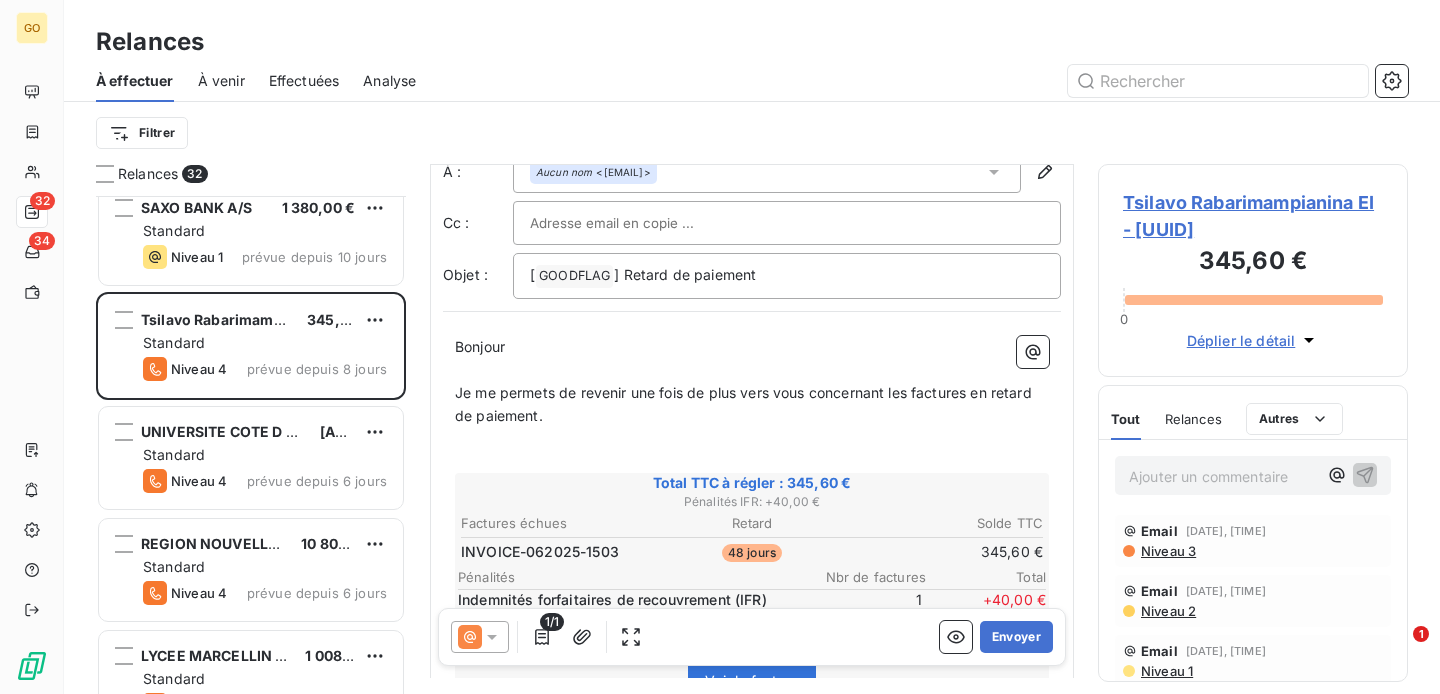 scroll, scrollTop: 54, scrollLeft: 0, axis: vertical 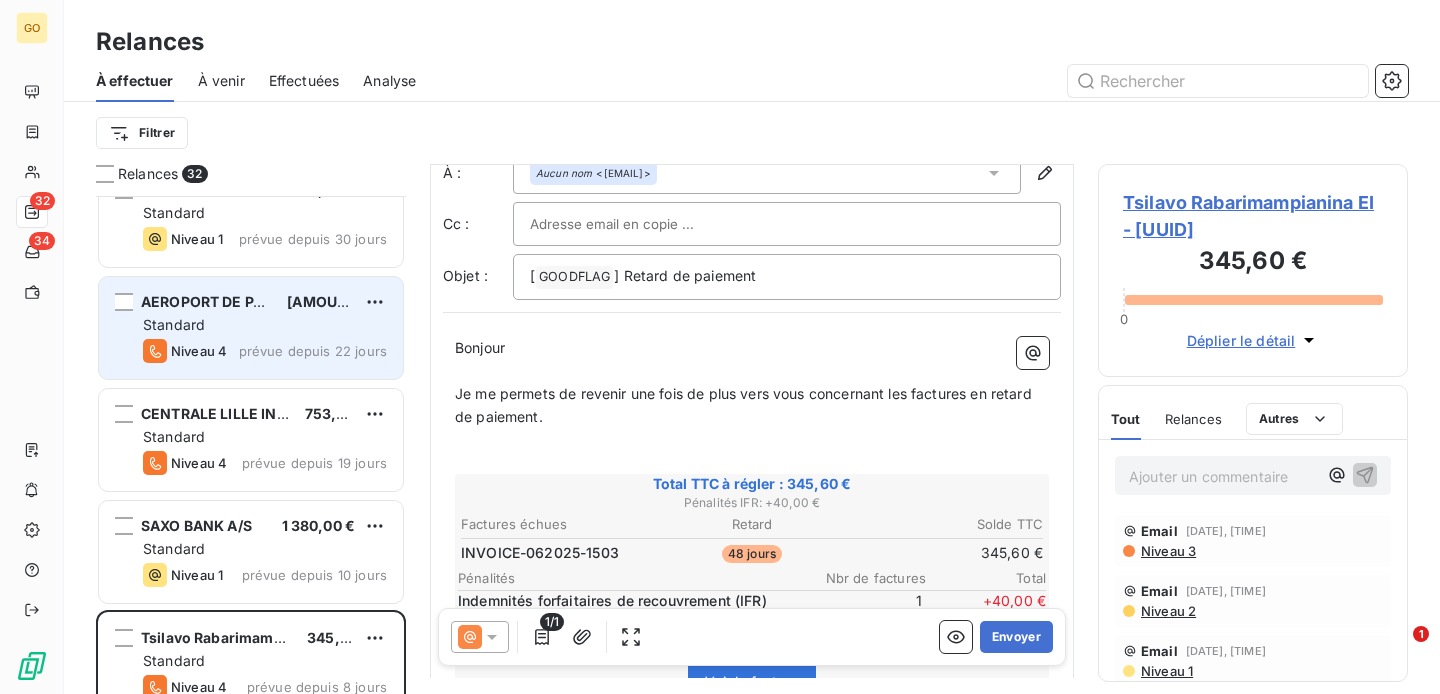click on "Standard" at bounding box center [265, 325] 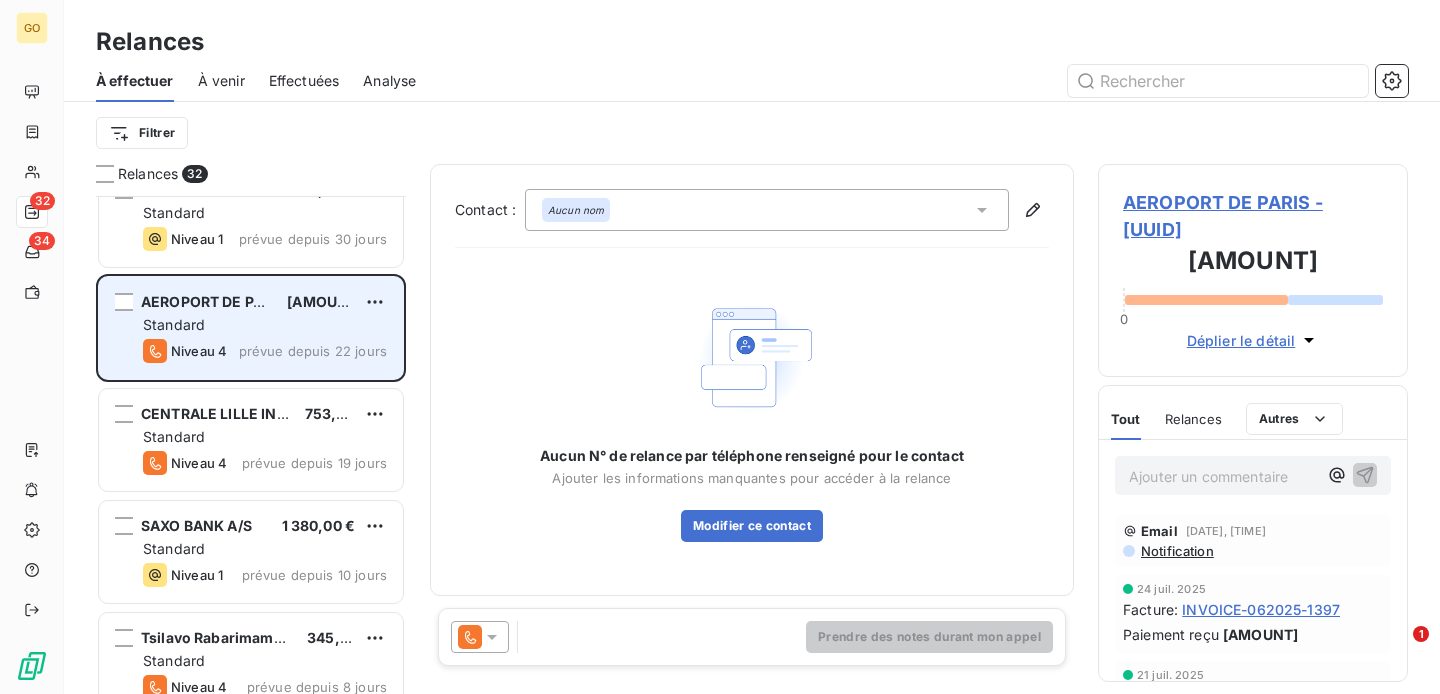 scroll, scrollTop: 1483, scrollLeft: 0, axis: vertical 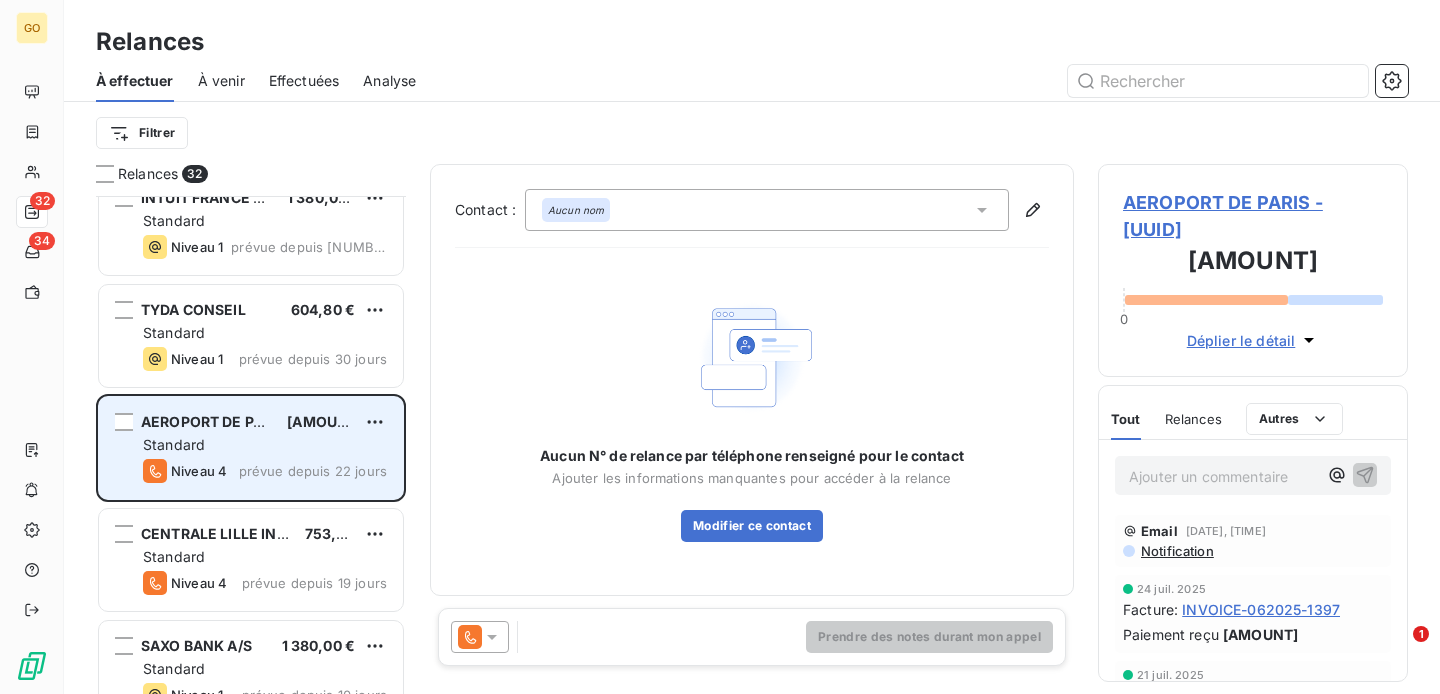 click on "Standard" at bounding box center [265, 333] 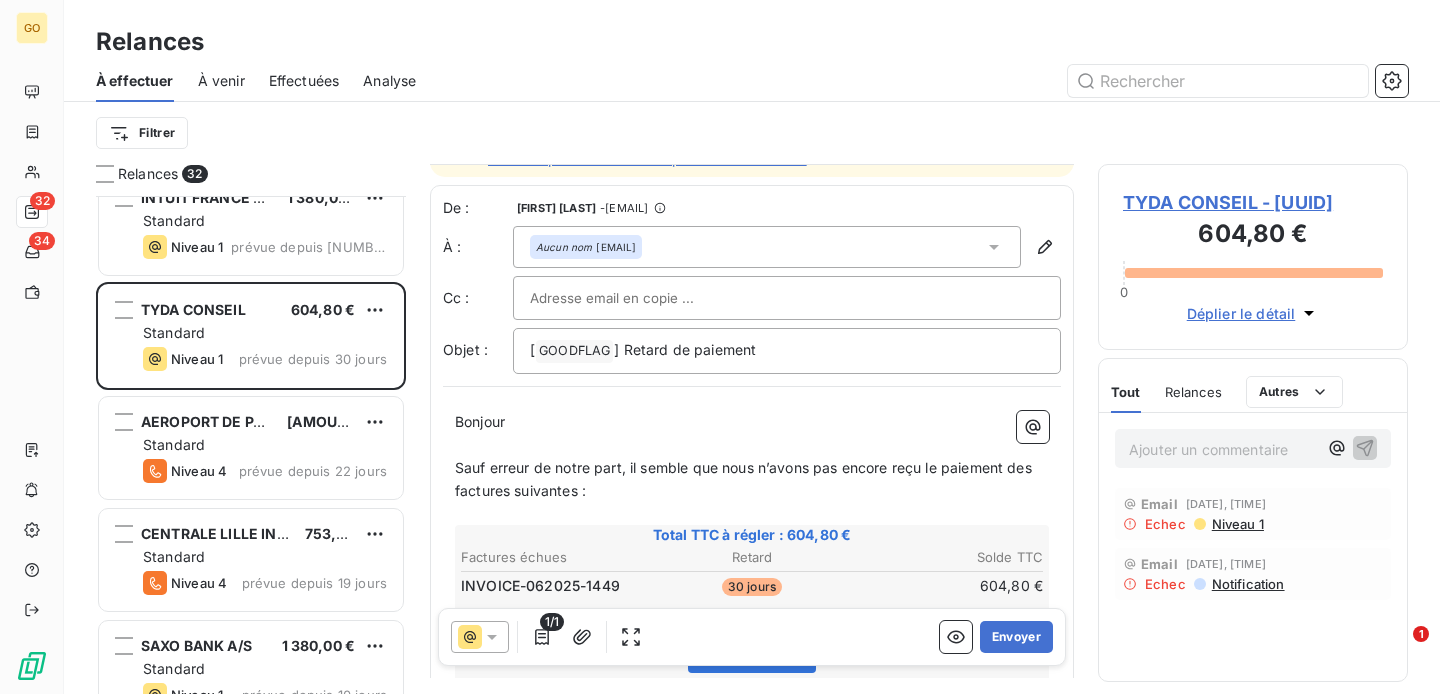 scroll, scrollTop: 0, scrollLeft: 0, axis: both 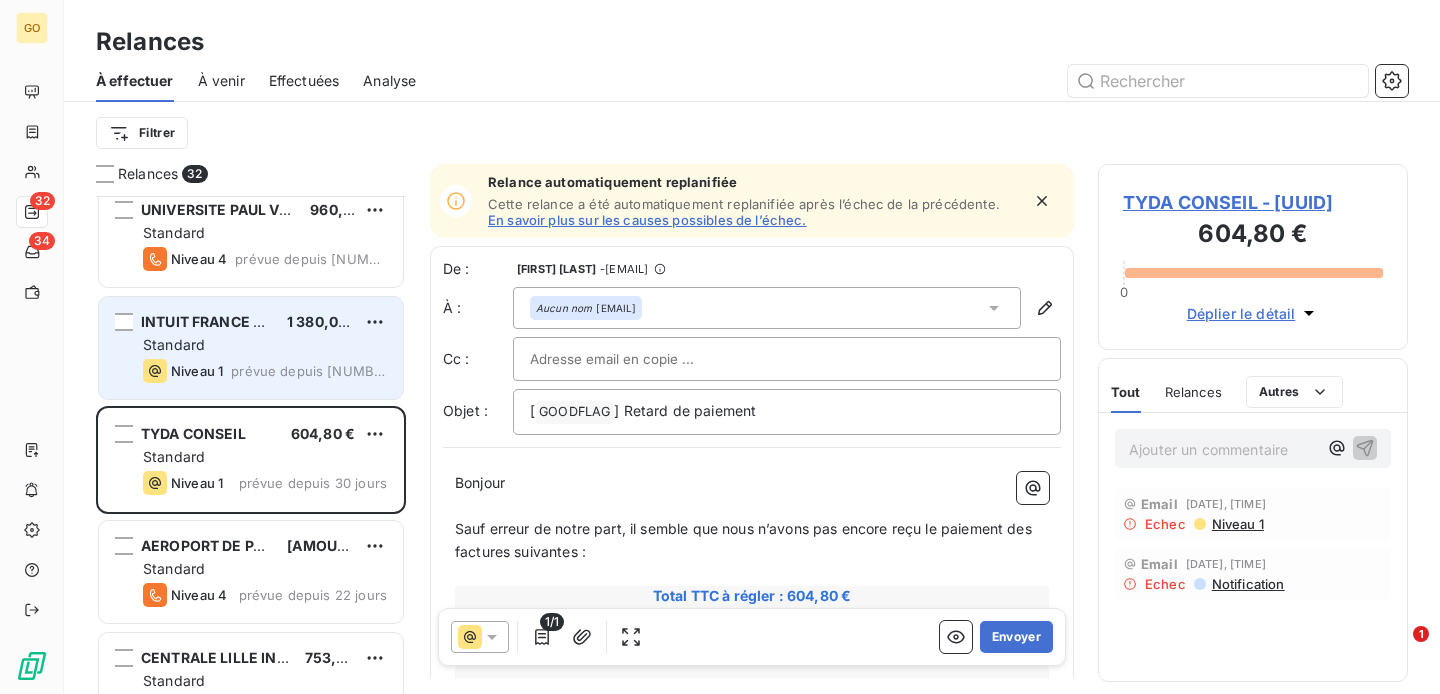 click on "Standard" at bounding box center (265, 345) 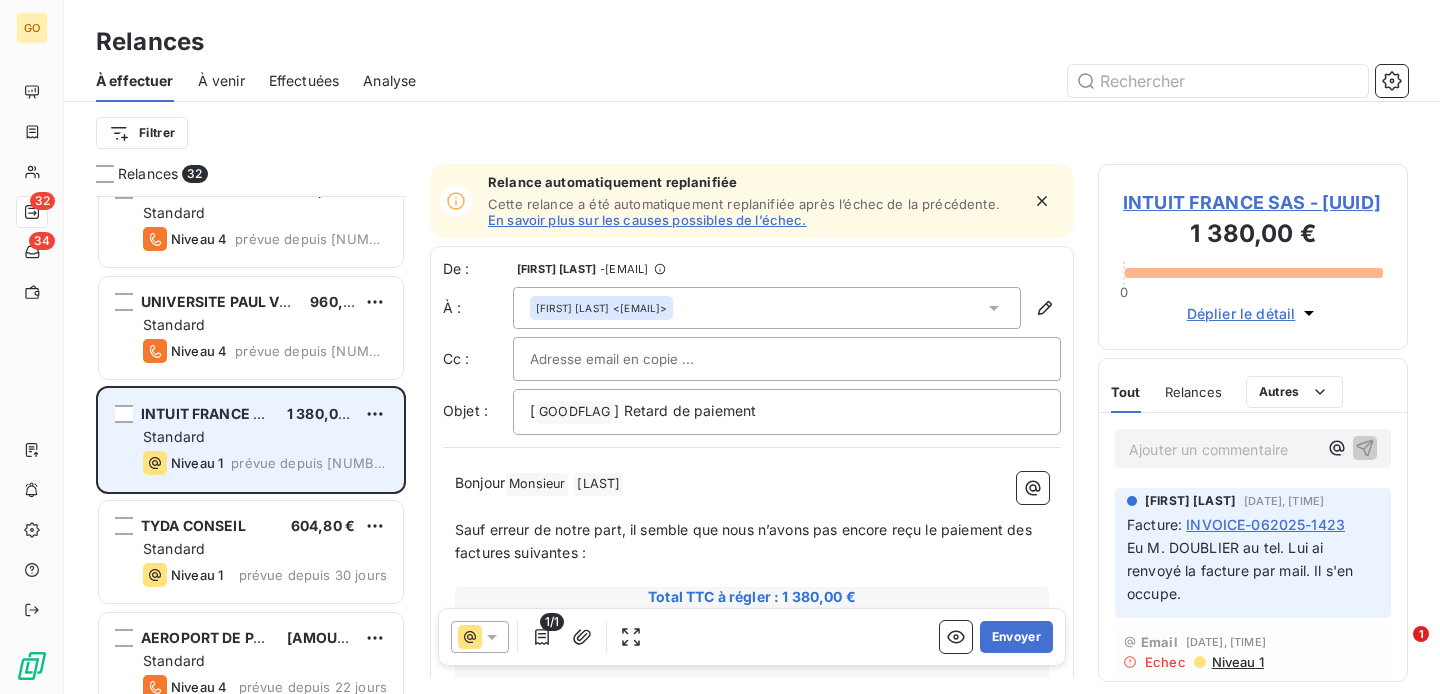 click on "prévue depuis 32 jours" at bounding box center (311, 351) 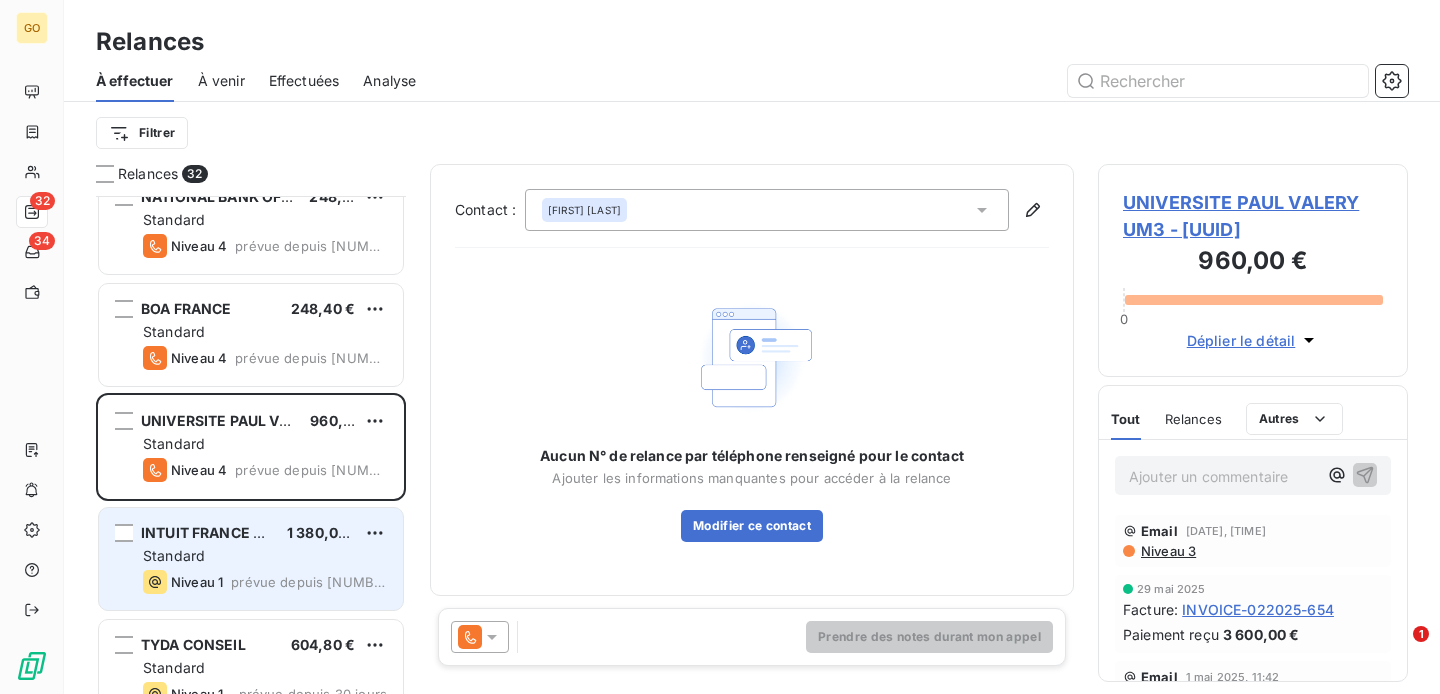 scroll, scrollTop: 1144, scrollLeft: 0, axis: vertical 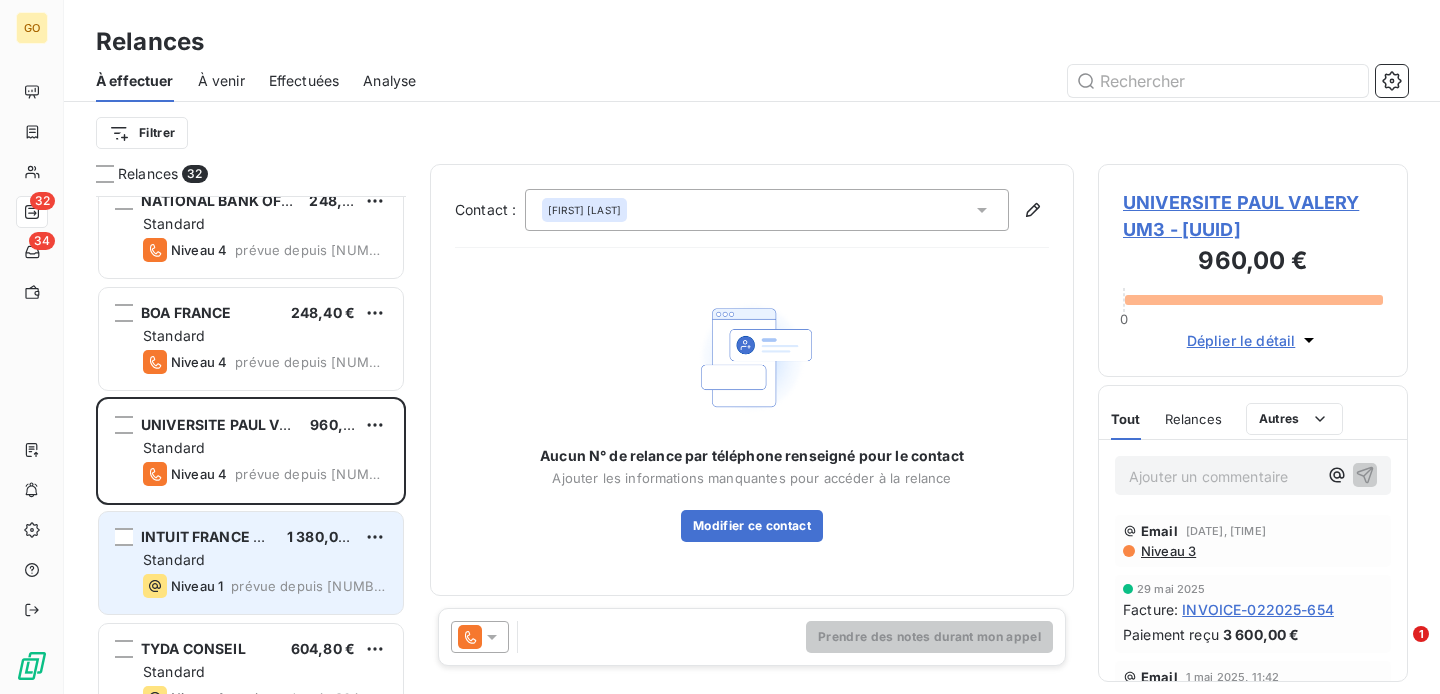 click on "Standard" at bounding box center [265, 336] 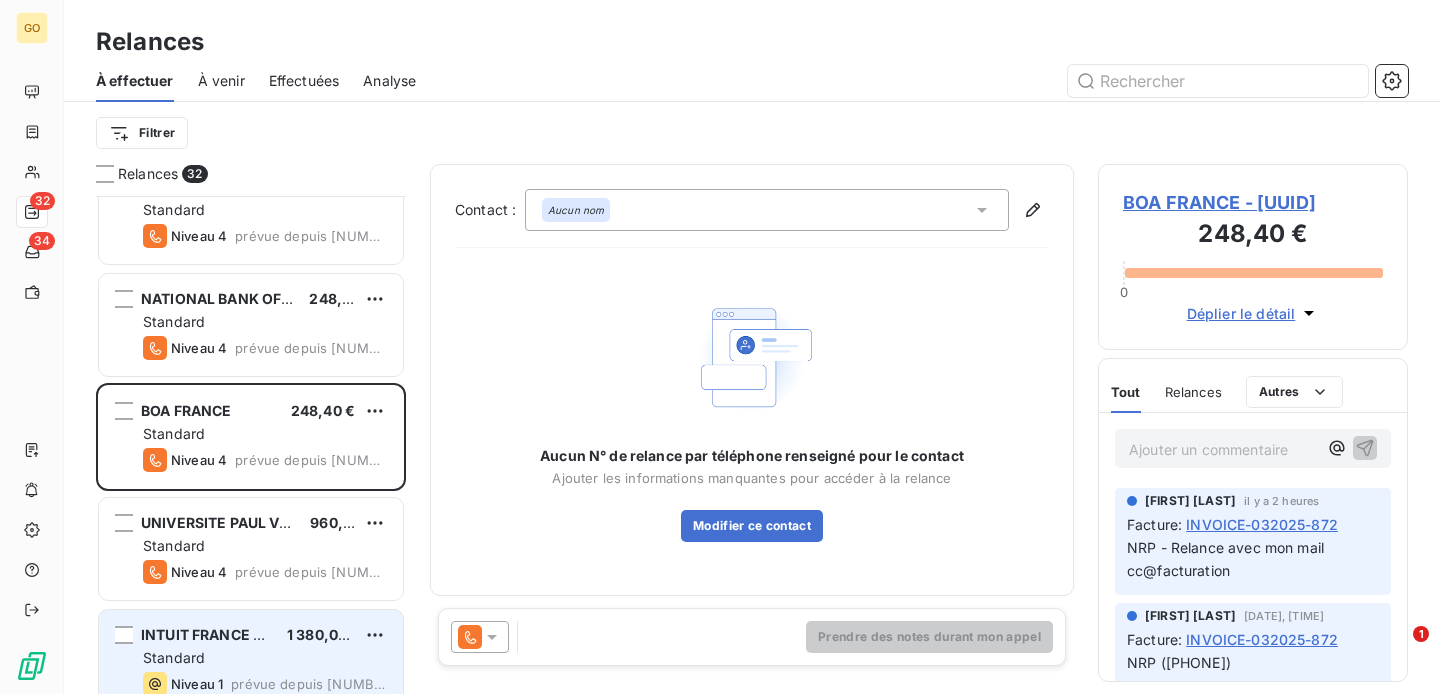 click on "prévue depuis 32 jours" at bounding box center [311, 348] 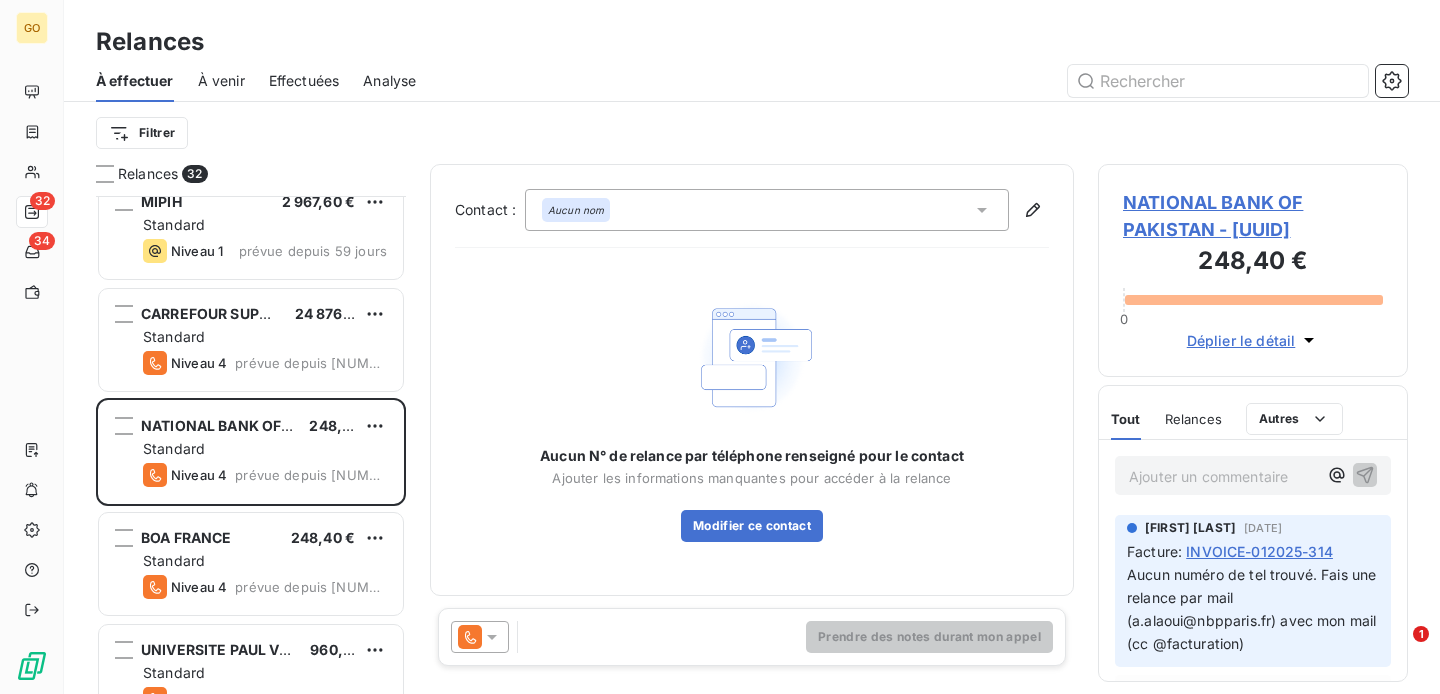 click on "Standard" at bounding box center [265, 337] 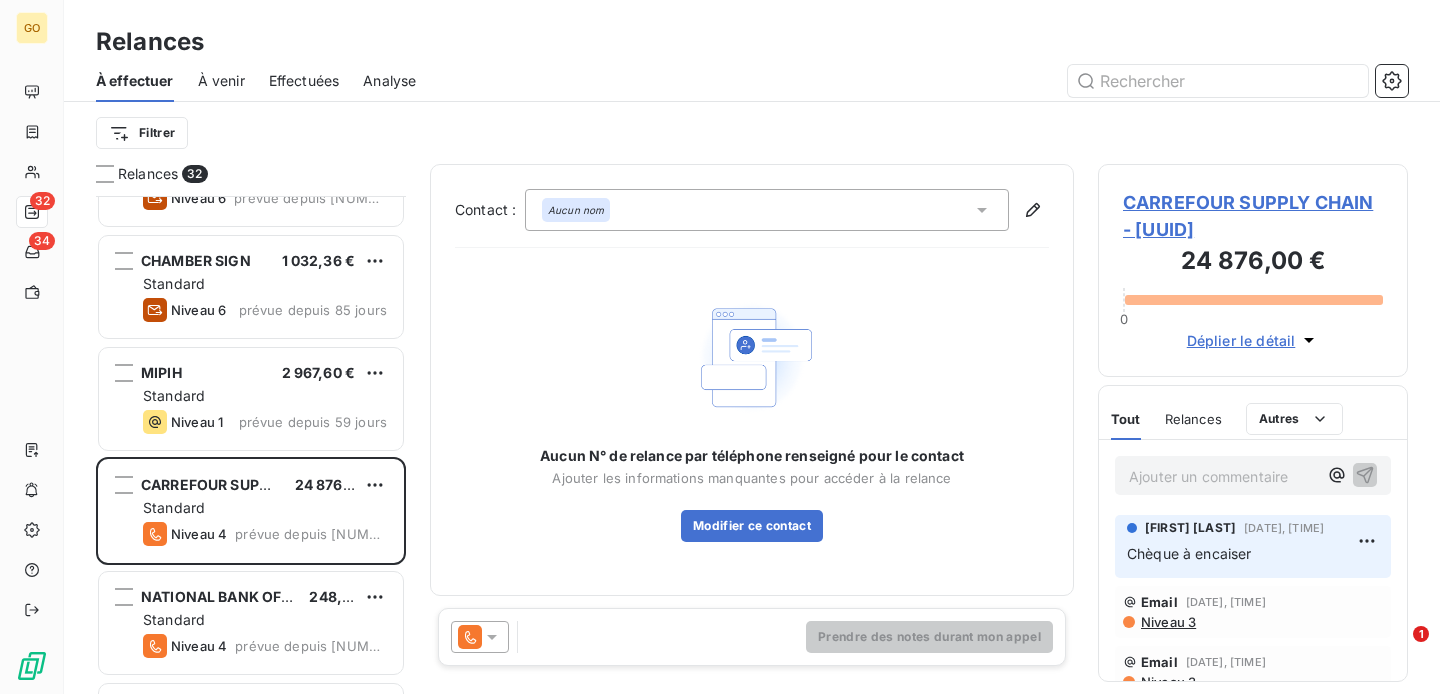 scroll, scrollTop: 744, scrollLeft: 0, axis: vertical 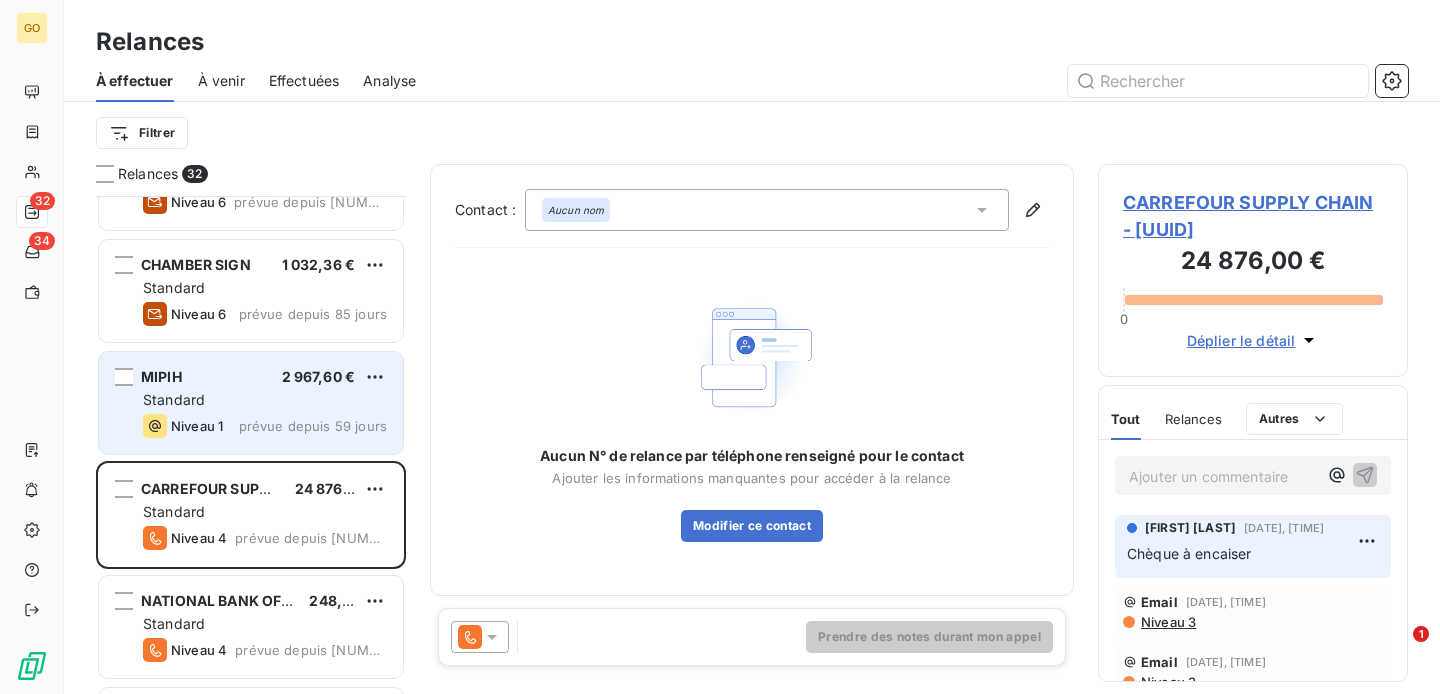 click on "Standard" at bounding box center (265, 400) 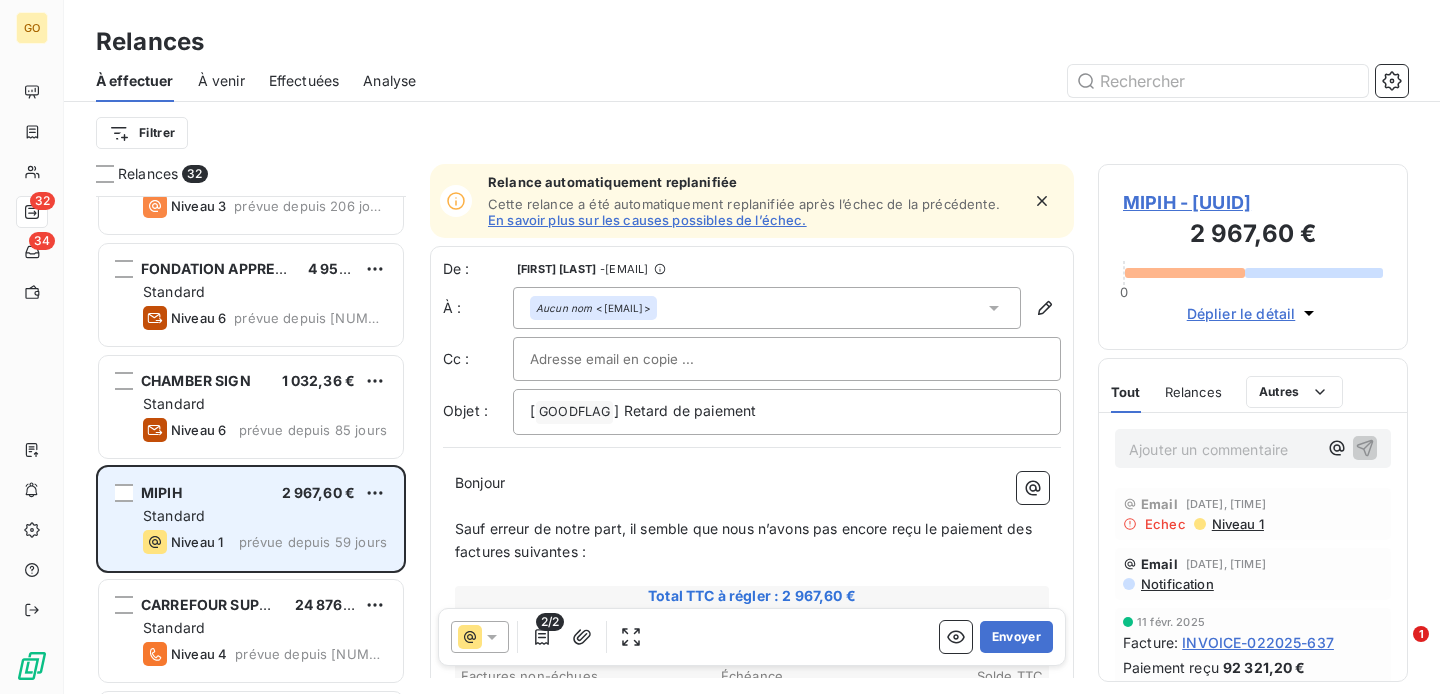 click on "Standard" at bounding box center [265, 404] 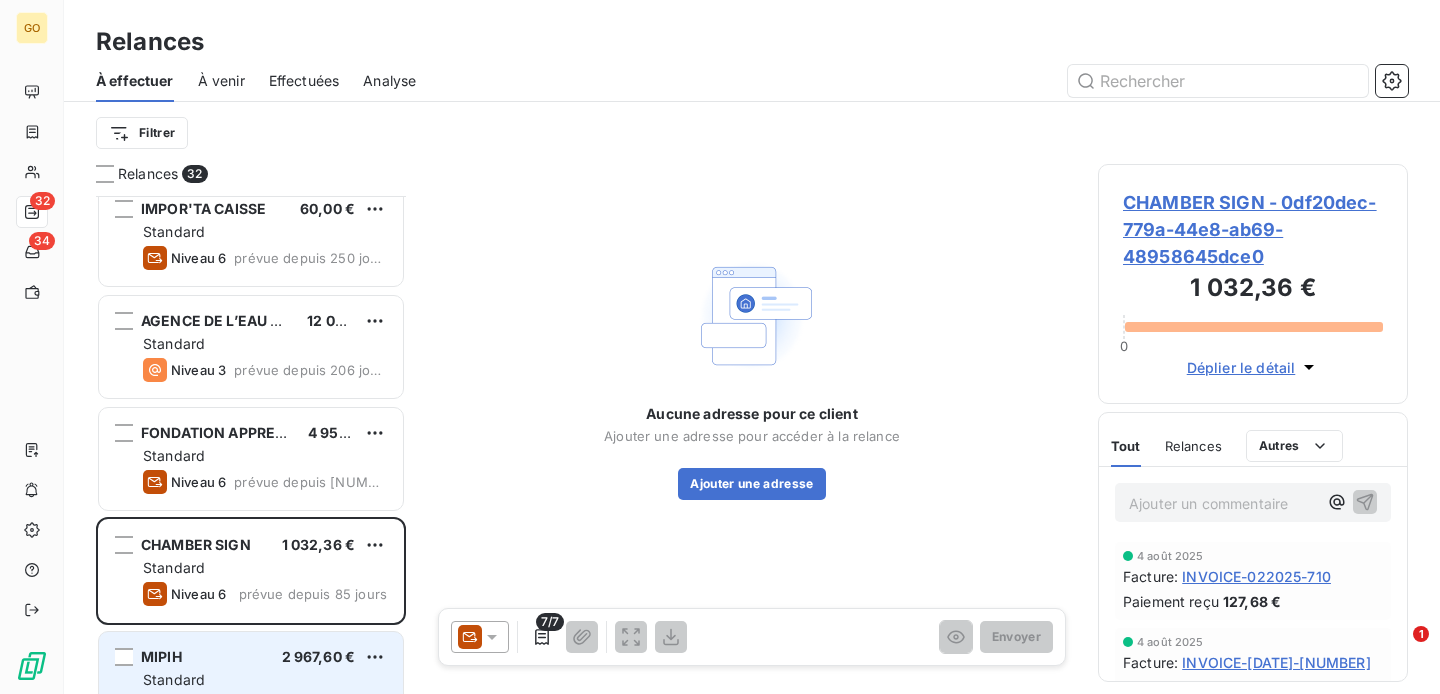 scroll, scrollTop: 463, scrollLeft: 0, axis: vertical 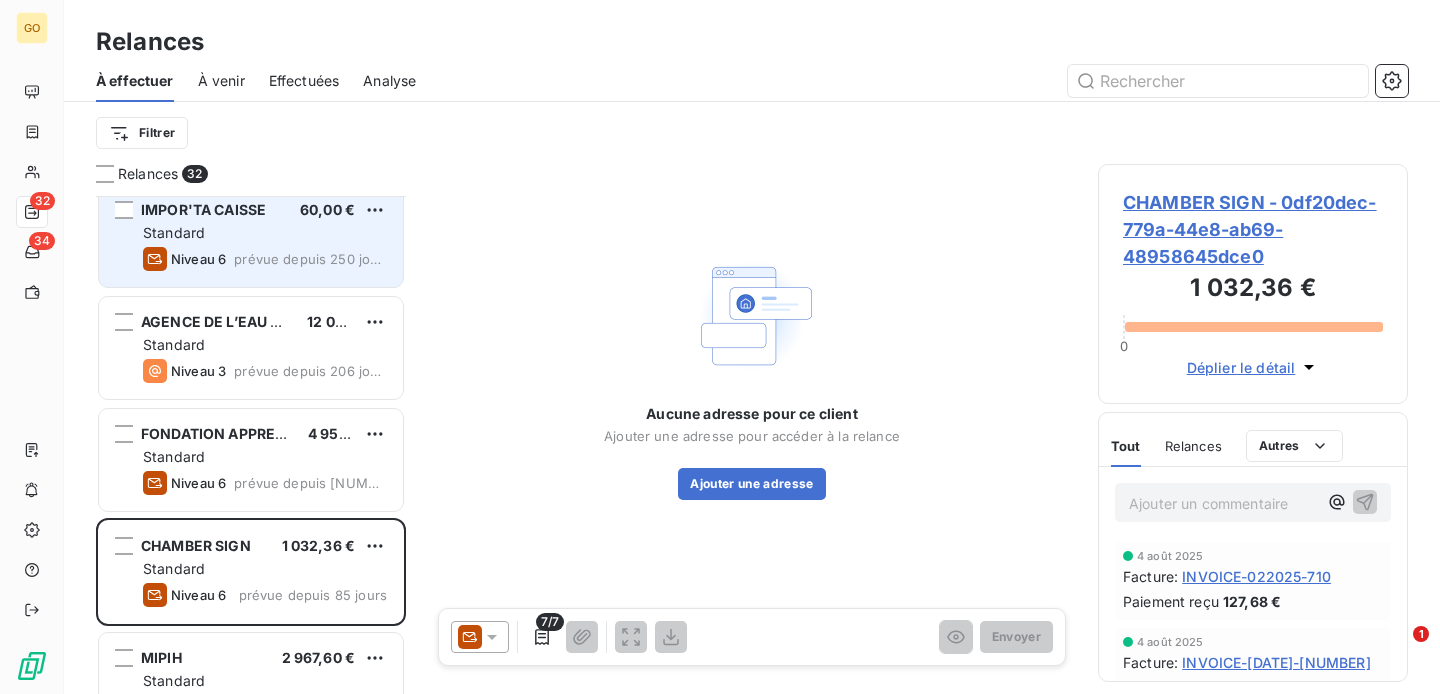 click on "prévue depuis 250 jours" at bounding box center (310, 259) 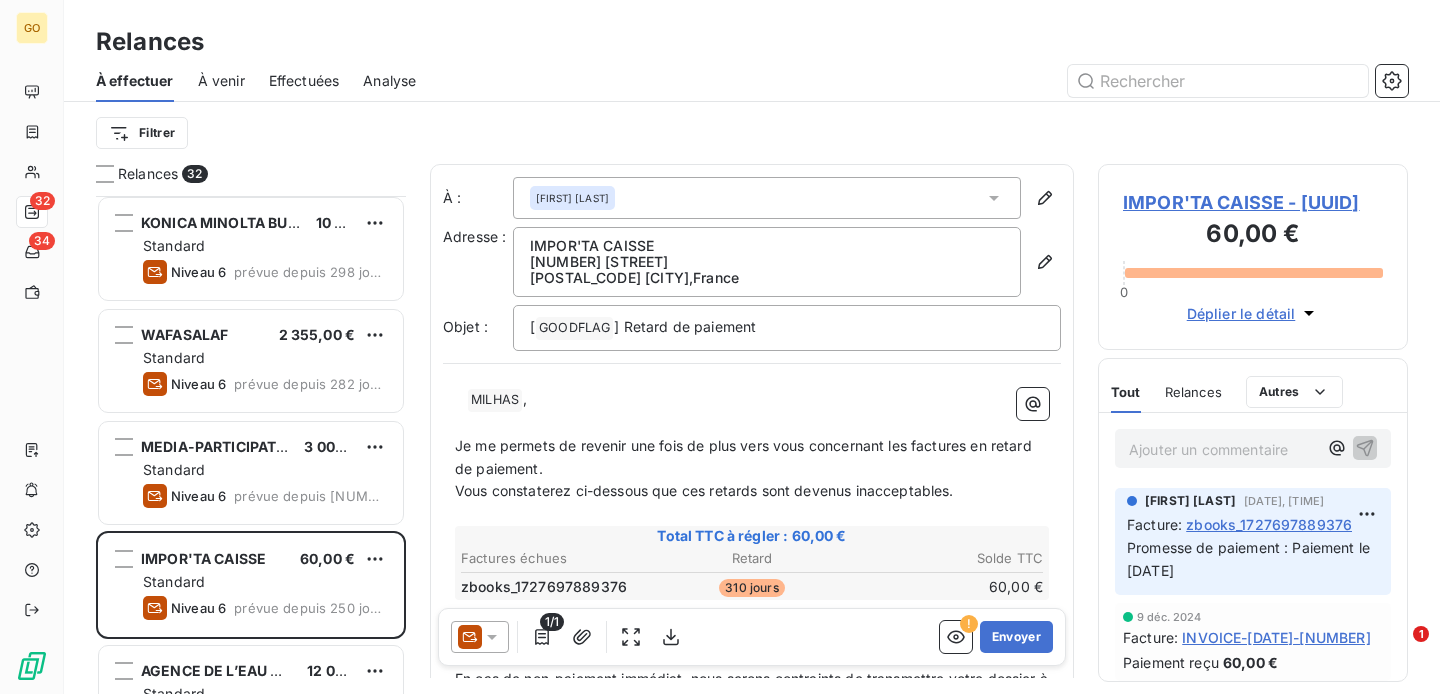 scroll, scrollTop: 0, scrollLeft: 0, axis: both 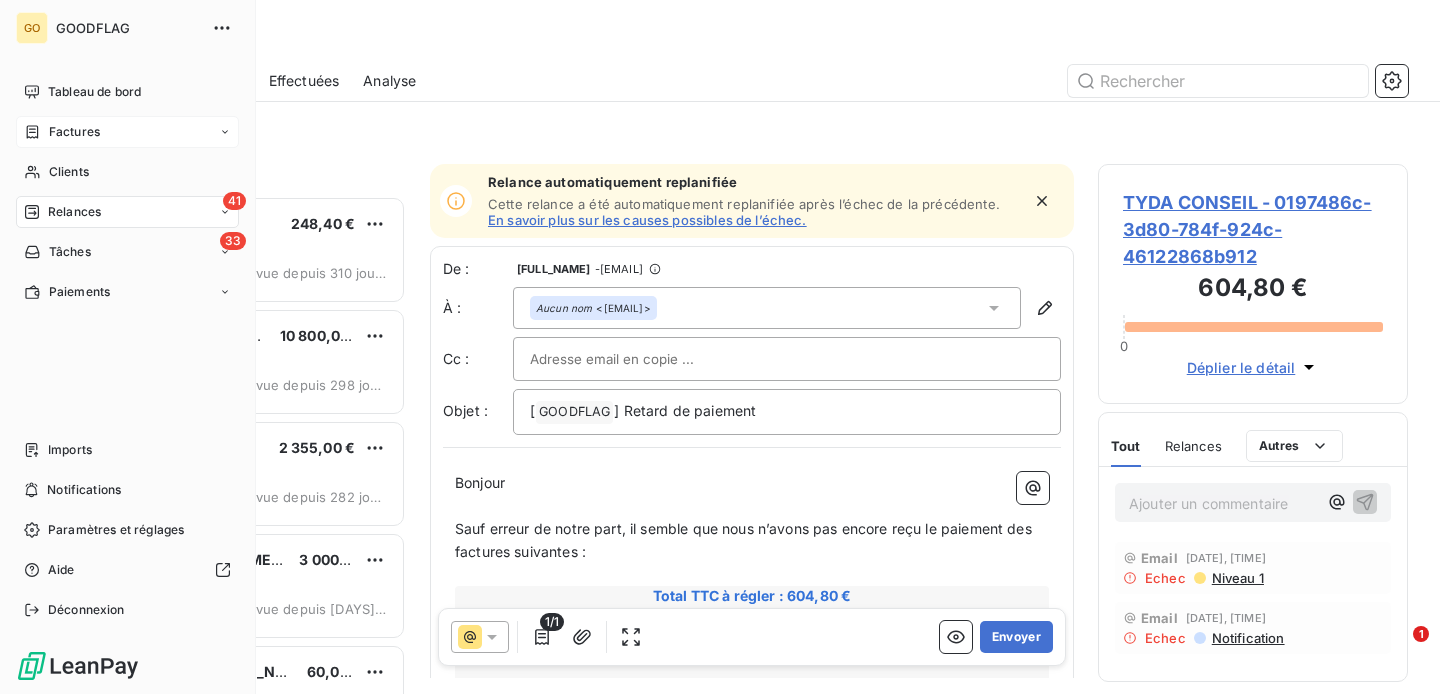 click on "Factures" at bounding box center [127, 132] 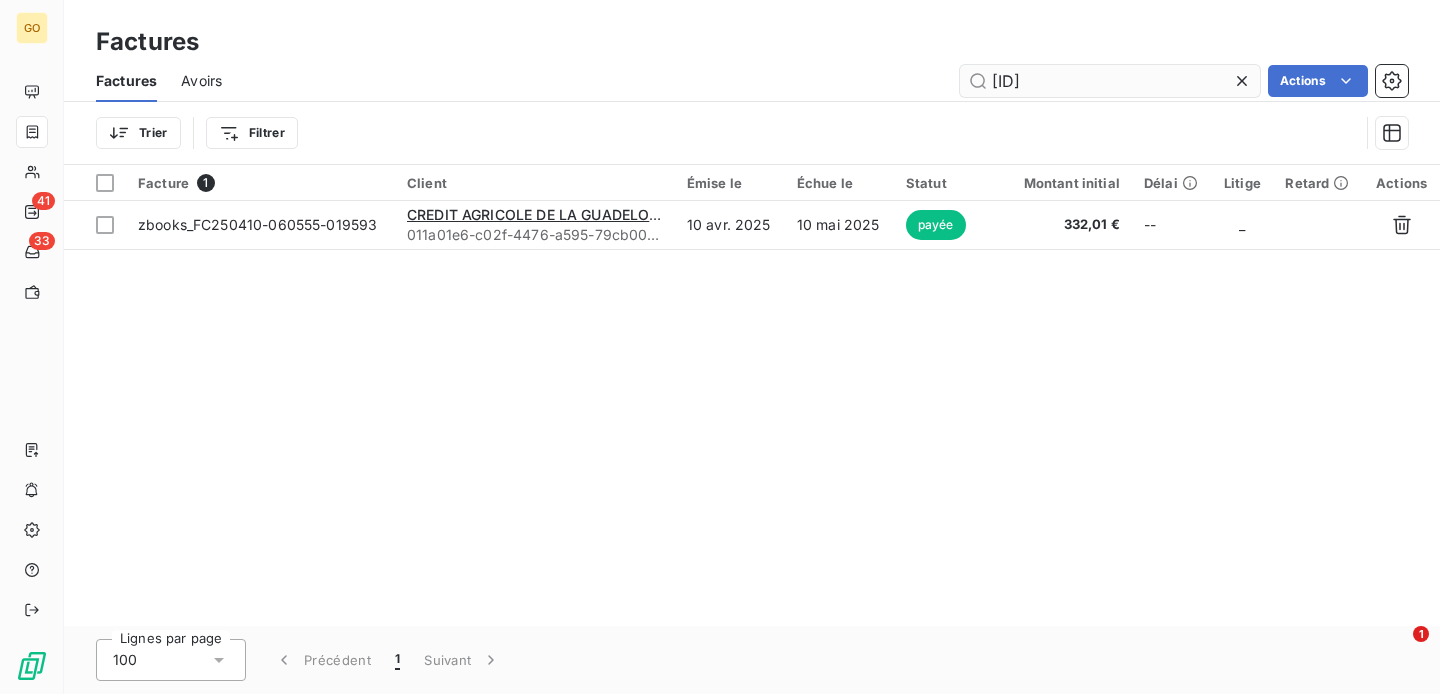 click on "[ID]" at bounding box center (1110, 81) 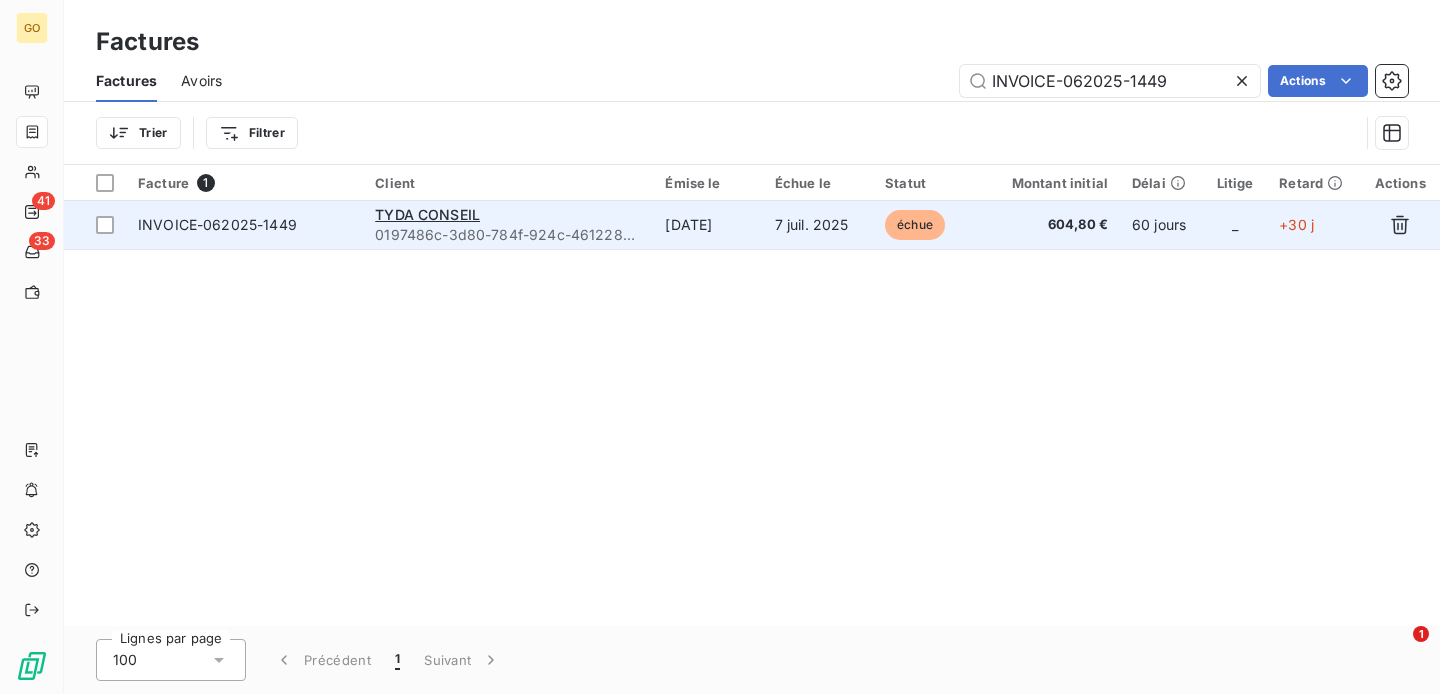 type on "INVOICE-062025-1449" 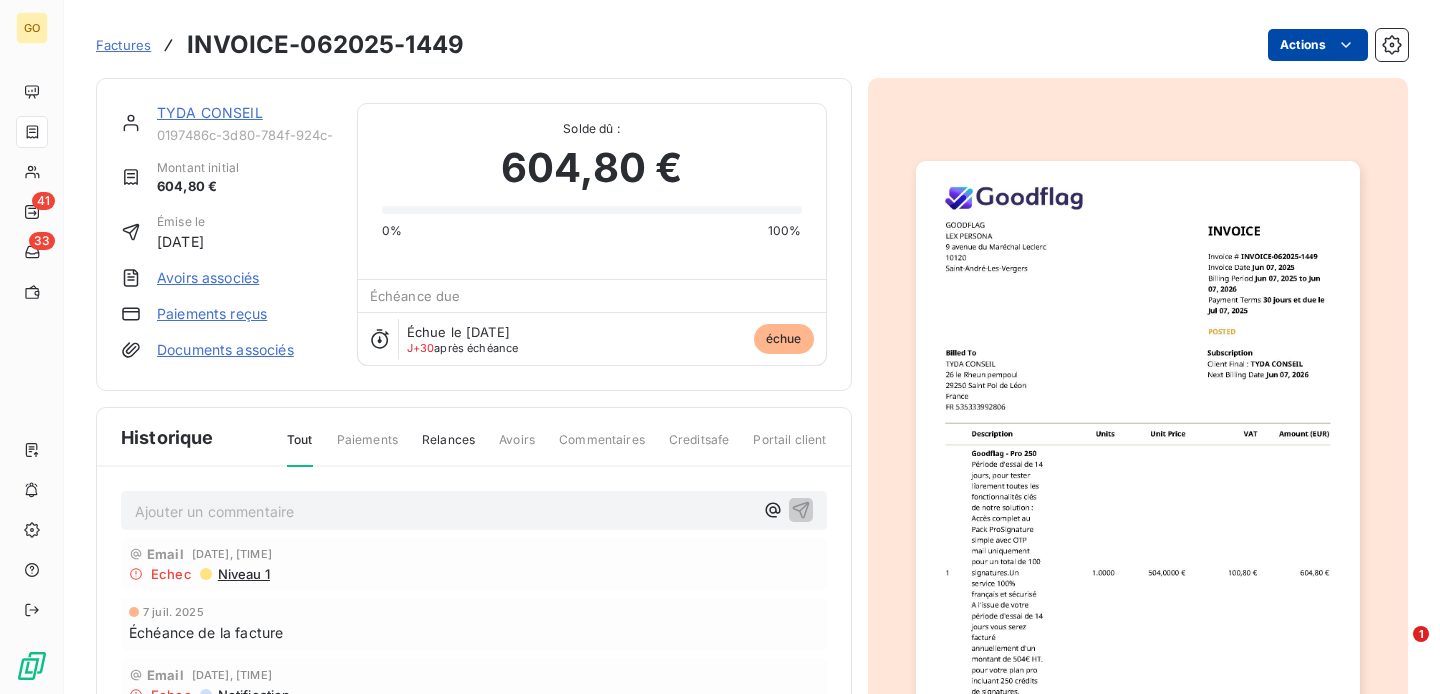 click on "GO 41 33 Factures INVOICE-062025-1449 Actions TYDA CONSEIL 0197486c-3d80-784f-924c-46122868b912 Montant initial [PRICE] Émise le [DATE] Avoirs associés Paiements reçus Documents associés Solde dû : [PRICE] 0% 100% Échéance due Échue le [DATE] J+30  après échéance échue Historique Tout Paiements Relances Avoirs Commentaires Creditsafe Portail client Ajouter un commentaire ﻿ Email [DATE], [TIME] Echec Niveau 1 [DATE] Échéance de la facture Email [DATE], [TIME] Echec Notification [DATE] Émission de la facture
1" at bounding box center [720, 347] 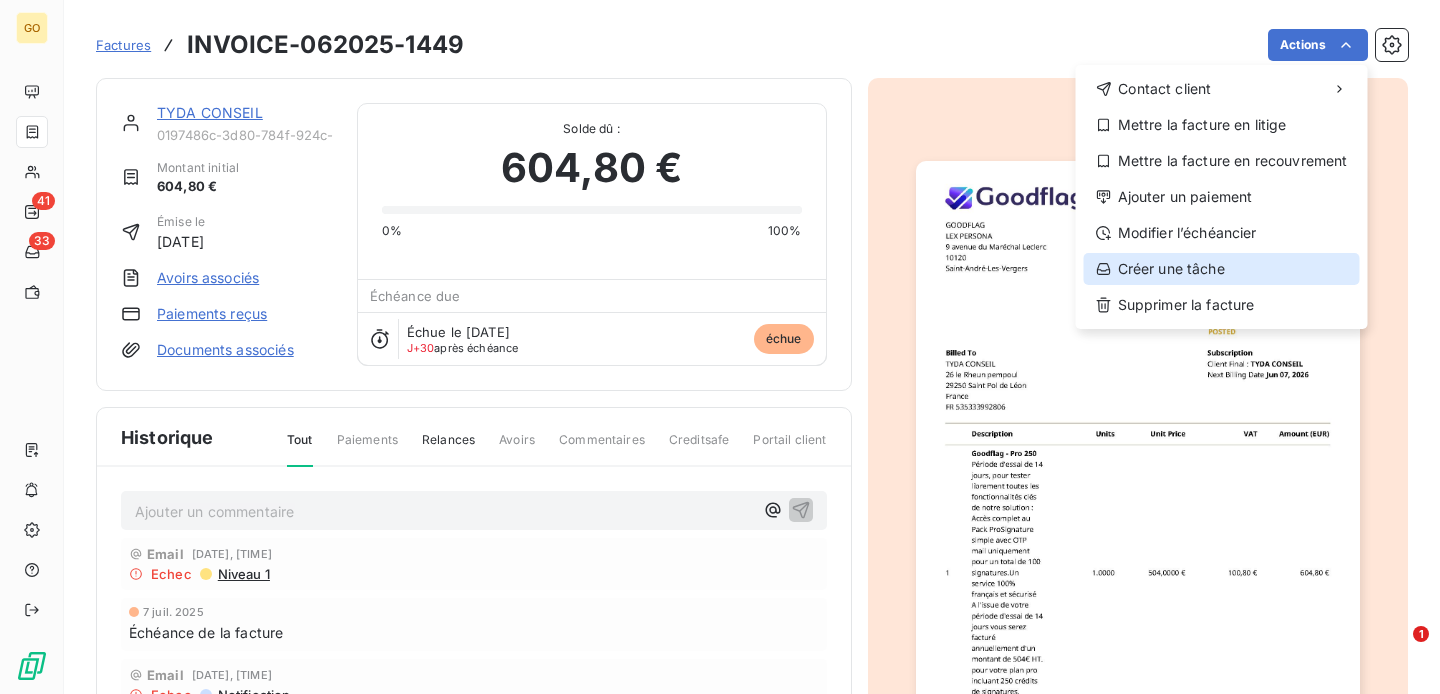 click on "Créer une tâche" at bounding box center [1222, 269] 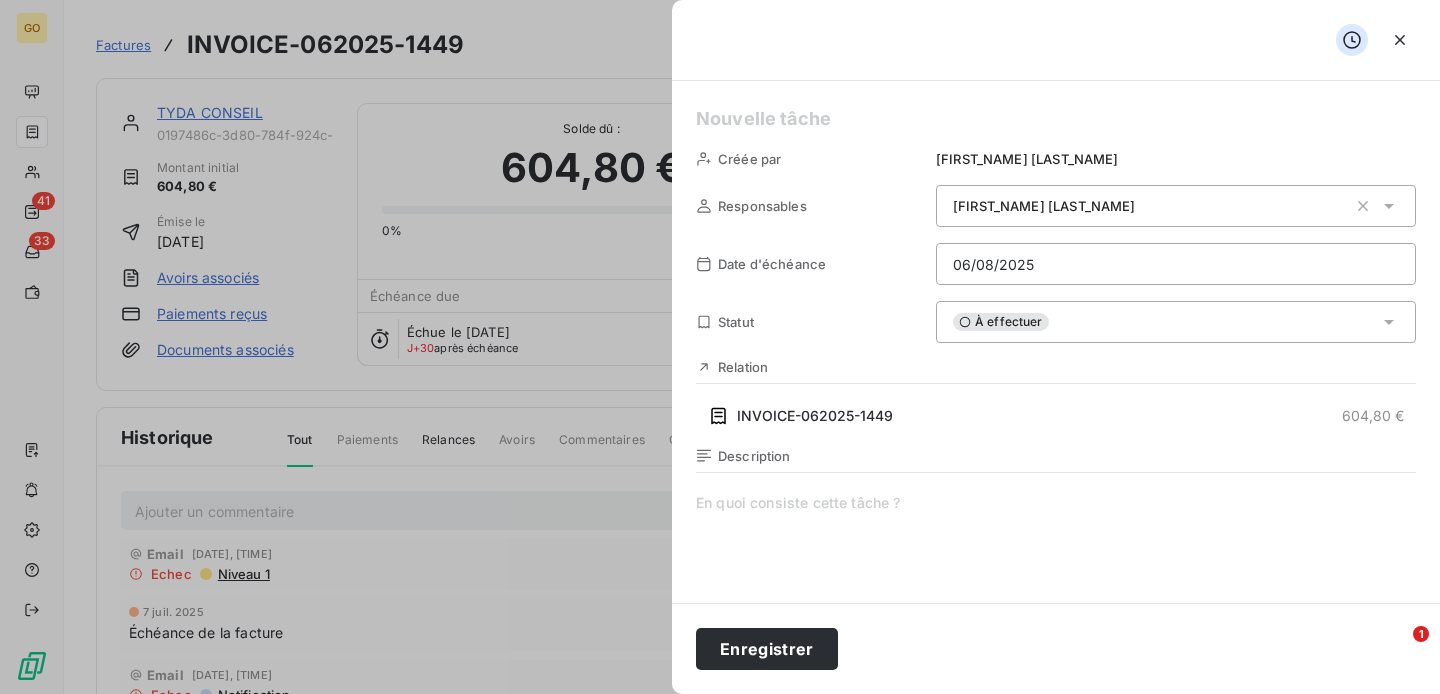 click on "[FULL_NAME]" at bounding box center (1044, 206) 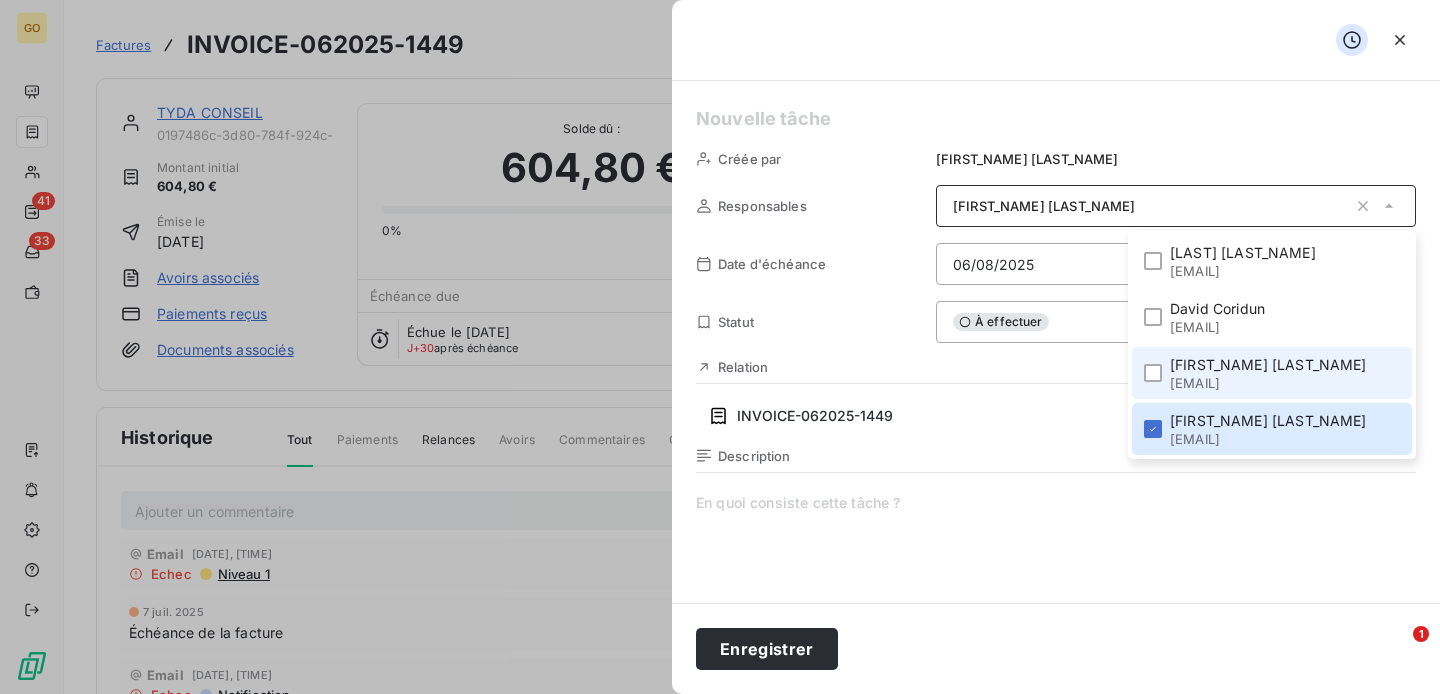 click on "[FULL_NAME]" at bounding box center [1268, 365] 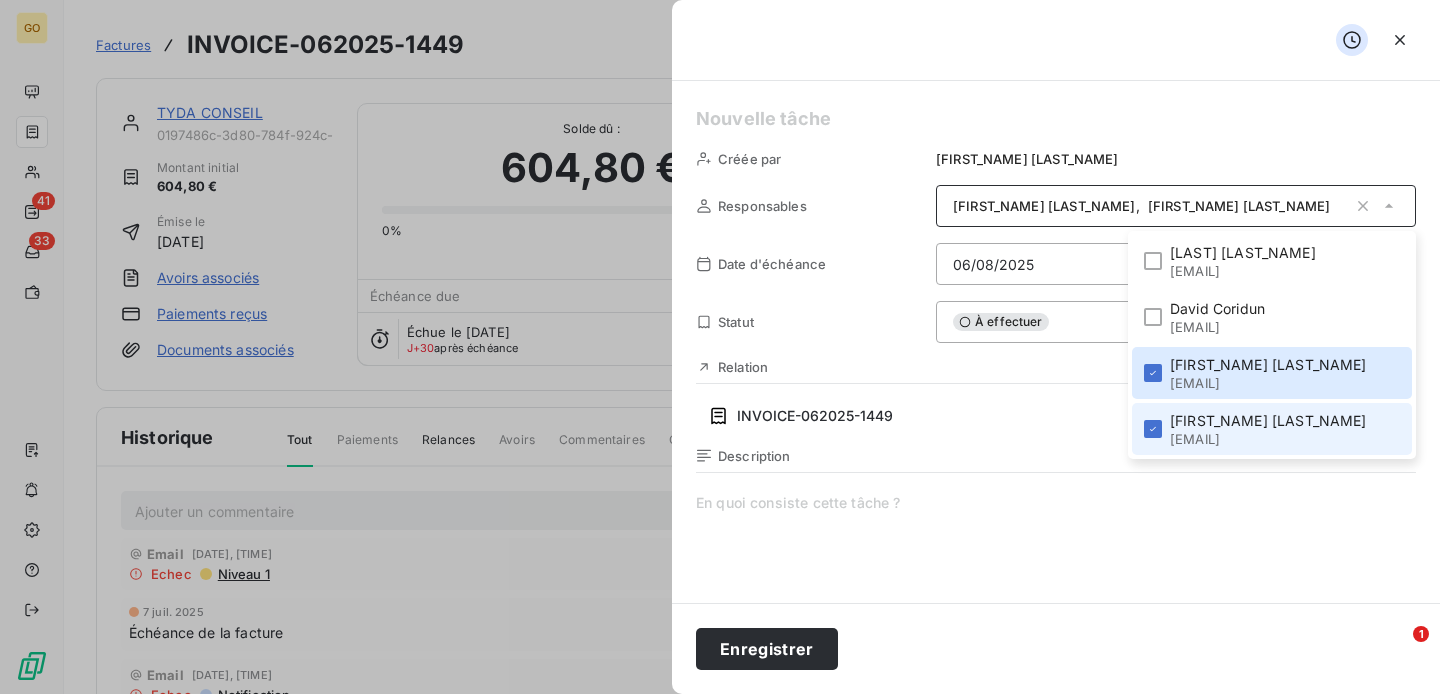 click on "[FULL_NAME]" at bounding box center [1268, 421] 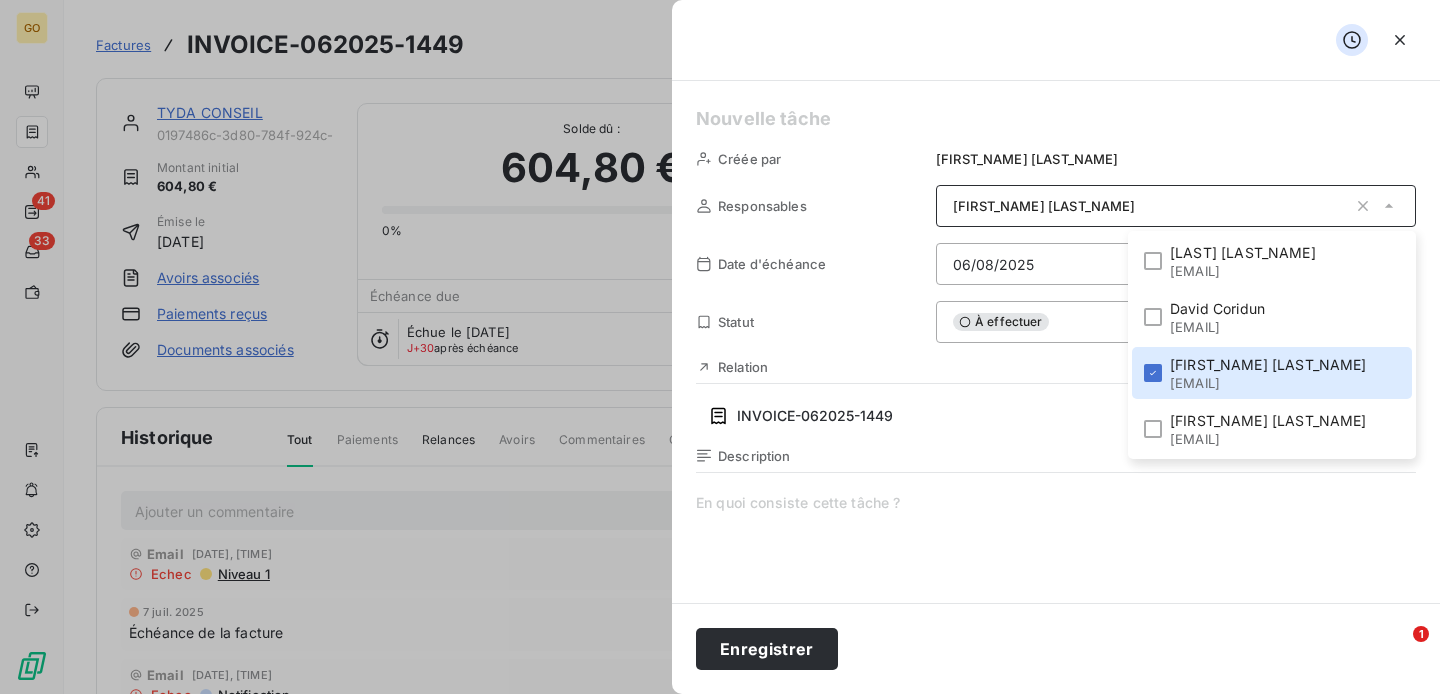 click at bounding box center [1056, 119] 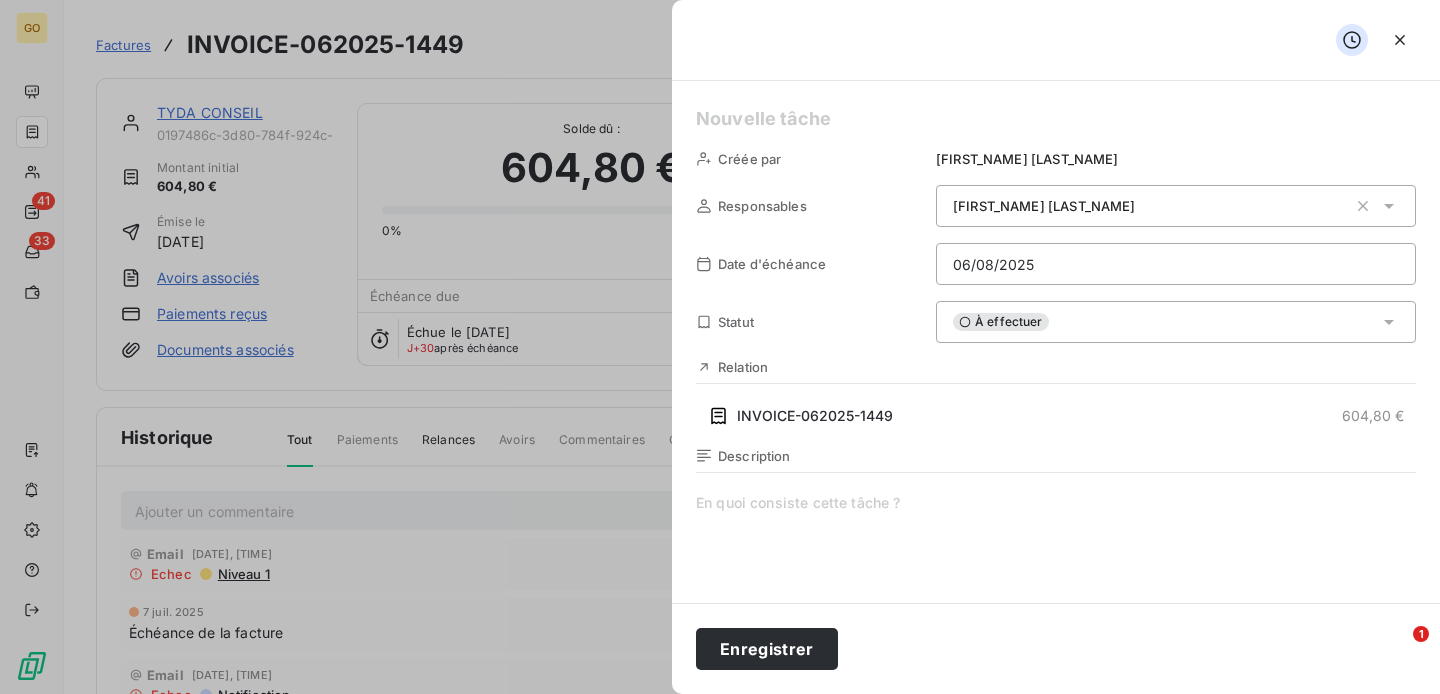 type 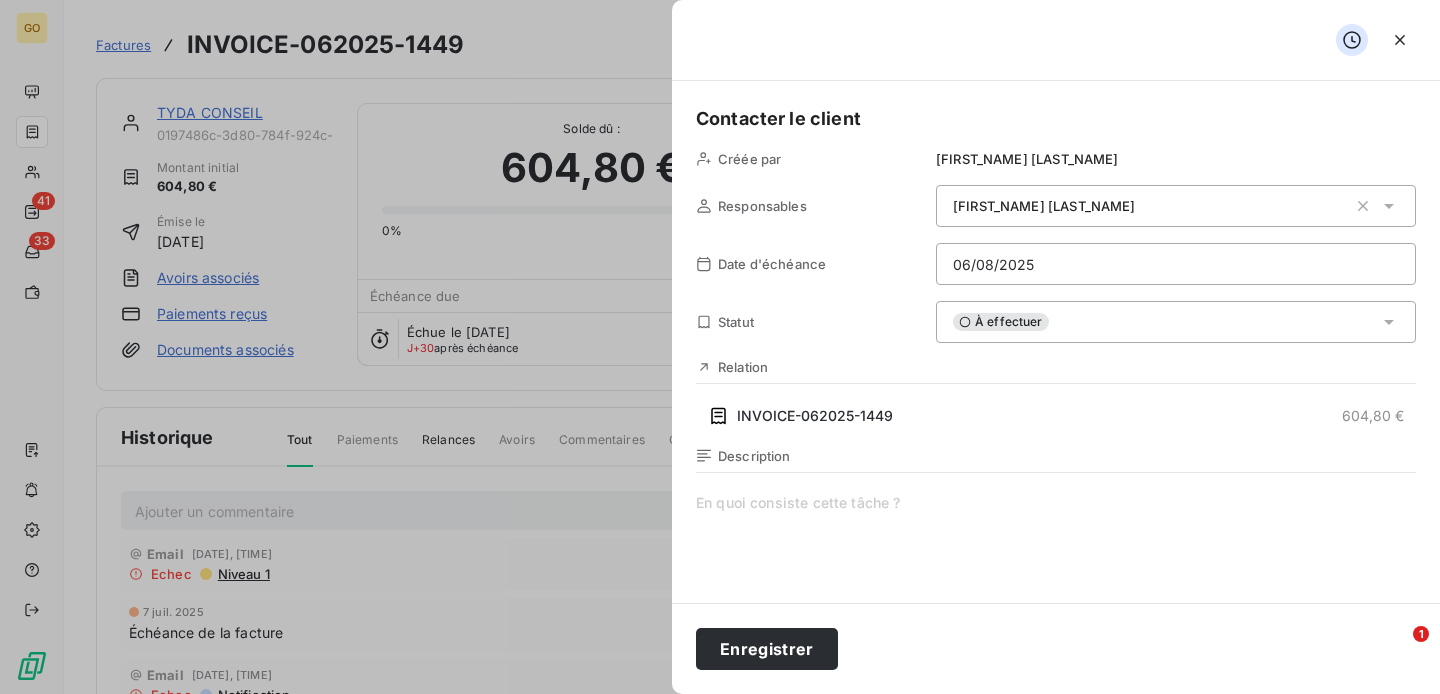 click at bounding box center [1056, 685] 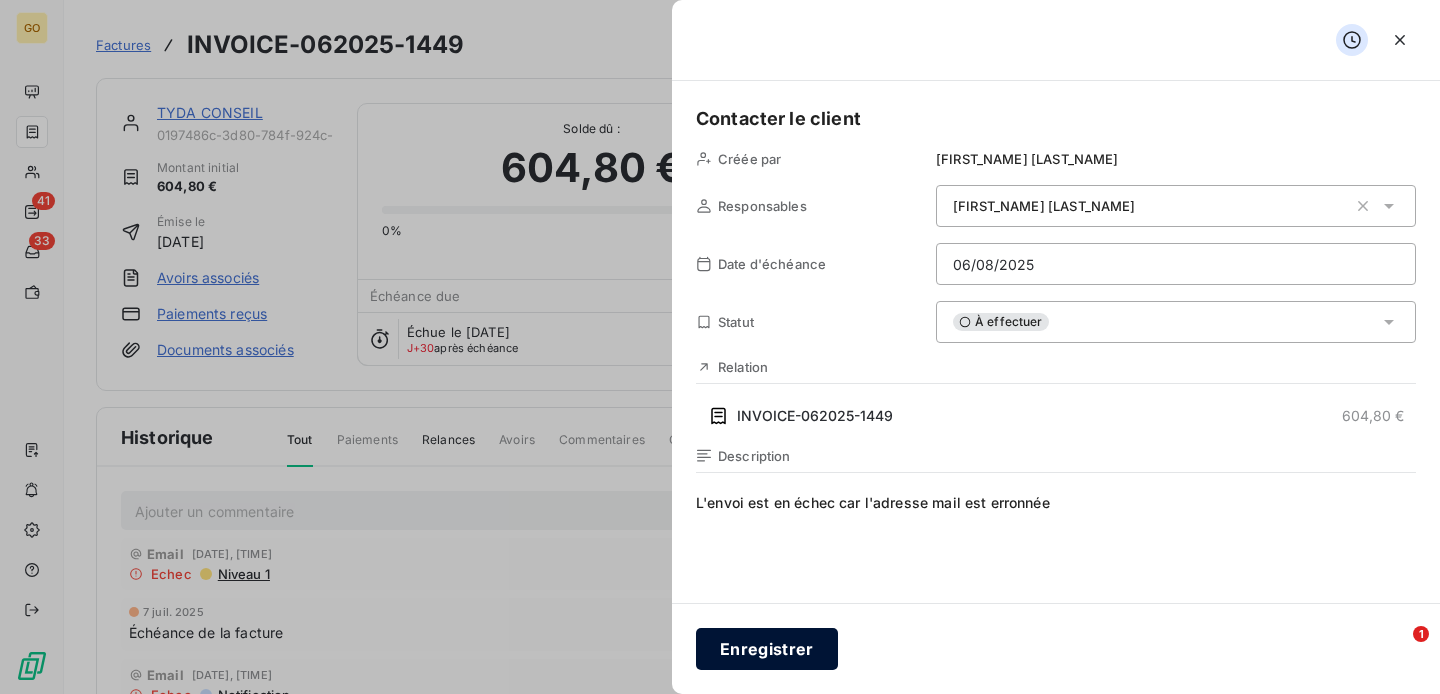 click on "Enregistrer" at bounding box center (767, 649) 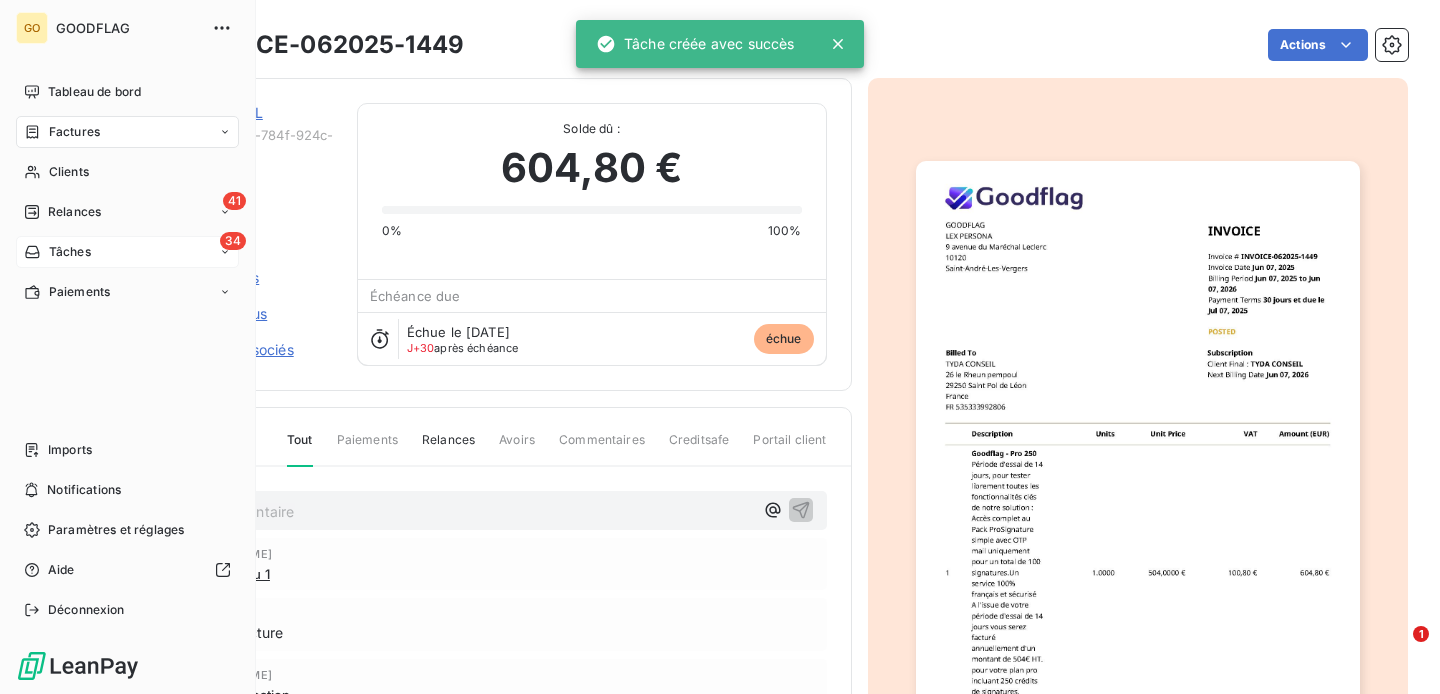 click on "Tâches" at bounding box center [70, 252] 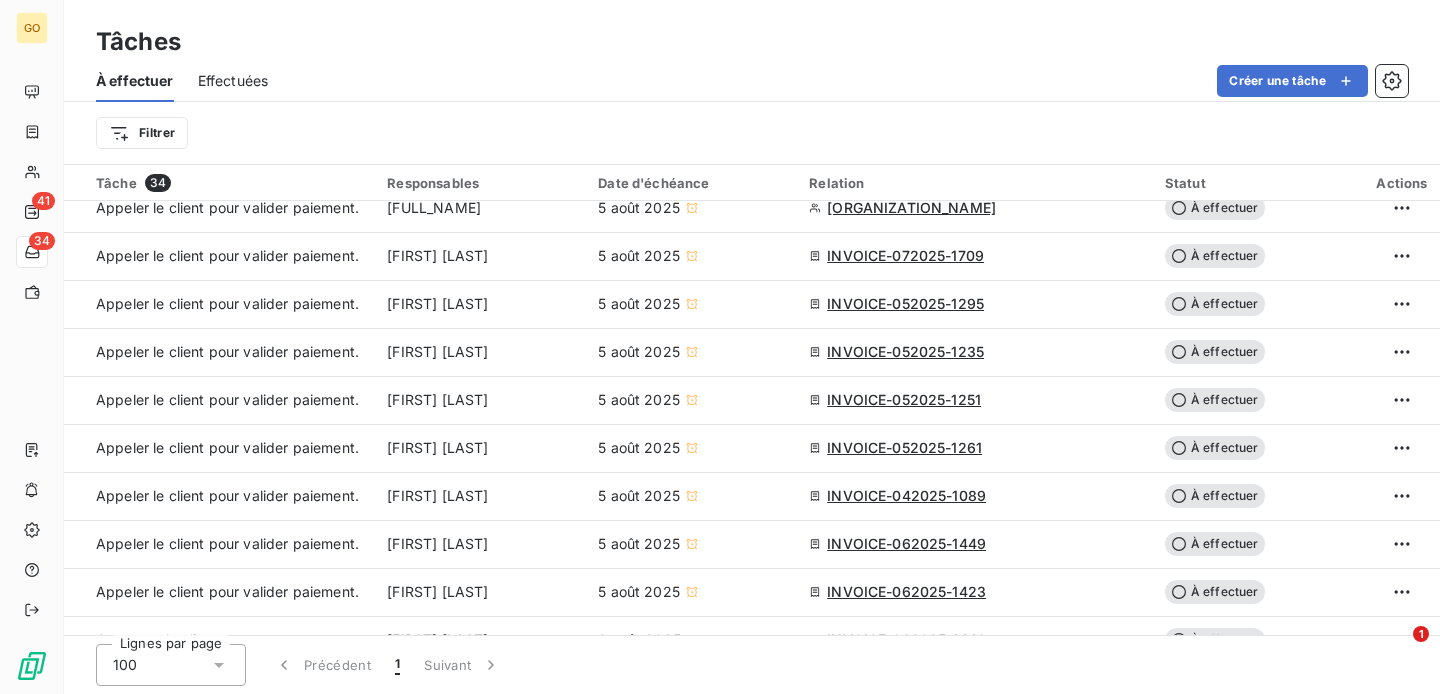 scroll, scrollTop: 1198, scrollLeft: 0, axis: vertical 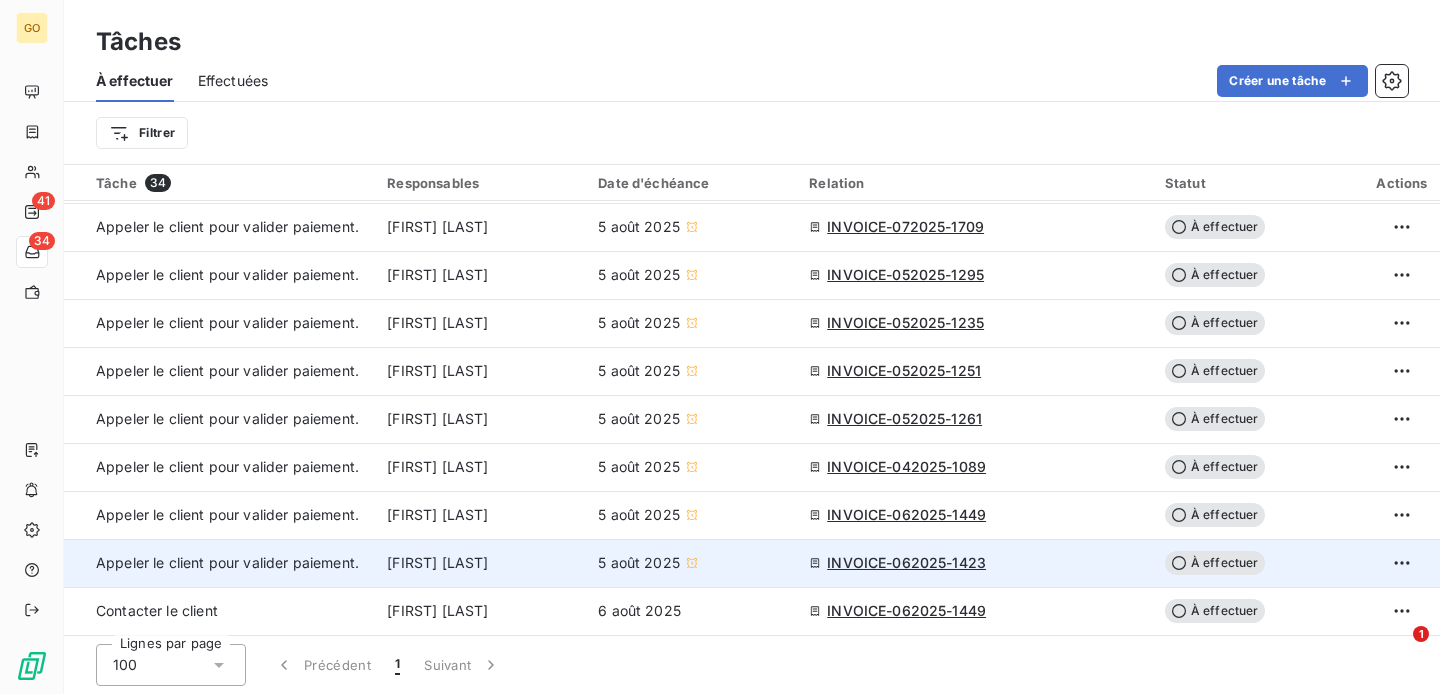 click on "INVOICE-062025-1423" at bounding box center (906, 563) 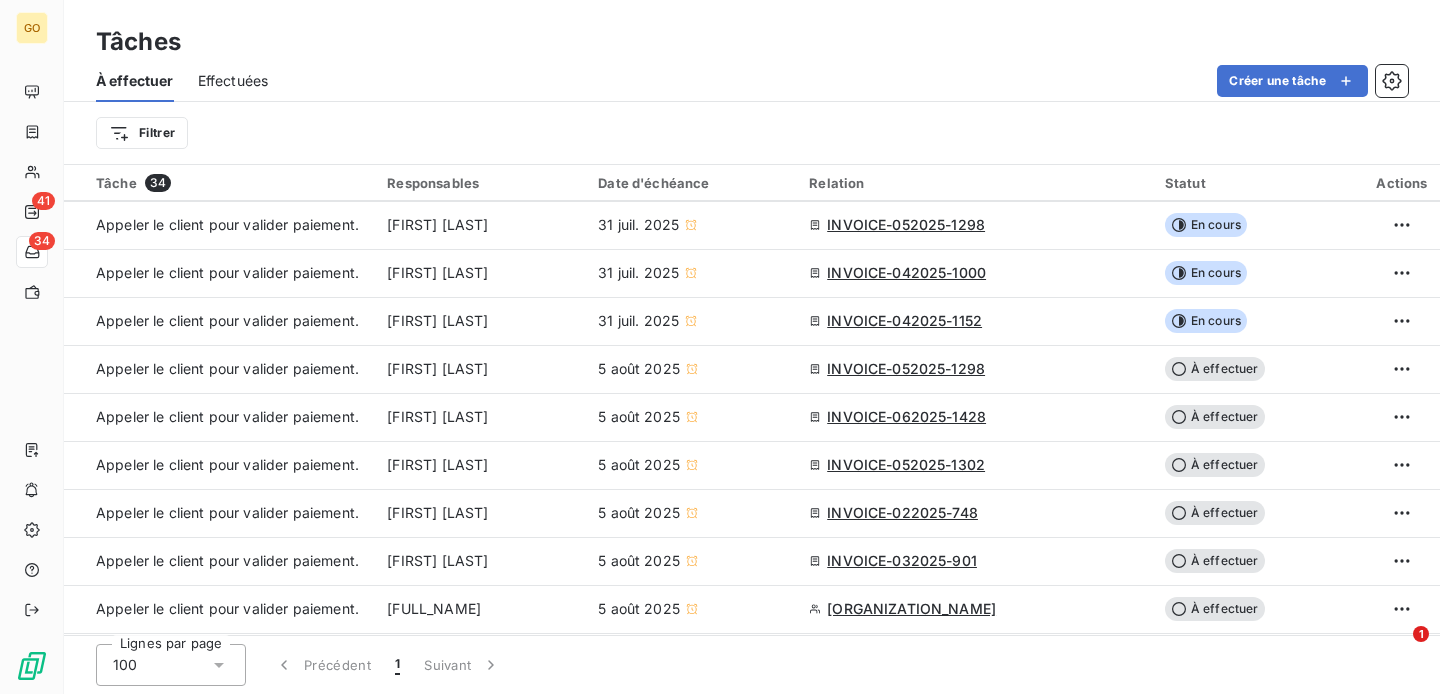 scroll, scrollTop: 1198, scrollLeft: 0, axis: vertical 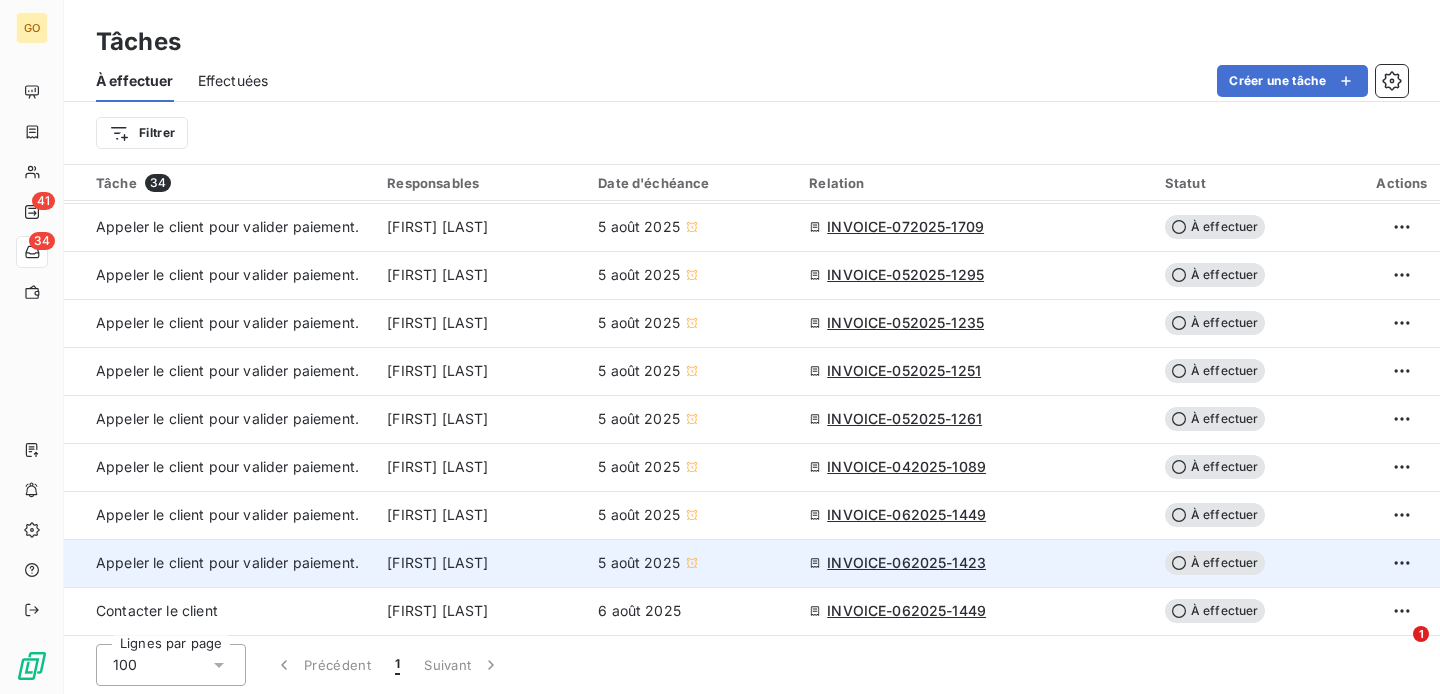 click on "INVOICE-062025-1423" at bounding box center (906, 563) 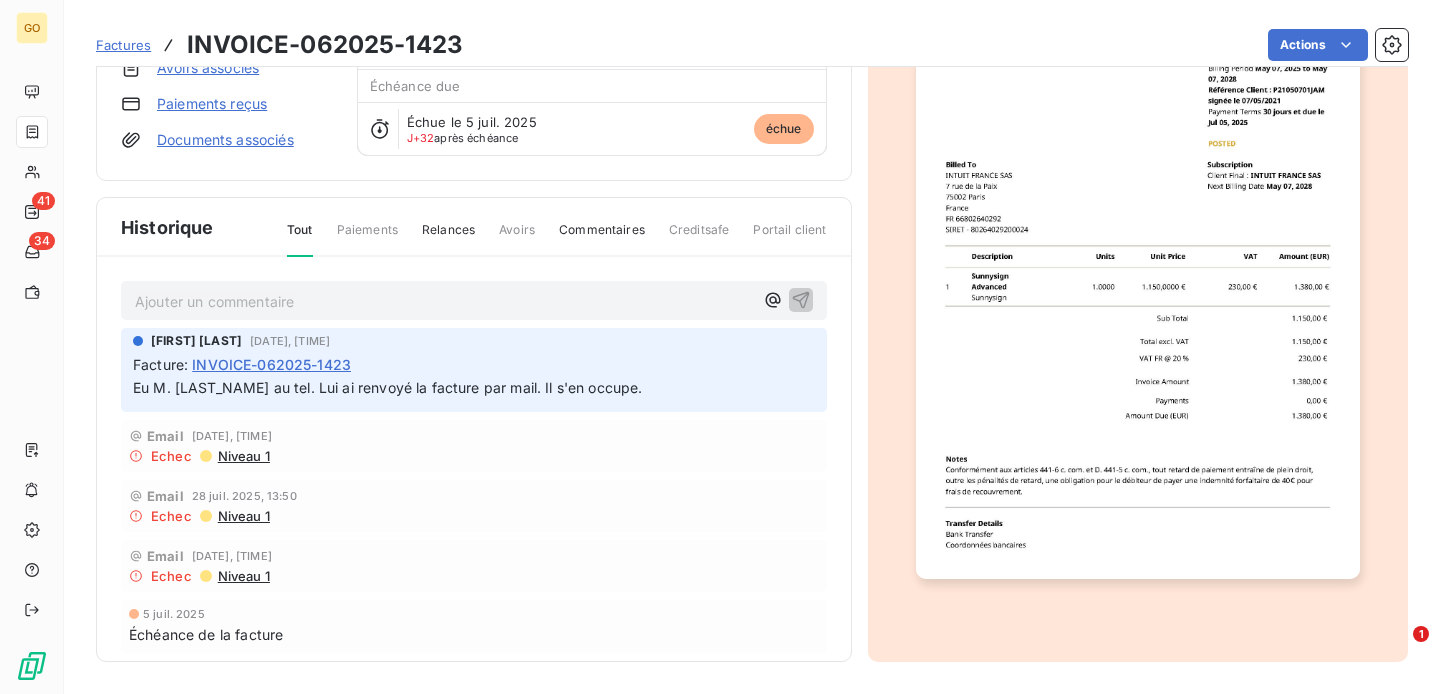 scroll, scrollTop: 210, scrollLeft: 0, axis: vertical 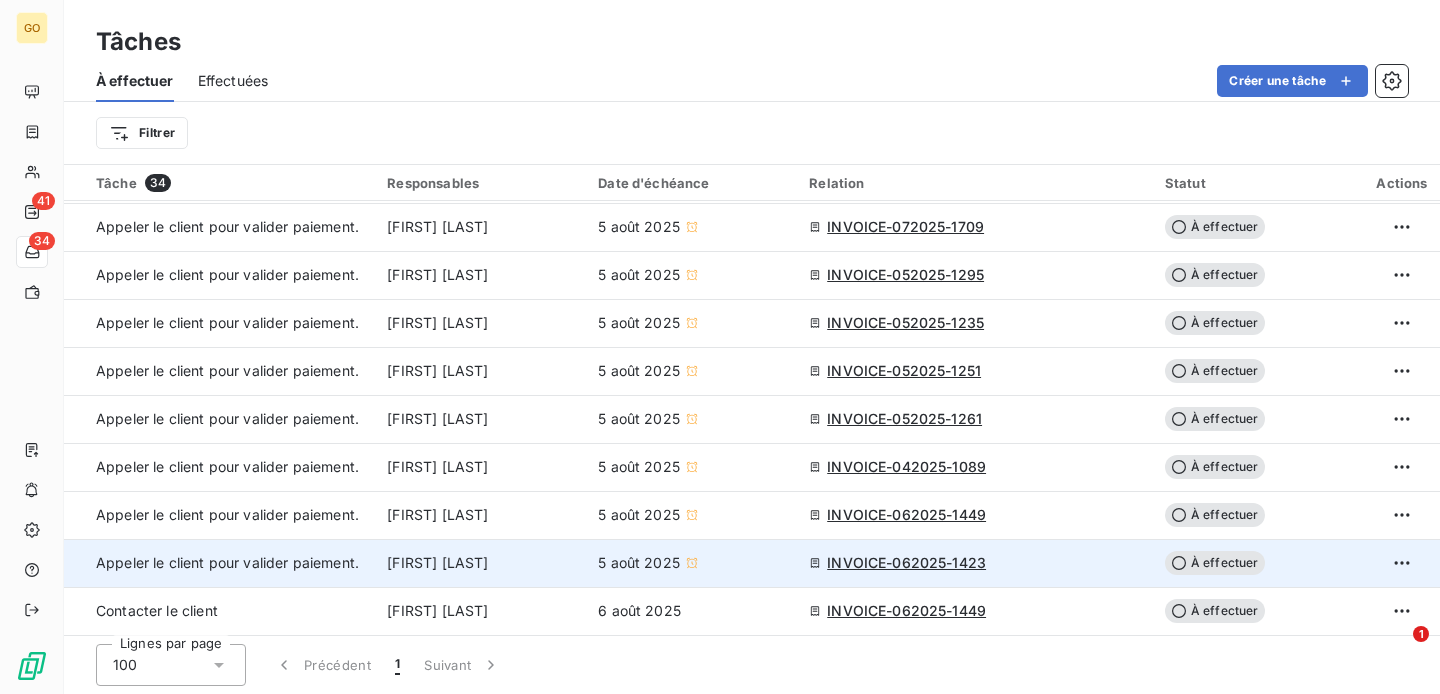 click on "À effectuer" at bounding box center (1215, 563) 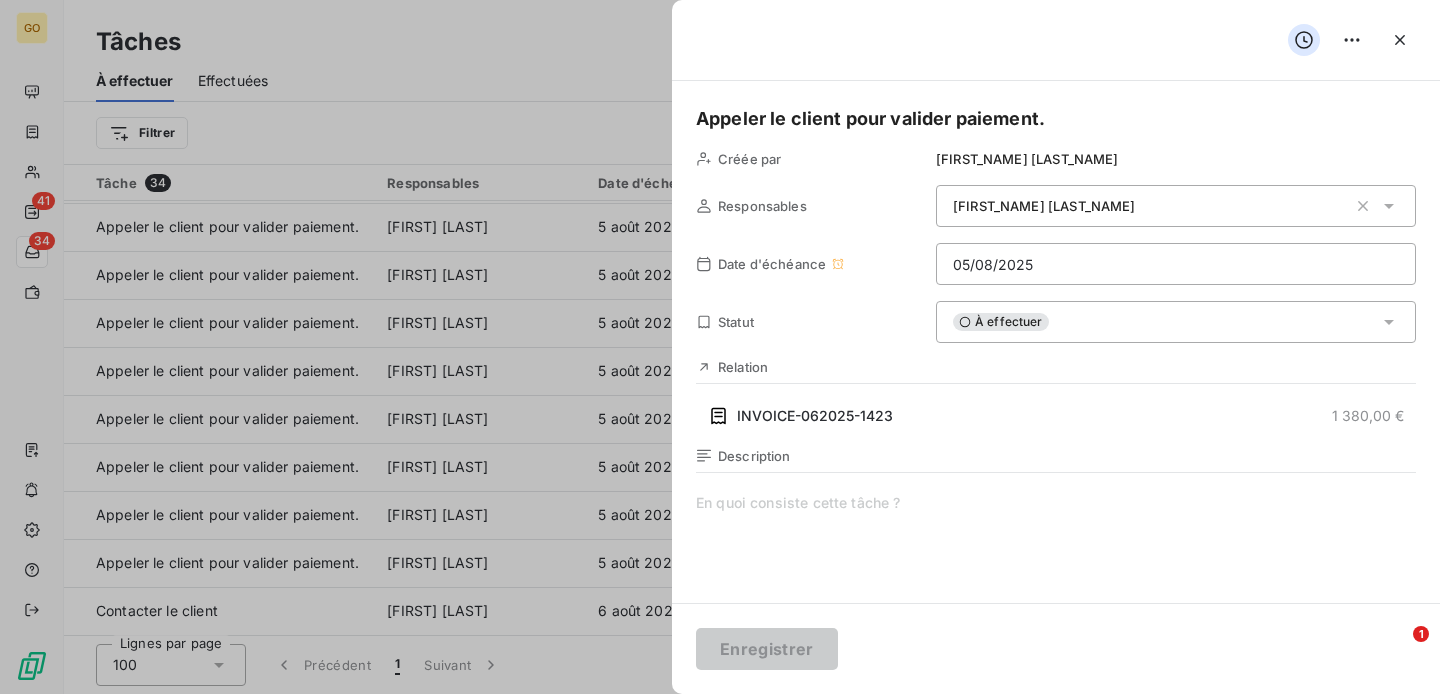 click on "À effectuer" at bounding box center (1176, 322) 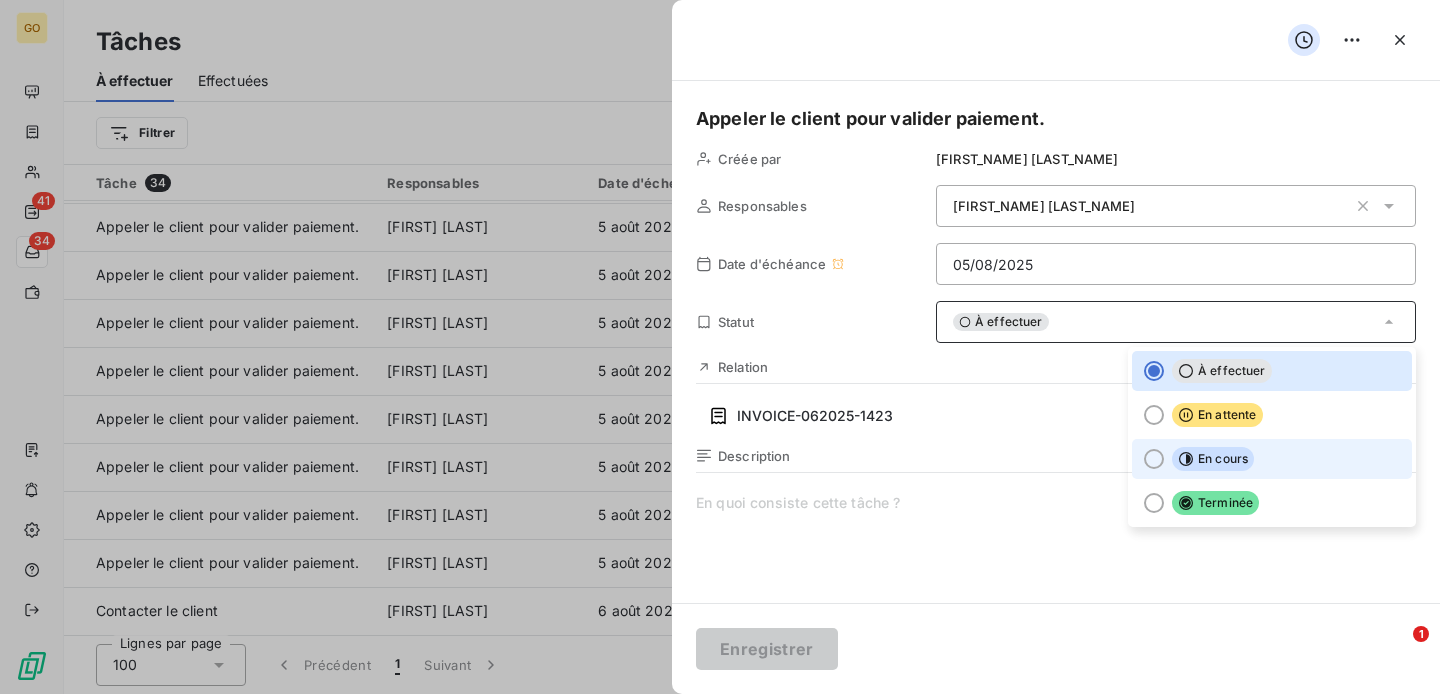 click on "En cours" at bounding box center [1213, 459] 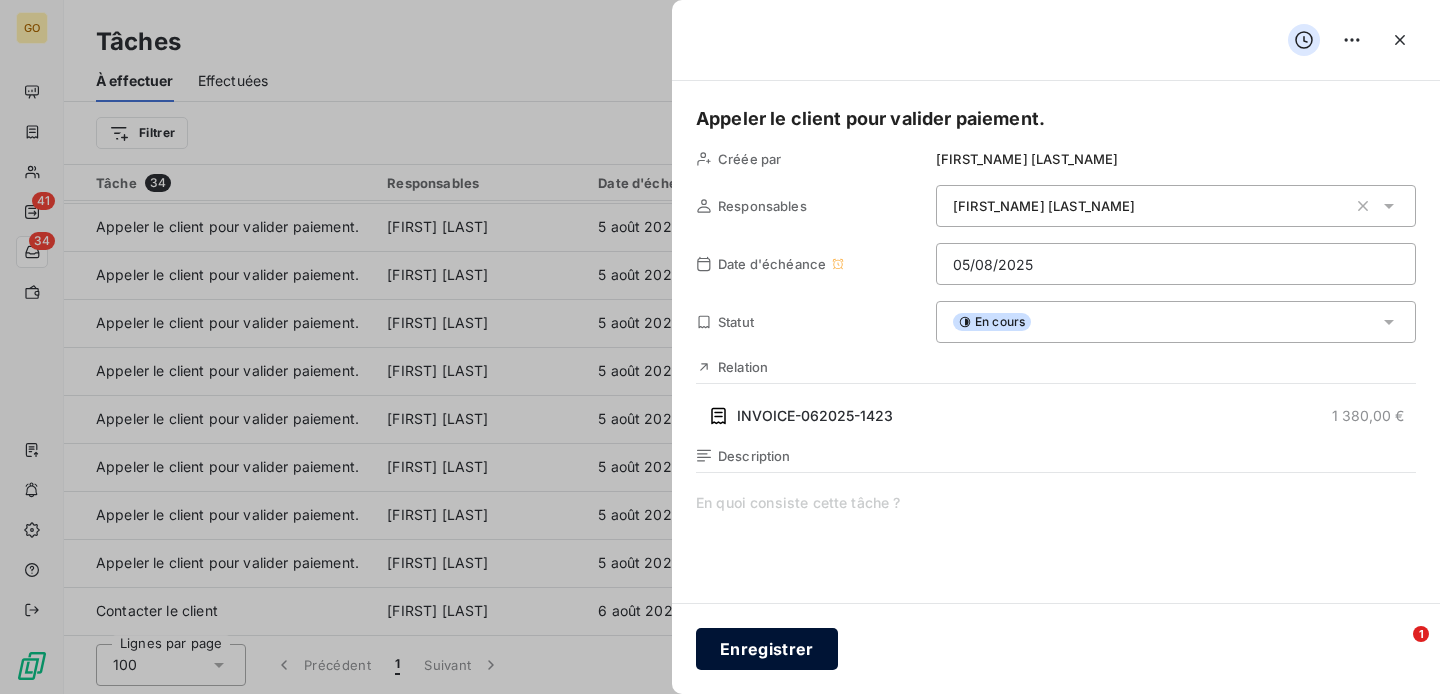 click on "Enregistrer" at bounding box center [767, 649] 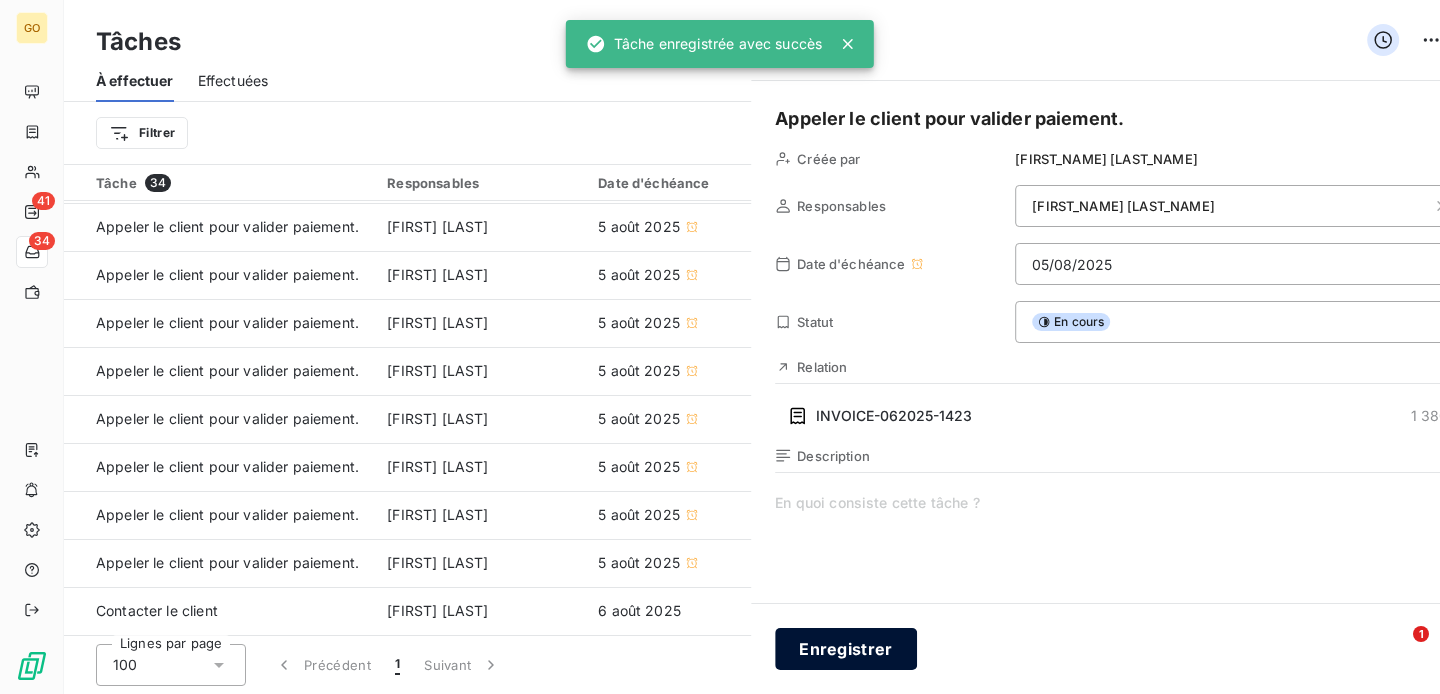 scroll, scrollTop: 1198, scrollLeft: 0, axis: vertical 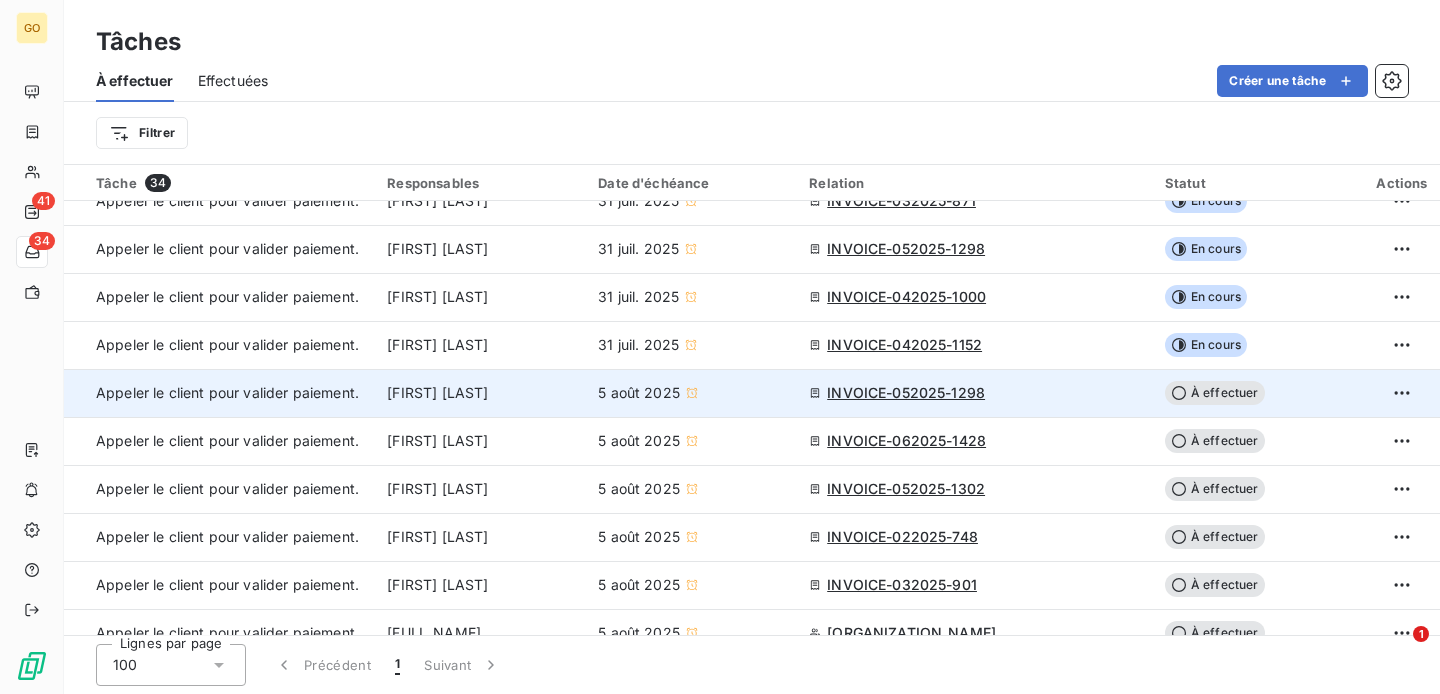 click on "INVOICE-052025-1298" at bounding box center (906, 393) 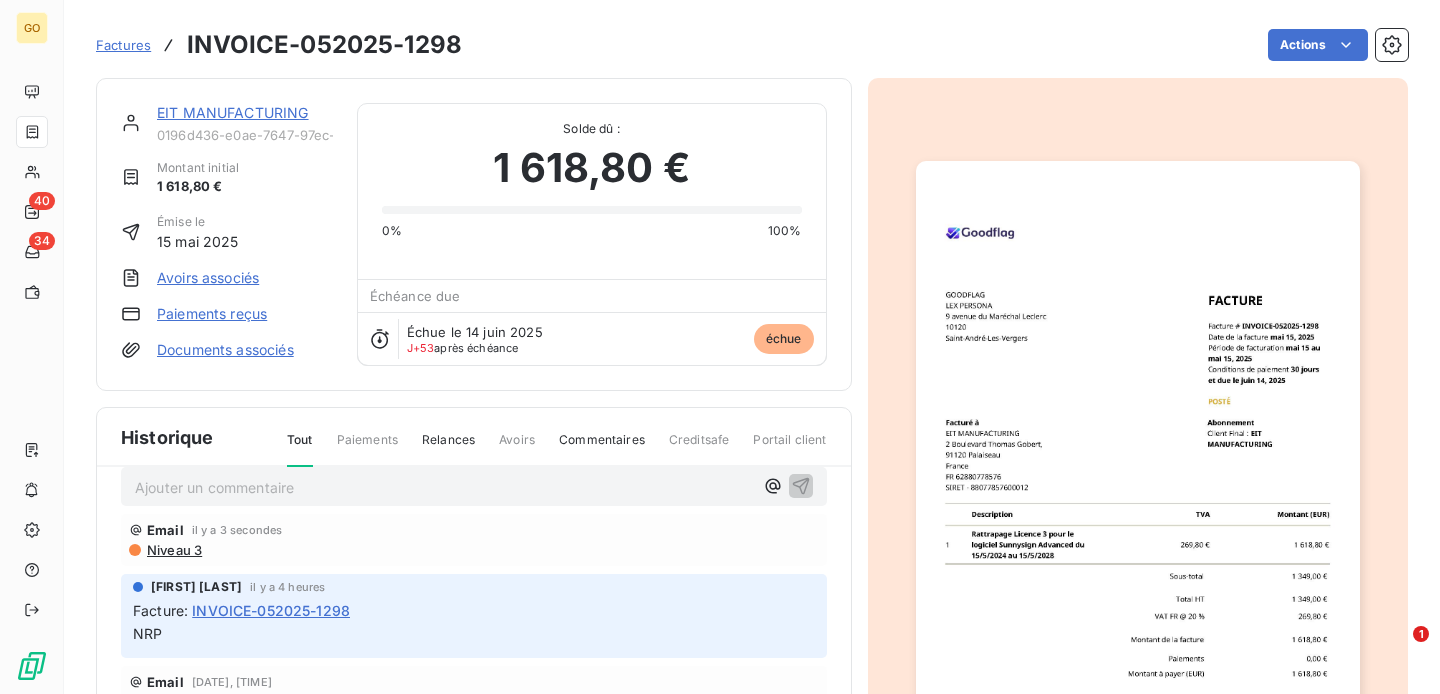 scroll, scrollTop: 0, scrollLeft: 0, axis: both 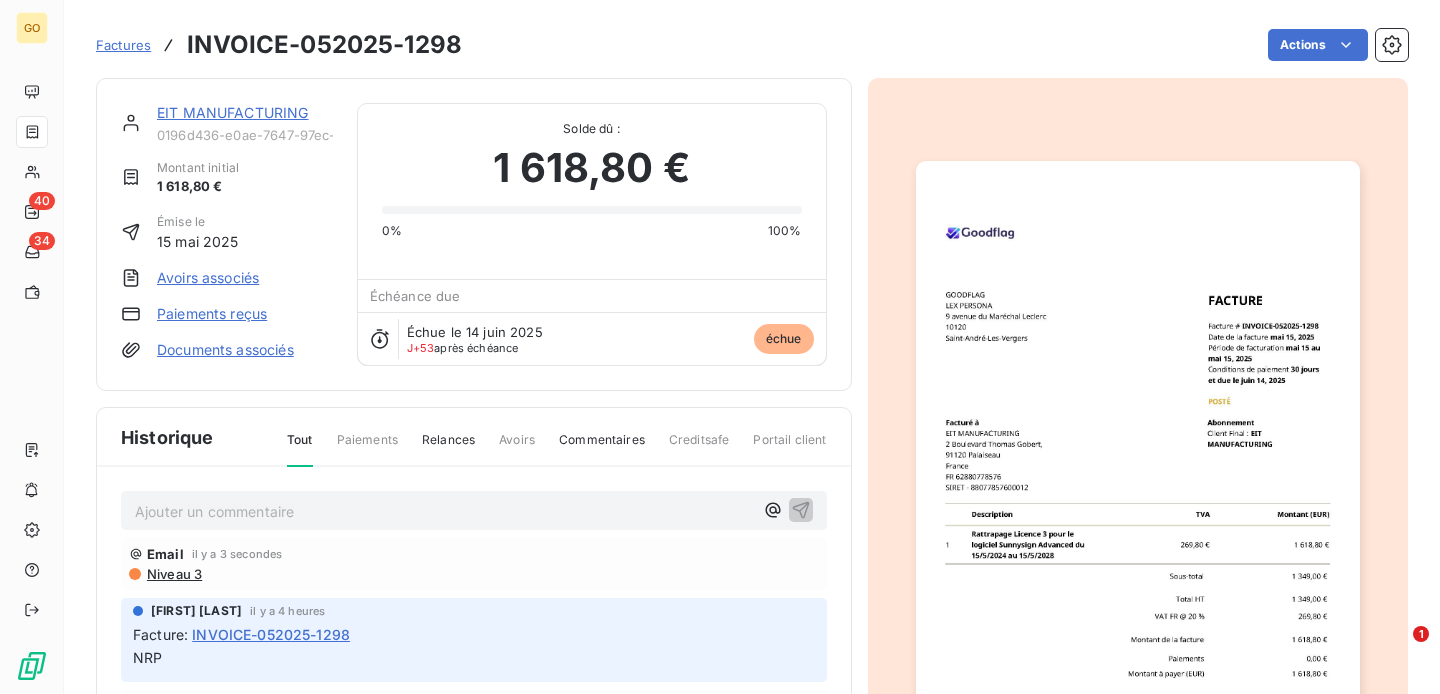 click on "Ajouter un commentaire ﻿" at bounding box center [444, 511] 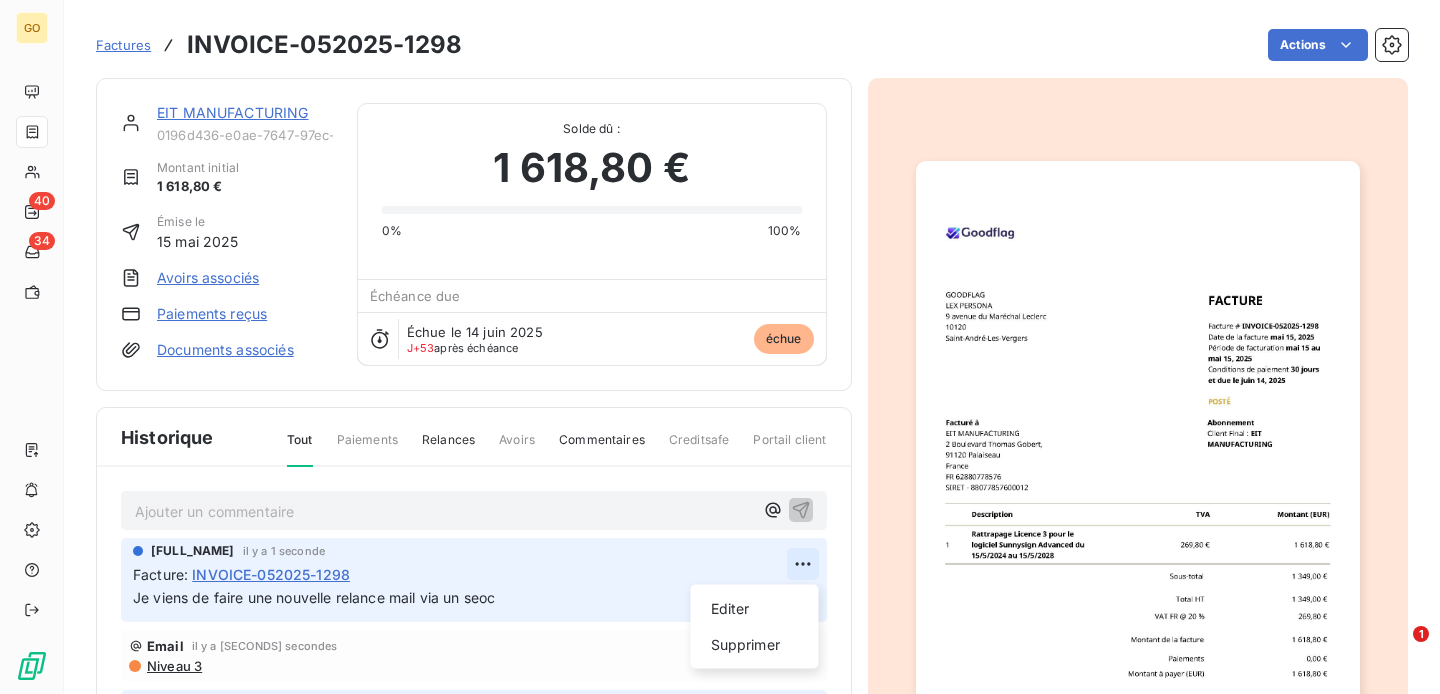 click on "GO 40 34 Factures INVOICE-052025-1298 Actions [COMPANY_NAME] [ID] Montant initial 1 618,80 € Émise le 15 mai 2025 Avoirs associés Paiements reçus Documents associés Solde dû : 1 618,80 € 0% 100% Échéance due Échue le 14 juin 2025 J+53  après échéance échue Historique Tout Paiements Relances Avoirs Commentaires Creditsafe Portail client Ajouter un commentaire ﻿ [FULL_NAME] il y a 1 seconde Facture  : INVOICE-052025-1298 Je viens de faire une nouvelle relance mail via un seoc Editer Supprimer Email il y a 25 secondes Niveau 3 [FULL_NAME] il y a 4 heures Facture  : INVOICE-052025-1298 NRP Email 28 juil. 2025, 13:51 Niveau 3 Email 14 juil. 2025, 11:42 Niveau 3 Email 23 juin 2025, 11:42 Niveau 2 Email 16 juin 2025, 11:42 Niveau 1 14 juin 2025 Échéance de la facture Email 7 juin 2025, 08:49 Notification 15 mai 2025 Émission de la facture
1" at bounding box center (720, 347) 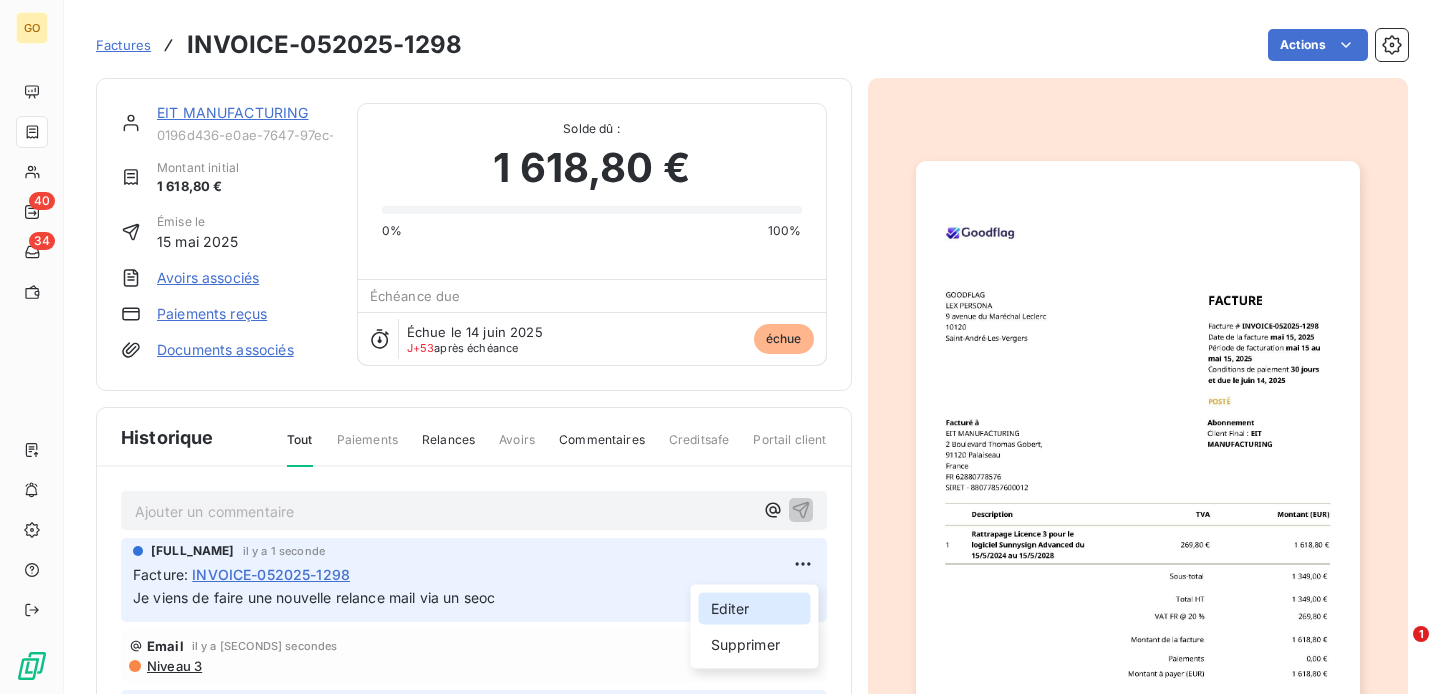 click on "Editer" at bounding box center [755, 609] 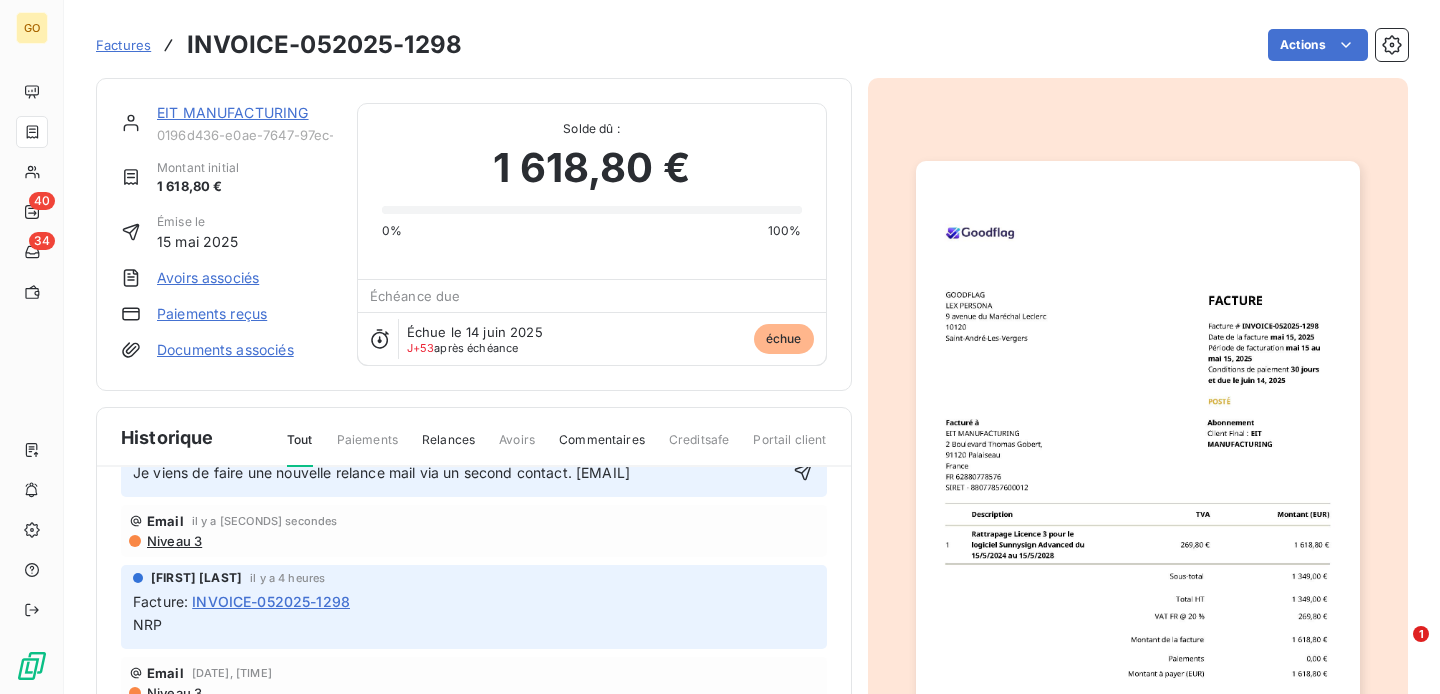scroll, scrollTop: 127, scrollLeft: 0, axis: vertical 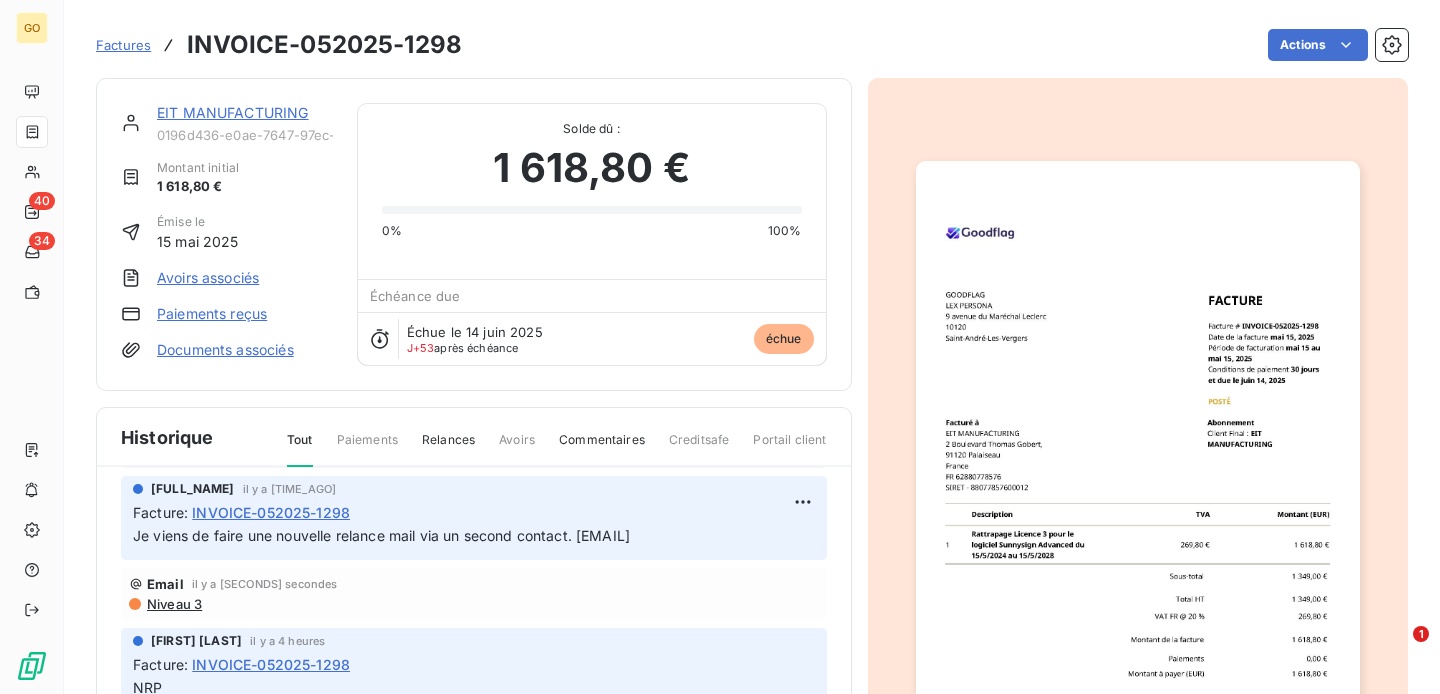 click on "EIT MANUFACTURING 0196d436-e0ae-7647-97ec-6618af255369 Montant initial [PRICE] Émise le [DATE] Avoirs associés Paiements reçus Documents associés Solde dû : [PRICE] 0% 100% Échéance due Échue le [DATE] J+53  après échéance échue Historique Tout Paiements Relances Avoirs Commentaires Creditsafe Portail client Ajouter un commentaire ﻿ [FIRST] [LAST] il y a [SECONDS] secondes Facture  : INVOICE-052025-1298 Je viens de faire une nouvelle relance mail via un second contact. [EMAIL] Email il y a [SECONDS] secondes Niveau 3 [FIRST] [LAST] il y a [HOURS] heures Facture  : INVOICE-052025-1298 NRP Email [DATE], [TIME] Niveau 3 Email [DATE], [TIME] Niveau 3 Email [DATE], [TIME] Niveau 2 Email [DATE], [TIME] Niveau 1 [DATE] Échéance de la facture Email [DATE], [TIME] Notification [DATE] Émission de la facture" at bounding box center (752, 469) 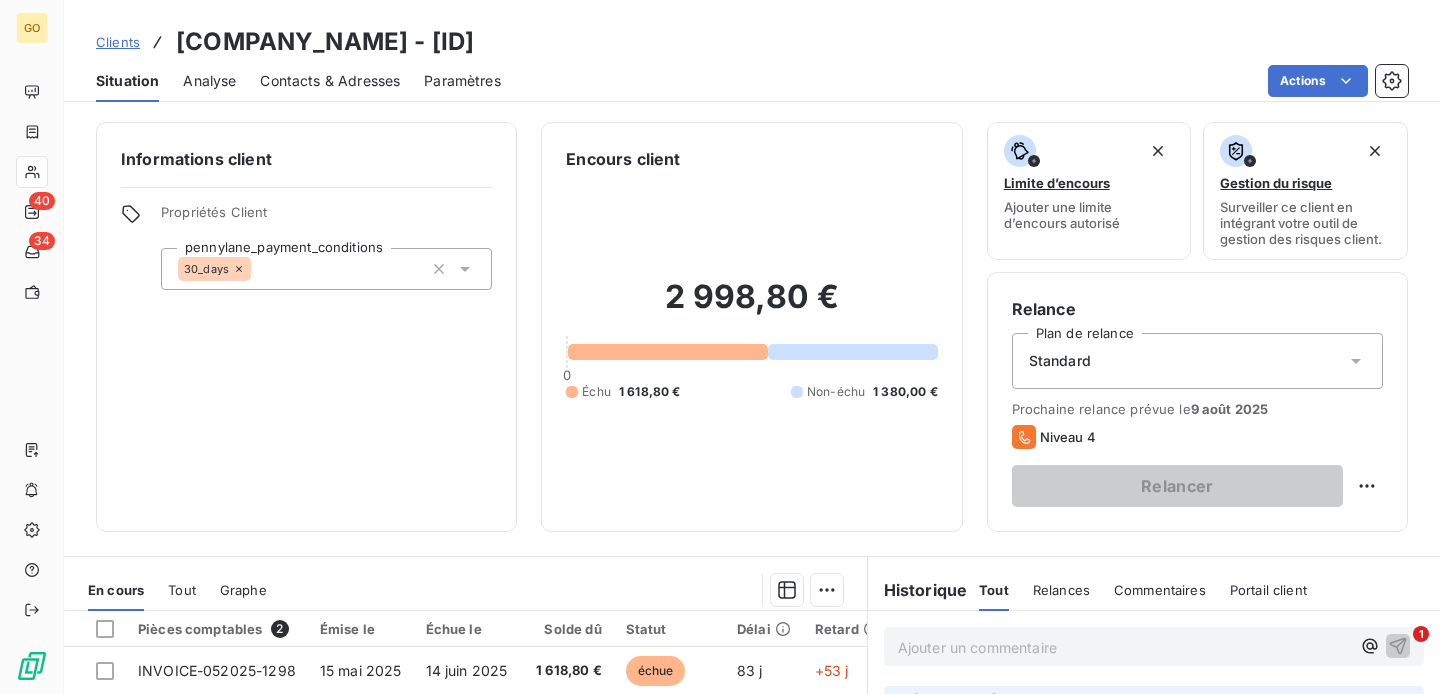 click on "Contacts & Adresses" at bounding box center [330, 81] 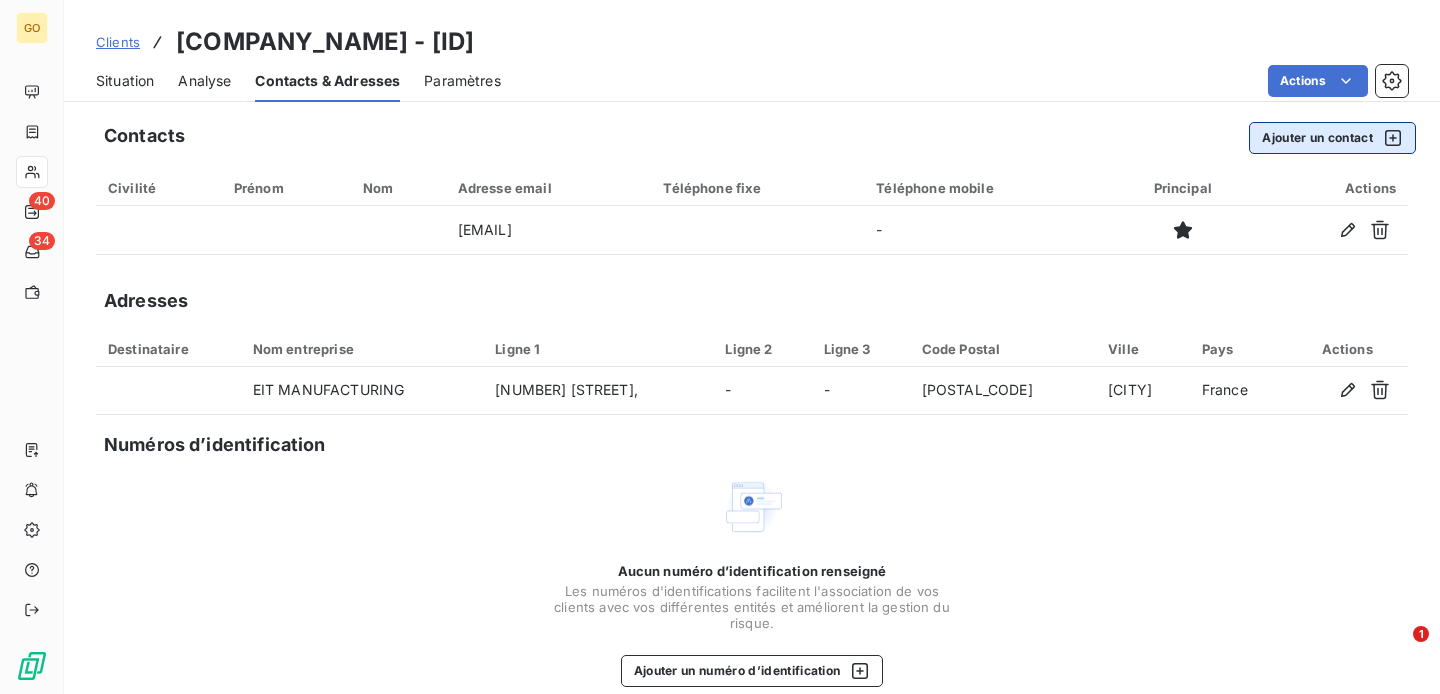 click on "Ajouter un contact" at bounding box center [1332, 138] 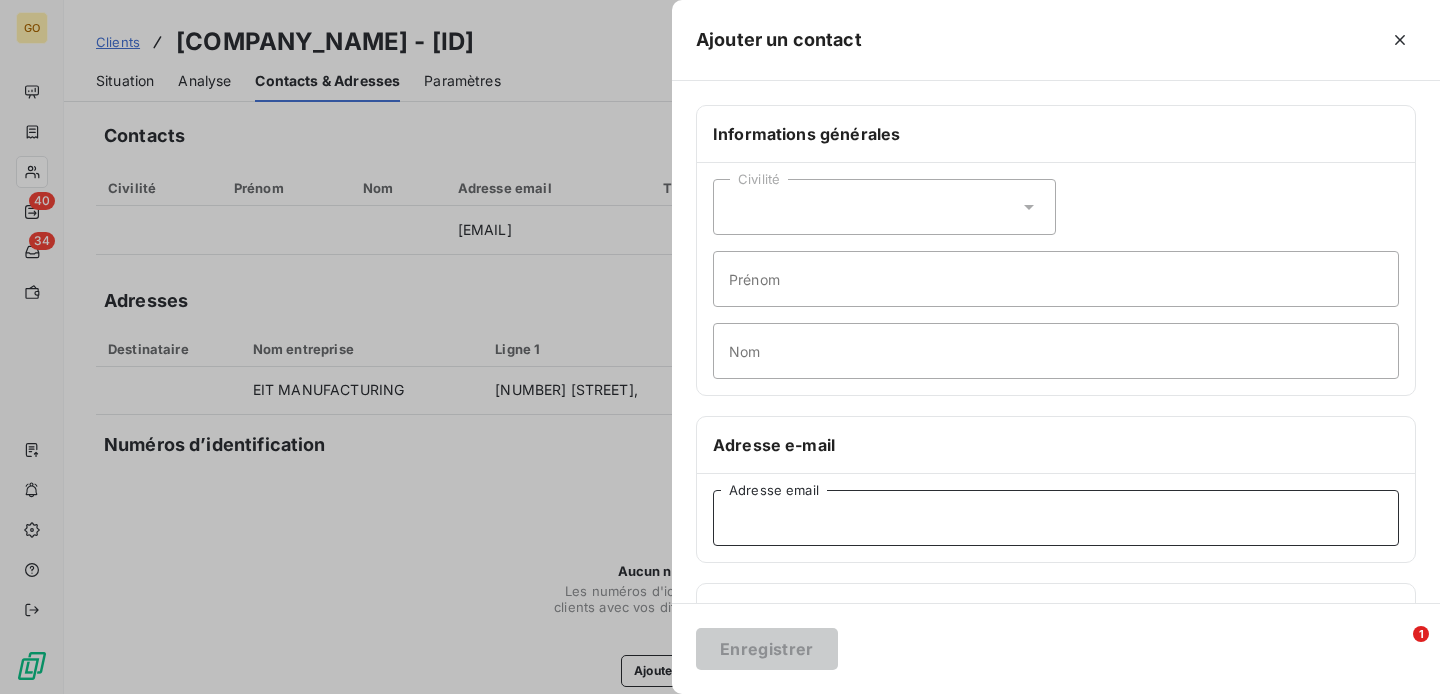 click on "Adresse email" at bounding box center (1056, 518) 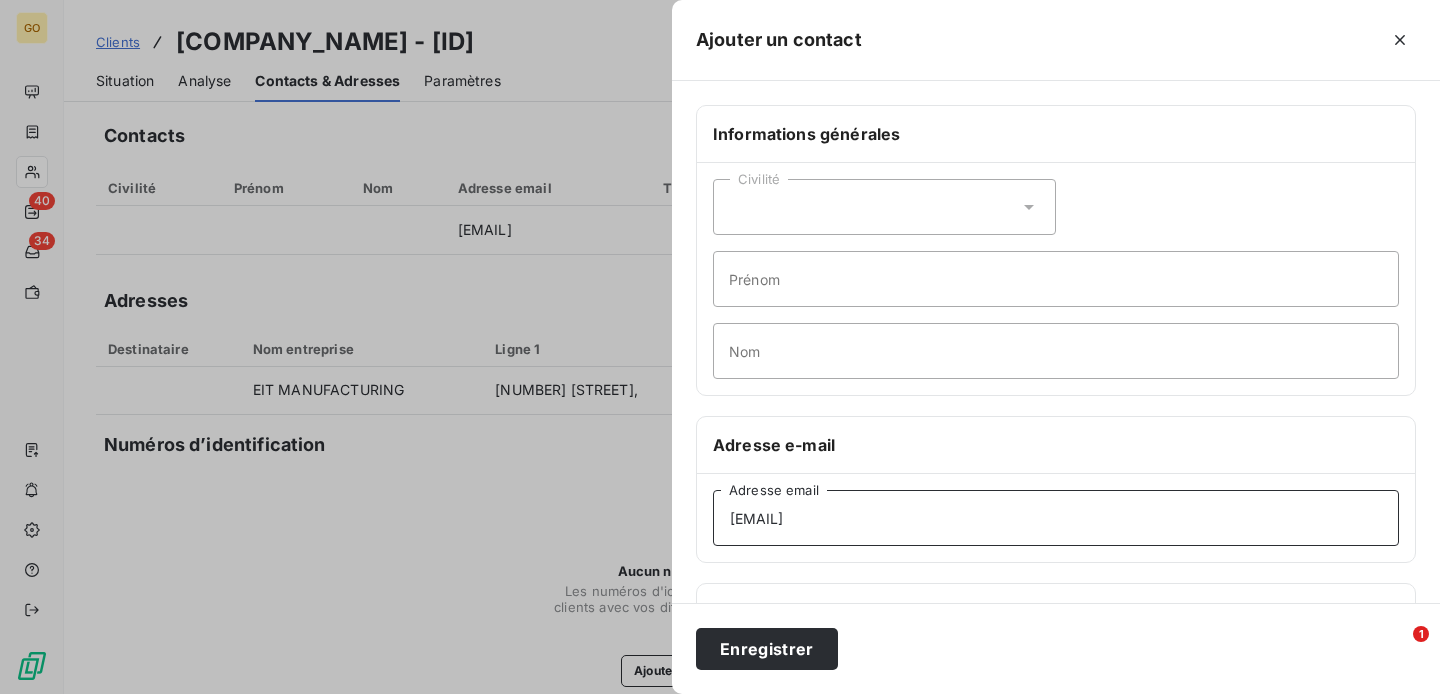 type on "[EMAIL]" 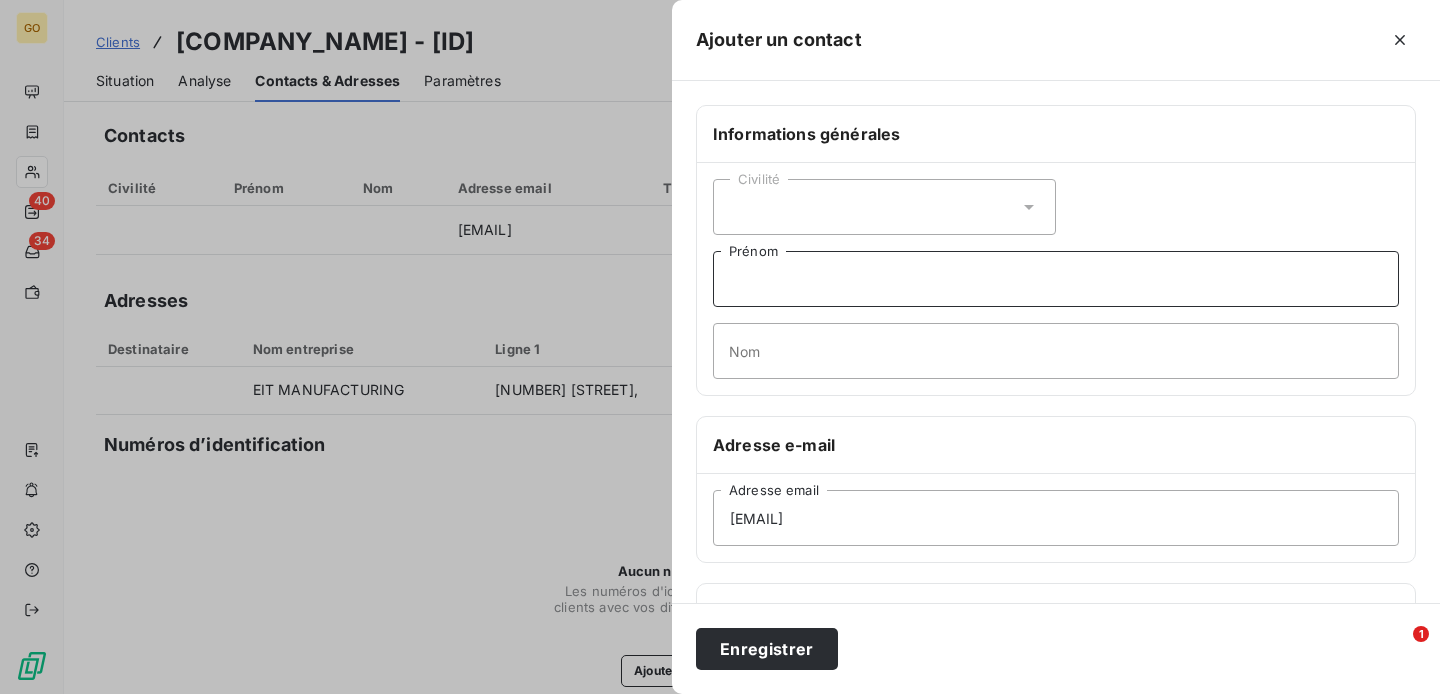 click on "Prénom" at bounding box center (1056, 279) 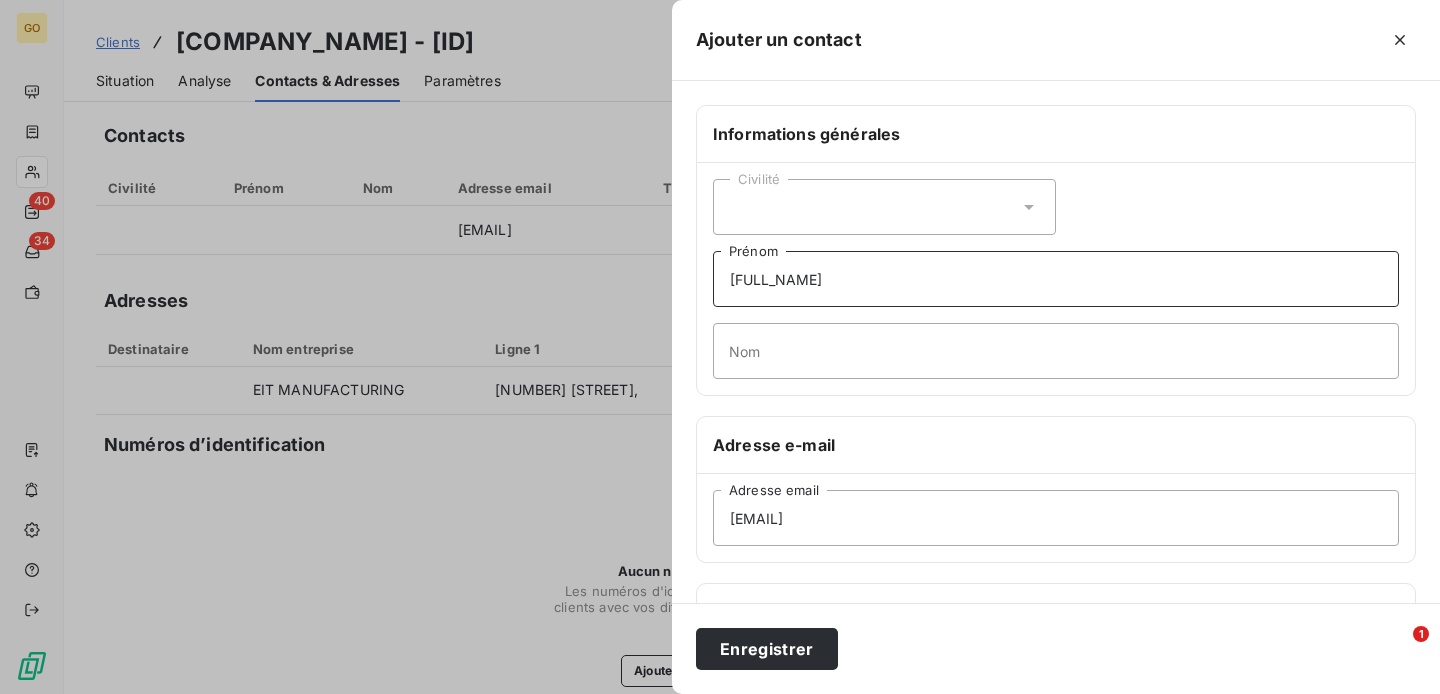 drag, startPoint x: 880, startPoint y: 275, endPoint x: 791, endPoint y: 280, distance: 89.140335 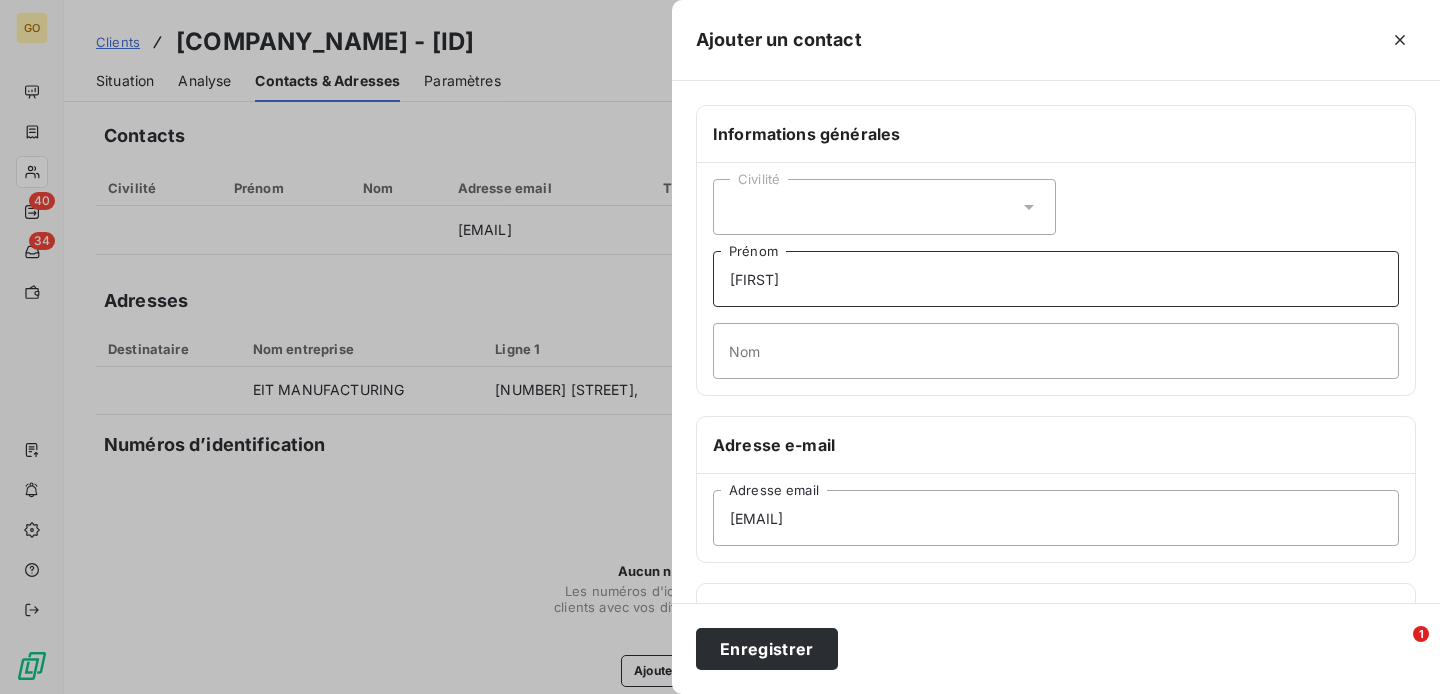type on "[FIRST]" 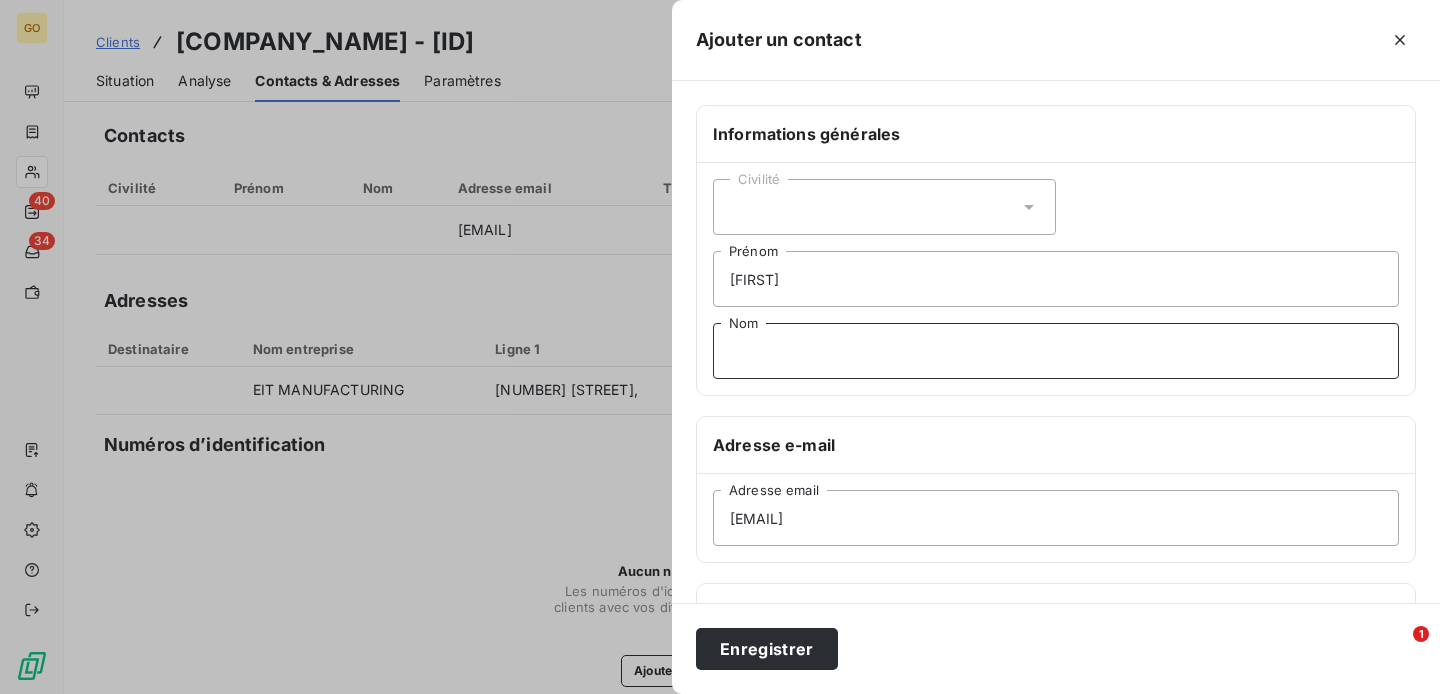 click on "Nom" at bounding box center [1056, 351] 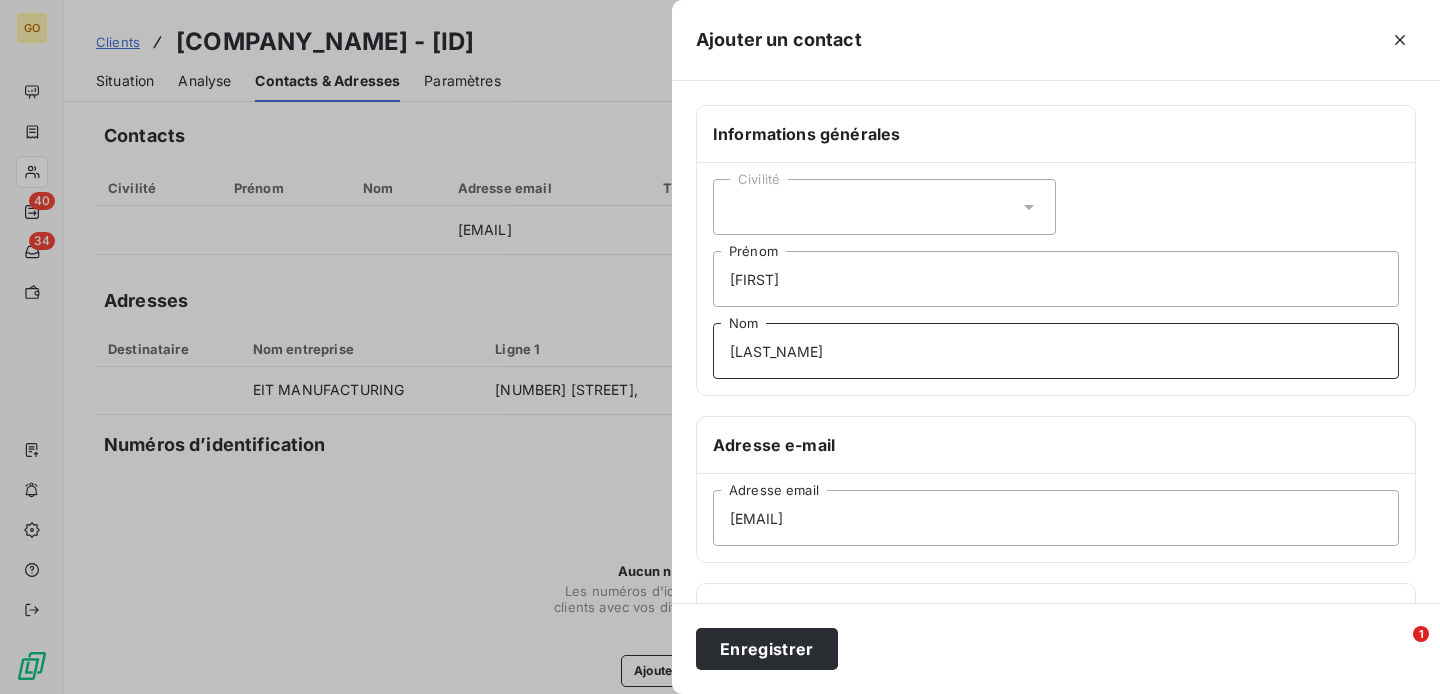 type on "[LAST_NAME]" 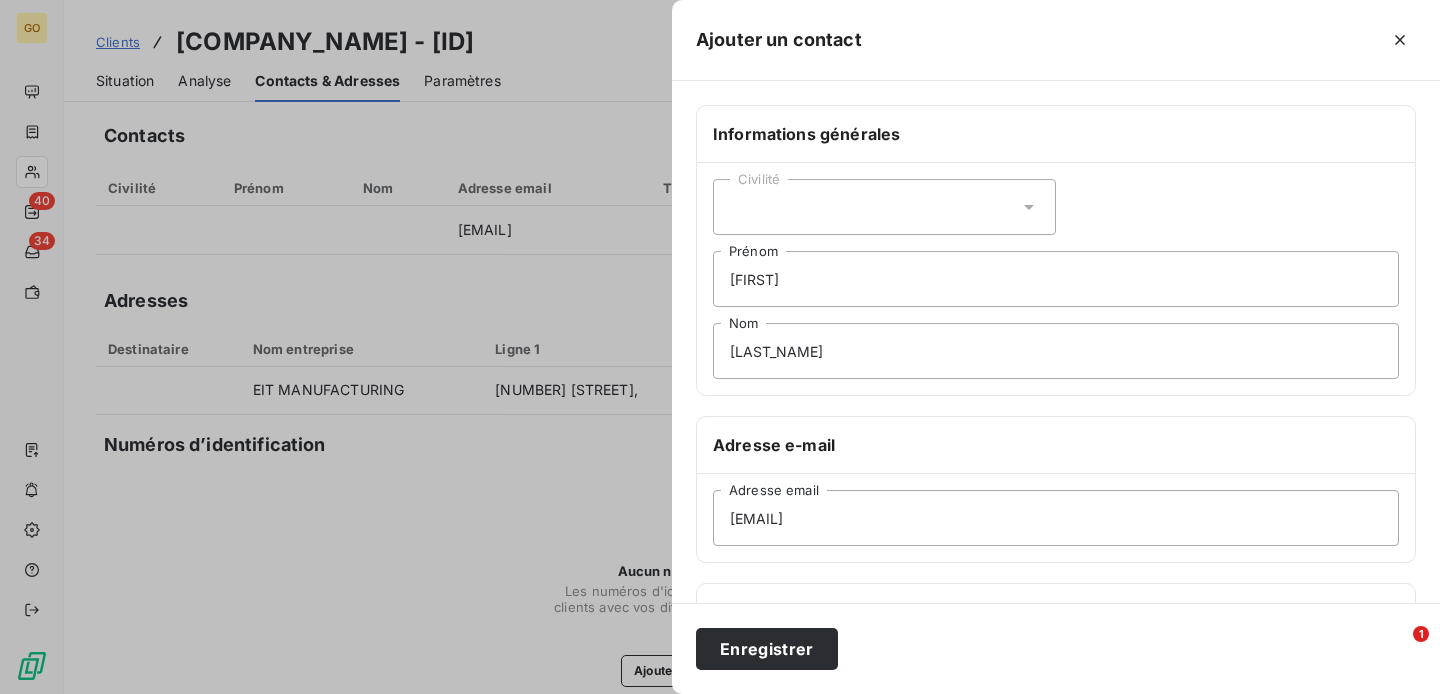 click on "Civilité" at bounding box center [884, 207] 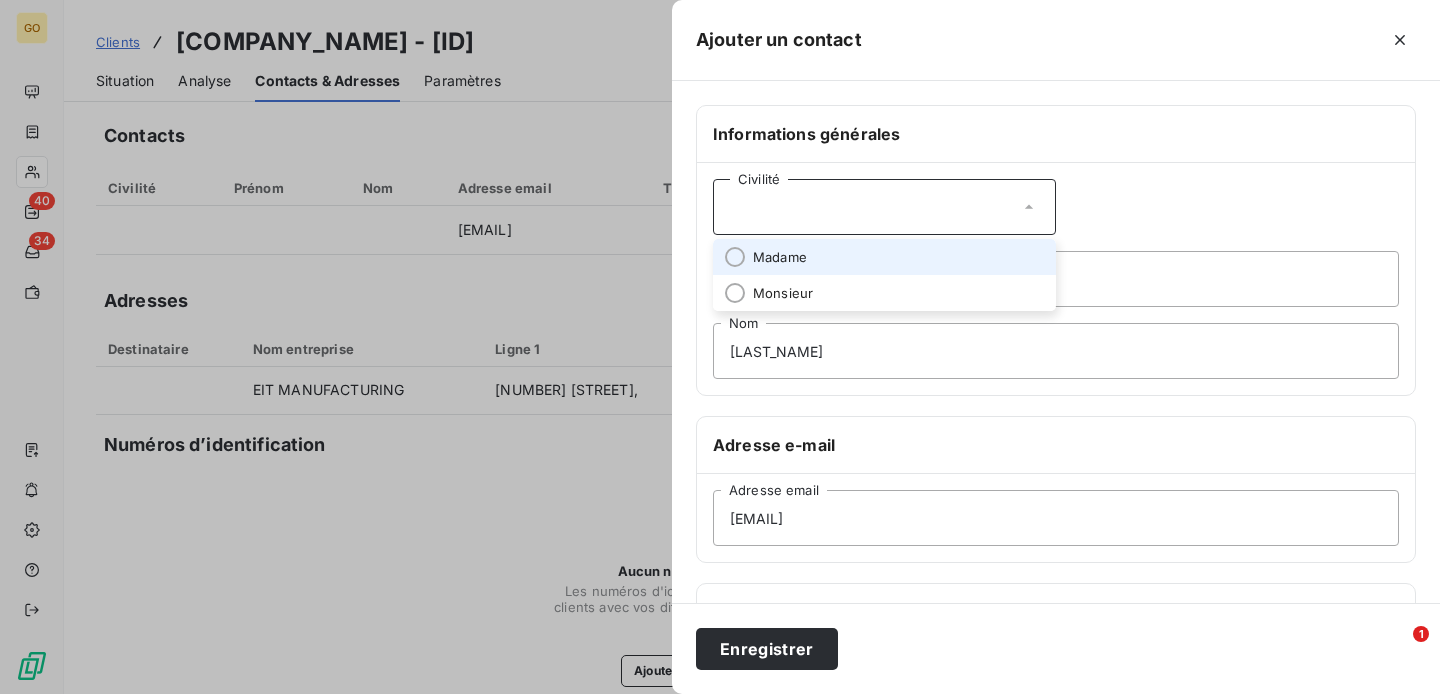 click on "Madame" at bounding box center (780, 257) 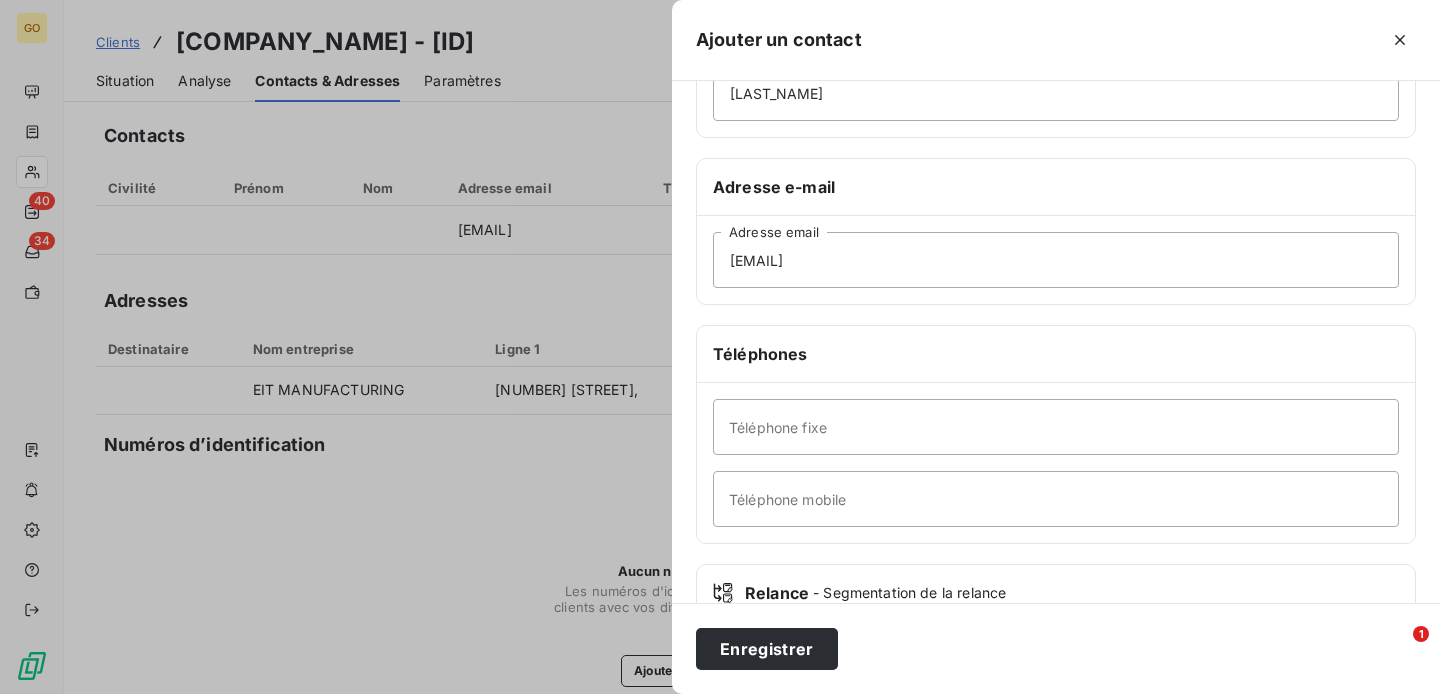 scroll, scrollTop: 268, scrollLeft: 0, axis: vertical 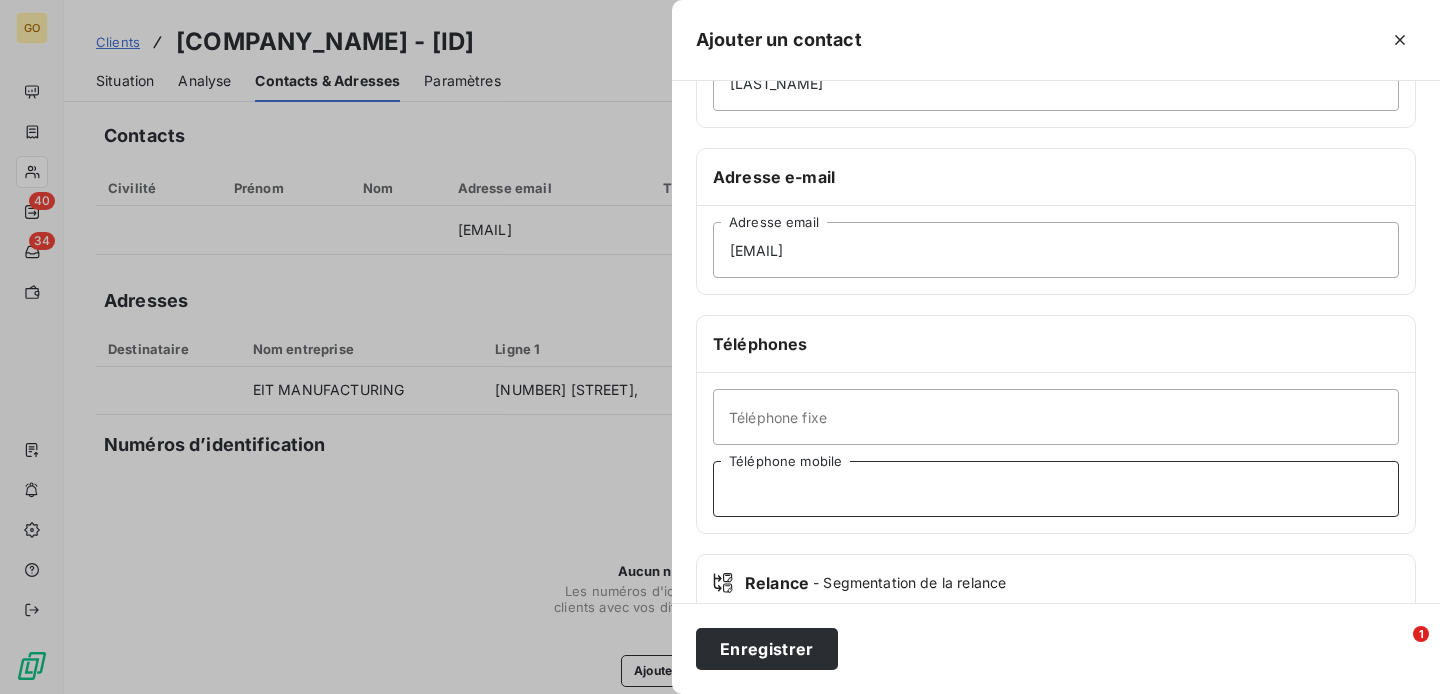 click on "Téléphone mobile" at bounding box center (1056, 489) 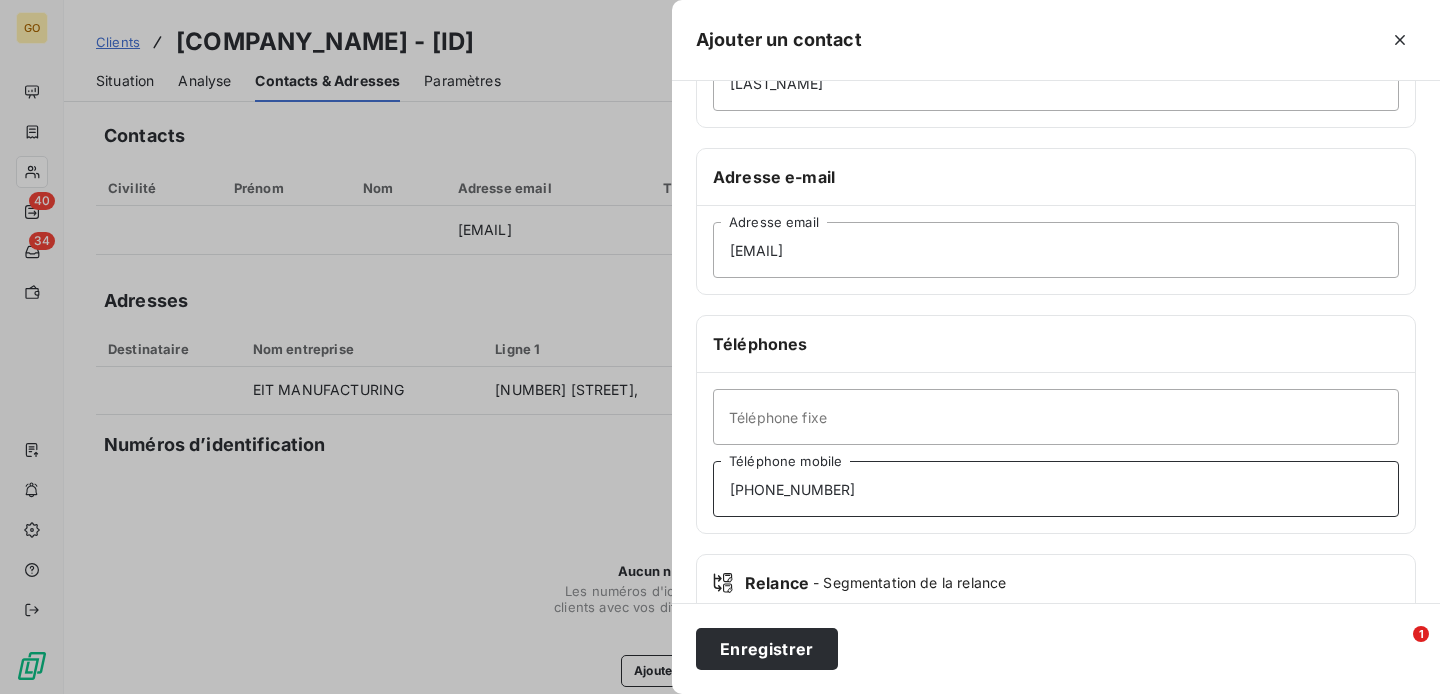 click on "[PHONE_NUMBER]" at bounding box center (1056, 489) 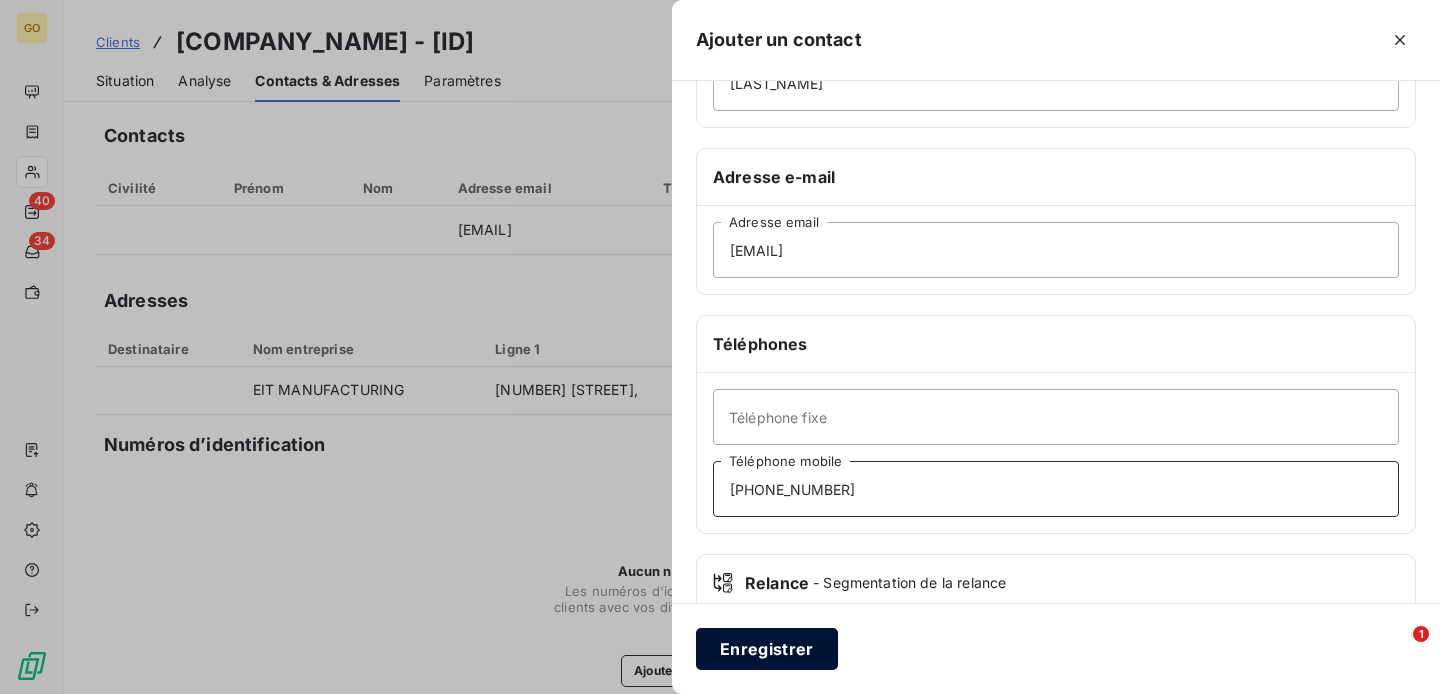 type on "[PHONE_NUMBER]" 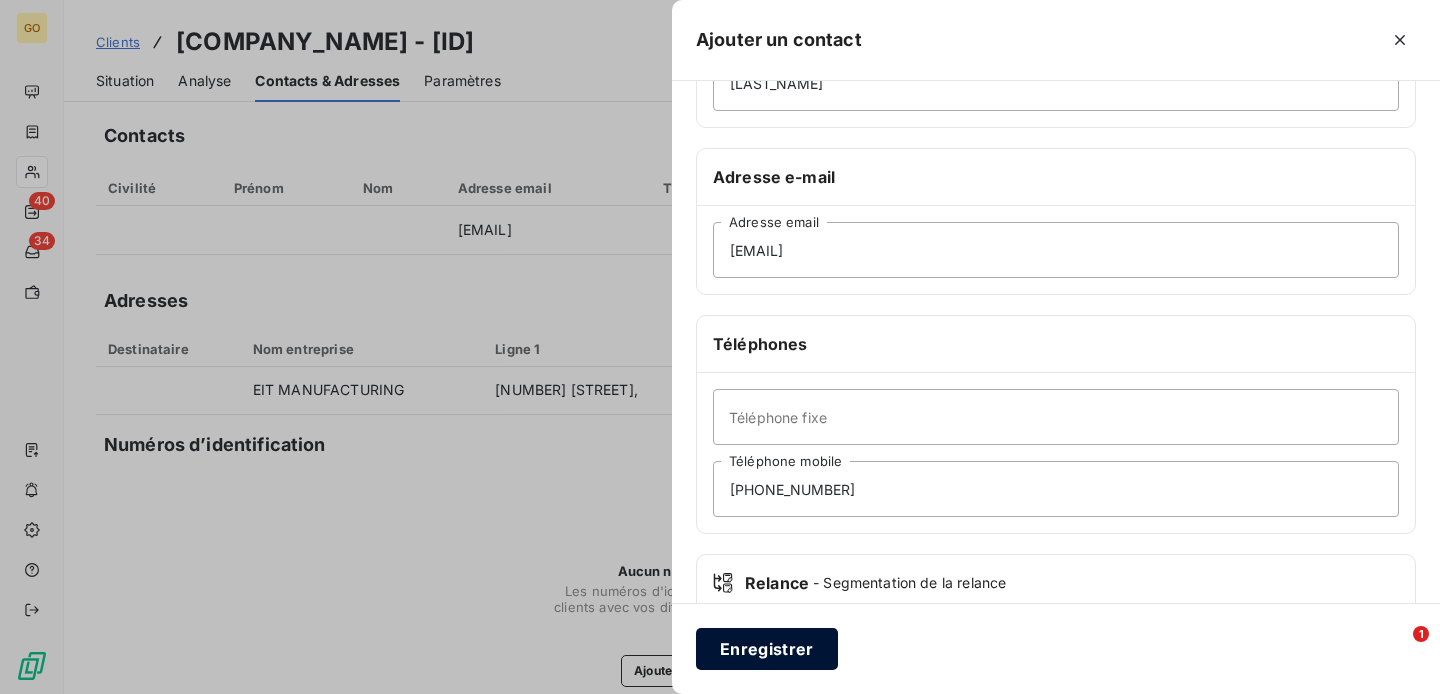 click on "Enregistrer" at bounding box center [767, 649] 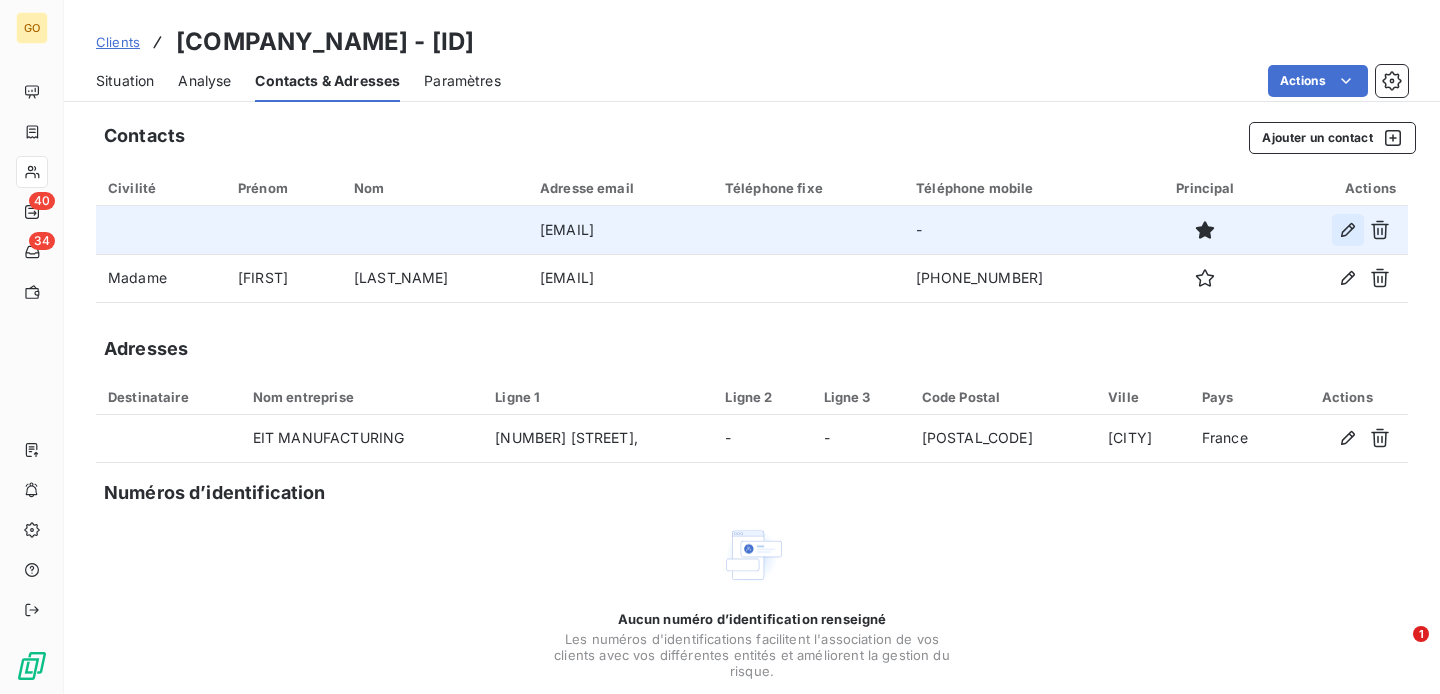 click 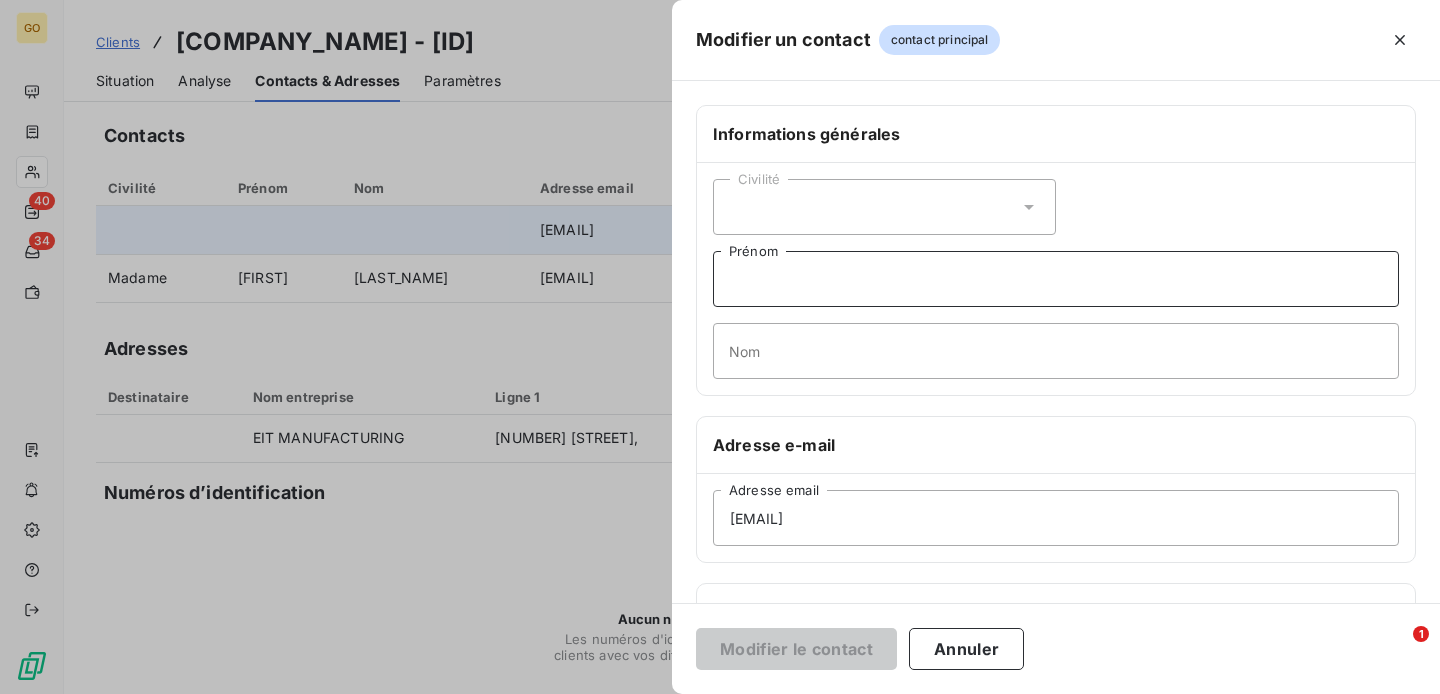 click on "Prénom" at bounding box center [1056, 279] 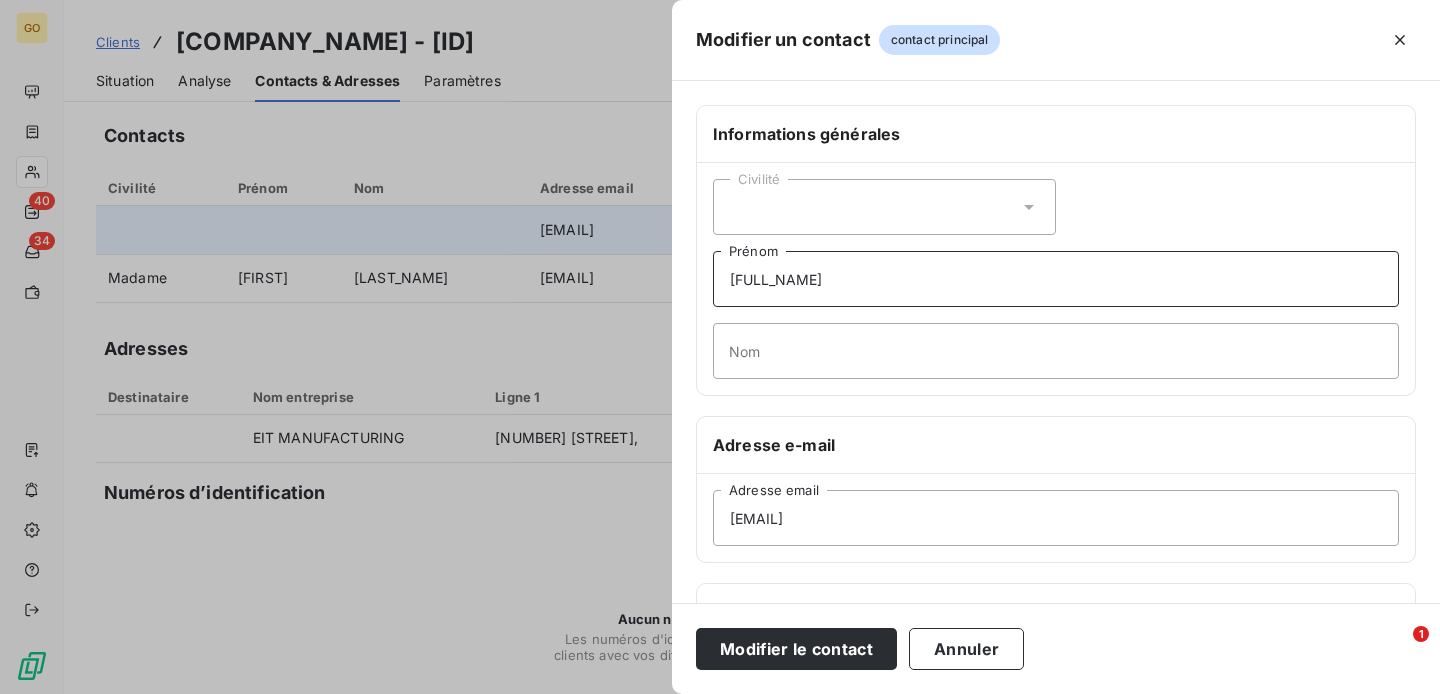 drag, startPoint x: 787, startPoint y: 280, endPoint x: 952, endPoint y: 277, distance: 165.02727 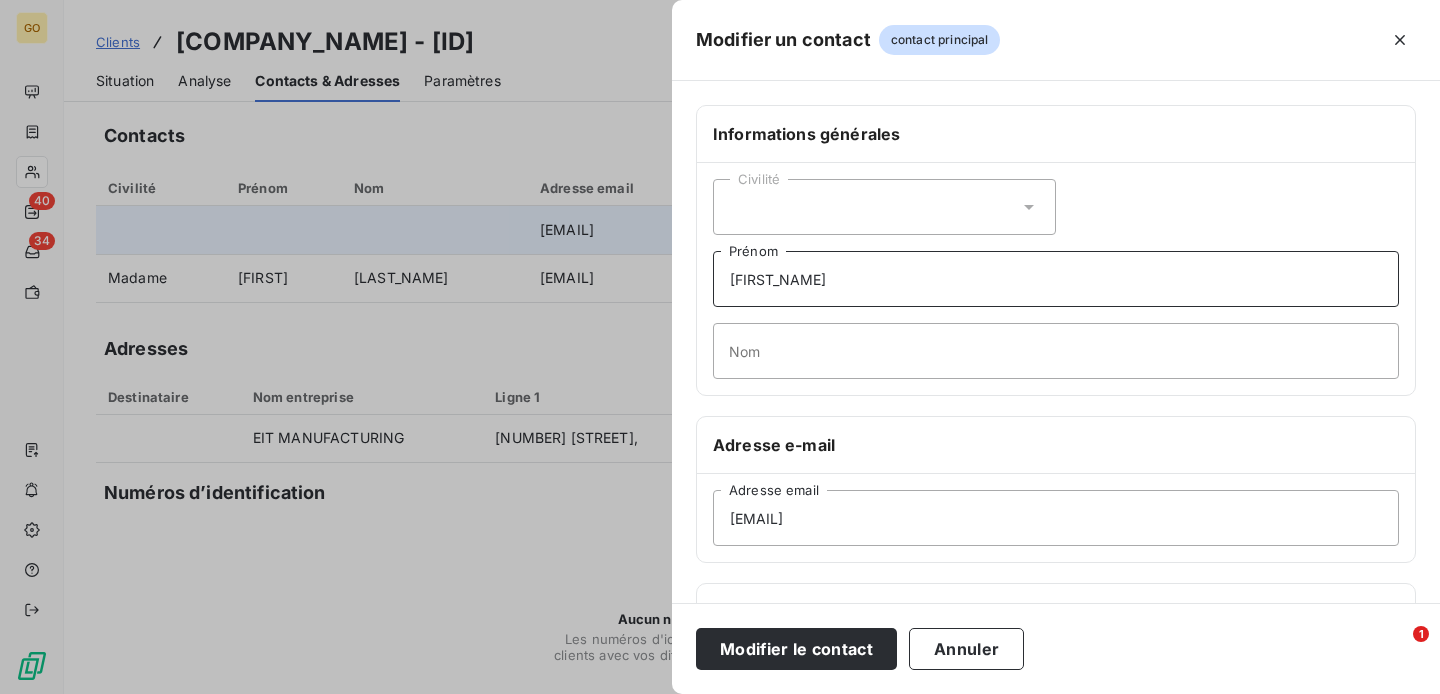 type on "[FIRST_NAME]" 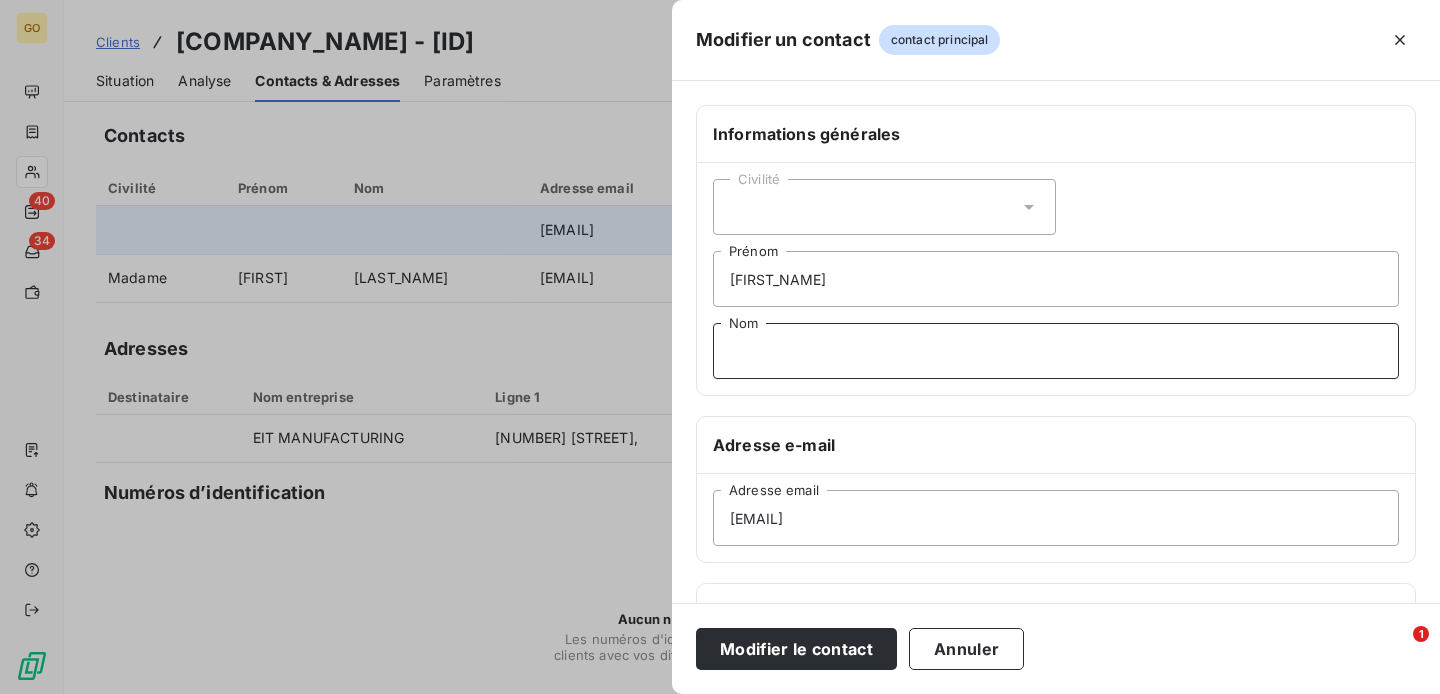 click on "Nom" at bounding box center [1056, 351] 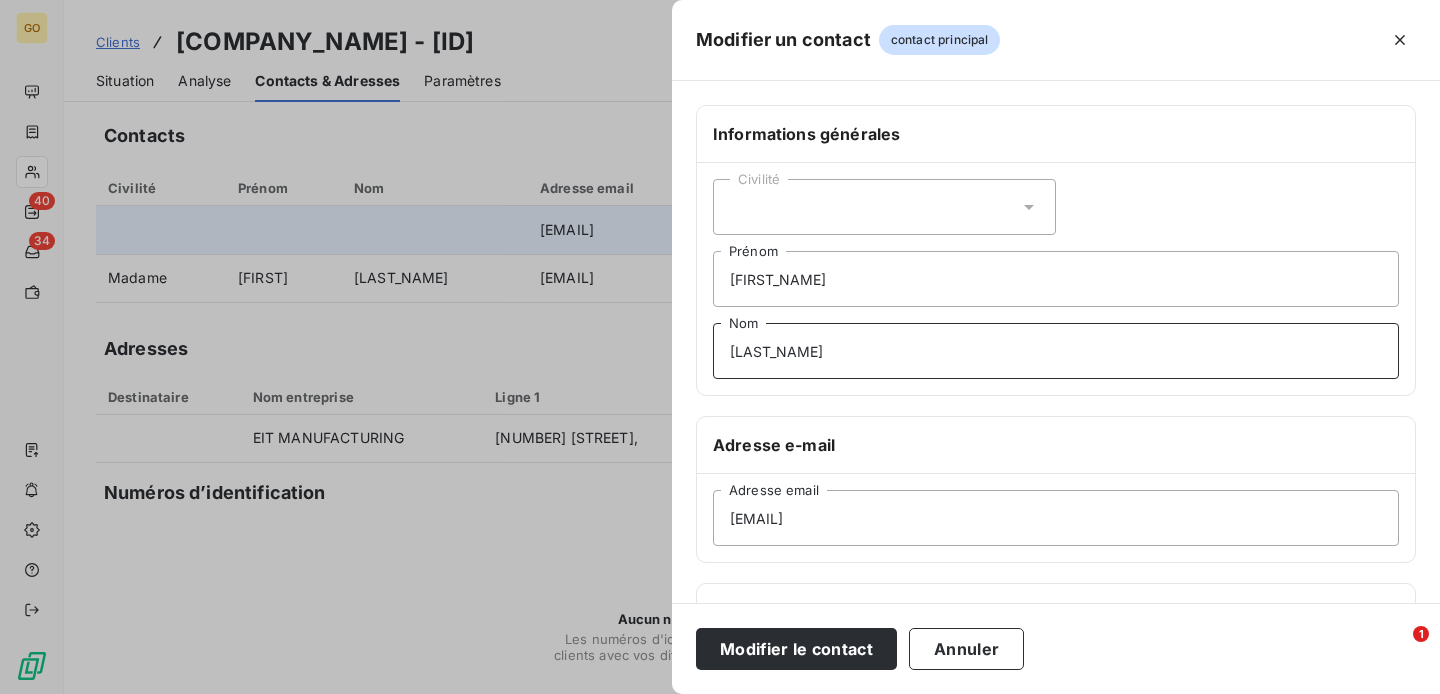 type on "[LAST_NAME]" 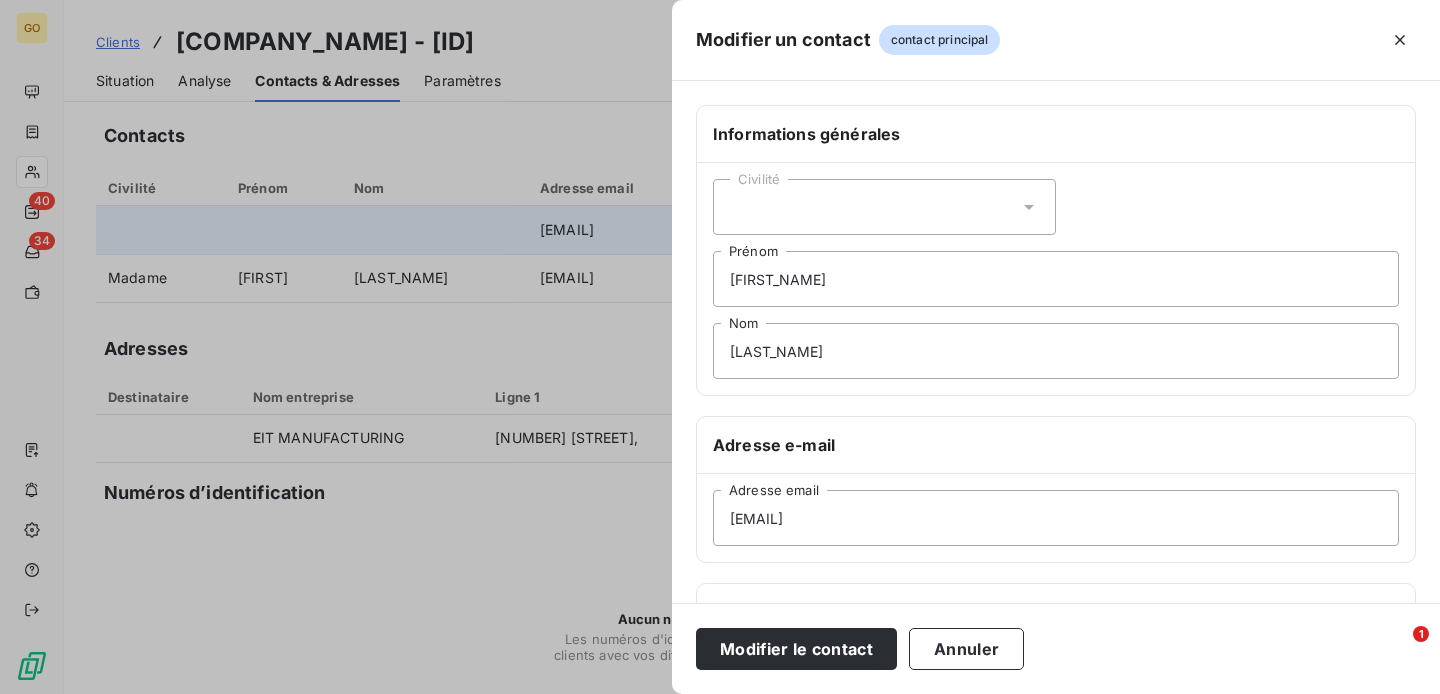 click on "Civilité" at bounding box center (884, 207) 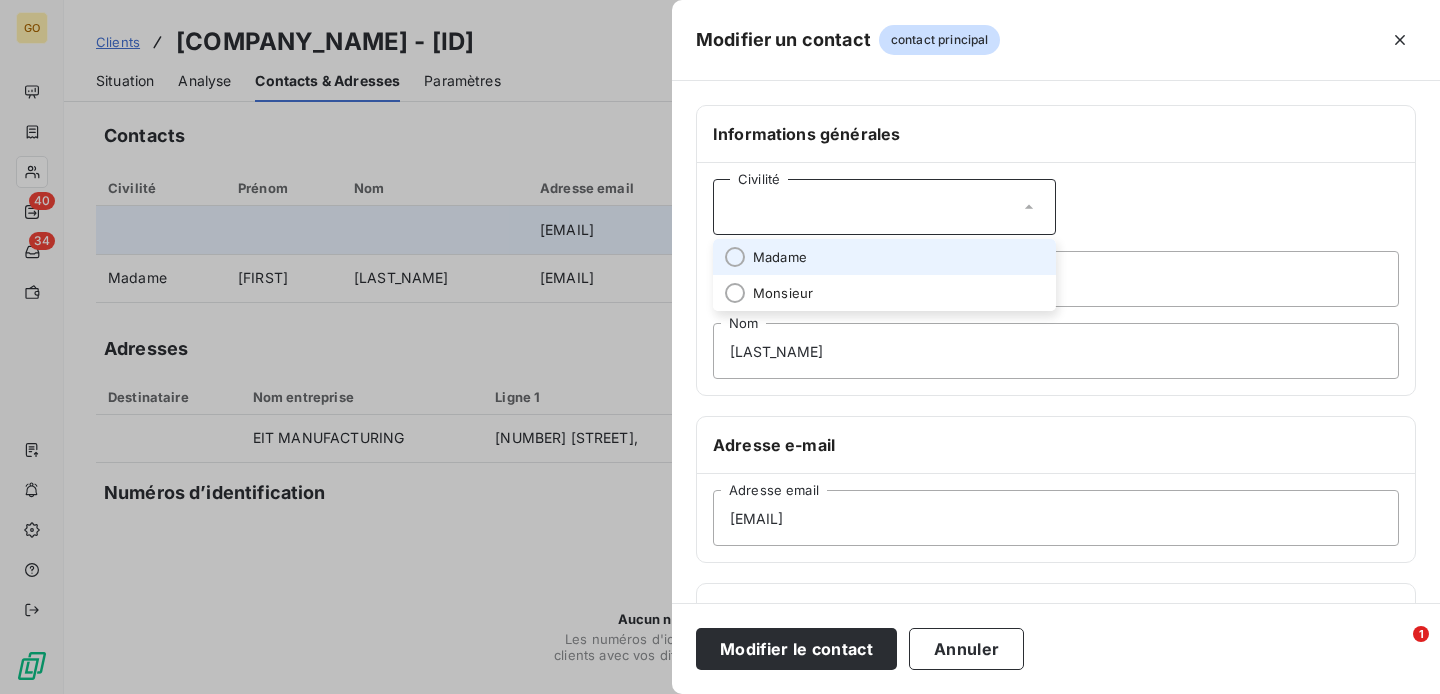 click on "Madame" at bounding box center [780, 257] 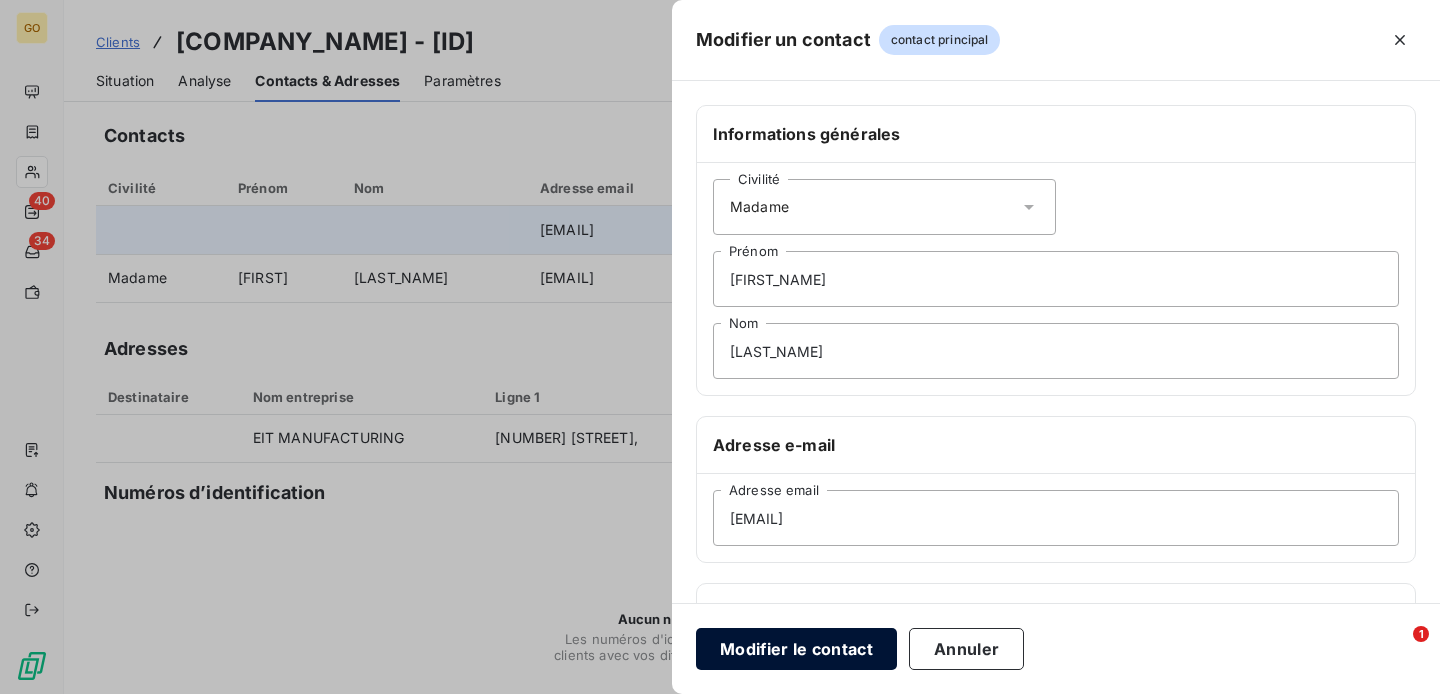 click on "Modifier le contact" at bounding box center (796, 649) 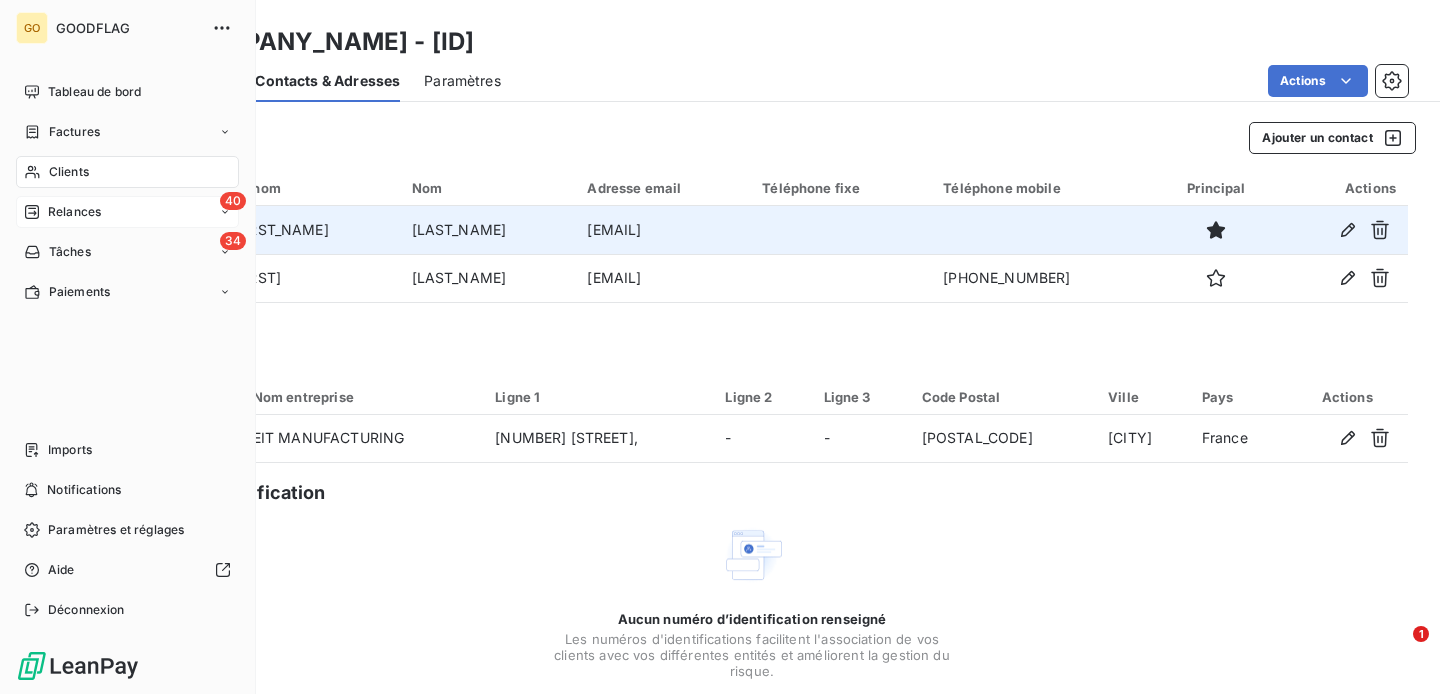 click on "Relances" at bounding box center (74, 212) 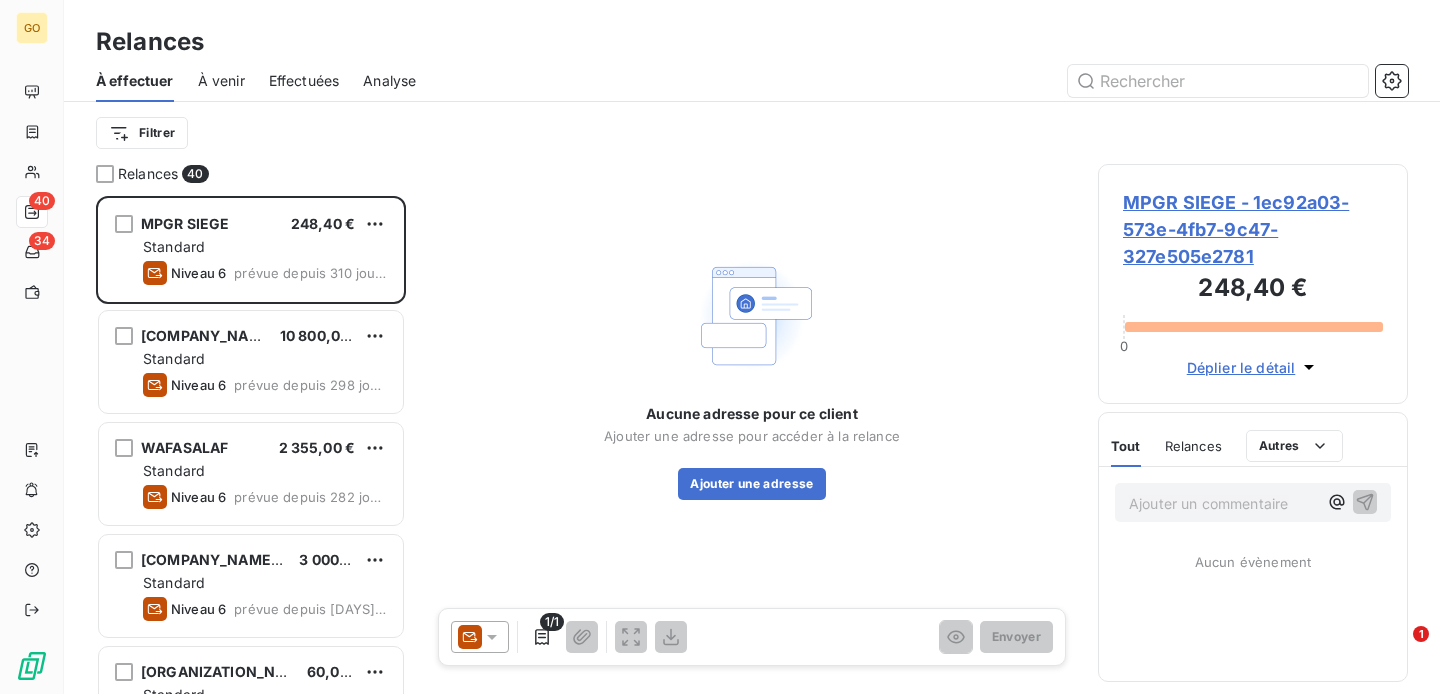 scroll, scrollTop: 1, scrollLeft: 1, axis: both 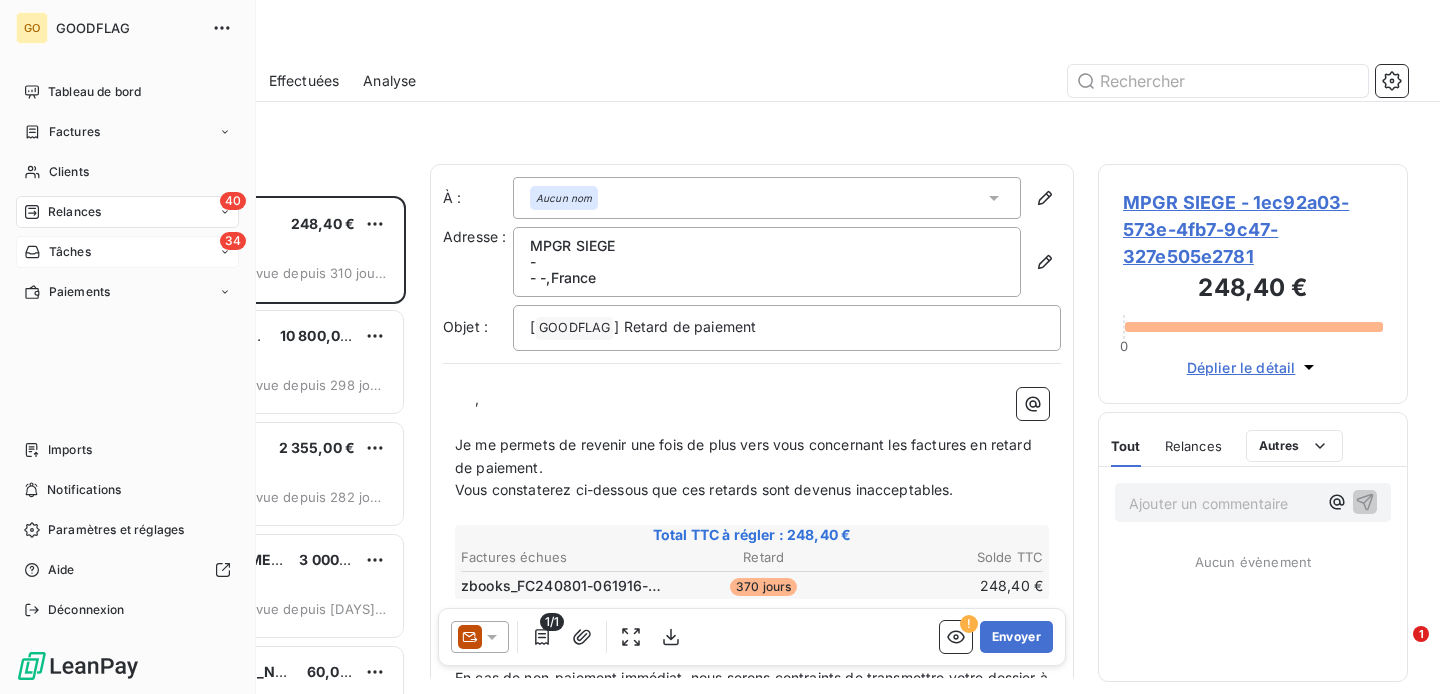 click on "34 Tâches" at bounding box center [127, 252] 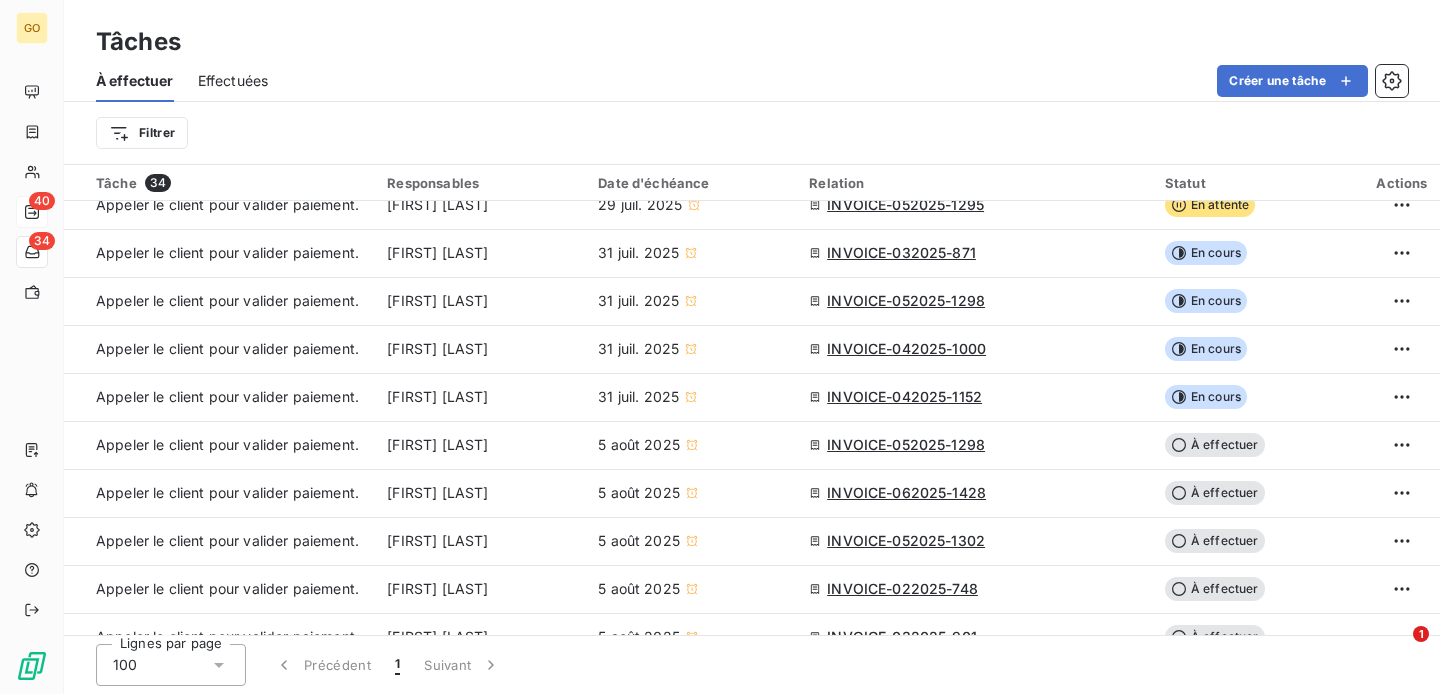 scroll, scrollTop: 696, scrollLeft: 0, axis: vertical 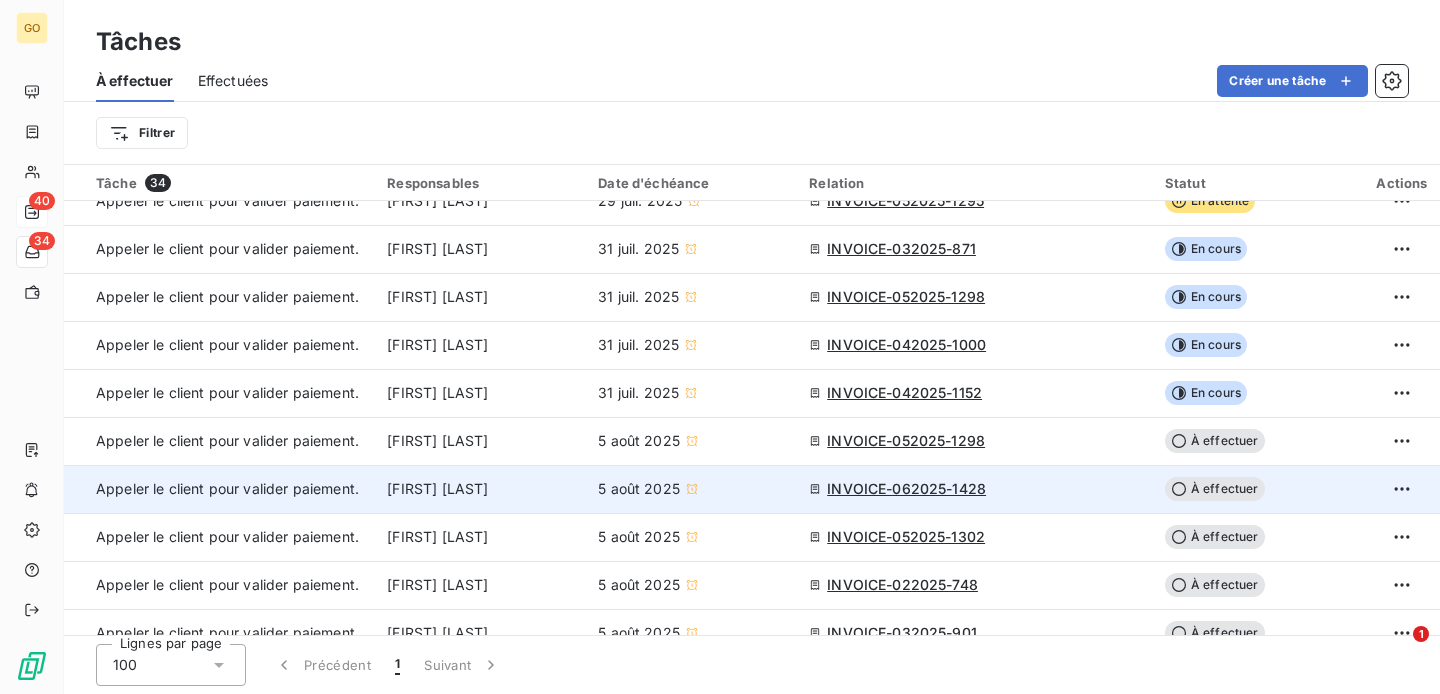 click on "INVOICE-062025-1428" at bounding box center [906, 489] 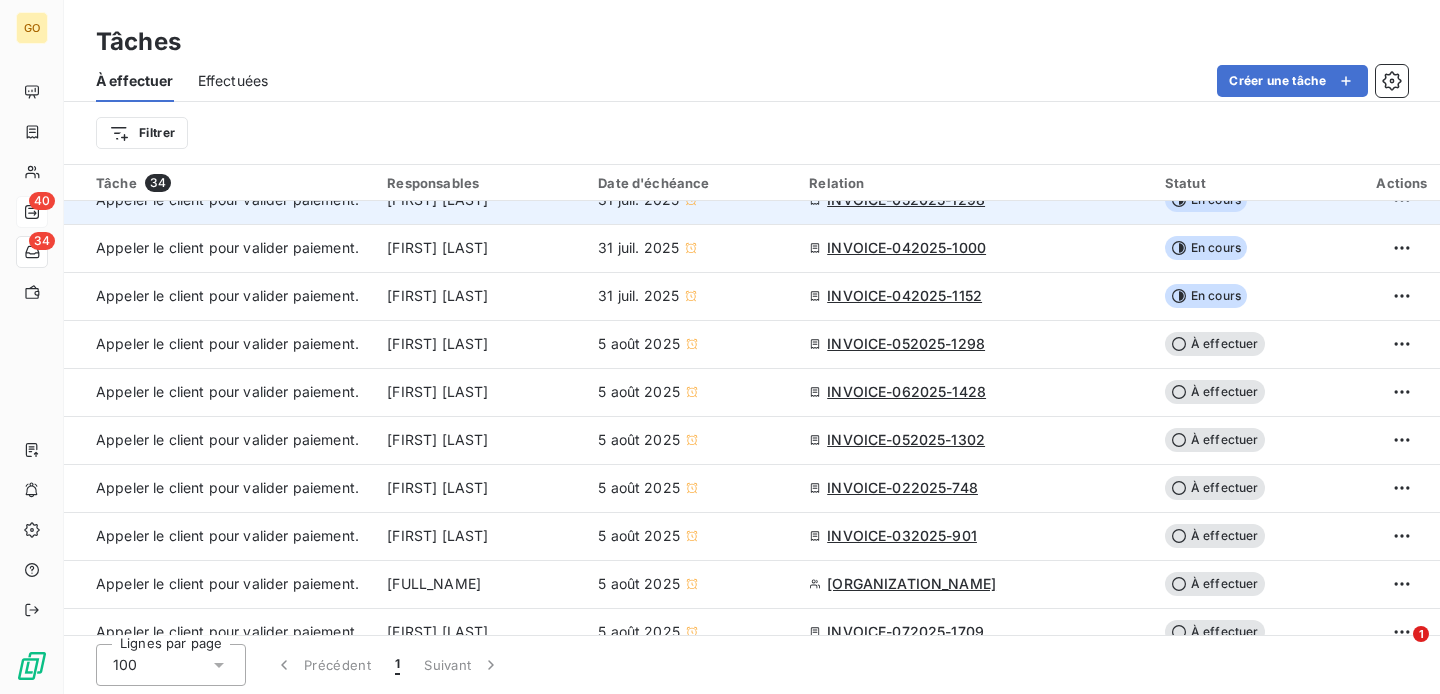 scroll, scrollTop: 797, scrollLeft: 0, axis: vertical 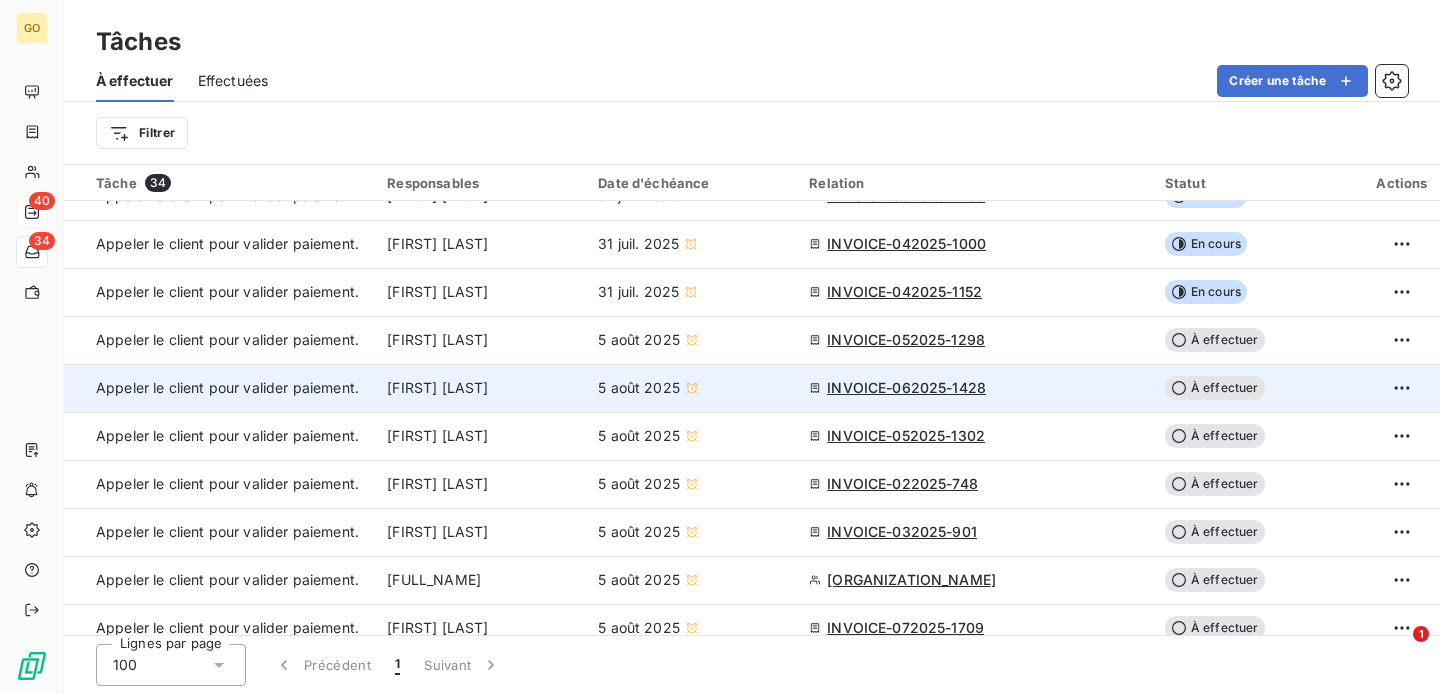 click on "INVOICE-062025-1428" at bounding box center (906, 388) 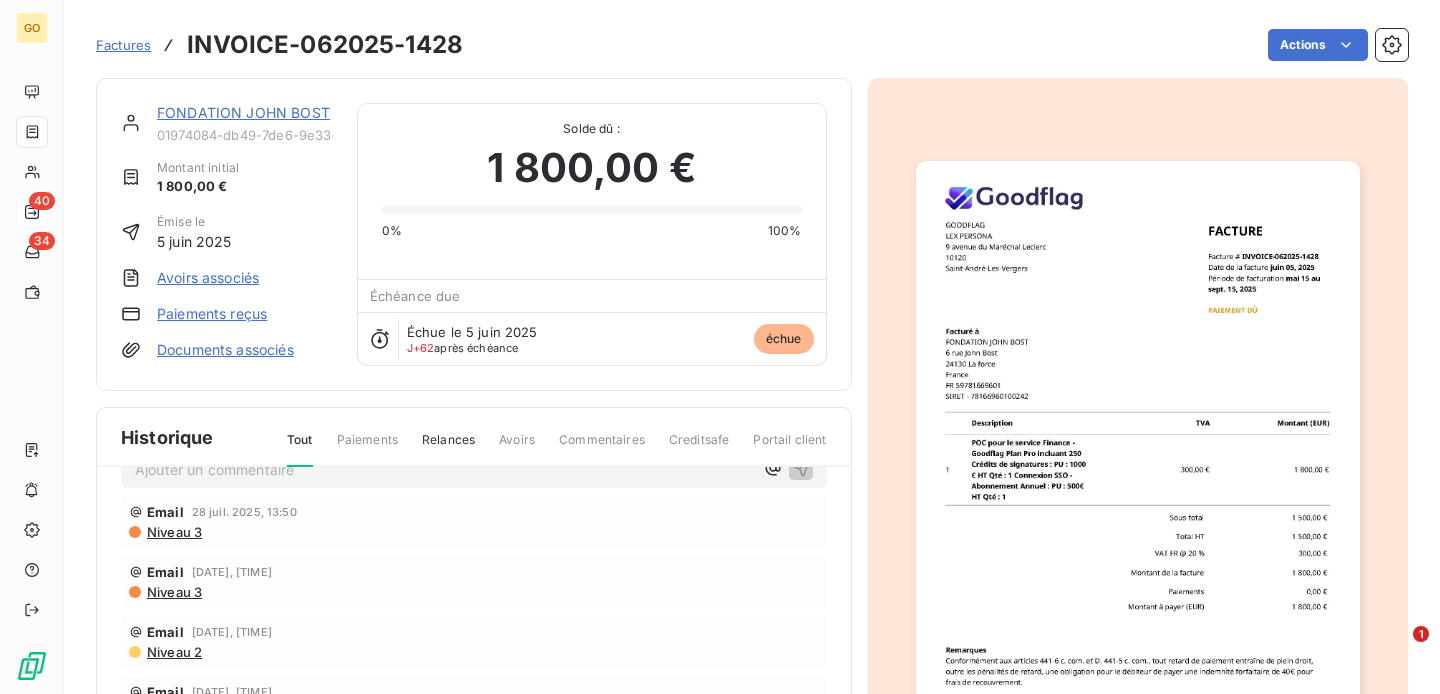 scroll, scrollTop: 0, scrollLeft: 0, axis: both 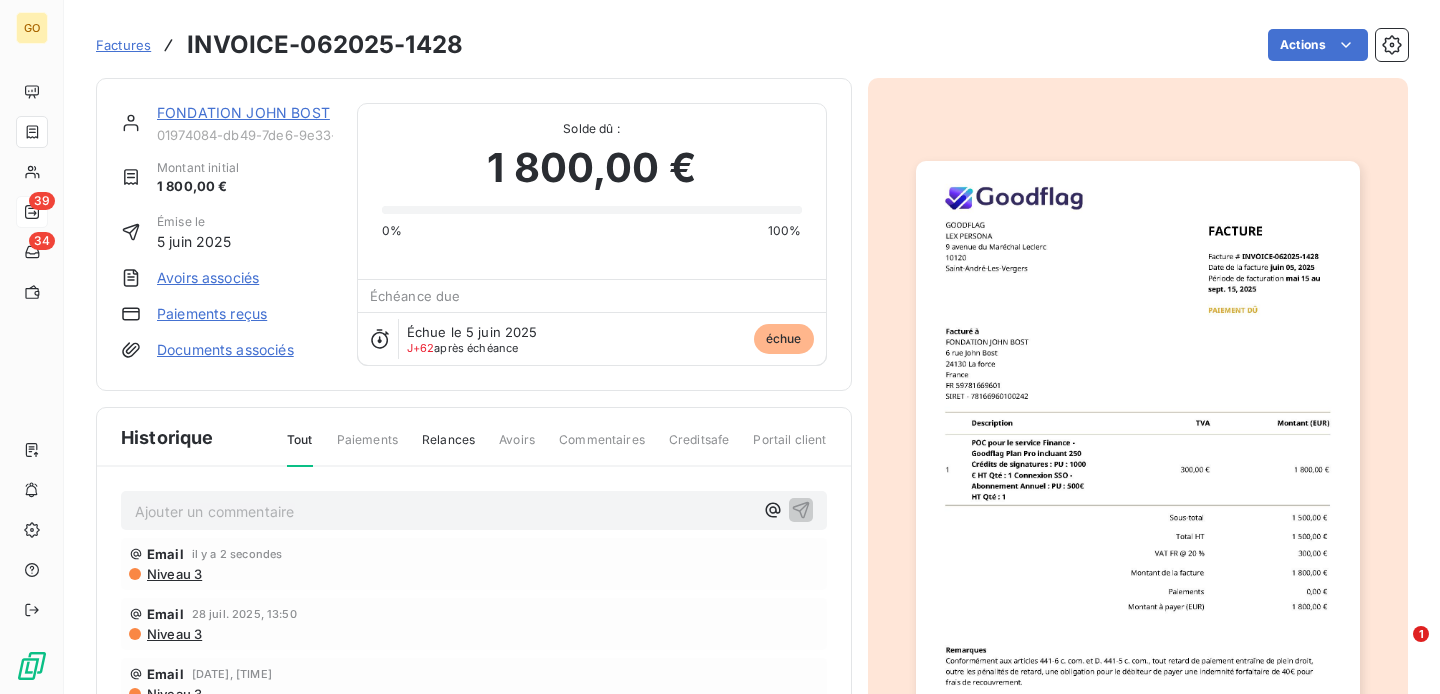 click on "Ajouter un commentaire ﻿" at bounding box center (444, 511) 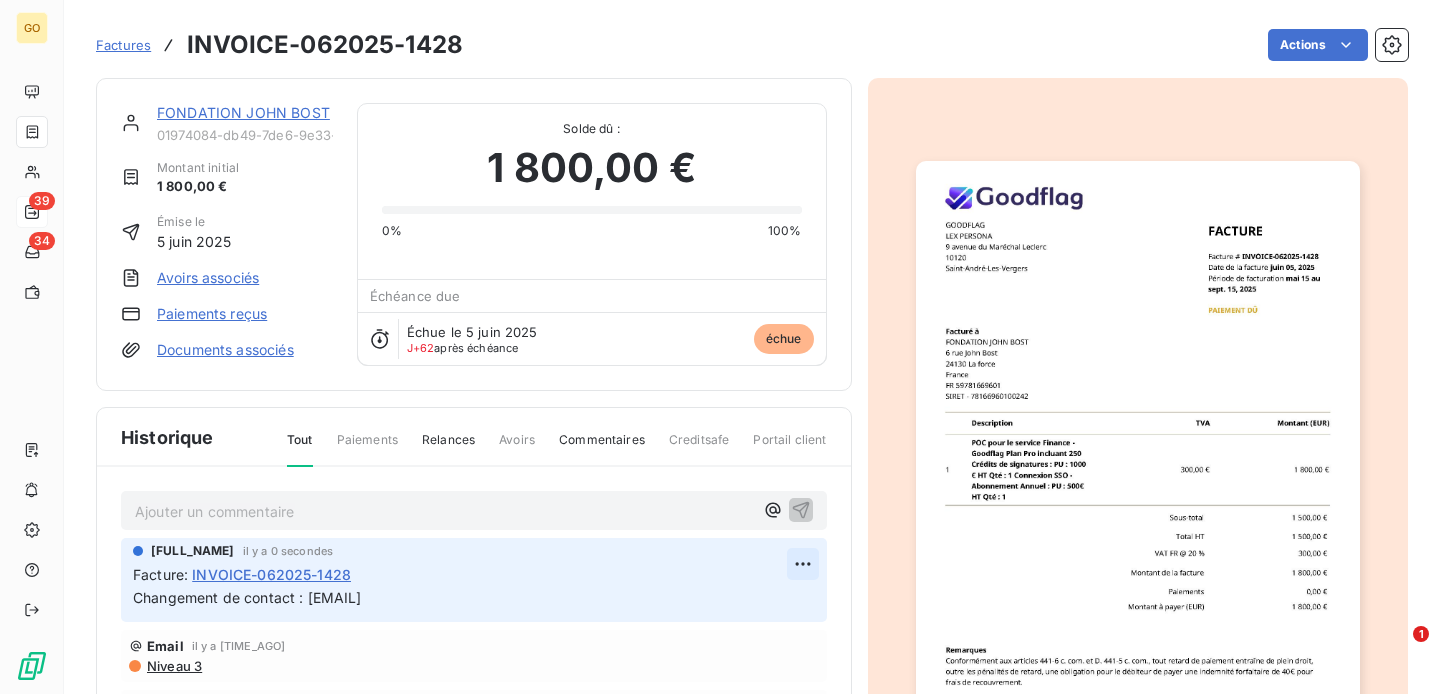 click on "GO 39 34 Factures INVOICE-062025-1428 Actions FONDATION JOHN BOST 01974084-db49-7de6-9e33-5965eac6aaf8 Montant initial [PRICE] Émise le [DATE] Avoirs associés Paiements reçus Documents associés Solde dû : [PRICE] 0% 100% Échéance due Échue le [DATE] J+62  après échéance échue Historique Tout Paiements Relances Avoirs Commentaires Creditsafe Portail client Ajouter un commentaire ﻿ [FIRST] [LAST] il y a [SECONDS] secondes Facture  : INVOICE-062025-1428 Changement de contact : [EMAIL] Email il y a [SECONDS] secondes Niveau 3 Email [DATE], [TIME] Niveau 3 Email [DATE], [TIME] Niveau 3 Email [DATE], [TIME] Niveau 2 Email [DATE], [TIME] Niveau 1 [DATE] Échéance de la facture [DATE] Émission de la facture
1" at bounding box center [720, 347] 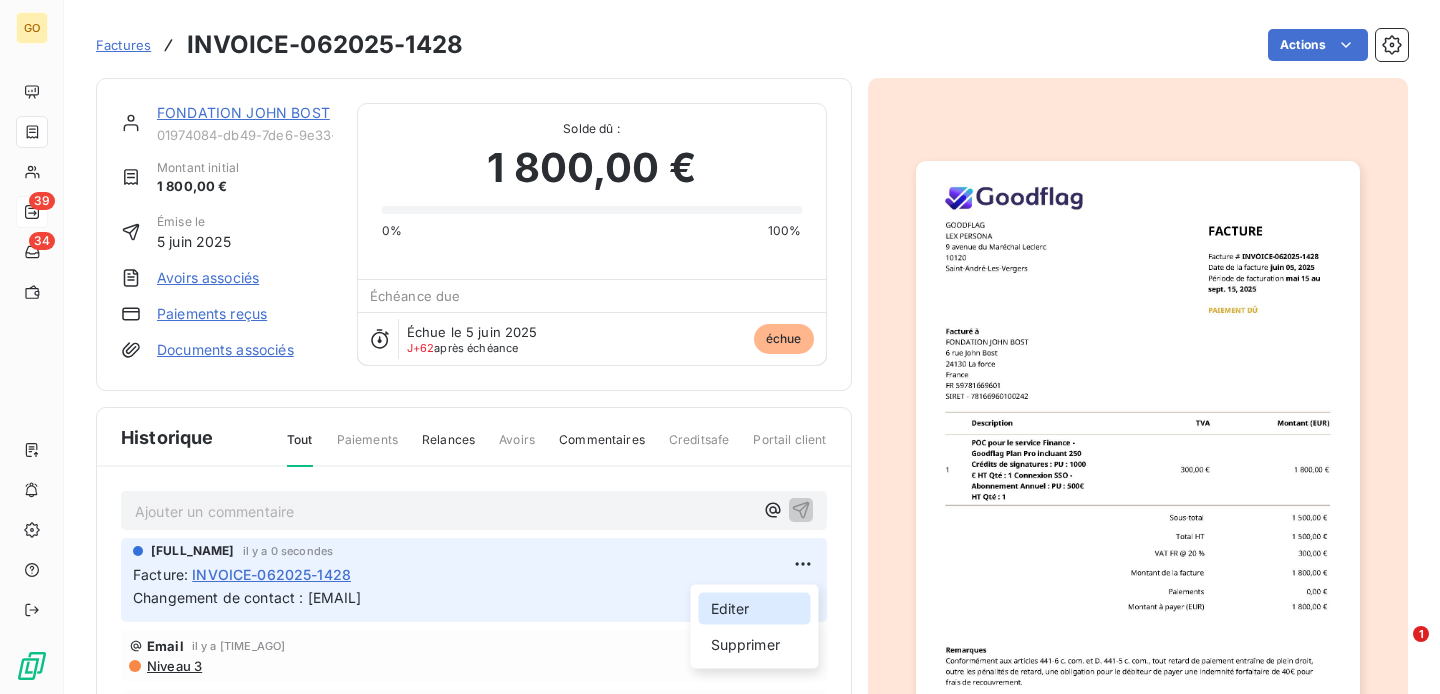 click on "Editer" at bounding box center [755, 609] 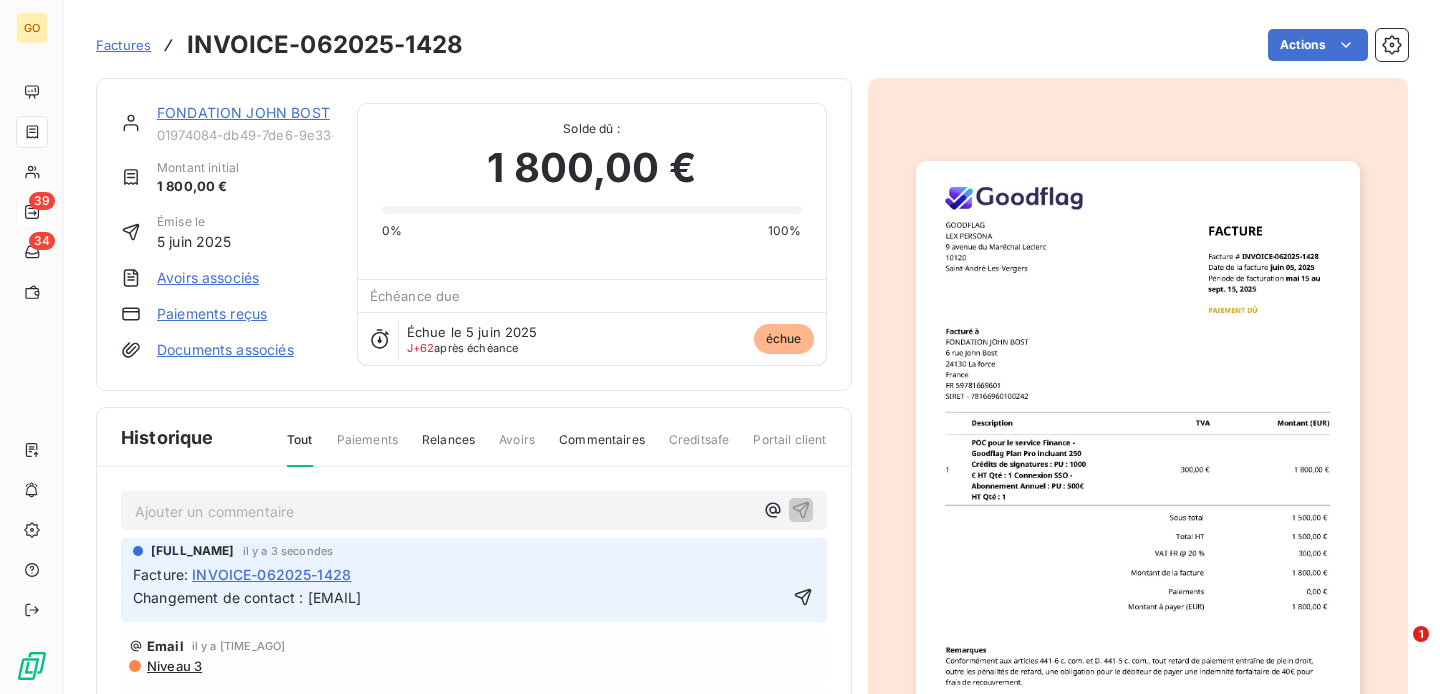 click on "Changement de contact : [EMAIL]" at bounding box center (460, 598) 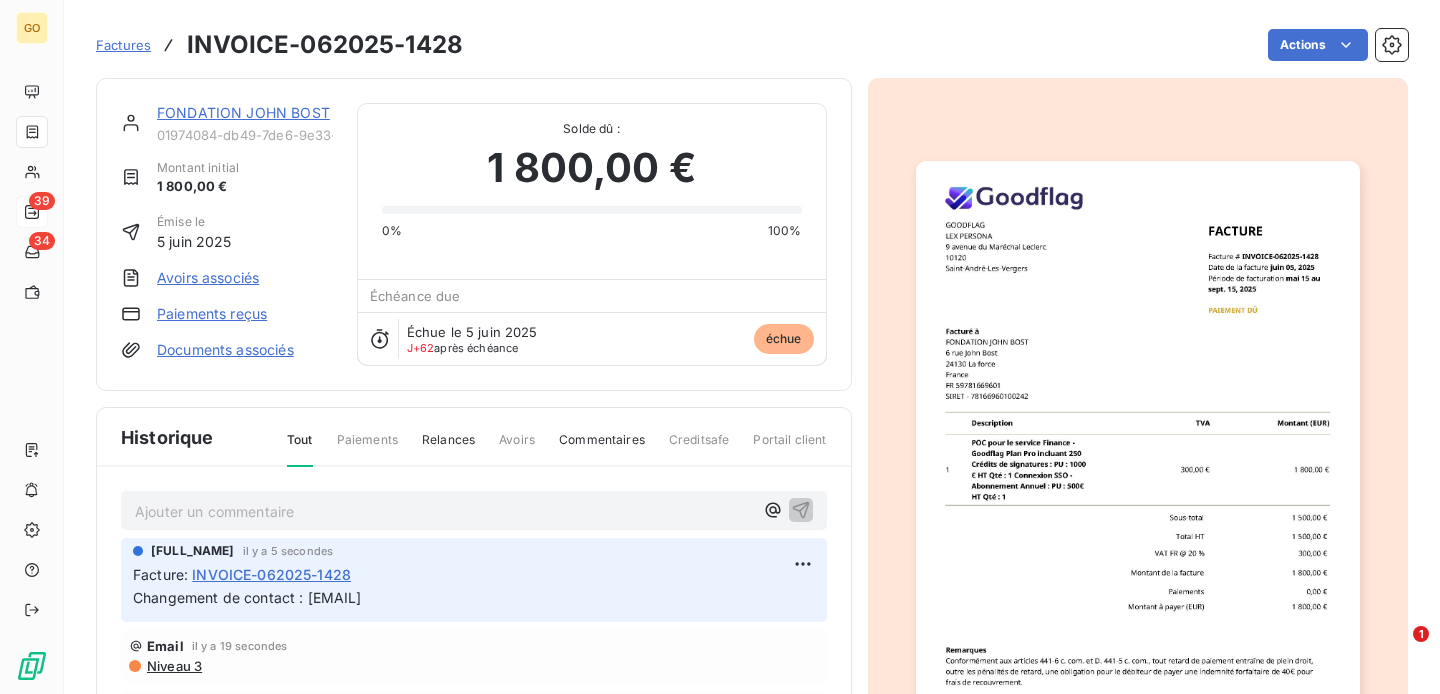 click on "Changement de contact : [EMAIL]" at bounding box center [474, 598] 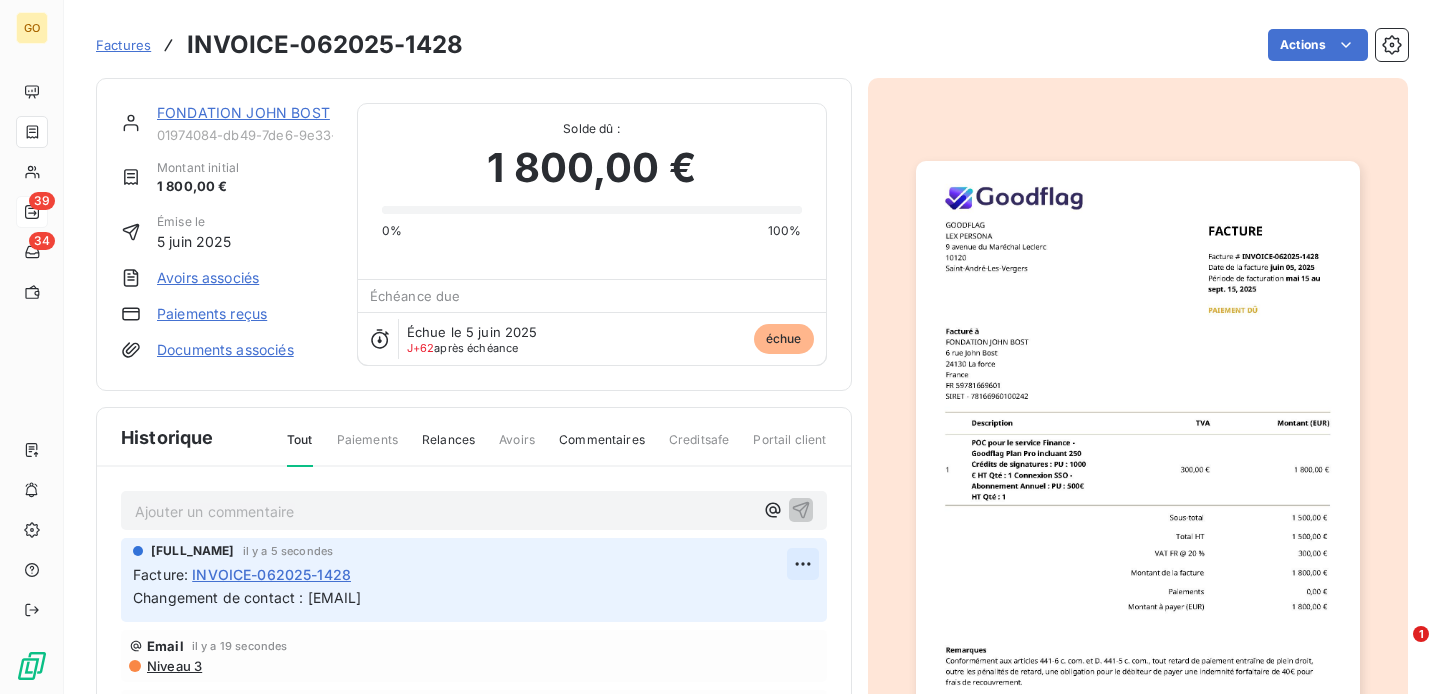 click on "GO 39 34 Factures INVOICE-062025-1428 Actions FONDATION JOHN BOST 01974084-db49-7de6-9e33-5965eac6aaf8 Montant initial 1 800,00 € Émise le 5 juin 2025 Avoirs associés Paiements reçus Documents associés Solde dù : 1 800,00 € 0% 100% Échéance dùe Échue le 5 juin 2025 J+62  après échéance échue Historique Tout Paiements Relances Avoirs Commentaires Creditsafe Portail client Ajouter un commentaire ﻿ Segolene [LAST] il y a 5 secondes Facture  : INVOICE-062025-1428 Changement de contact : [EMAIL] Email il y a 19 secondes Niveau 3 Email 28 juil. 2025, 13:50 Niveau 3 Email 7 juil. 2025, 11:43 Niveau 3 Email 12 juin 2025, 11:42 Niveau 2 Email 6 juin 2025, 11:42 Niveau 1 5 juin 2025 Échéance de la facture 5 juin 2025 Émission de la facture
1" at bounding box center [720, 347] 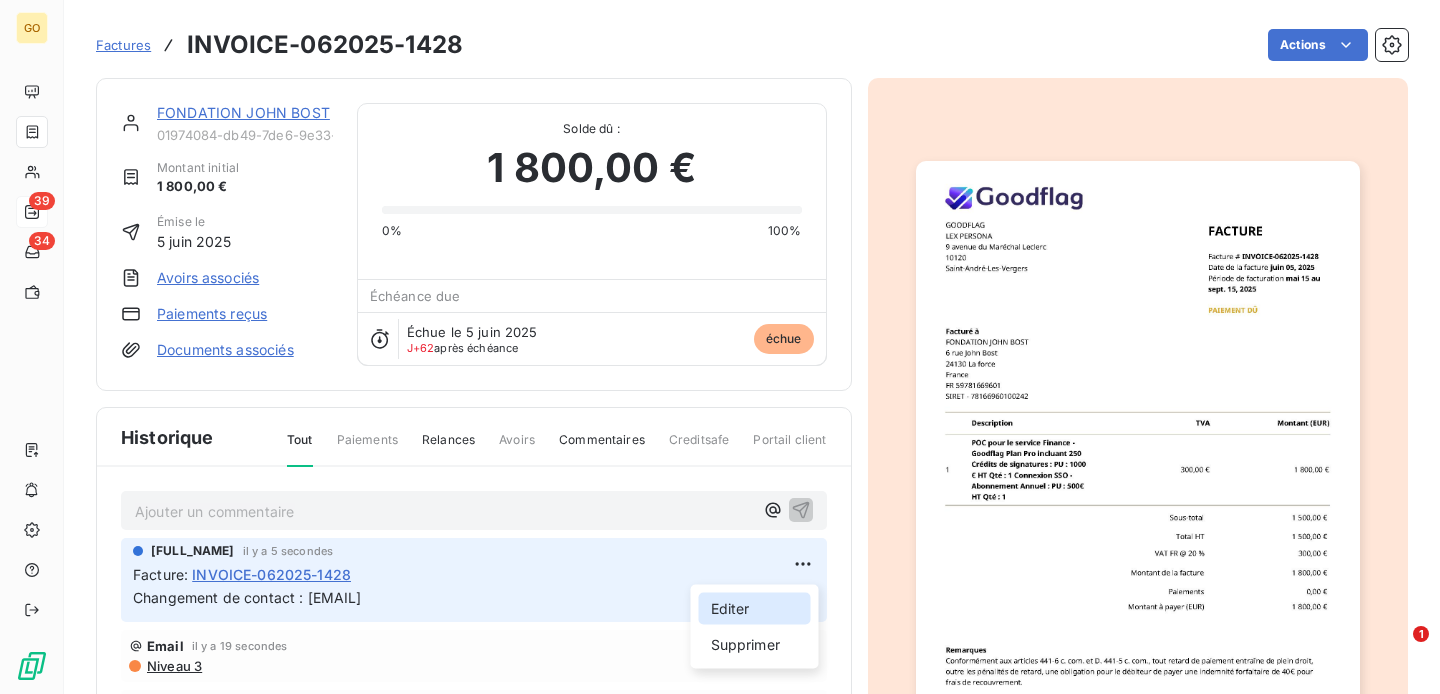 click on "Editer" at bounding box center [755, 609] 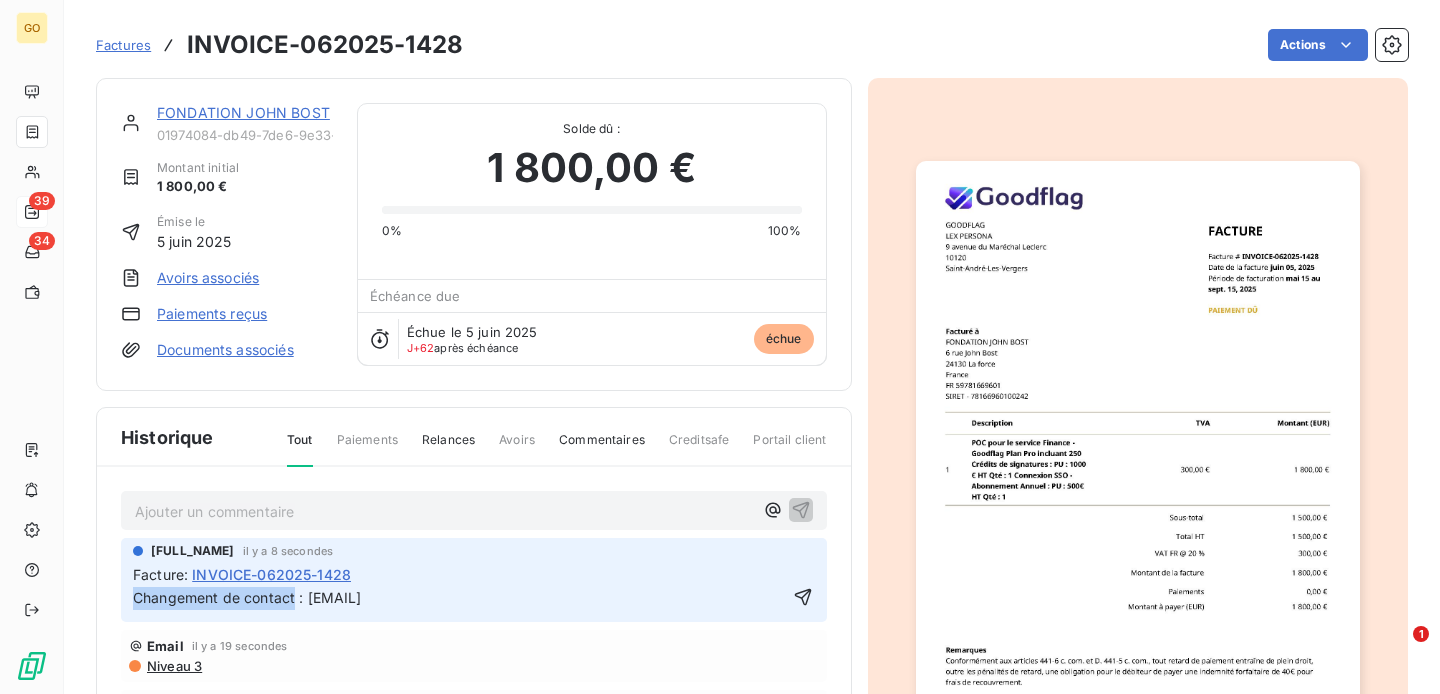 drag, startPoint x: 296, startPoint y: 594, endPoint x: 125, endPoint y: 596, distance: 171.01169 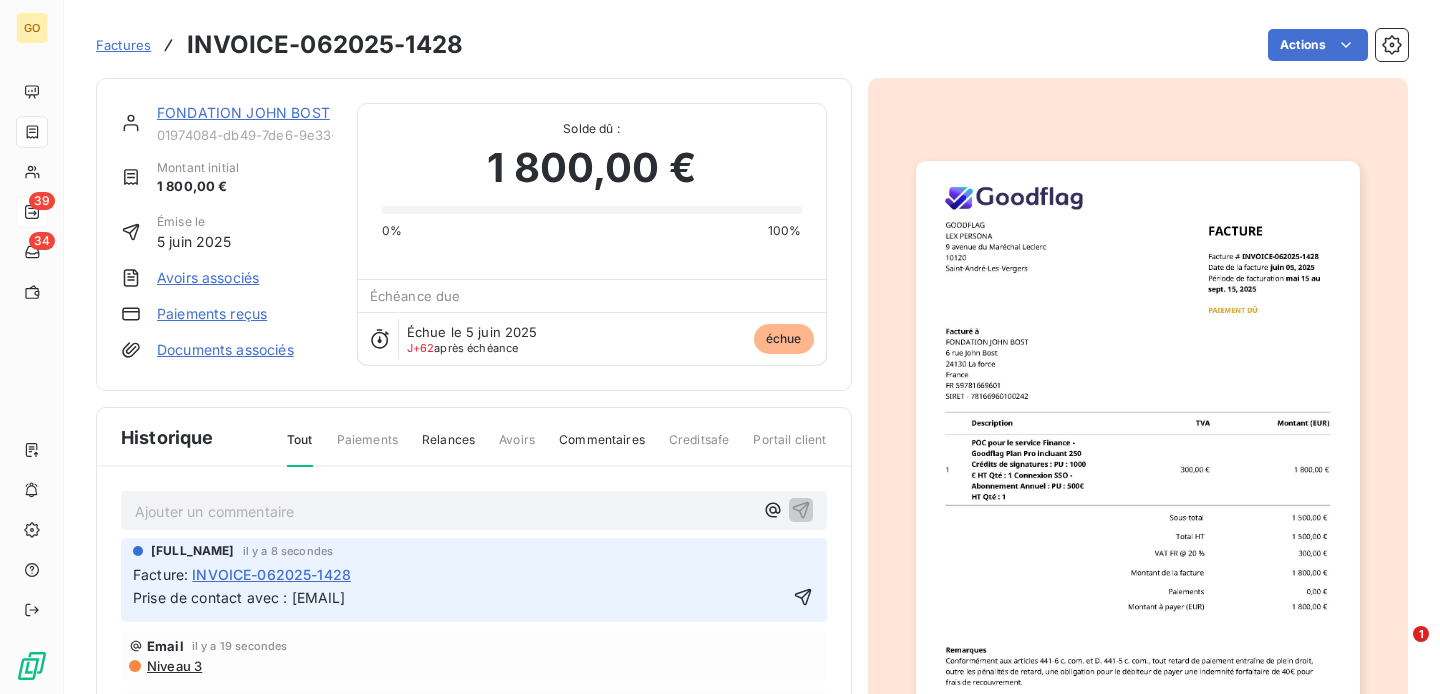 click on "Prise de contact avec : [EMAIL]" at bounding box center [460, 598] 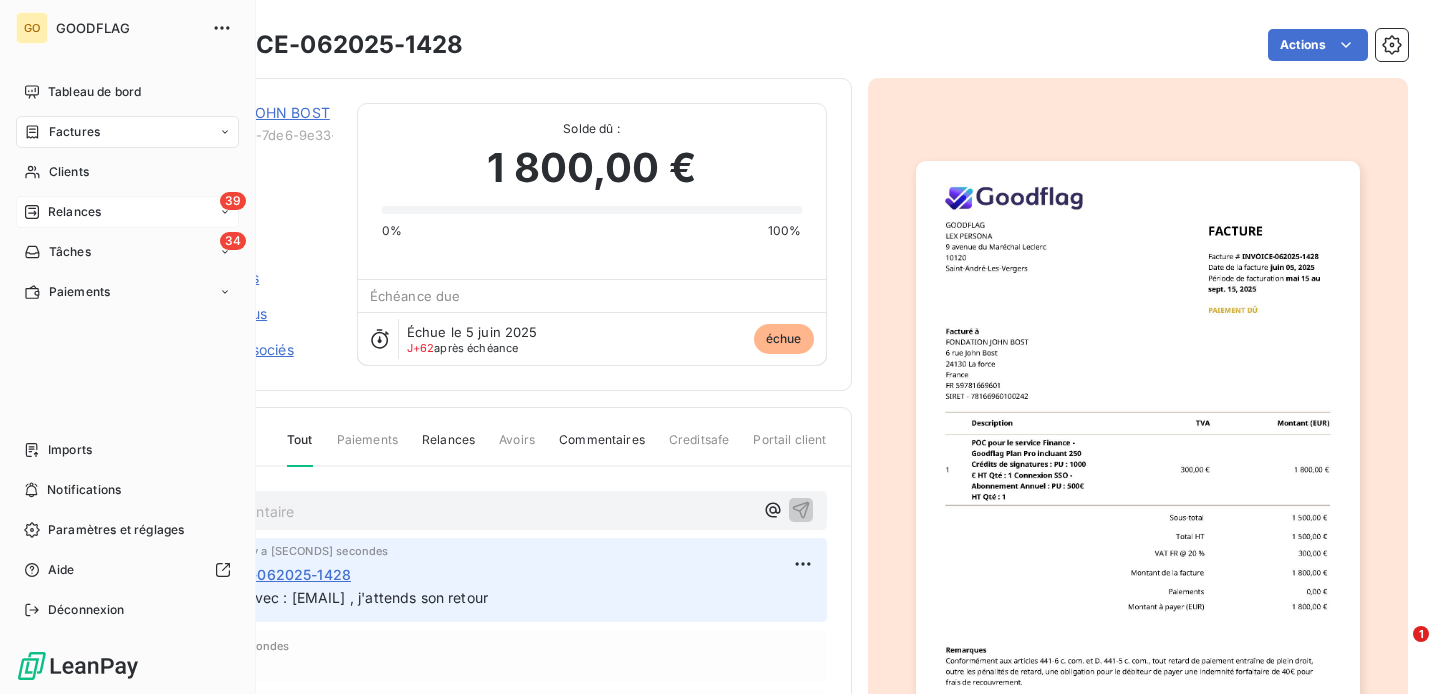 click on "Relances" at bounding box center (74, 212) 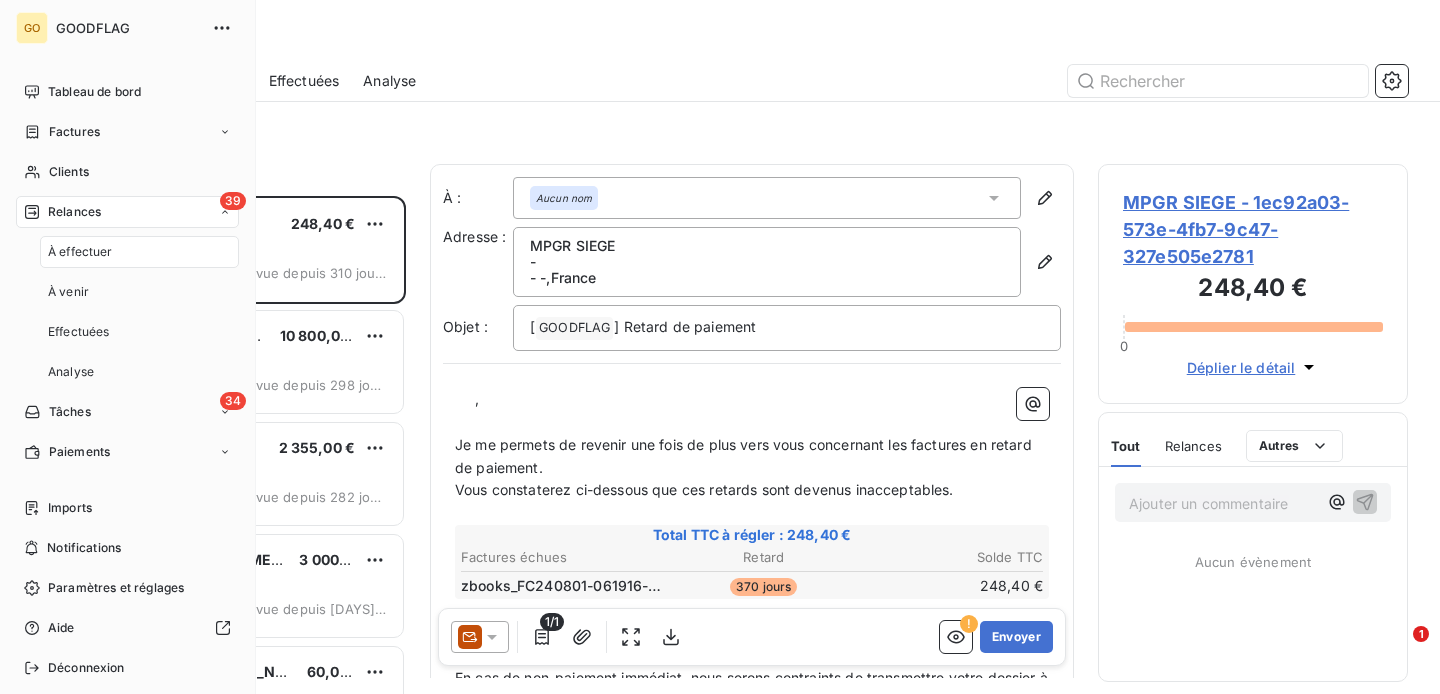 scroll, scrollTop: 1, scrollLeft: 1, axis: both 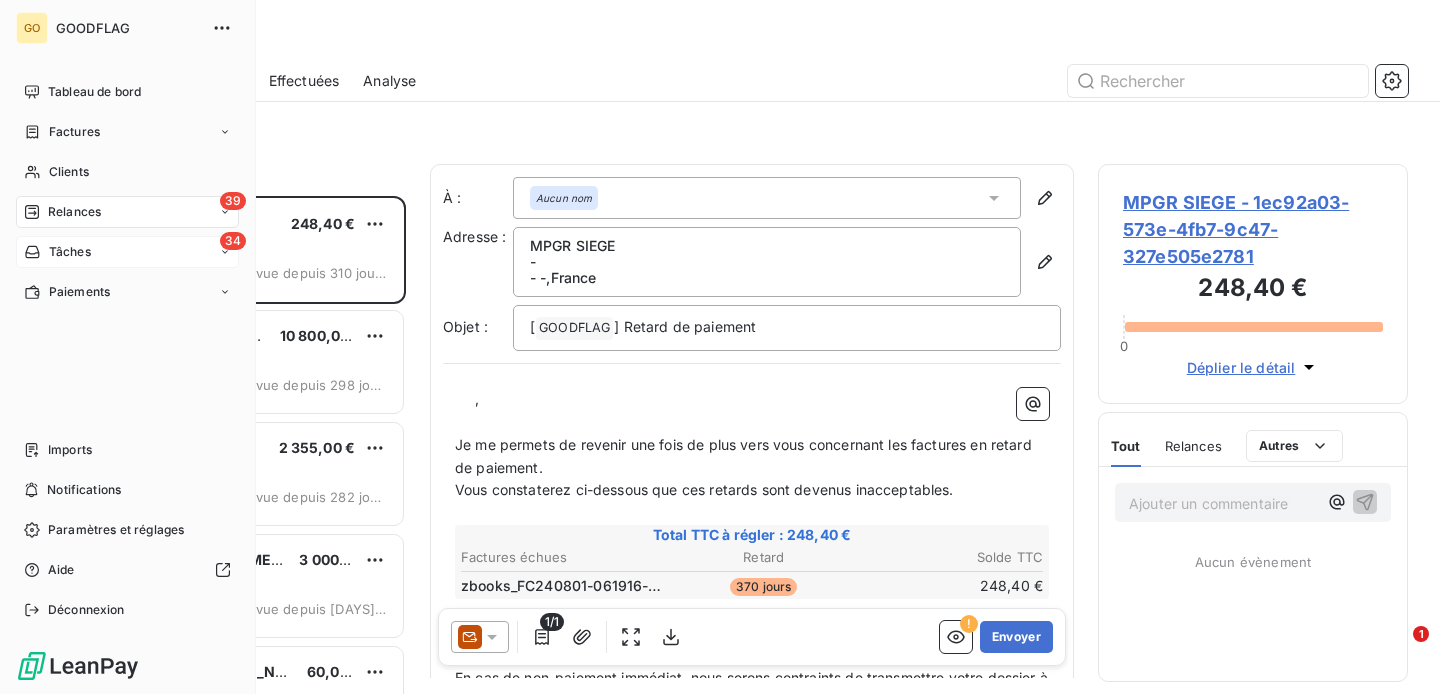 click on "34 Tâches" at bounding box center (127, 252) 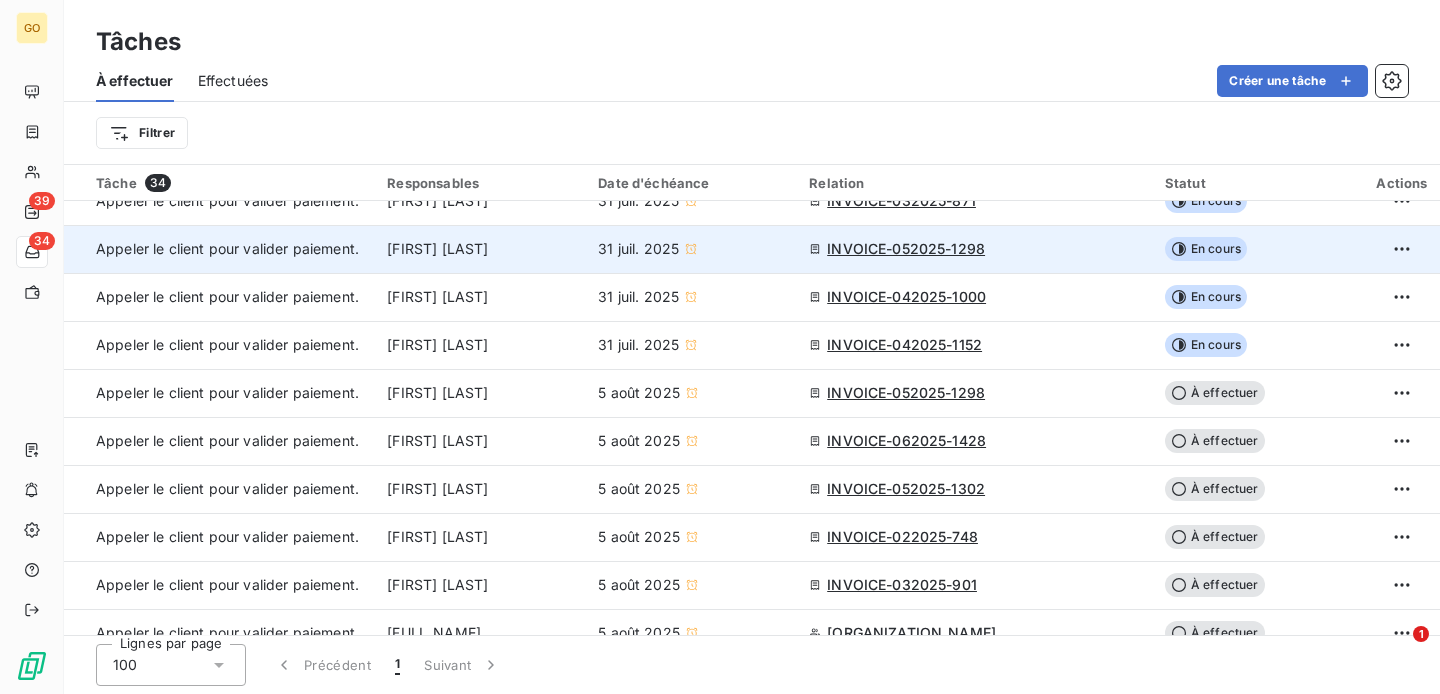 scroll, scrollTop: 773, scrollLeft: 0, axis: vertical 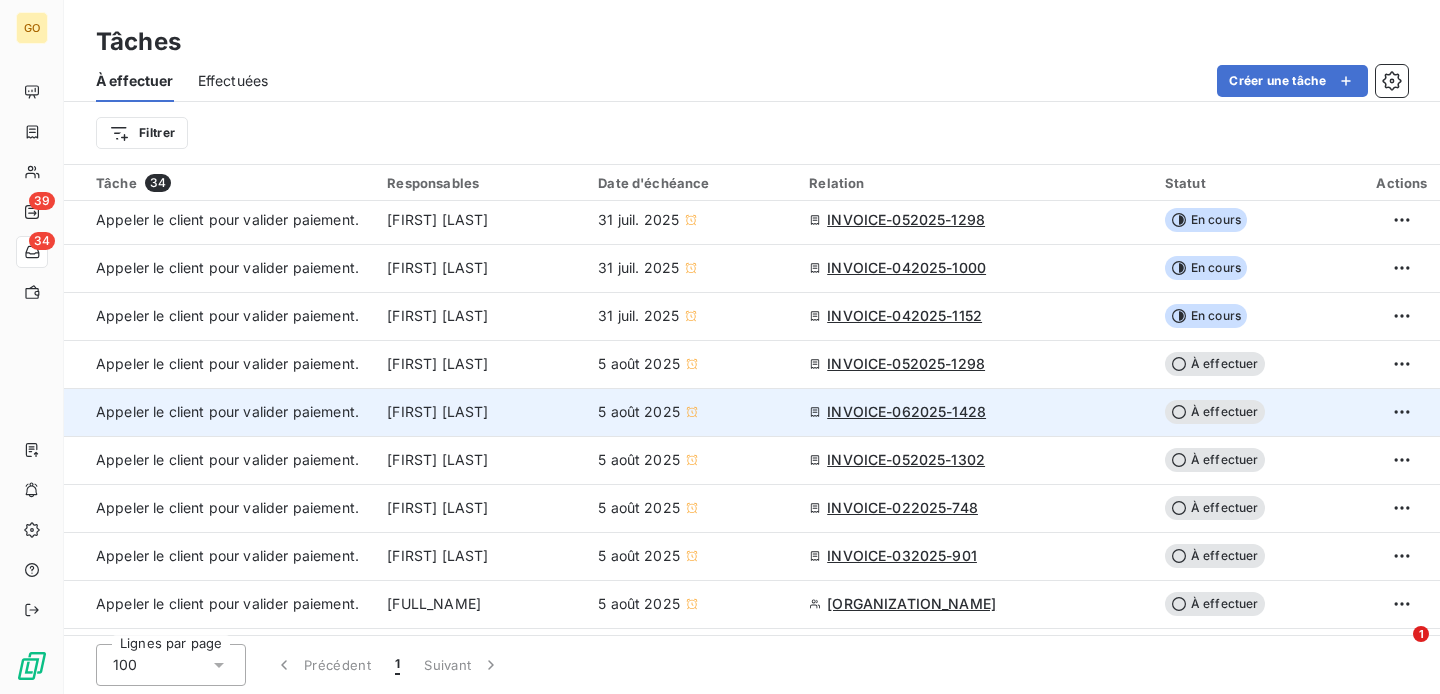 click on "À effectuer" at bounding box center (1215, 412) 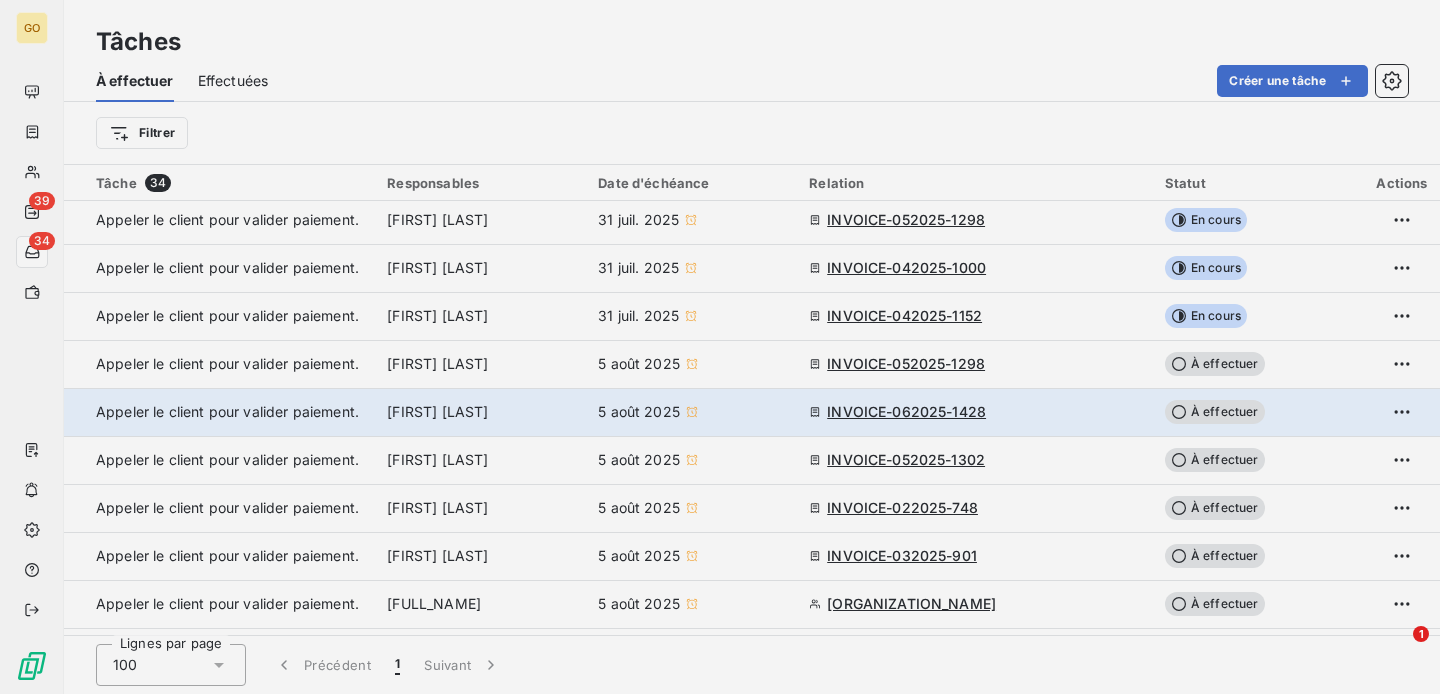 type on "05/08/2025" 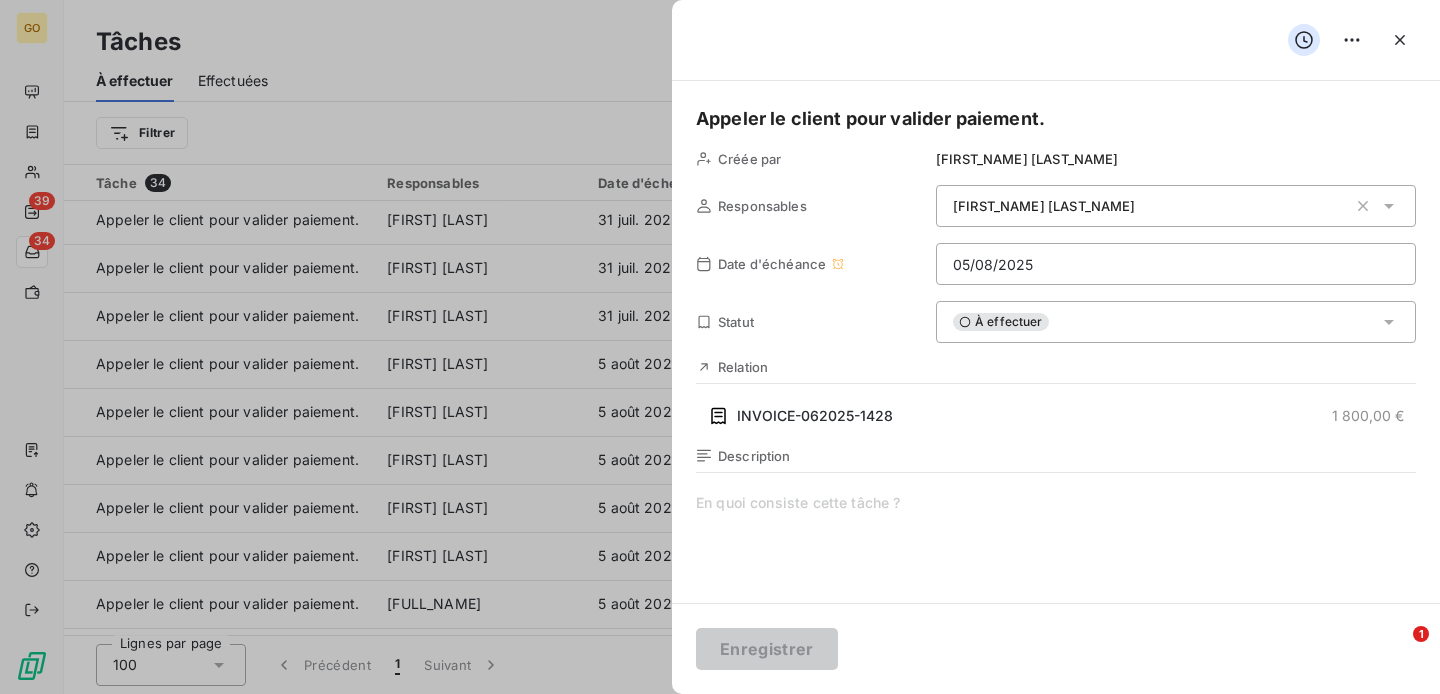 click on "À effectuer" at bounding box center [1176, 322] 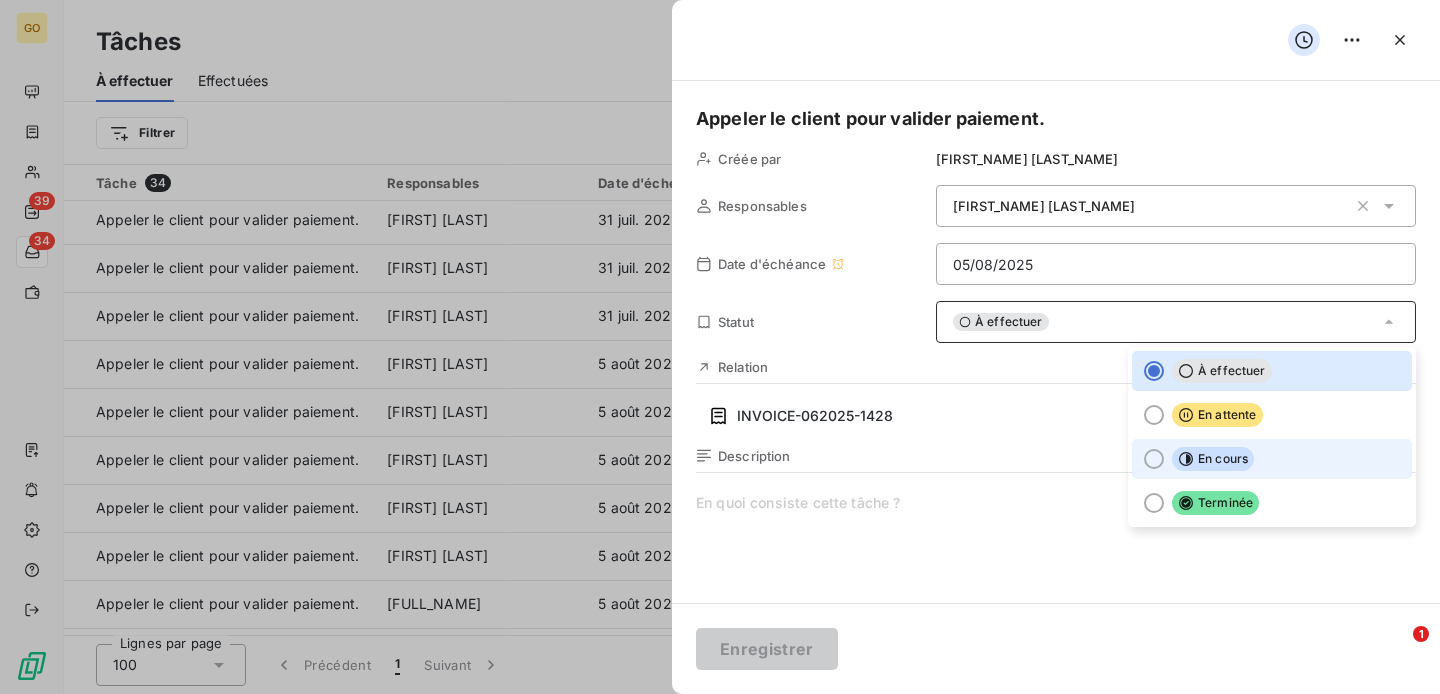 click on "En cours" at bounding box center [1213, 459] 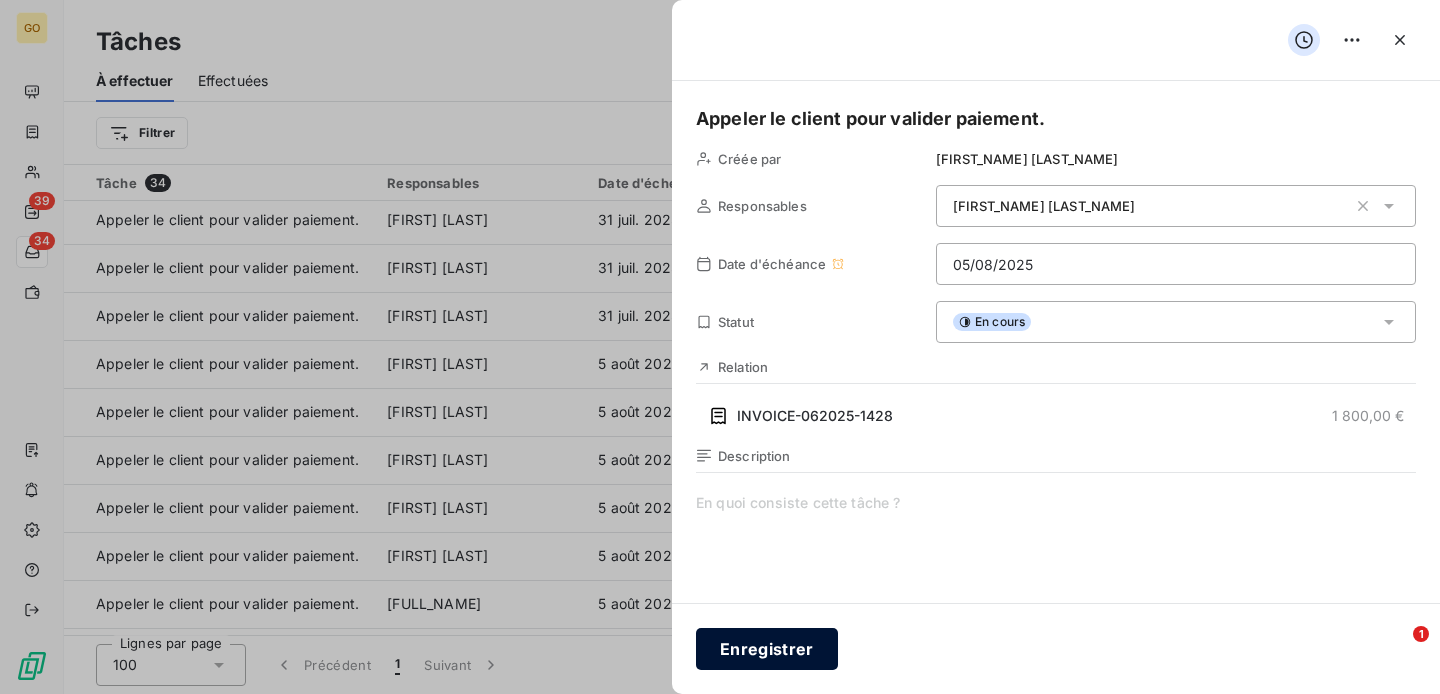 click on "Enregistrer" at bounding box center (767, 649) 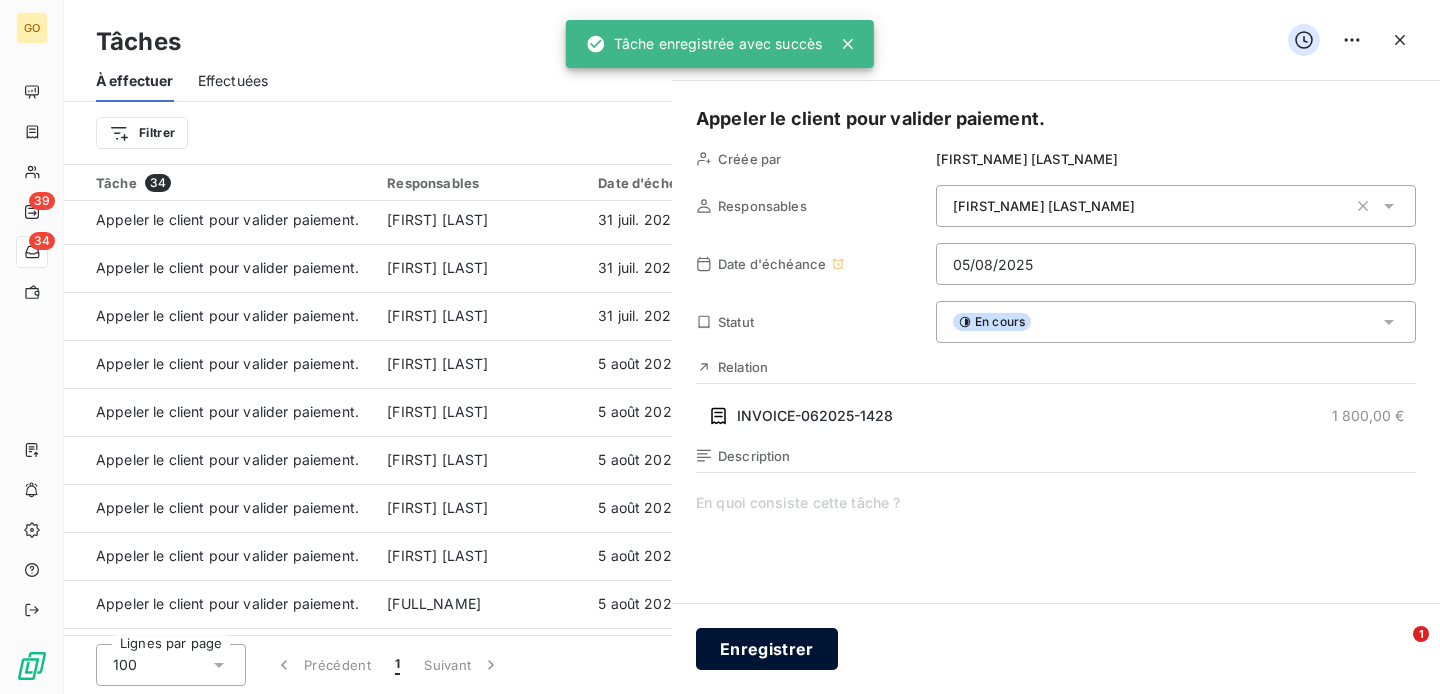 scroll, scrollTop: 773, scrollLeft: 0, axis: vertical 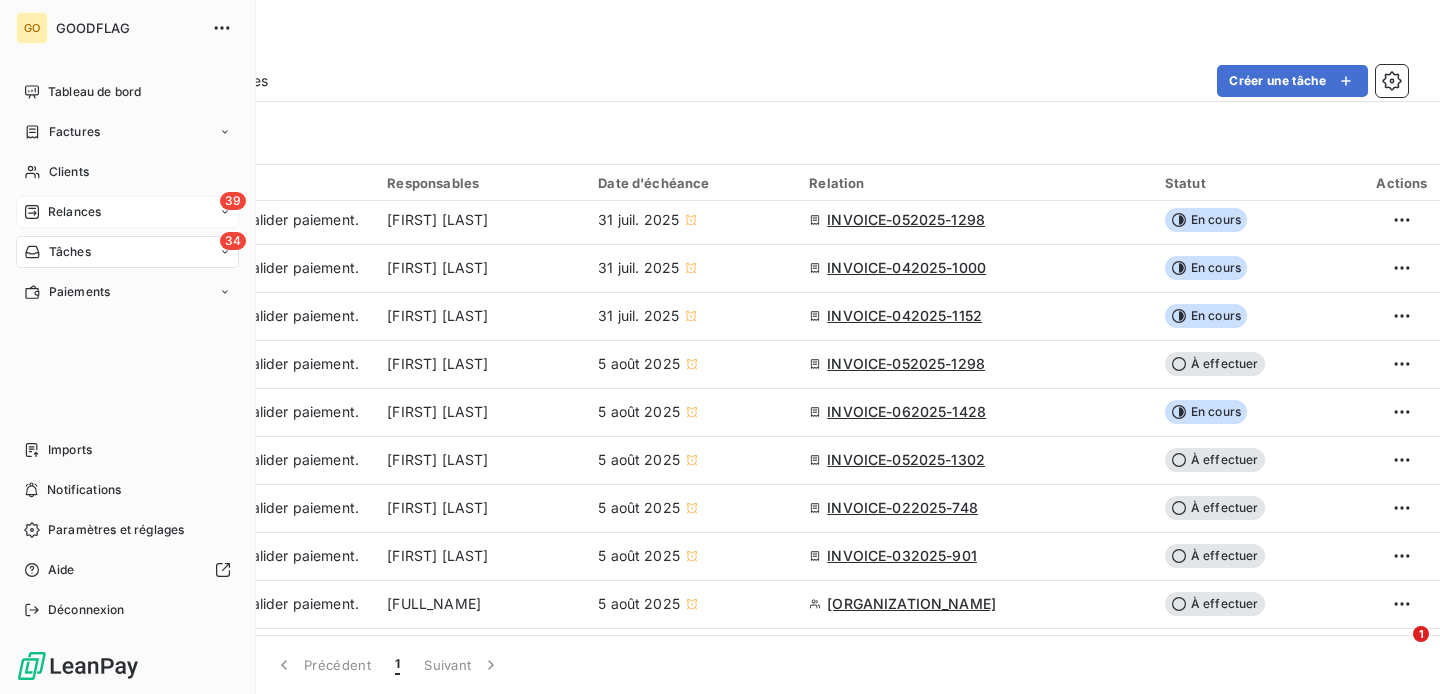 click on "39 Relances" at bounding box center [127, 212] 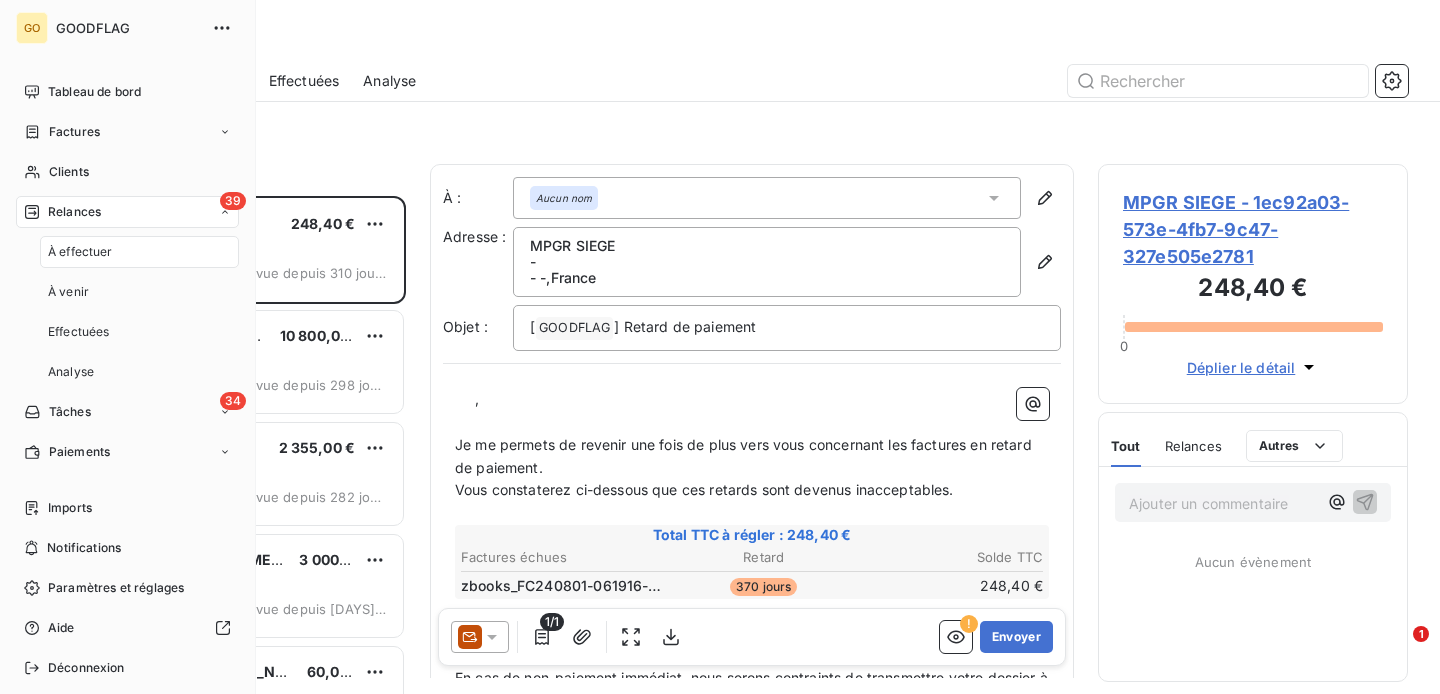 scroll, scrollTop: 1, scrollLeft: 1, axis: both 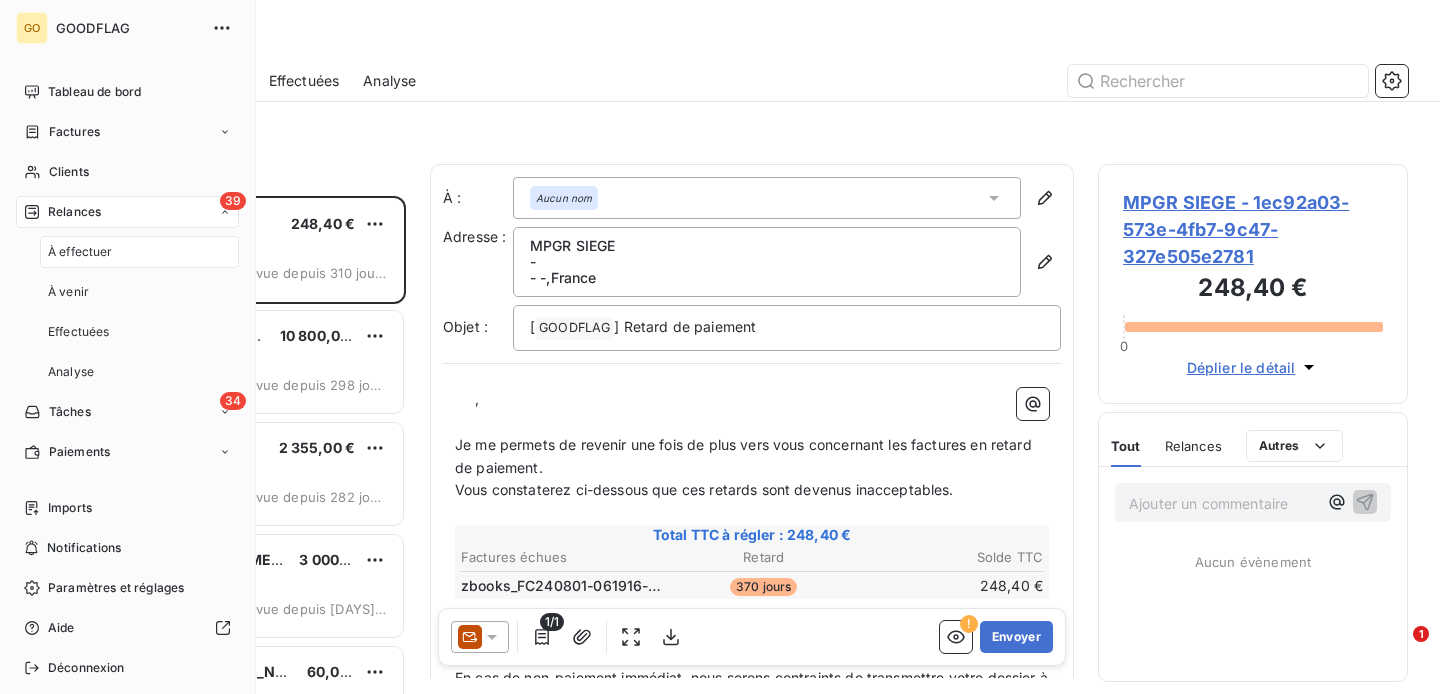click on "39 Relances" at bounding box center [127, 212] 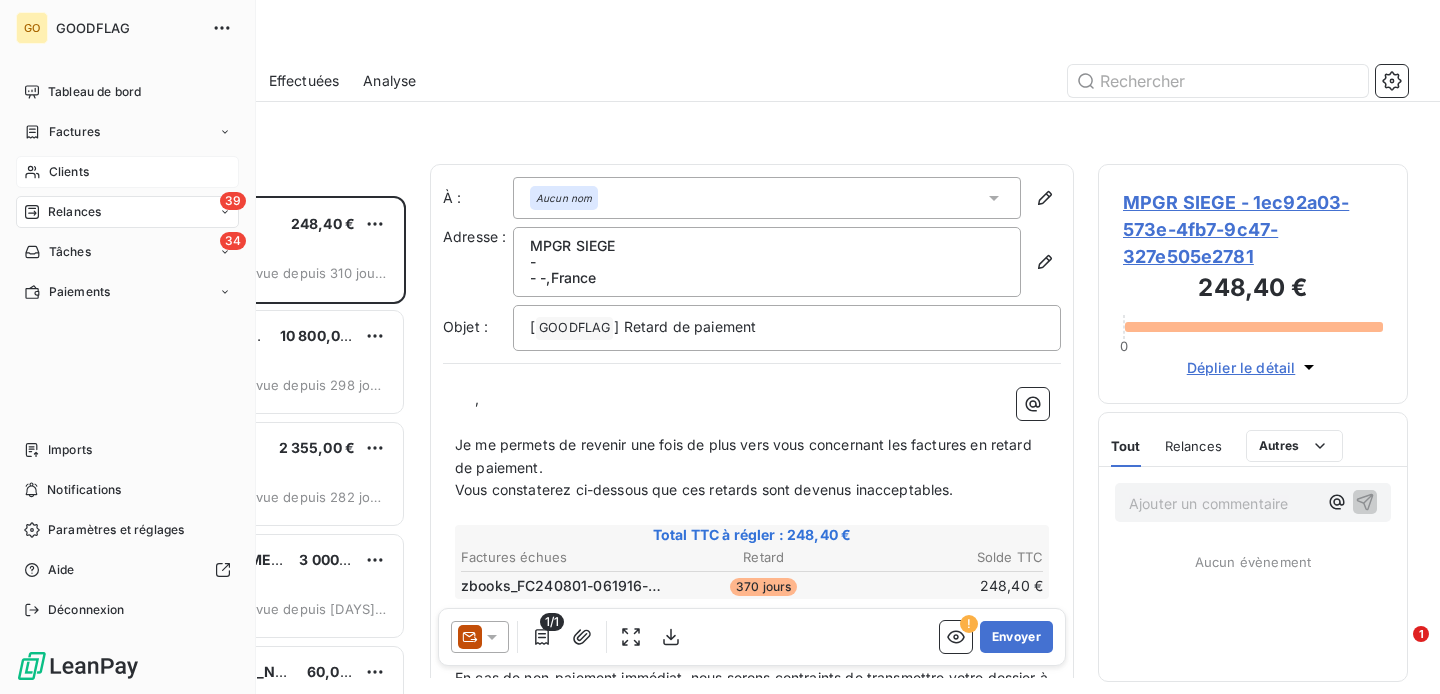 click on "Clients" at bounding box center (69, 172) 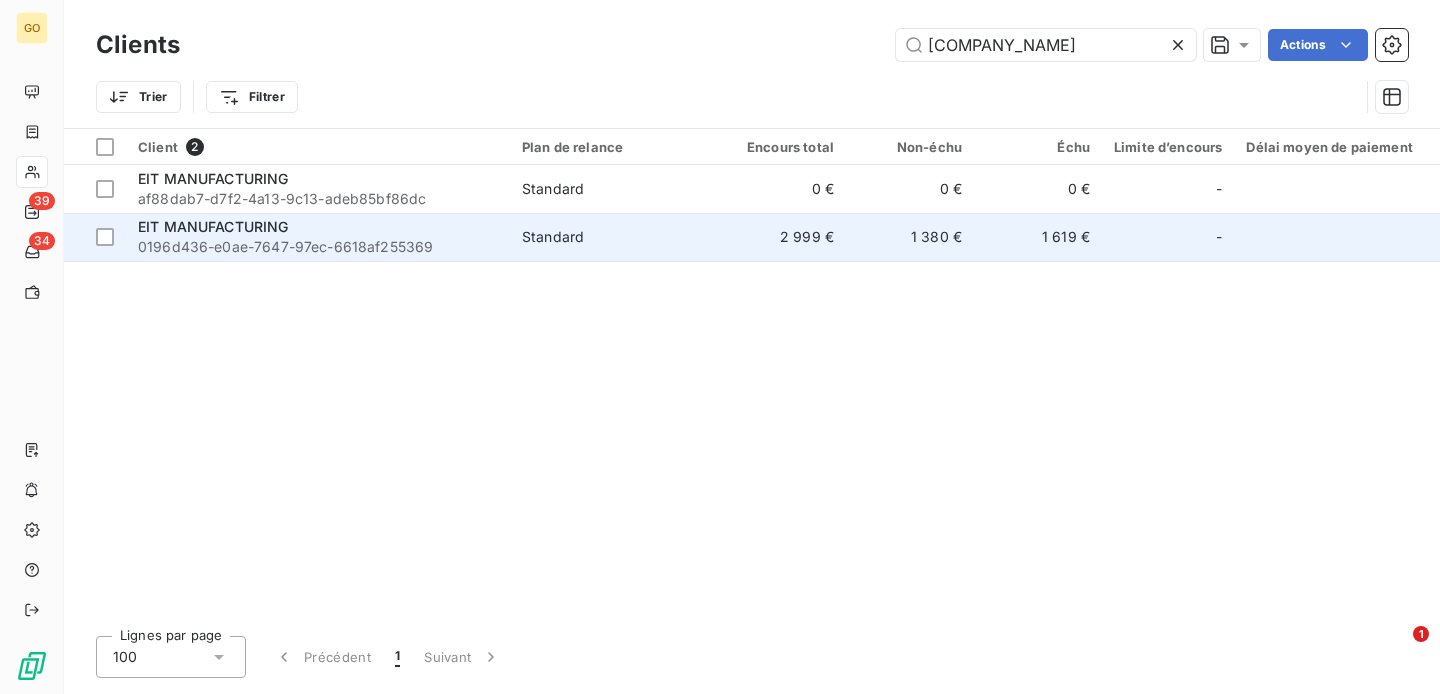 type on "[COMPANY_NAME]" 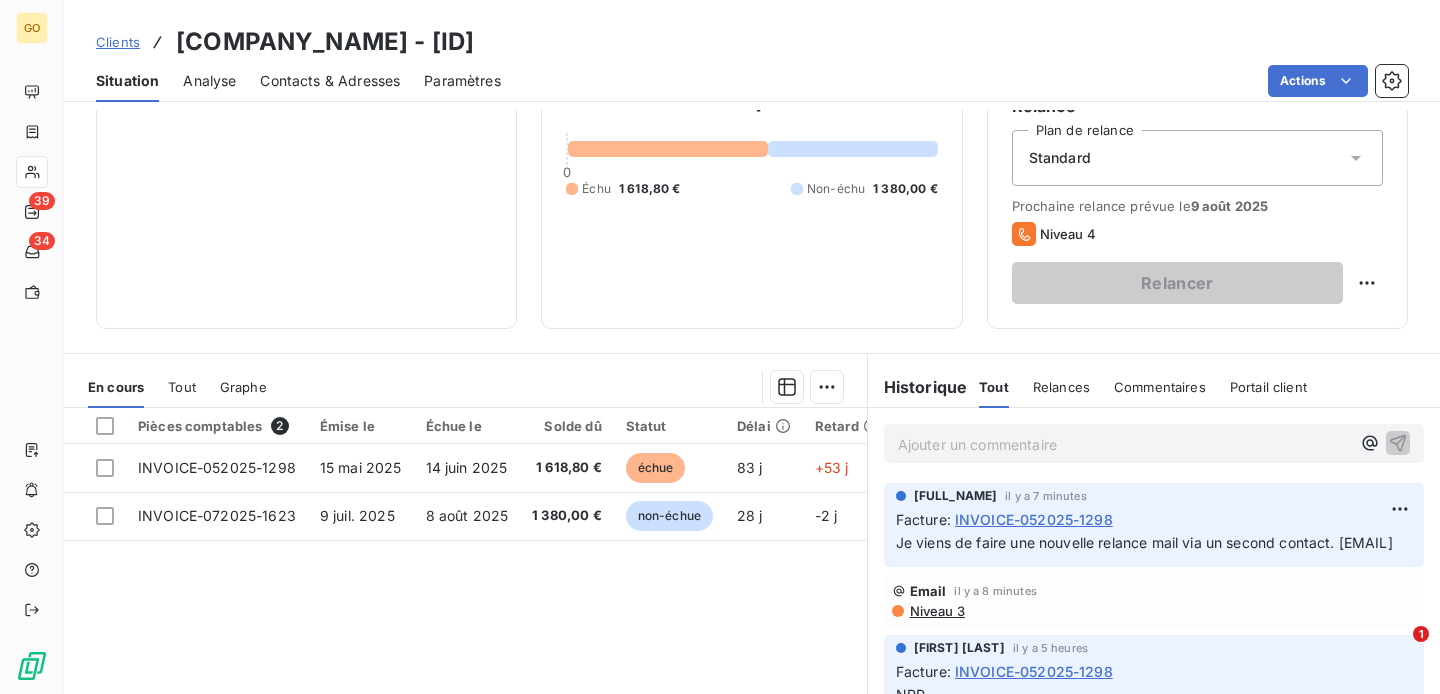scroll, scrollTop: 269, scrollLeft: 0, axis: vertical 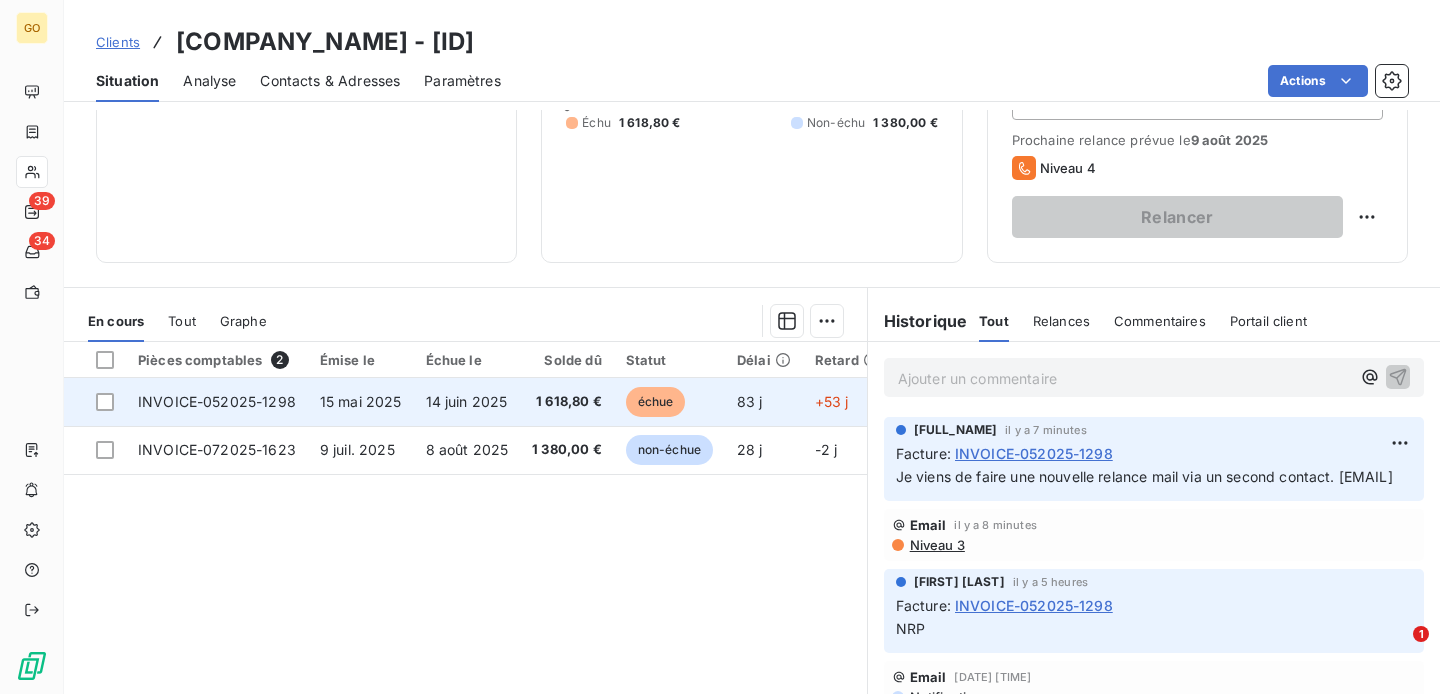 click on "INVOICE-052025-1298" at bounding box center [217, 401] 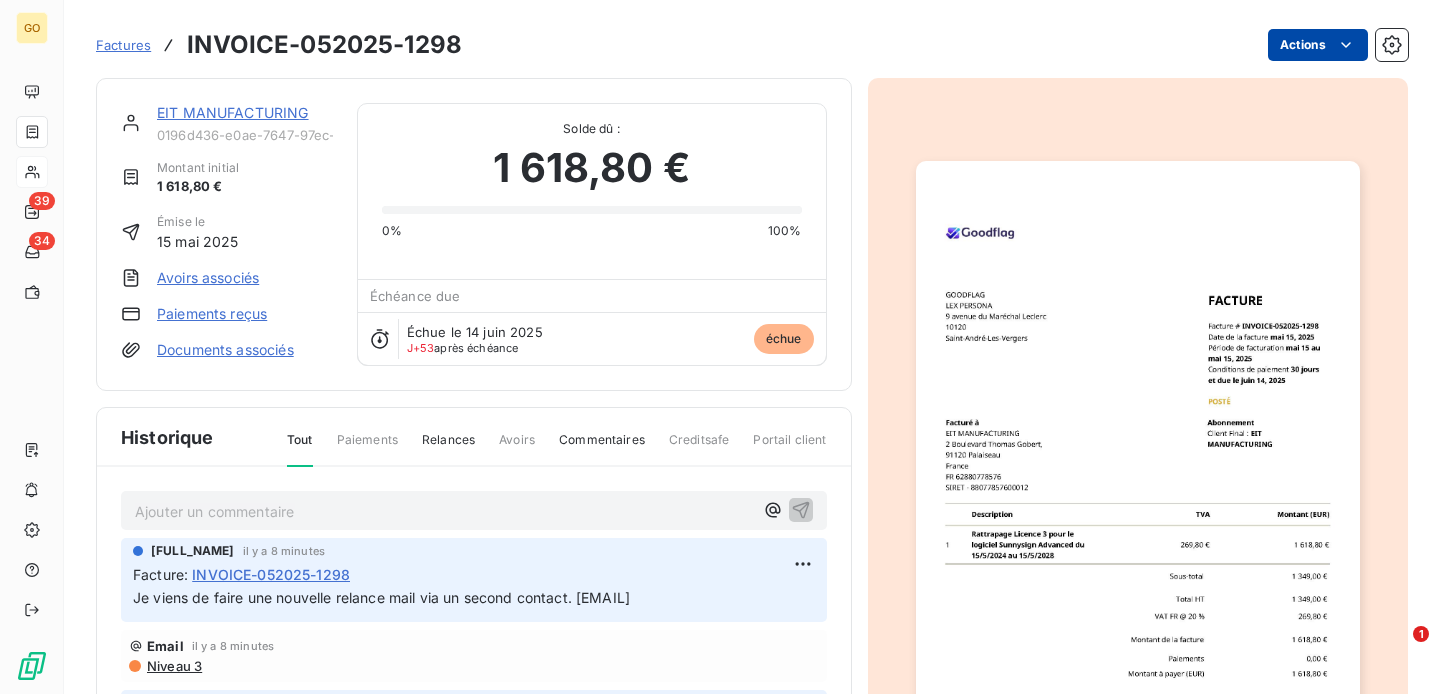click on "GO 39 34 Factures INVOICE-052025-1298 Actions EIT MANUFACTURING 0196d436-e0ae-7647-97ec-6618af255369 Montant initial [PRICE] Émise le [DATE] Avoirs associés Paiements reçus Documents associés Solde dû : [PRICE] 0% 100% Échéance due Échue le [DATE] J+53  après échéance échue Historique Tout Paiements Relances Avoirs Commentaires Creditsafe Portail client Ajouter un commentaire ﻿ [FIRST] [LAST] il y a [MINUTES] minutes Facture  : INVOICE-052025-1298 Je viens de faire une nouvelle relance mail via un second contact. [EMAIL] Email il y a [MINUTES] minutes Niveau 3 [FIRST] [LAST] il y a [HOURS] heures Facture  : INVOICE-052025-1298 NRP Email [DATE], [TIME] Niveau 3 Email [DATE], [TIME] Niveau 3 Email [DATE], [TIME] Niveau 2 Email [DATE], [TIME] Niveau 1 [DATE] Échéance de la facture Email [DATE], [TIME] Notification [DATE] Émission de la facture" at bounding box center (720, 347) 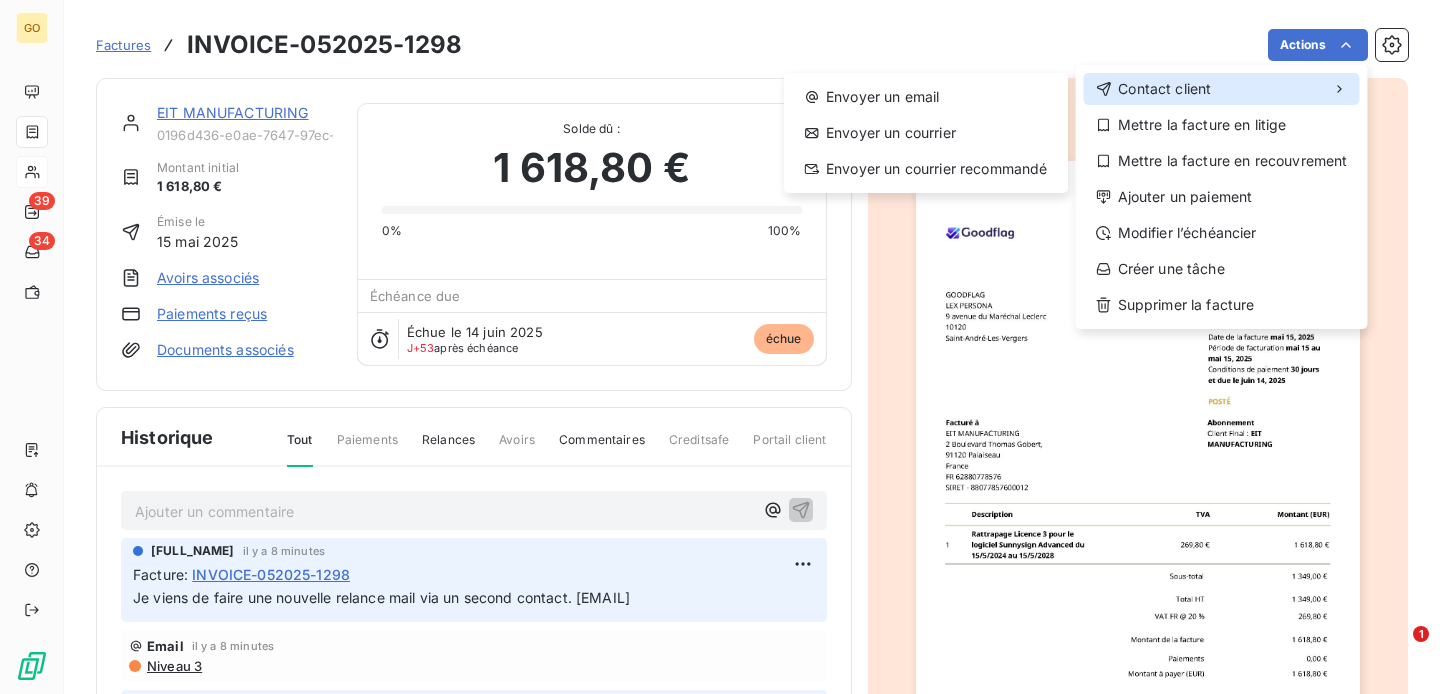 click on "Contact client" at bounding box center [1222, 89] 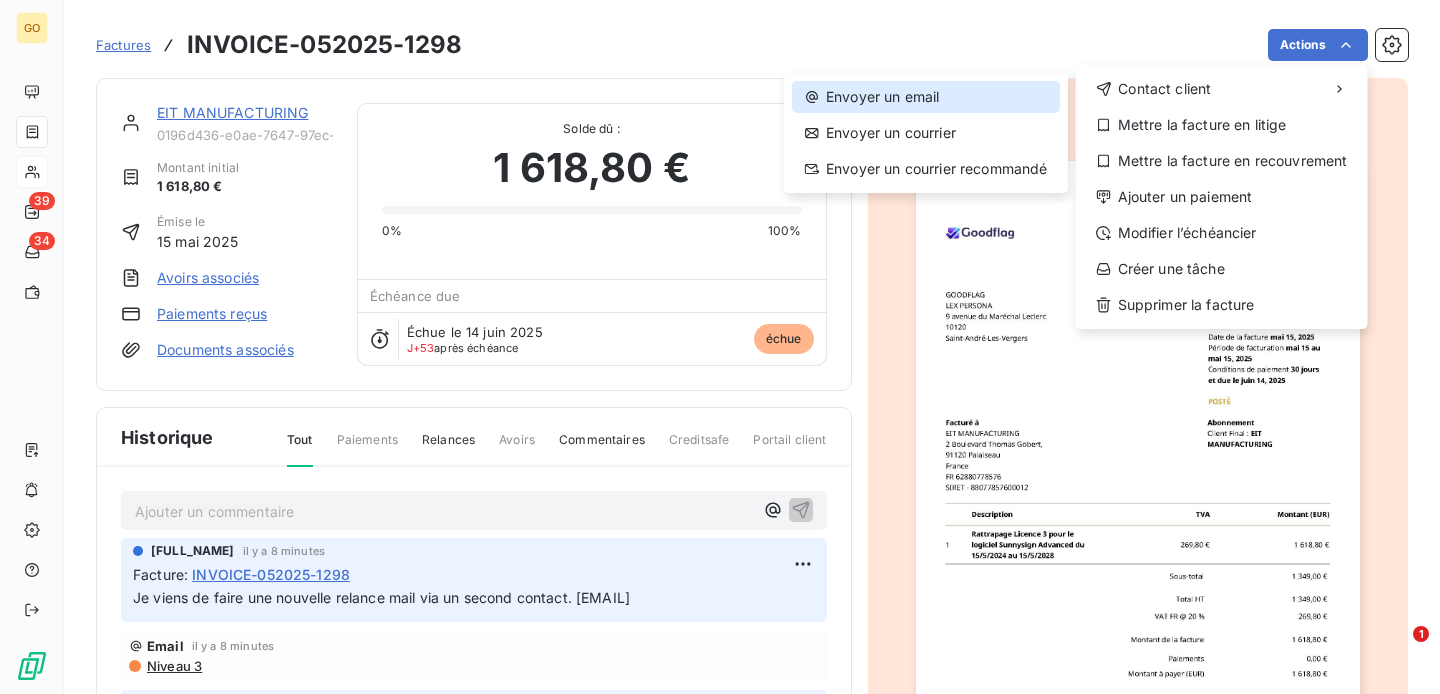 click on "Envoyer un email" at bounding box center (926, 97) 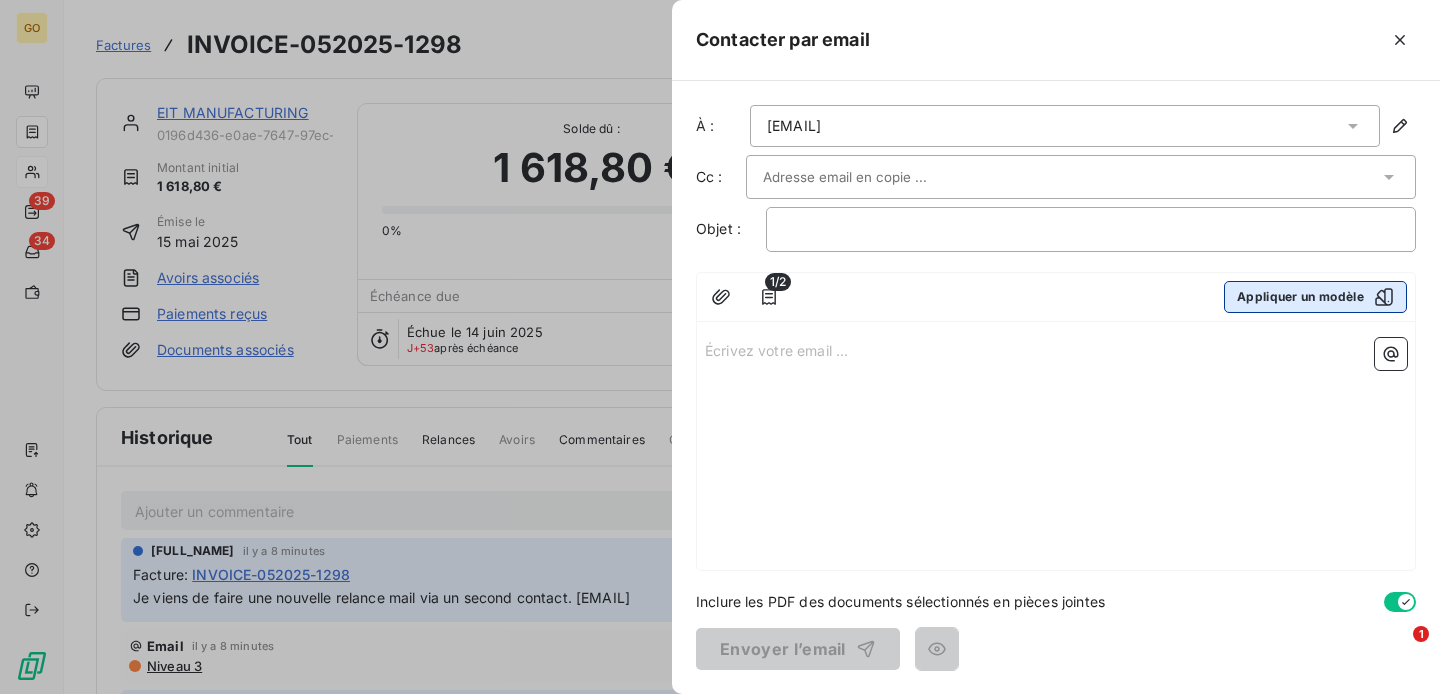 click on "Appliquer un modèle" at bounding box center (1315, 297) 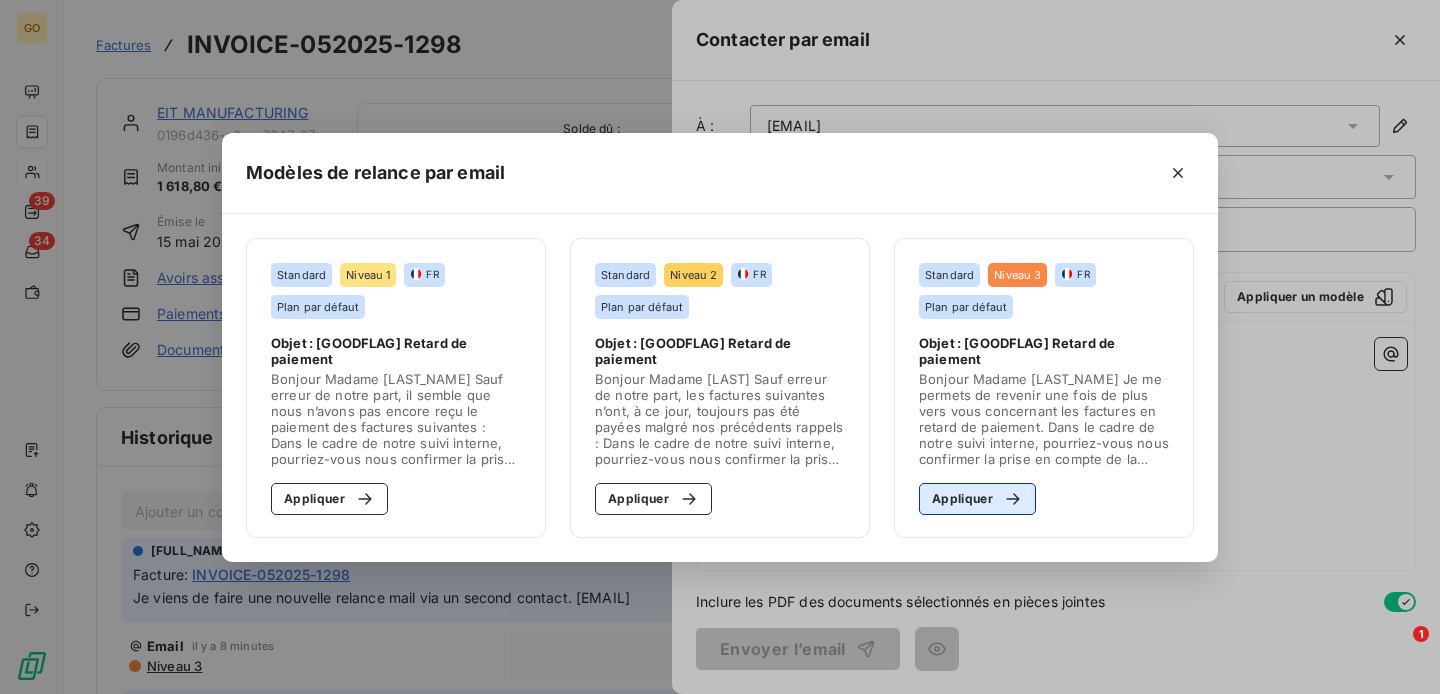 click at bounding box center (1008, 499) 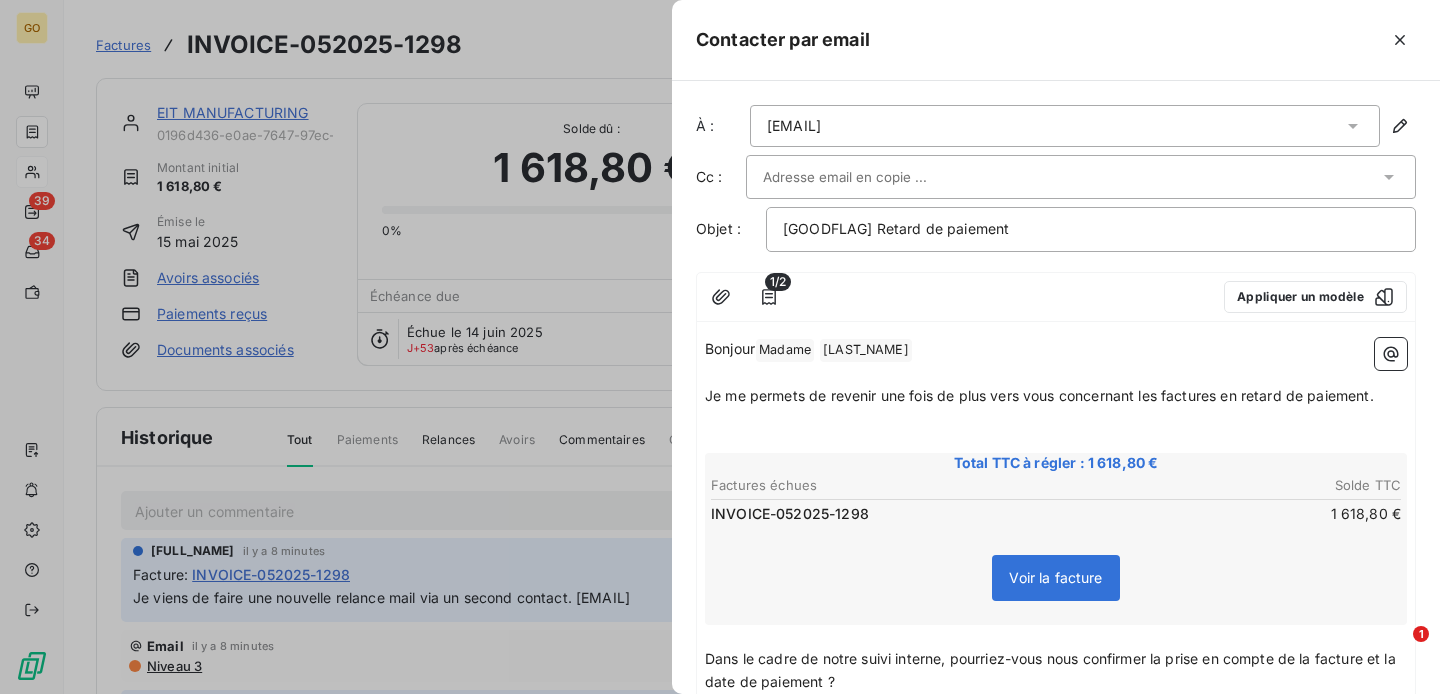 click at bounding box center (1071, 177) 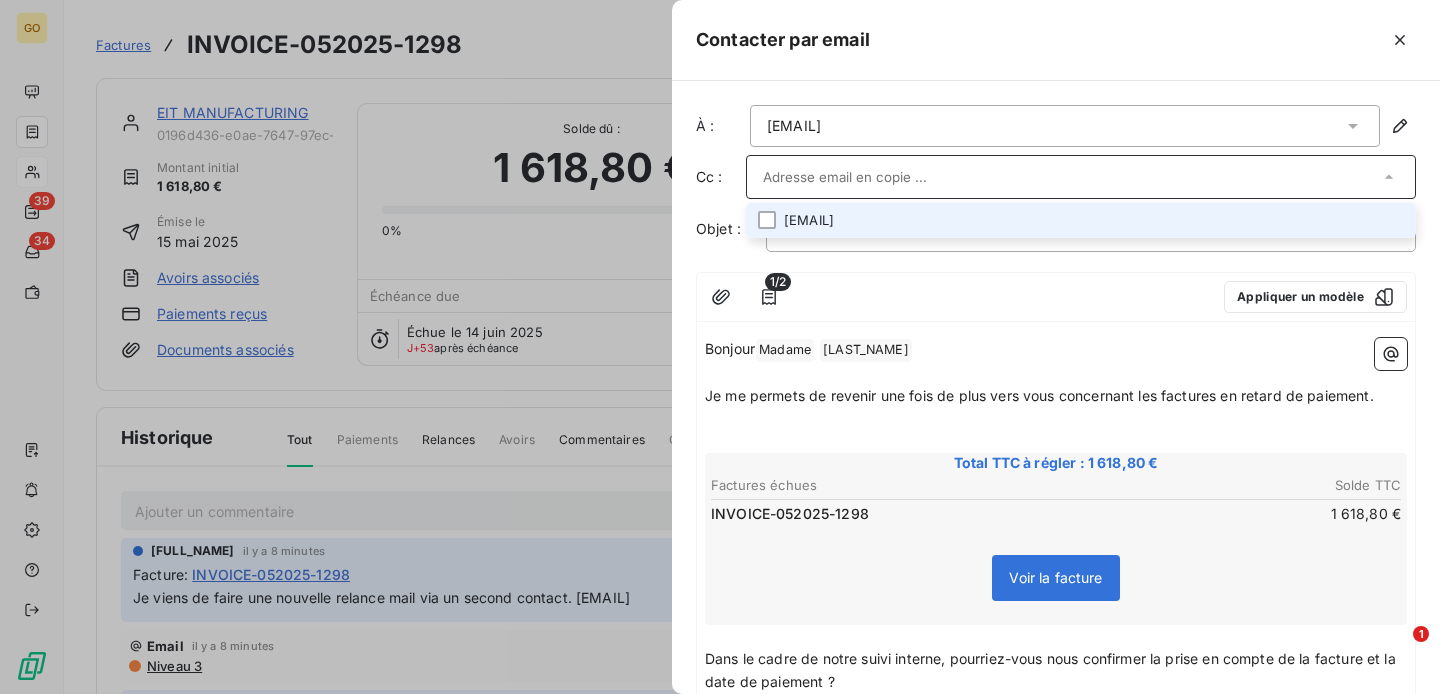 paste on "[EMAIL]" 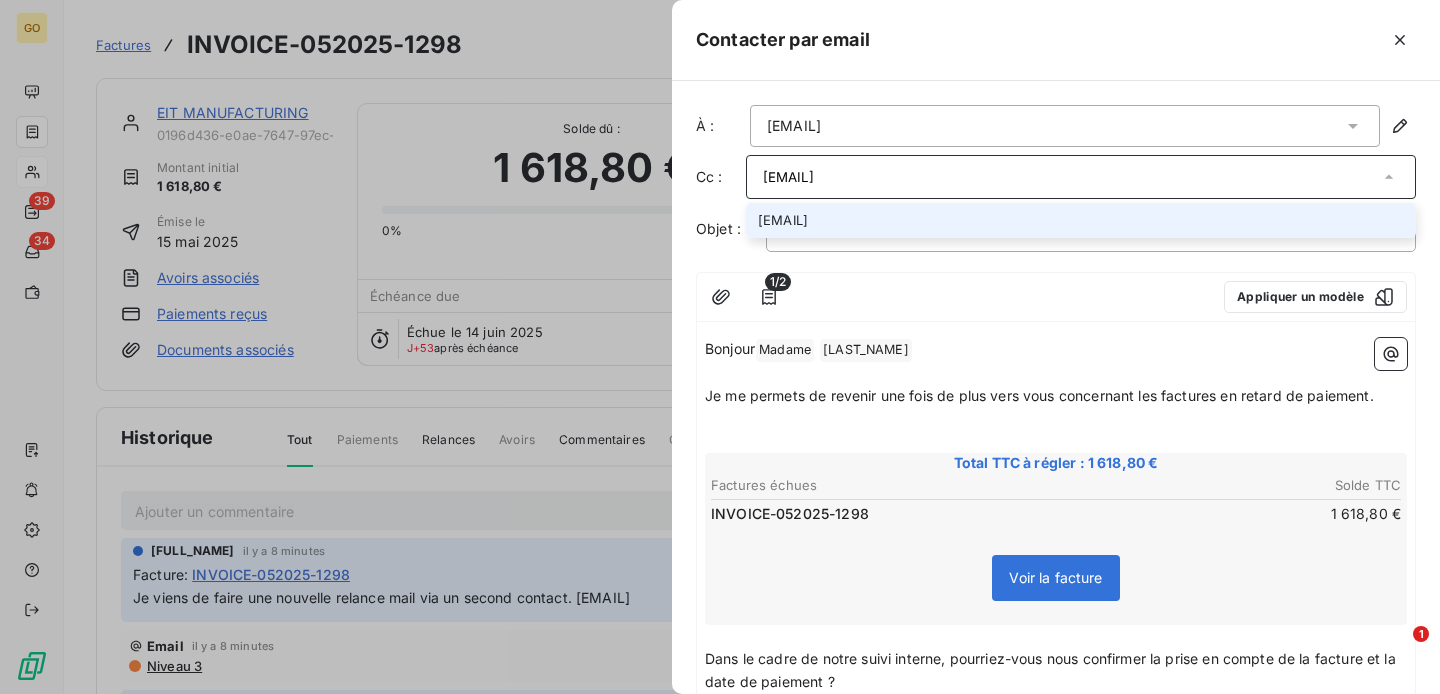 type on "[EMAIL]" 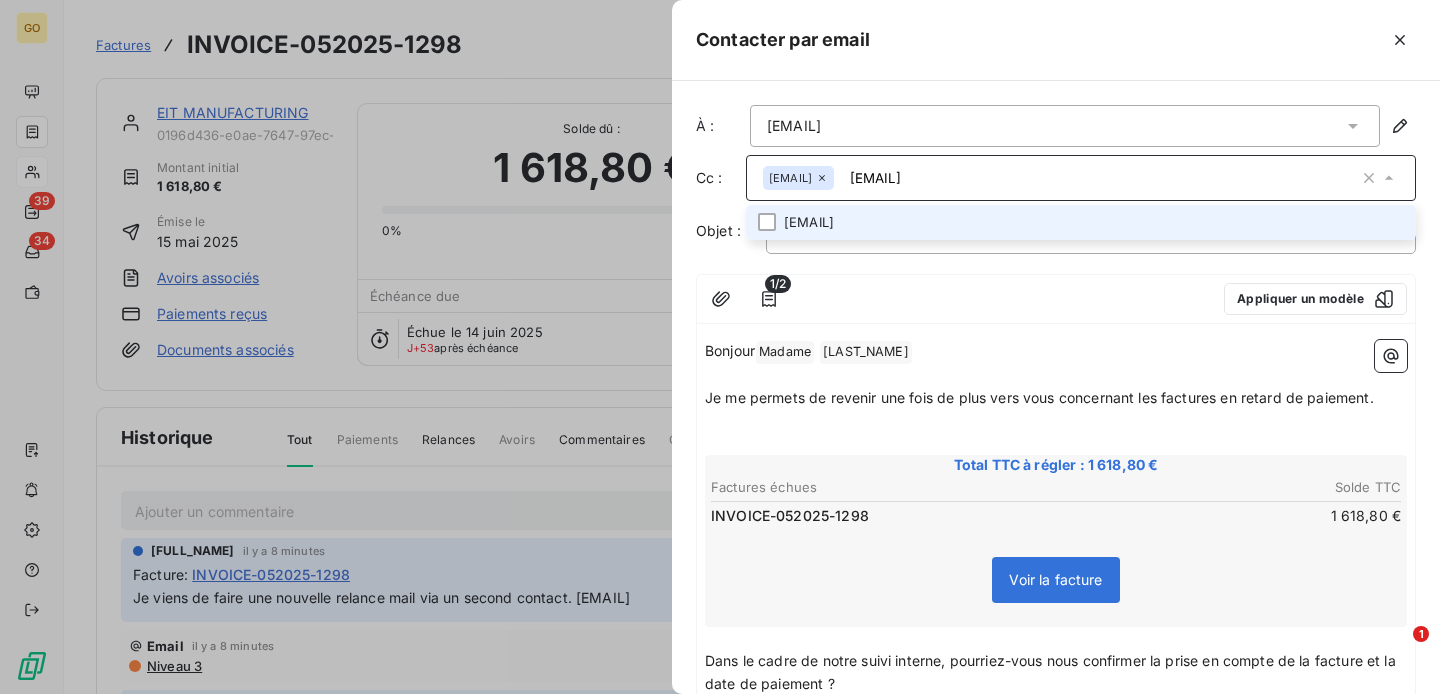 type 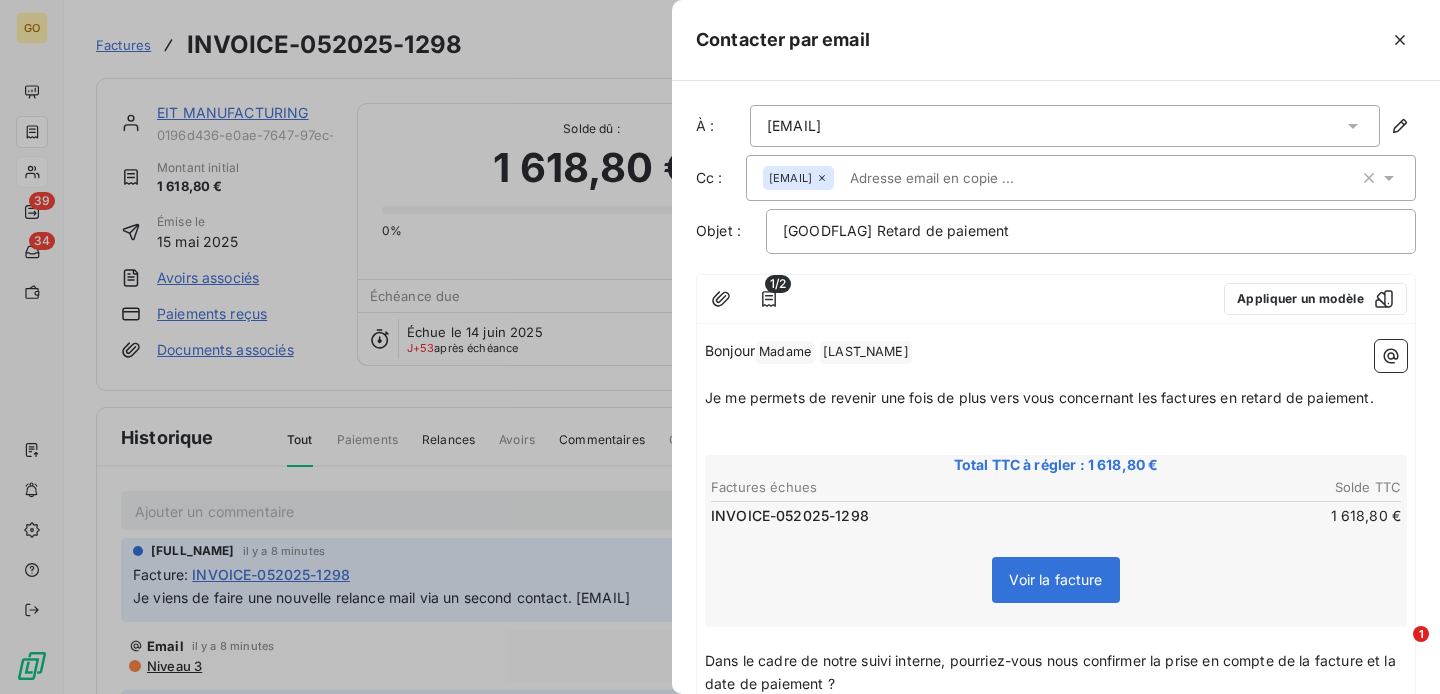 click on "À : [EMAIL] Cc : [EMAIL] Objet : [GOODFLAG] Retard de paiement 1/2   Appliquer un modèle Bonjour  Madame ﻿   [LAST_NAME] ﻿ ﻿ ﻿ Je me permets de revenir une fois de plus vers vous concernant les factures en retard de paiement.  ﻿ ﻿ Total TTC à régler :   1 618,80 € Factures échues Solde TTC INVOICE-052025-1298 1 618,80 € Voir   la facture ﻿ ﻿ Dans le cadre de notre suivi interne, pourriez-vous nous confirmer la prise en compte de la facture et la date de paiement ? Pour toute question relative à cette facture, n'hésitez pas à nous contacter en nous écrivant à [EMAIL]. ﻿ En espérant vous compter parmi nos clients les plus satisfaits, nous vous remercions par avance de votre règlement. Si ce règlement est déjà en cours, merci de ne pas tenir compte de ce mail. ﻿ Cordialement, GOODFLAG Service facturation  https://goodflag.com Inclure les PDF des documents sélectionnés en pièces jointes Envoyer l’email" at bounding box center [1056, 387] 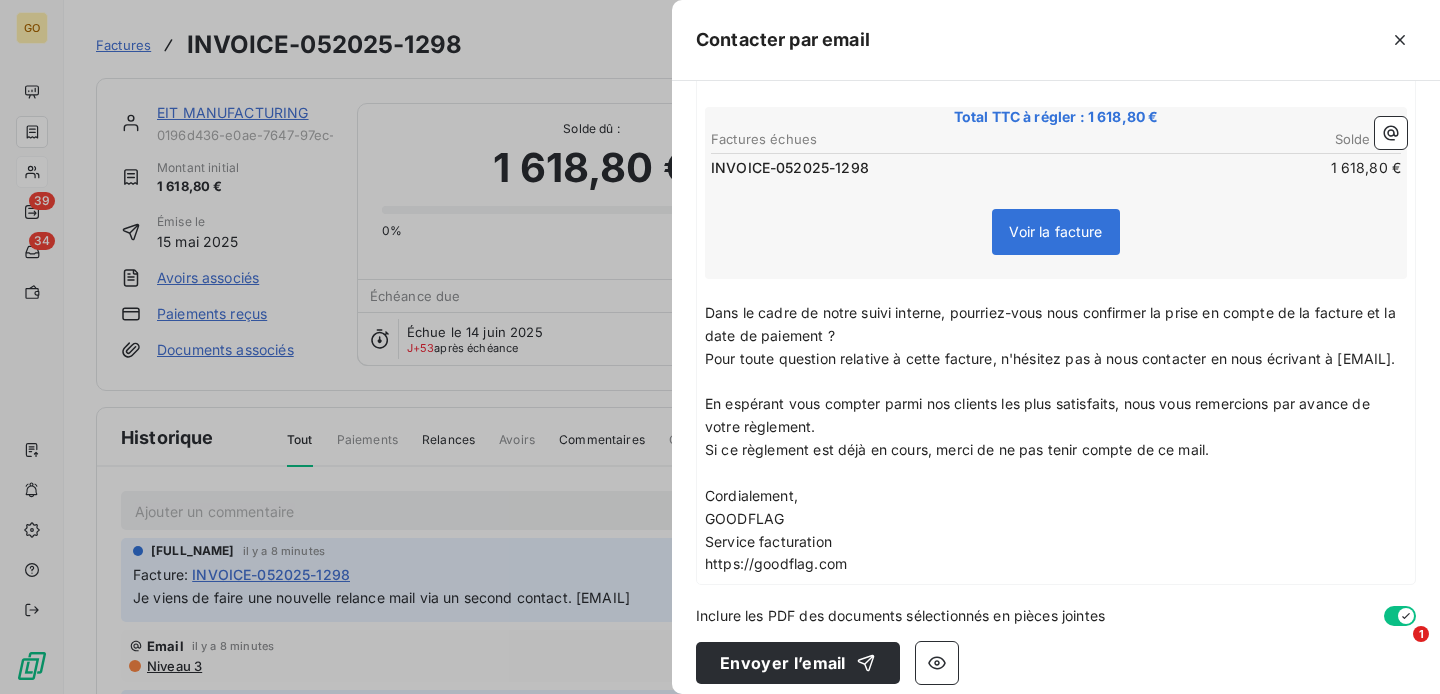 scroll, scrollTop: 385, scrollLeft: 0, axis: vertical 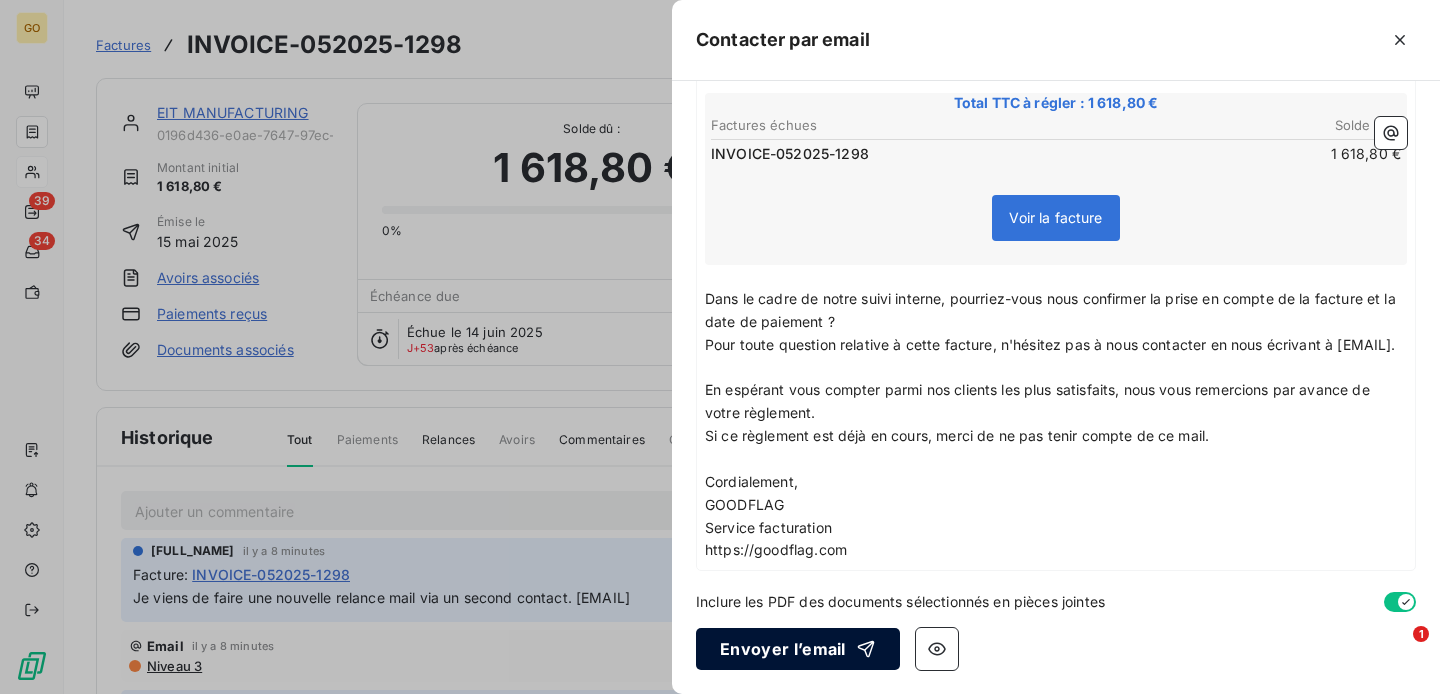 click on "Envoyer l’email" at bounding box center (798, 649) 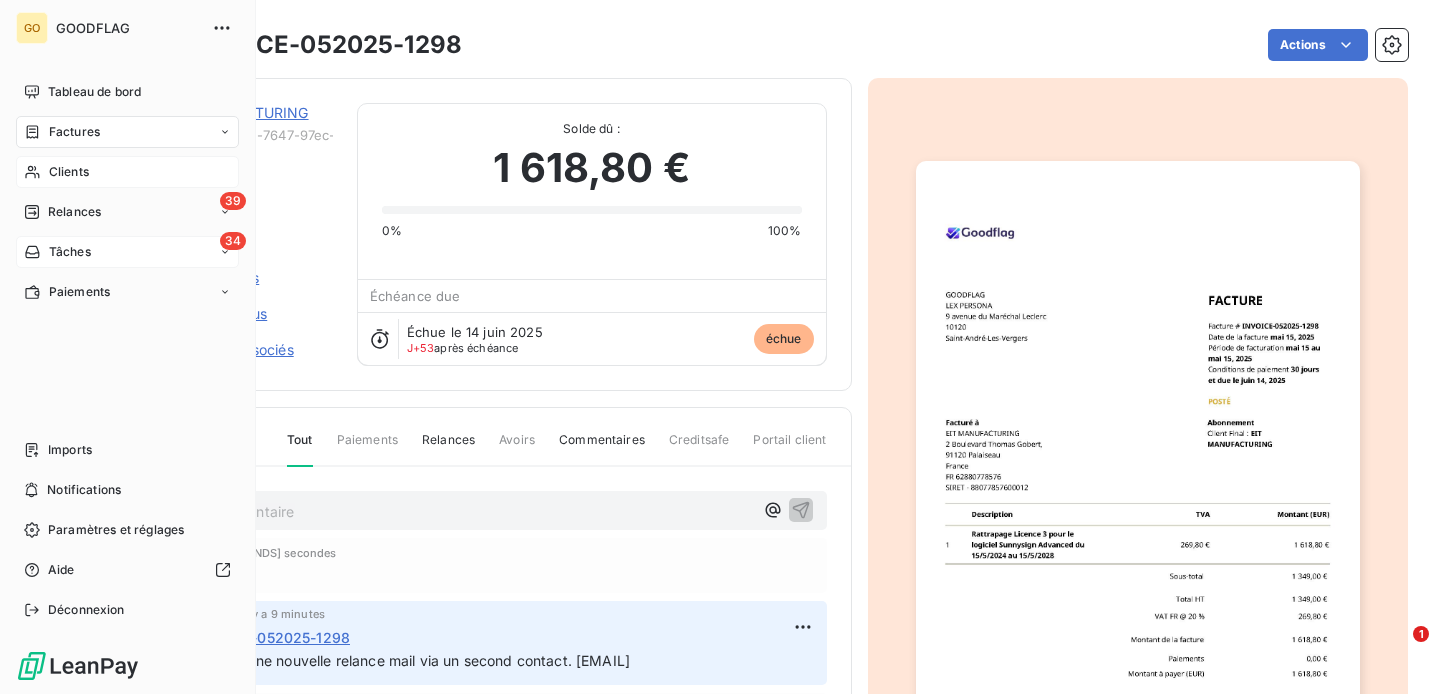 click on "Tâches" at bounding box center (70, 252) 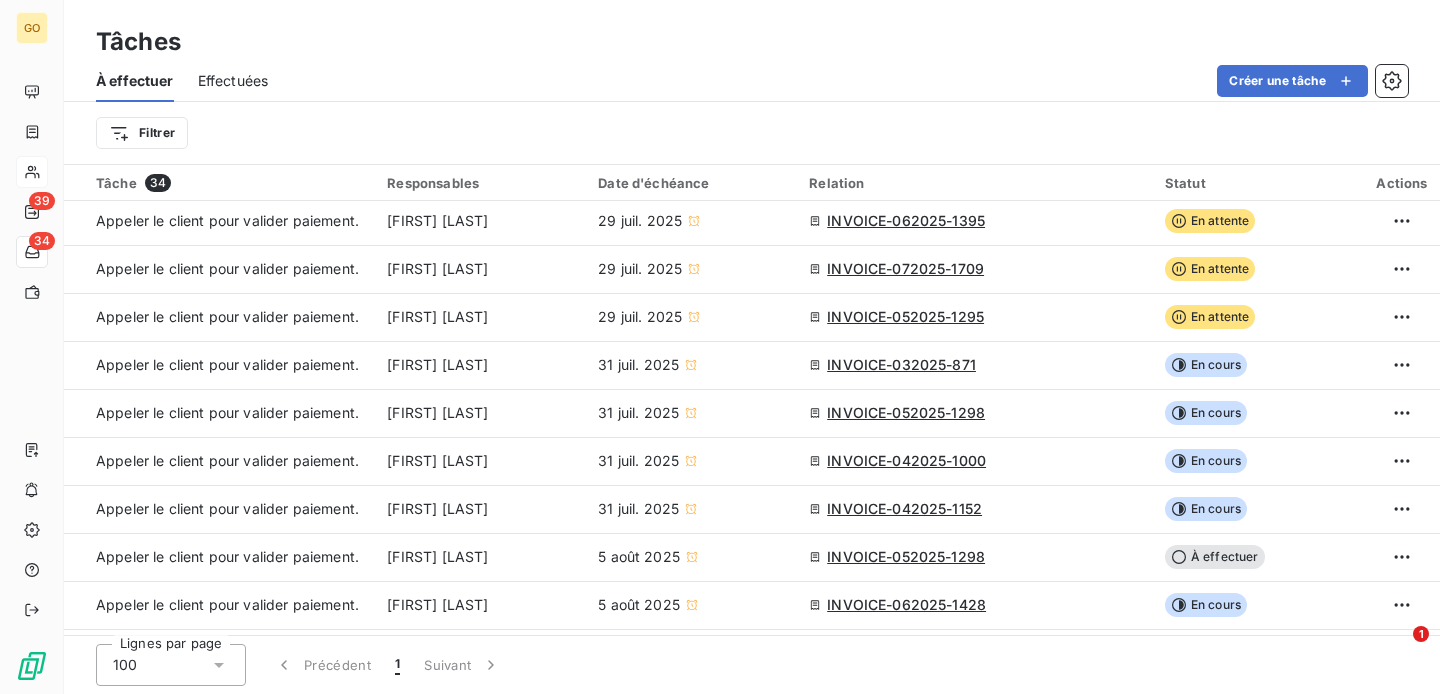 scroll, scrollTop: 575, scrollLeft: 0, axis: vertical 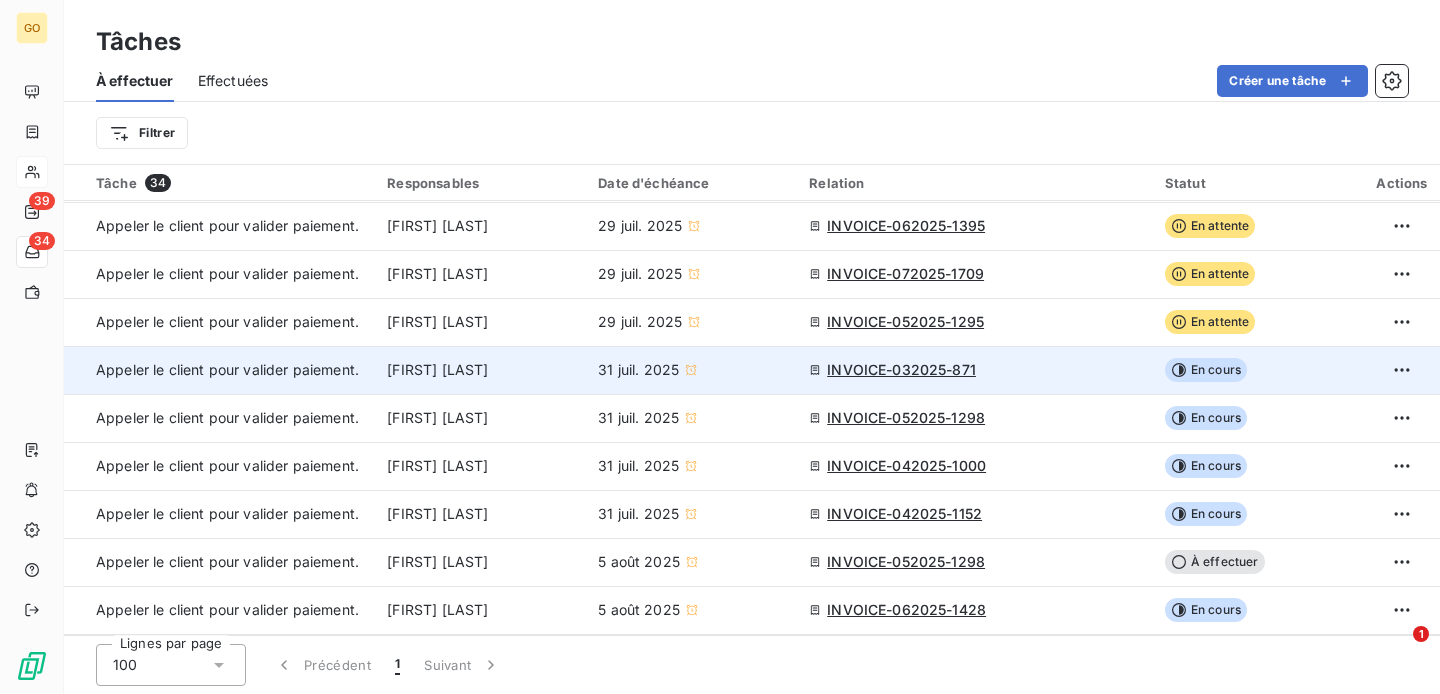 click on "INVOICE-032025-871" at bounding box center (901, 370) 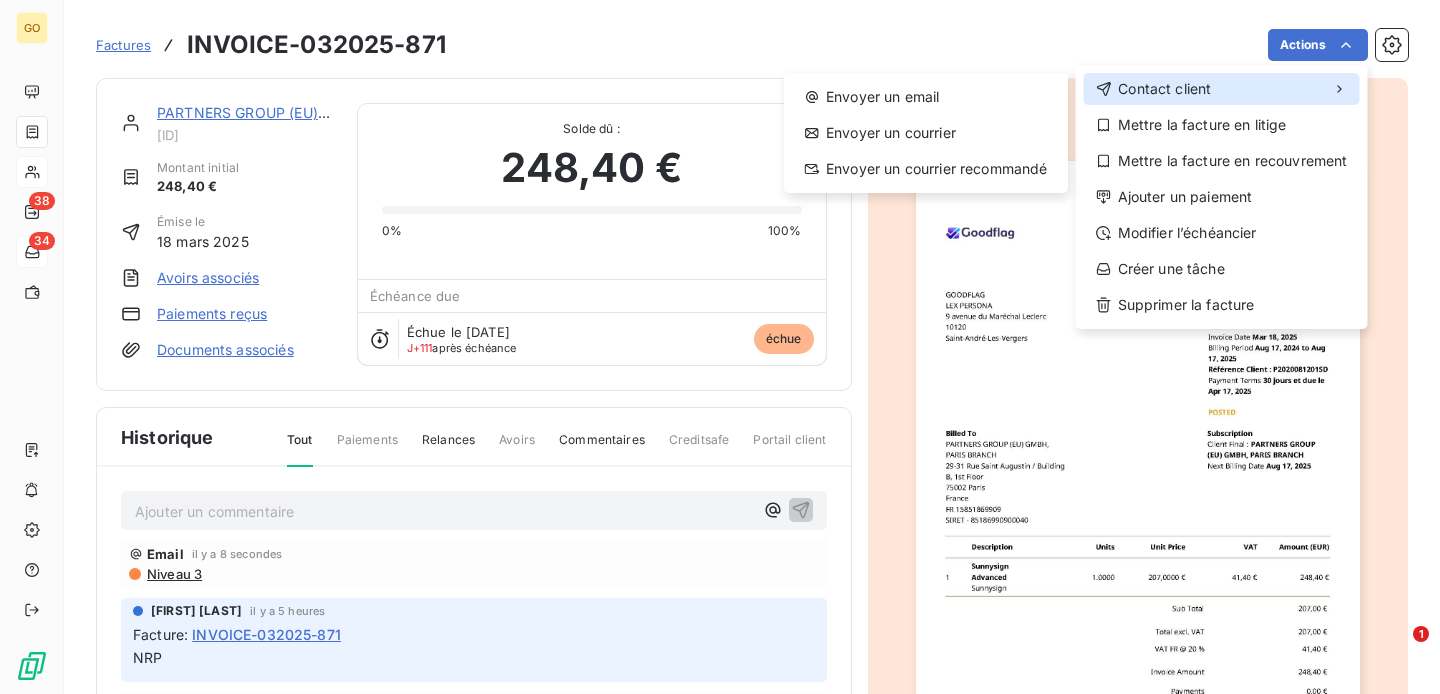 click on "Contact client" at bounding box center (1222, 89) 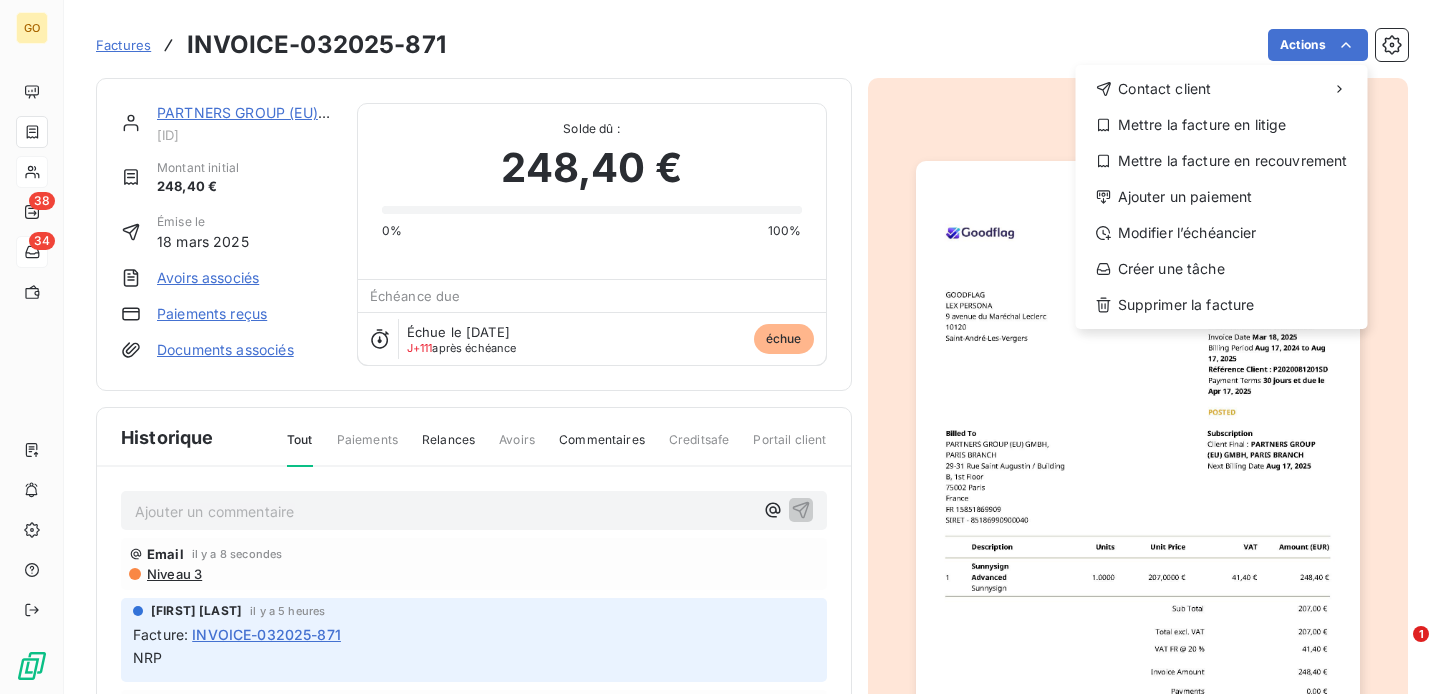 click on "GO 38 34 Factures INVOICE-032025-871 Actions Contact client Mettre la facture en litige Mettre la facture en recouvrement Ajouter un paiement Modifier l’échéancier Créer une tâche Supprimer la facture [COMPANY_NAME], [CITY] BRANCH [ID] Montant initial 248,40 € Émise le 18 mars 2025 Avoirs associés Paiements reçus Documents associés Solde dû : 248,40 € 0% 100% Échéance due Échue le 17 avr. 2025 J+111  après échéance échue Historique Tout Paiements Relances Avoirs Commentaires Creditsafe Portail client Ajouter un commentaire ﻿ [FULL_NAME] il y a 8 secondes Facture  : INVOICE-032025-871 NRP  Email 28 juil. 2025, 13:50 Niveau 3 Email 2 juil. 2025, 13:53 Niveau 3 Email 6 juin 2025, 11:42 Niveau 3 Email 3 juin 2025, 17:06 Niveau 2 Email 19 mai 2025, 11:42 Niveau 3 Email 29 avr. 2025, 11:42 Niveau 2 17 avr. 2025 Échéance de la facture Email 10 avr. 2025, 08:49 Notification 18 mars 2025" at bounding box center (720, 347) 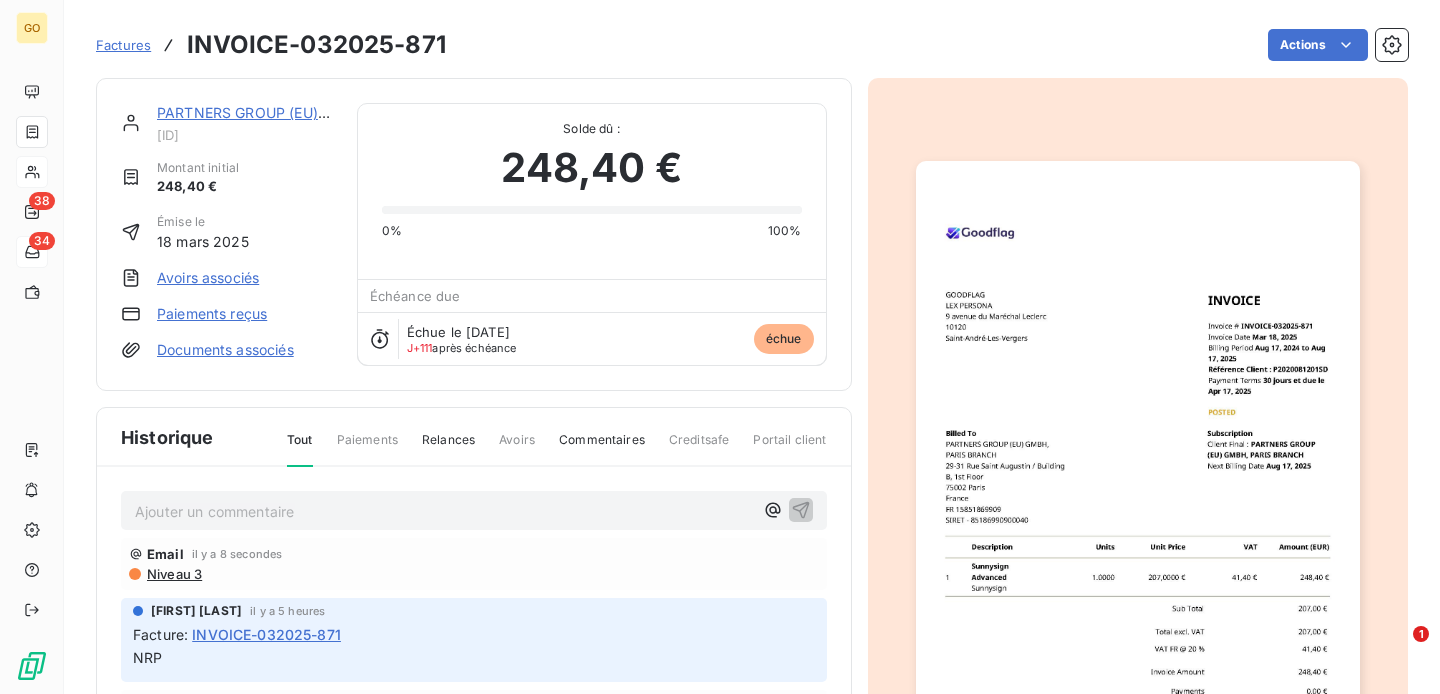 click on "PARTNERS GROUP (EU) GMBH, PARIS BRANCH" at bounding box center [317, 112] 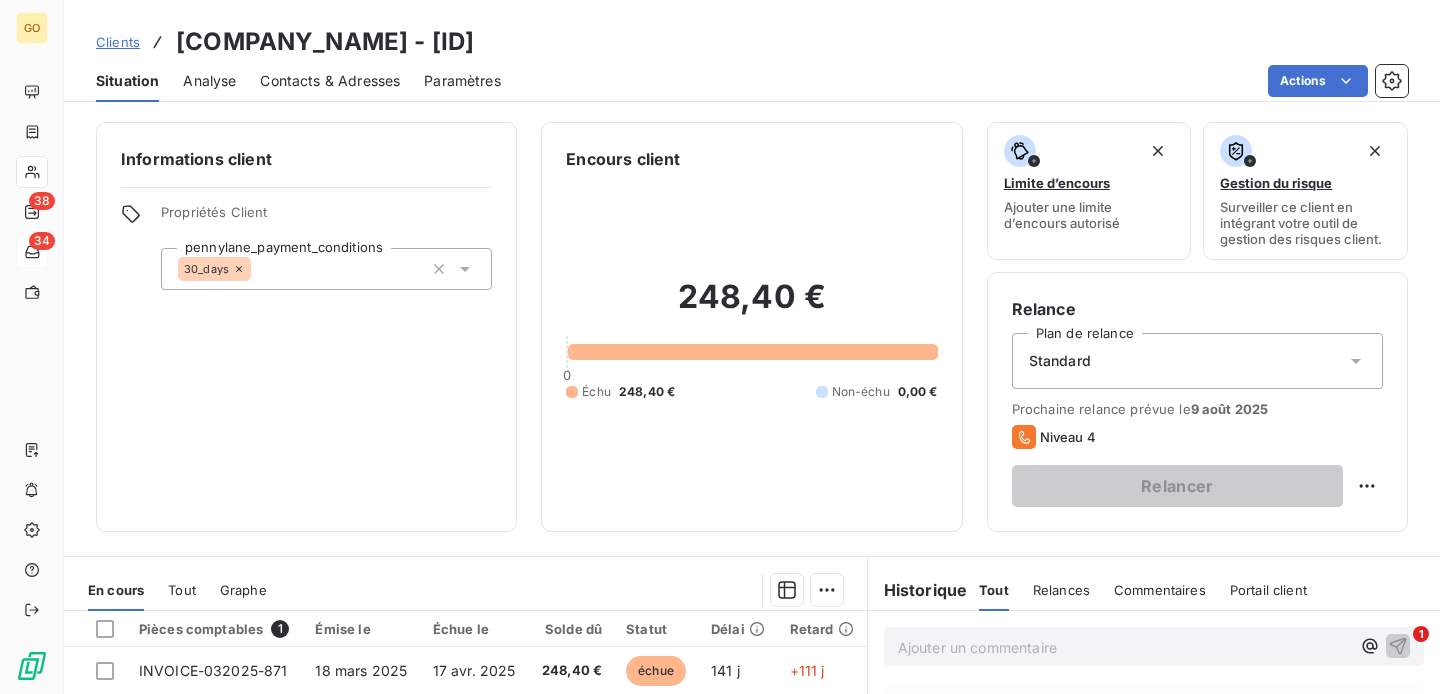 click on "Contacts & Adresses" at bounding box center [330, 81] 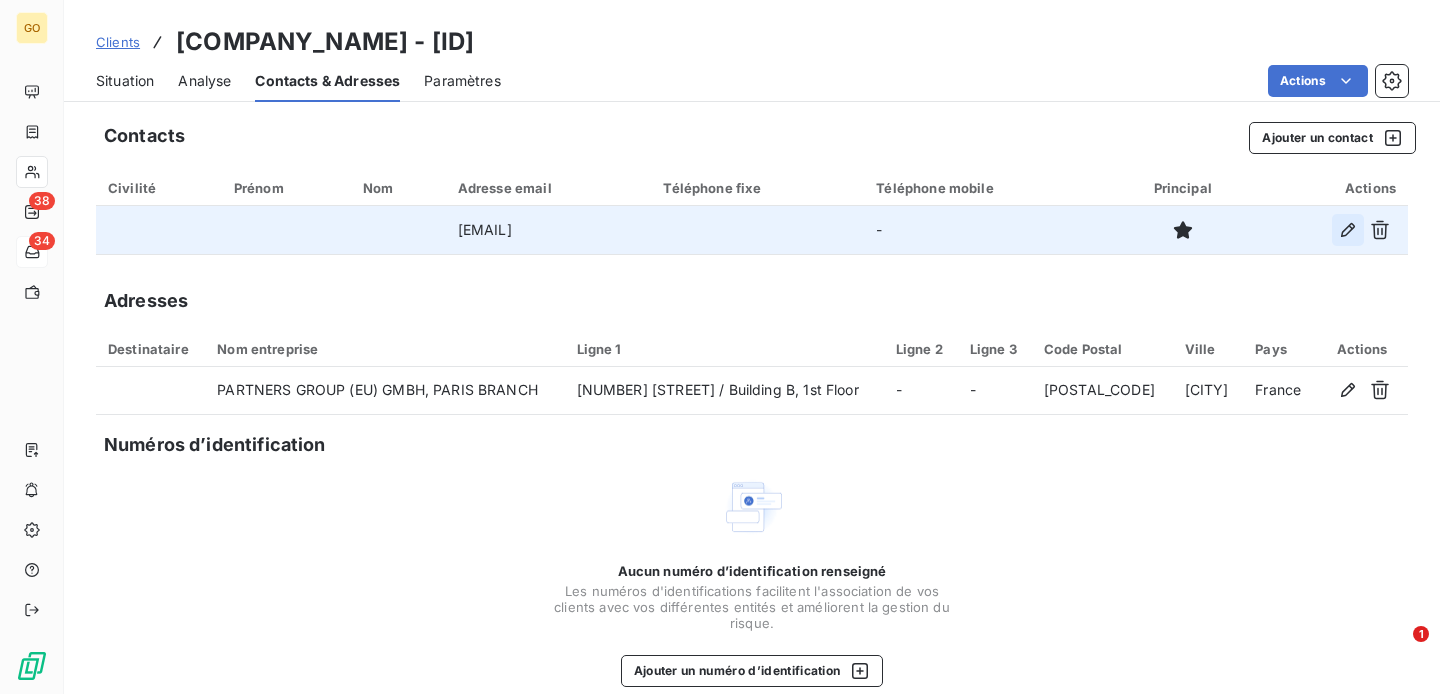 click 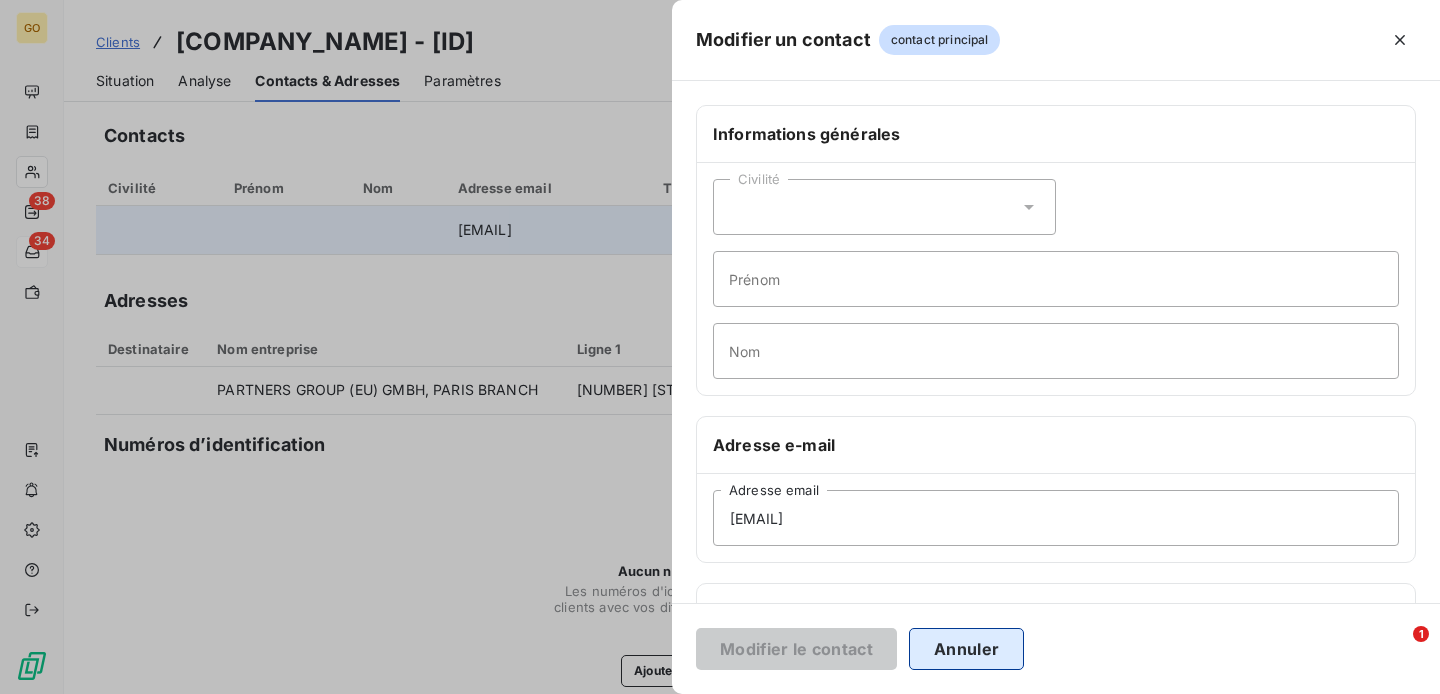 click on "Annuler" at bounding box center [966, 649] 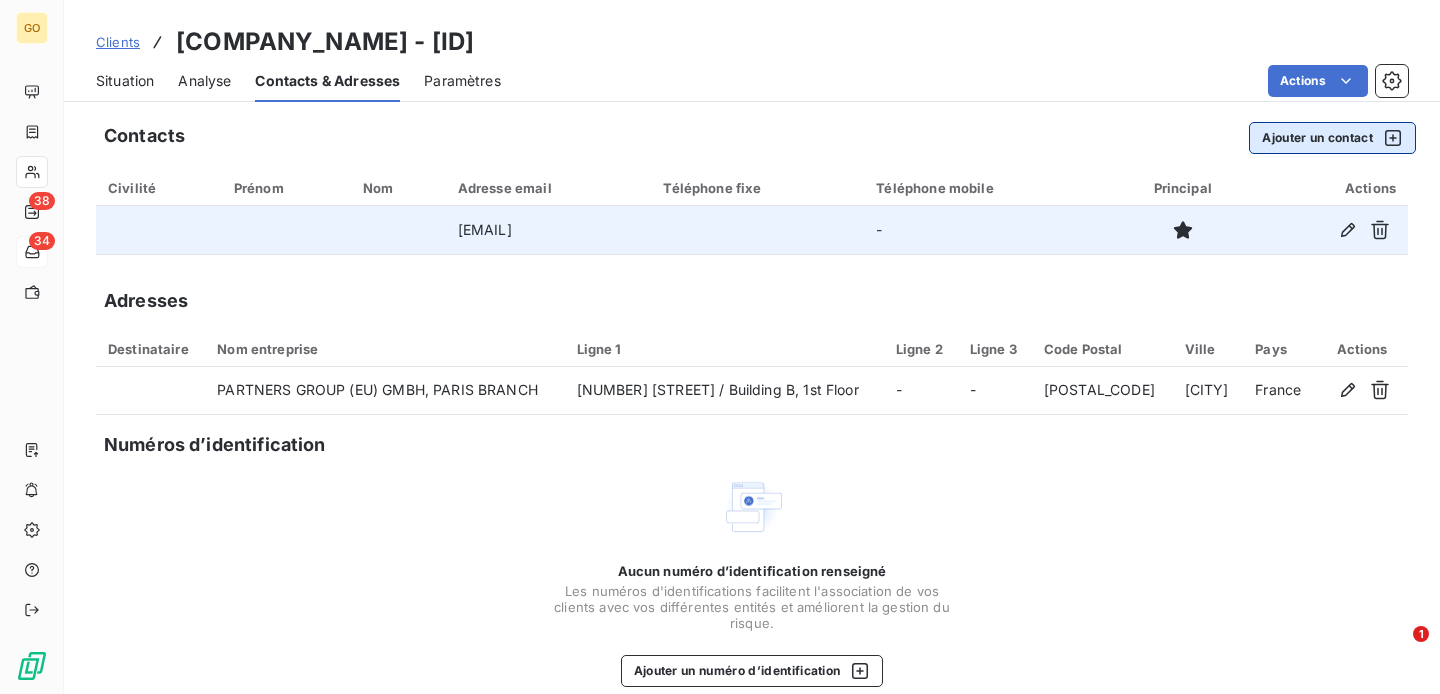 click on "Ajouter un contact" at bounding box center [1332, 138] 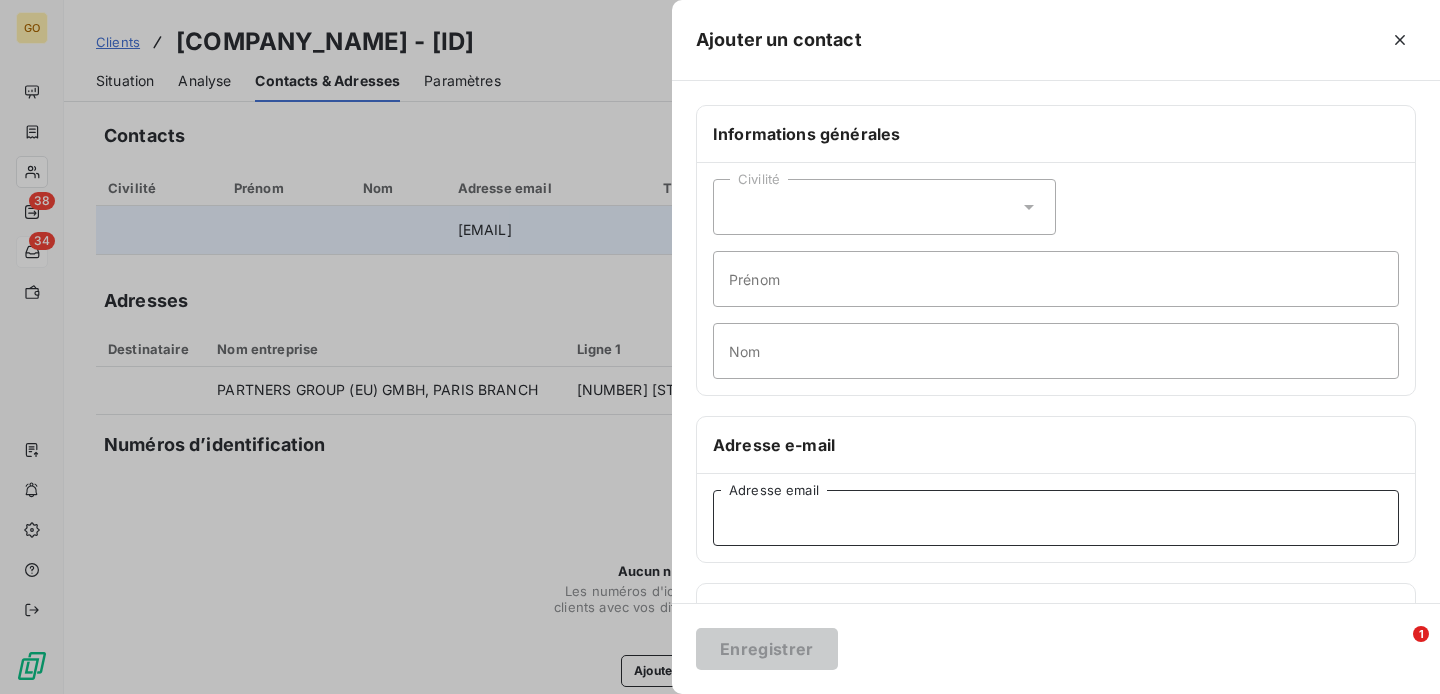 click on "Adresse email" at bounding box center [1056, 518] 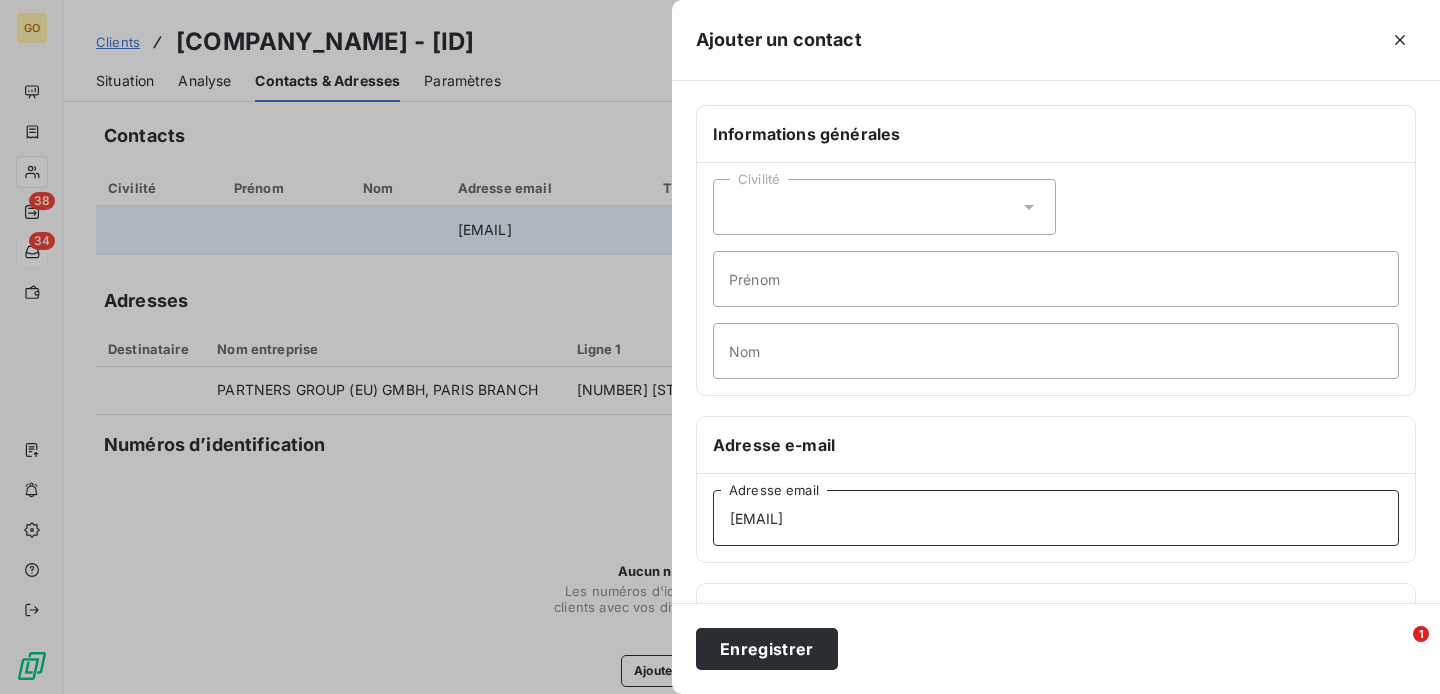 type on "[EMAIL]" 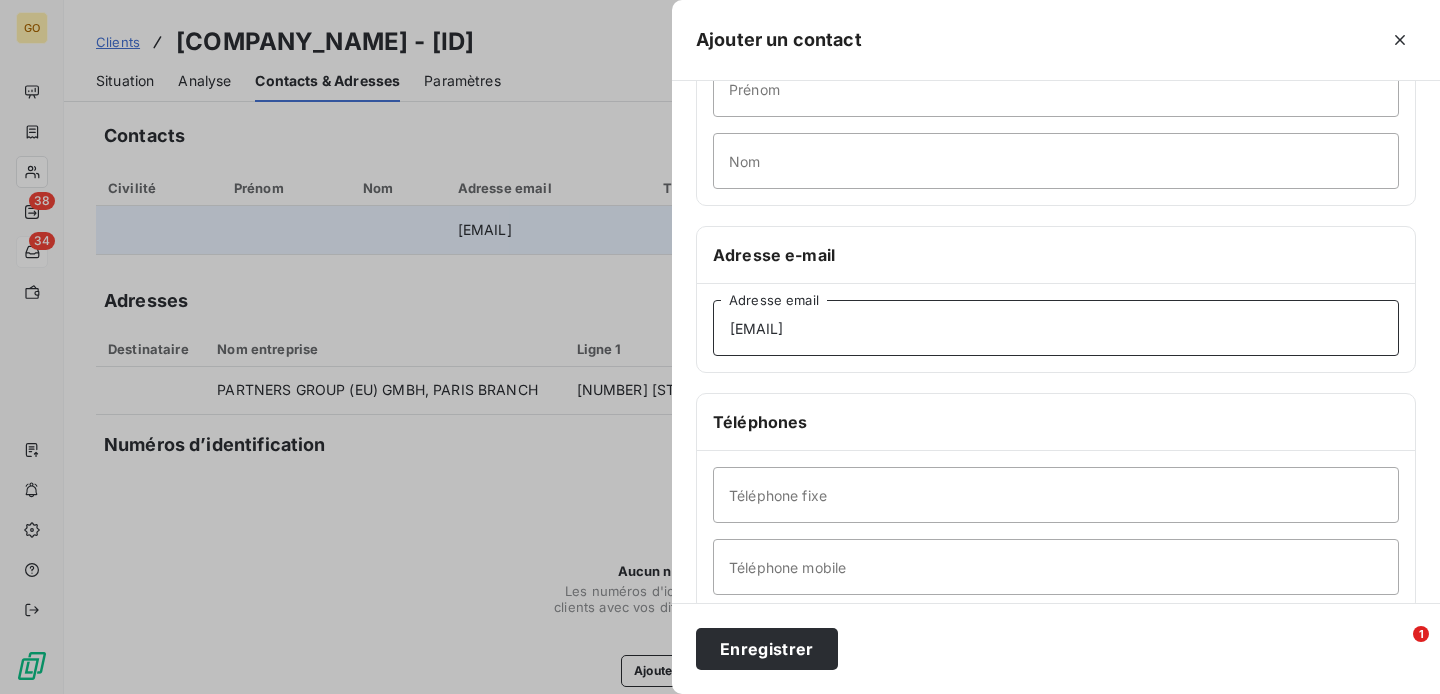 scroll, scrollTop: 192, scrollLeft: 0, axis: vertical 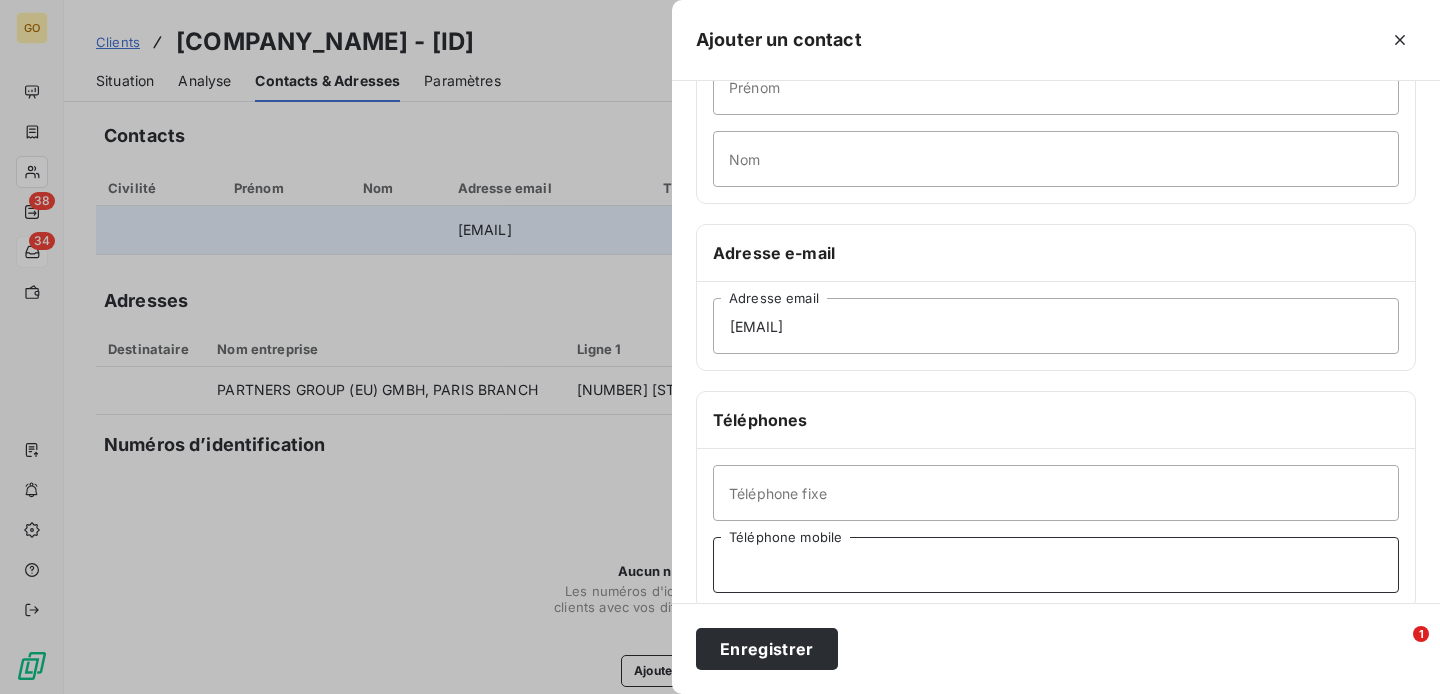 click on "Téléphone mobile" at bounding box center [1056, 565] 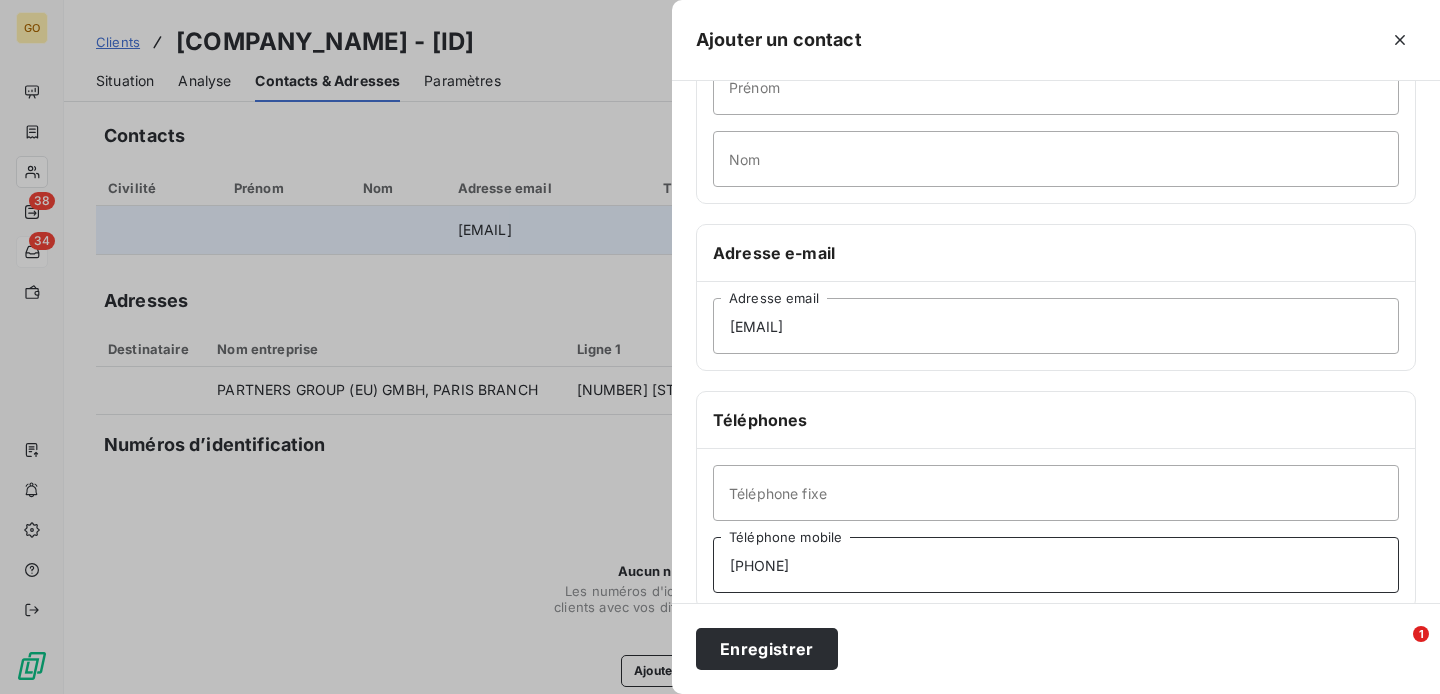 type on "[PHONE]" 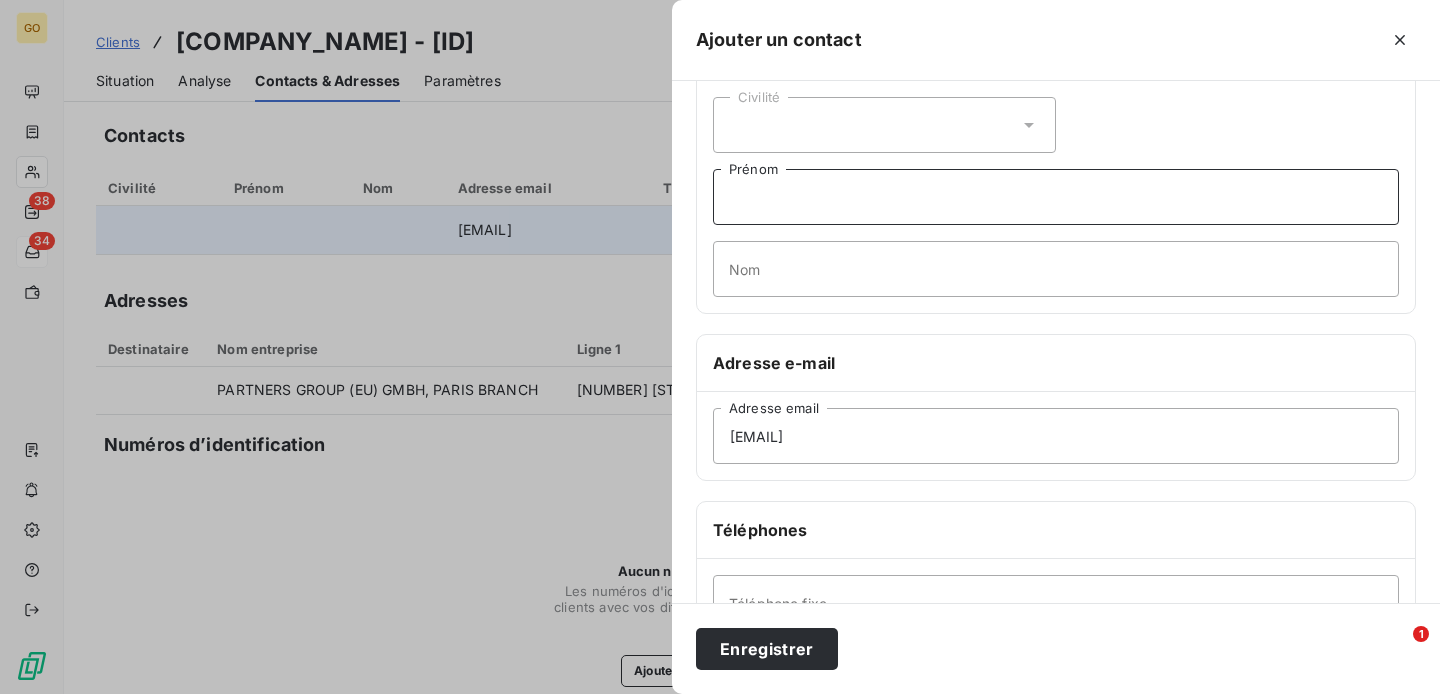 click on "Prénom" at bounding box center (1056, 197) 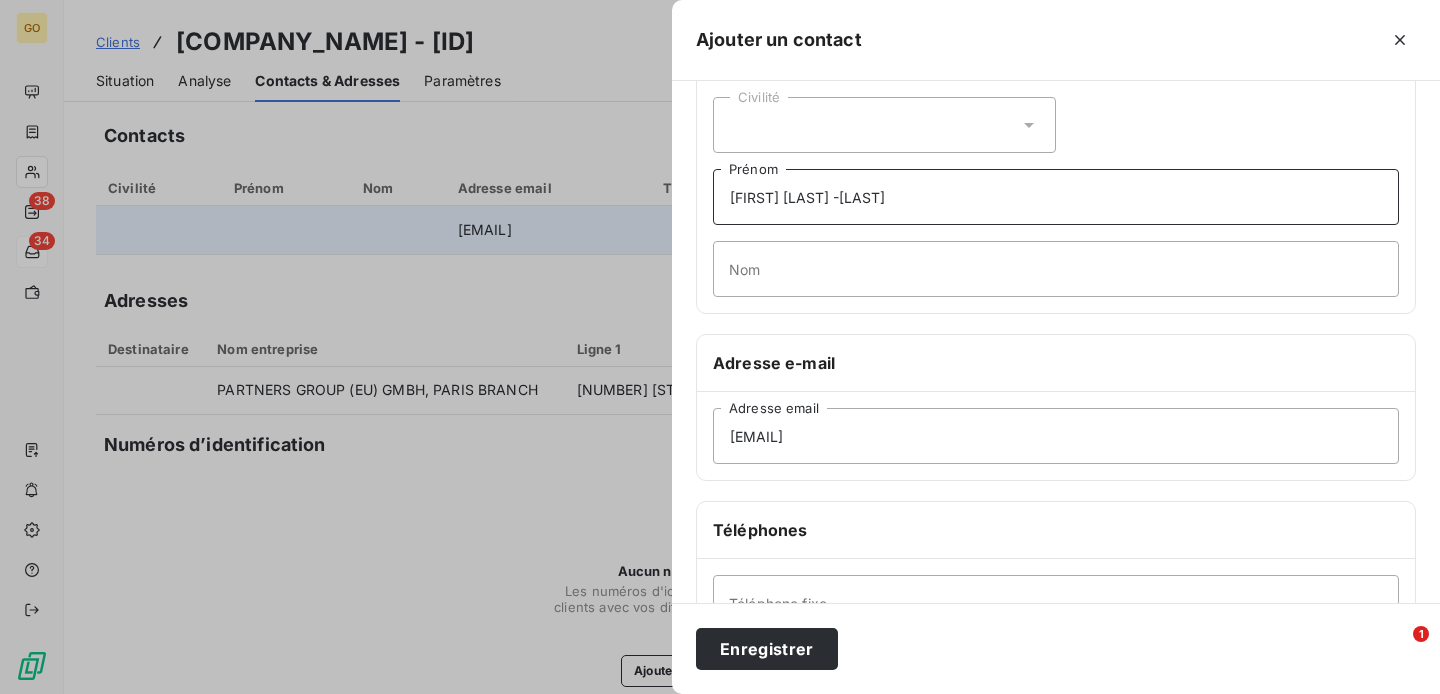 drag, startPoint x: 804, startPoint y: 199, endPoint x: 974, endPoint y: 200, distance: 170.00294 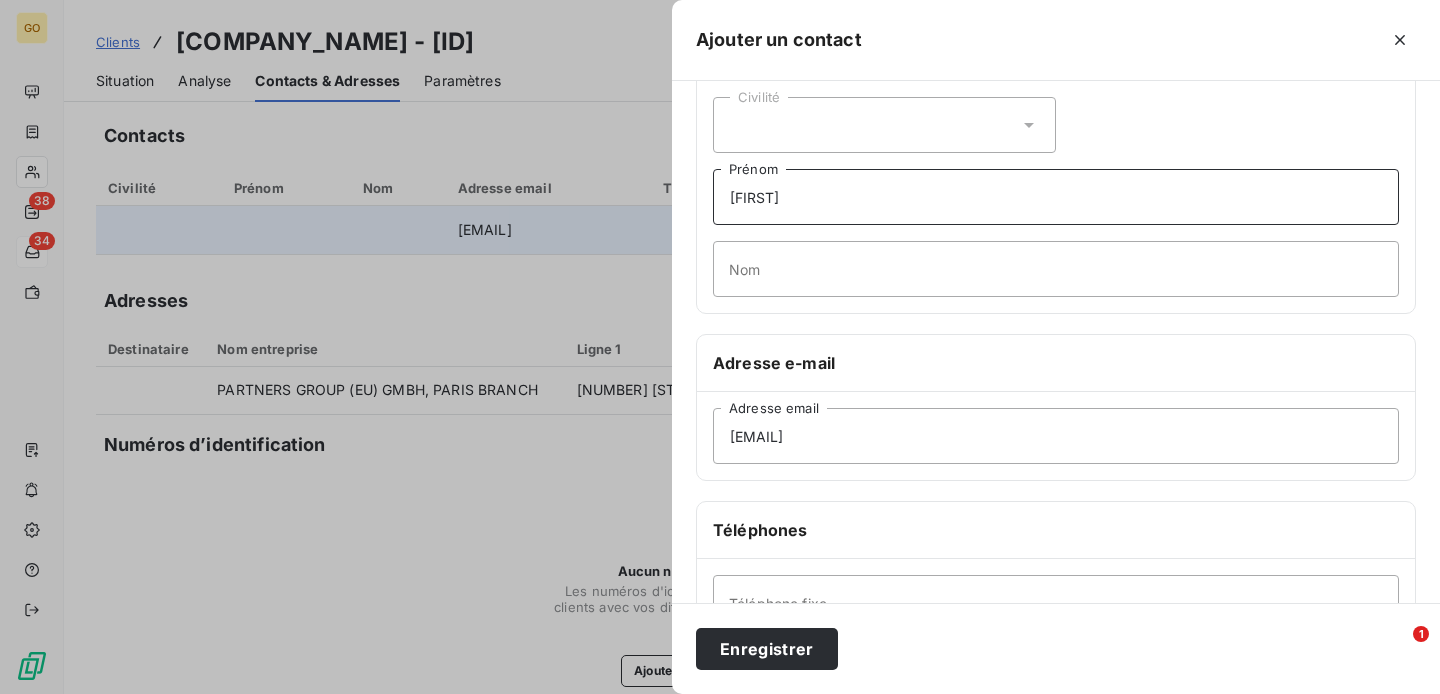type on "[FIRST]" 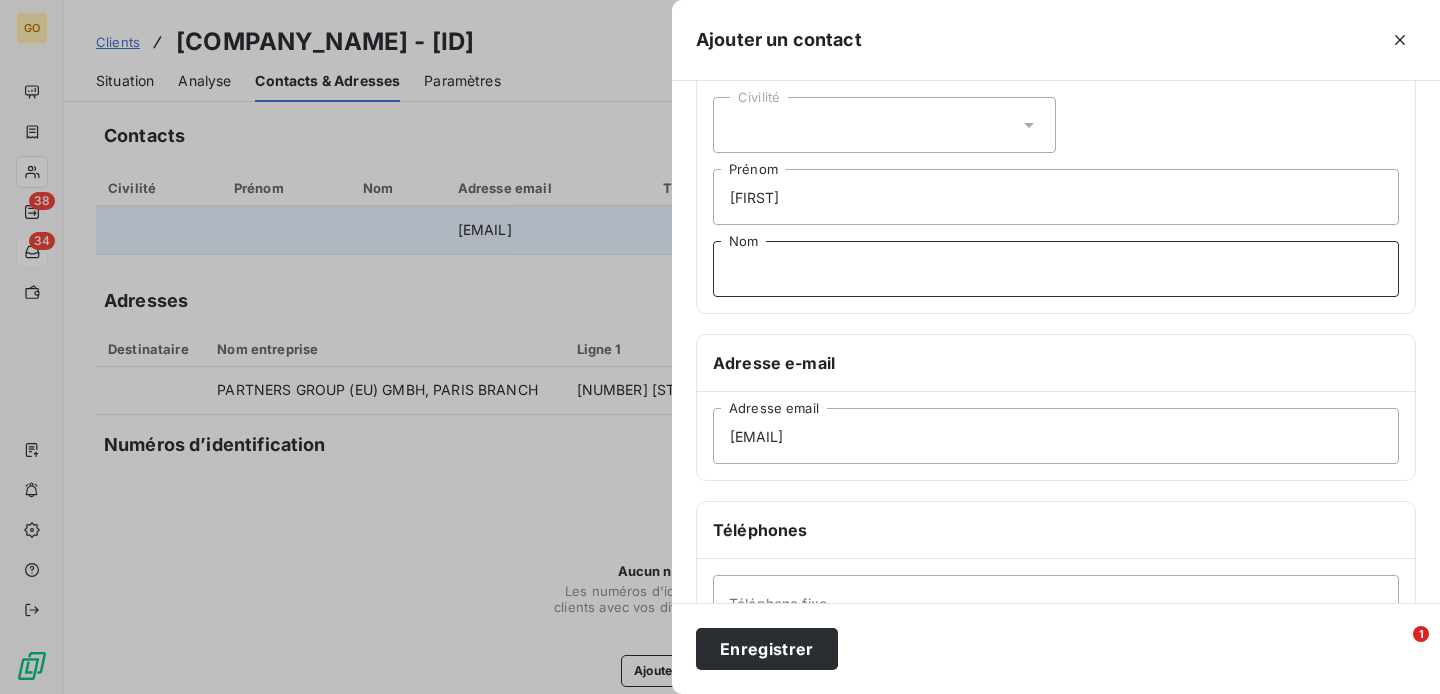 click on "Nom" at bounding box center (1056, 269) 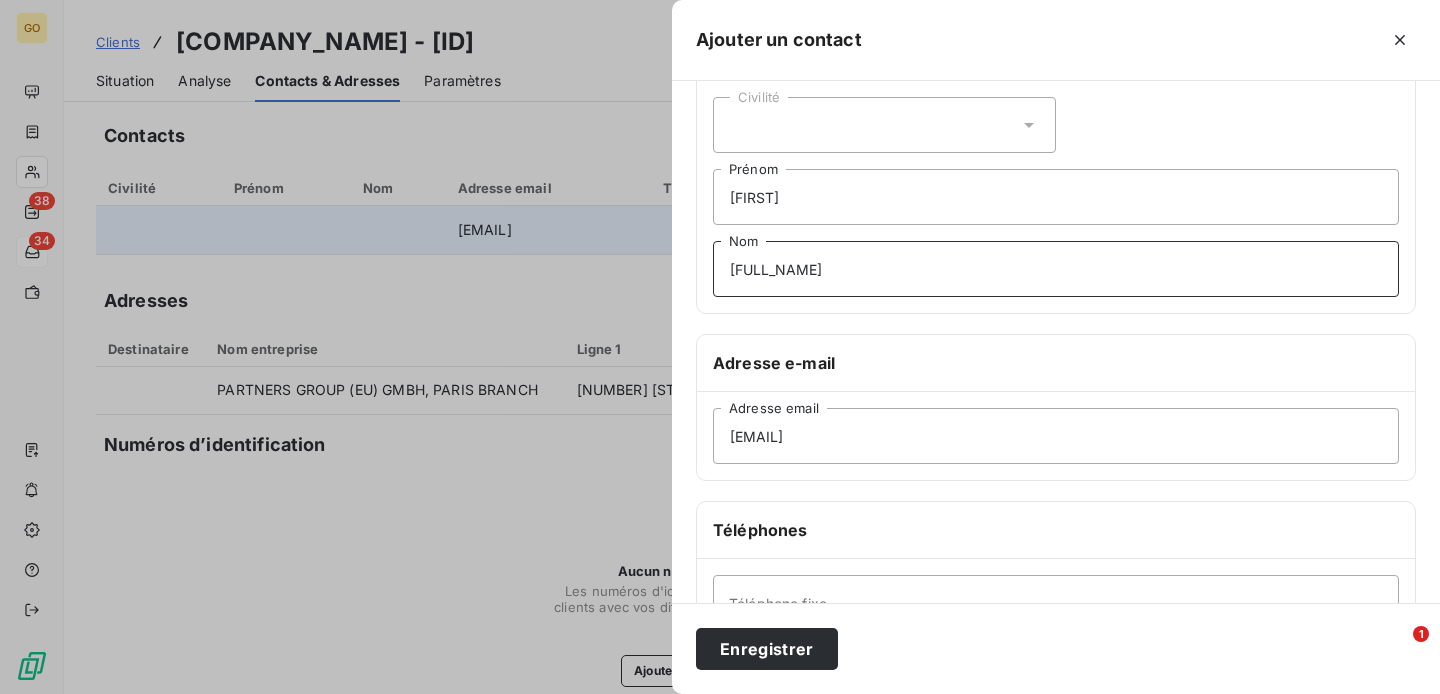 type on "[FULL_NAME]" 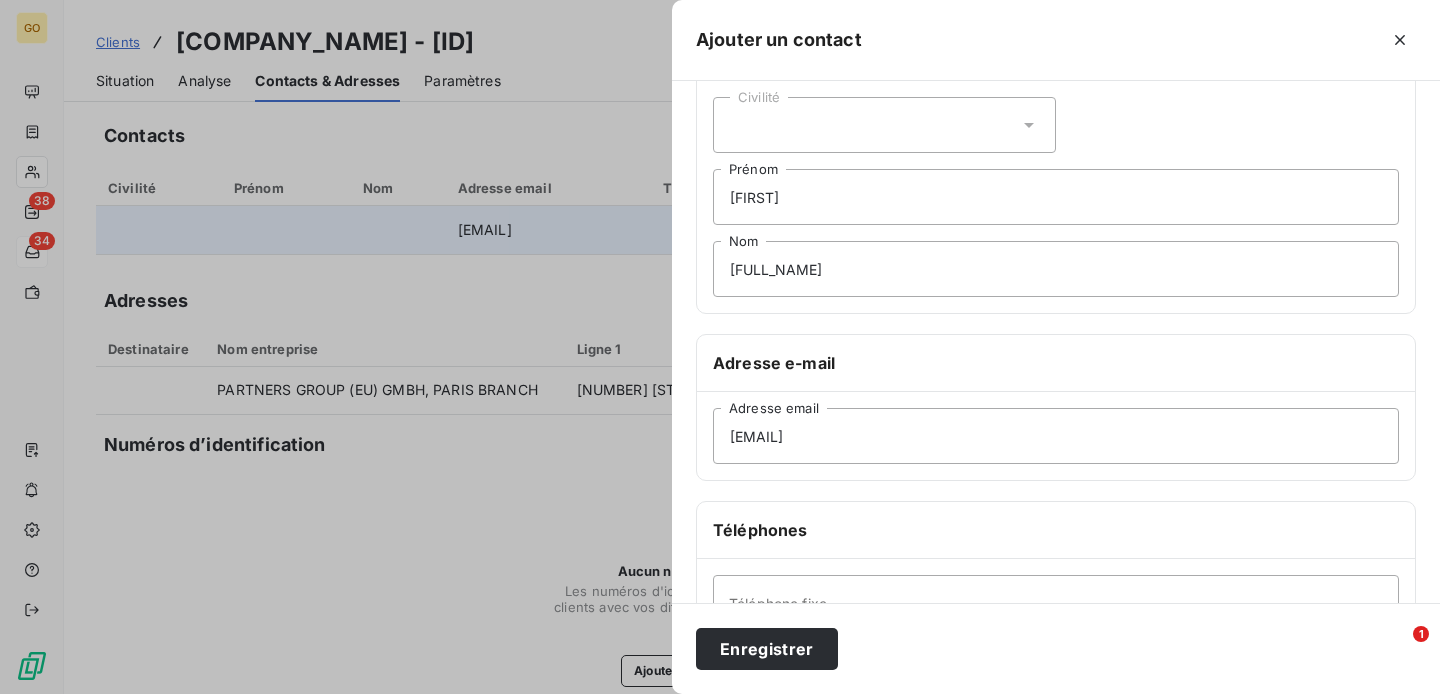 click on "Civilité" at bounding box center [884, 125] 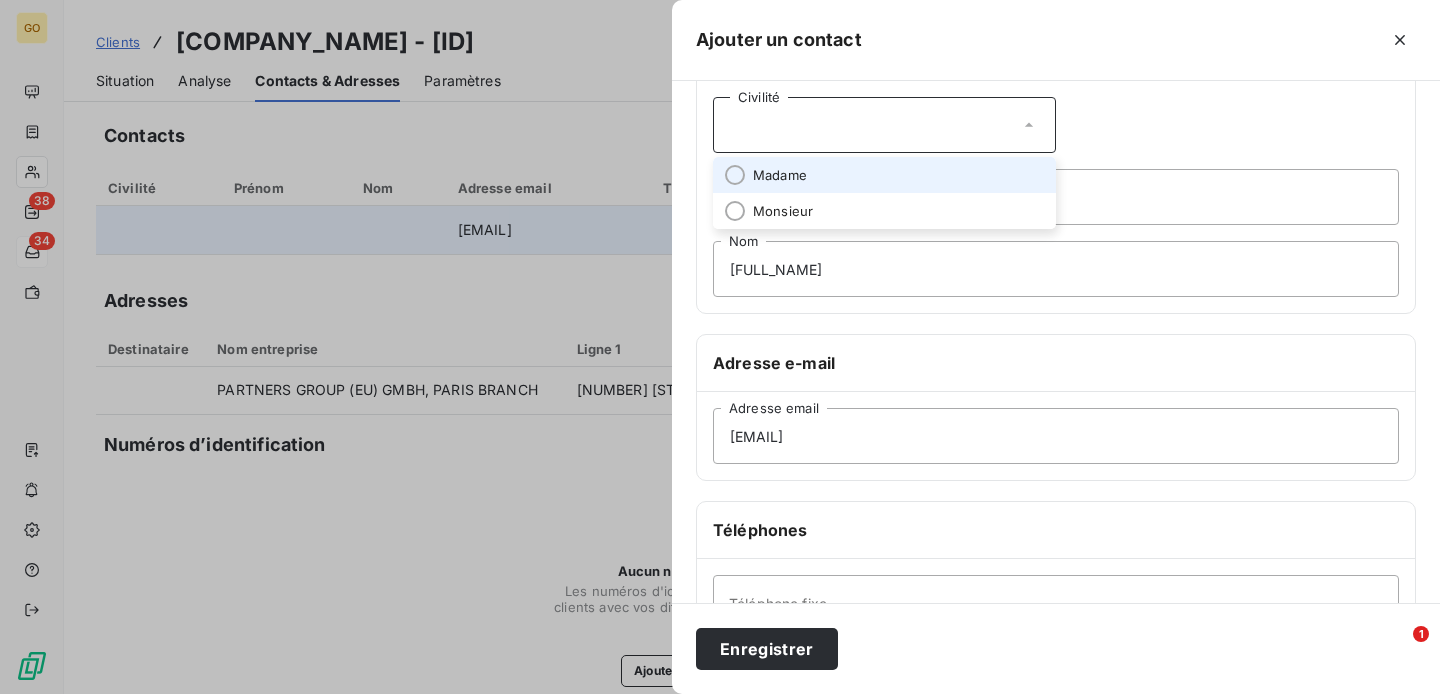 click on "Madame" at bounding box center (884, 175) 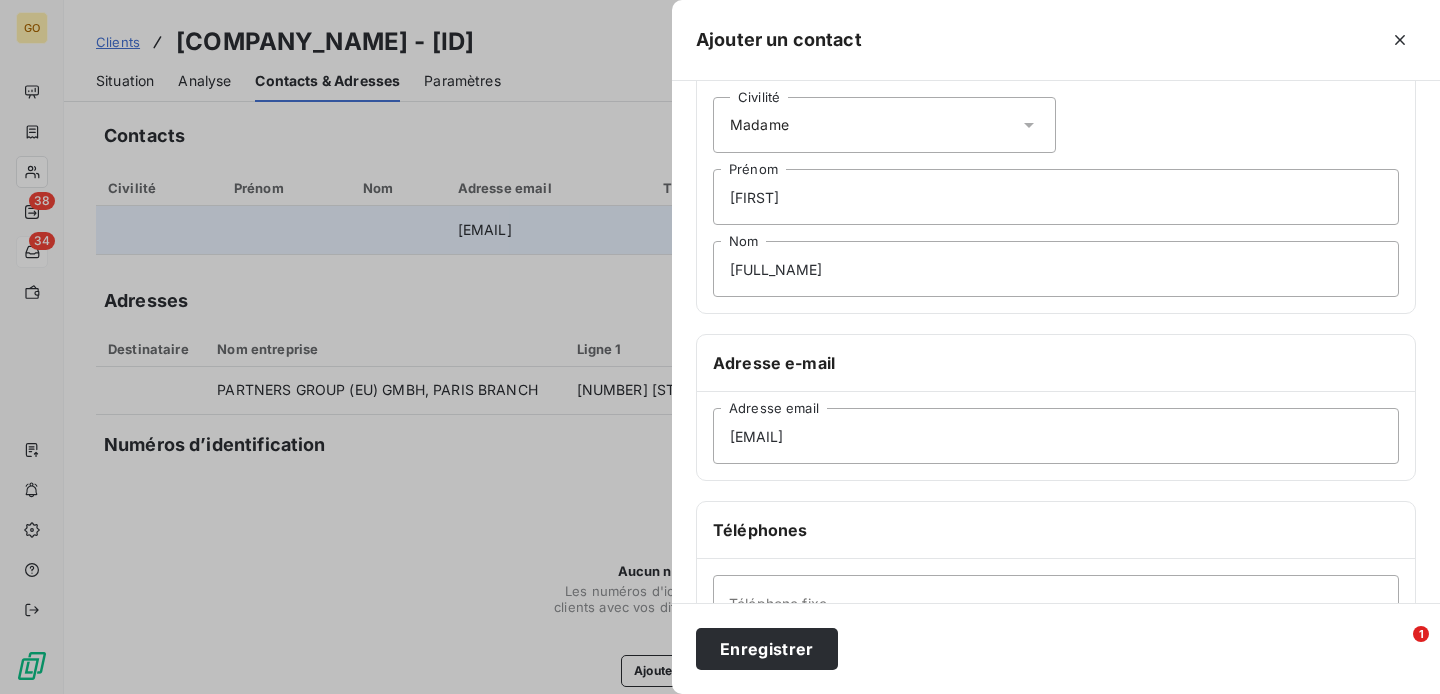 click on "Civilité Madame" at bounding box center [884, 125] 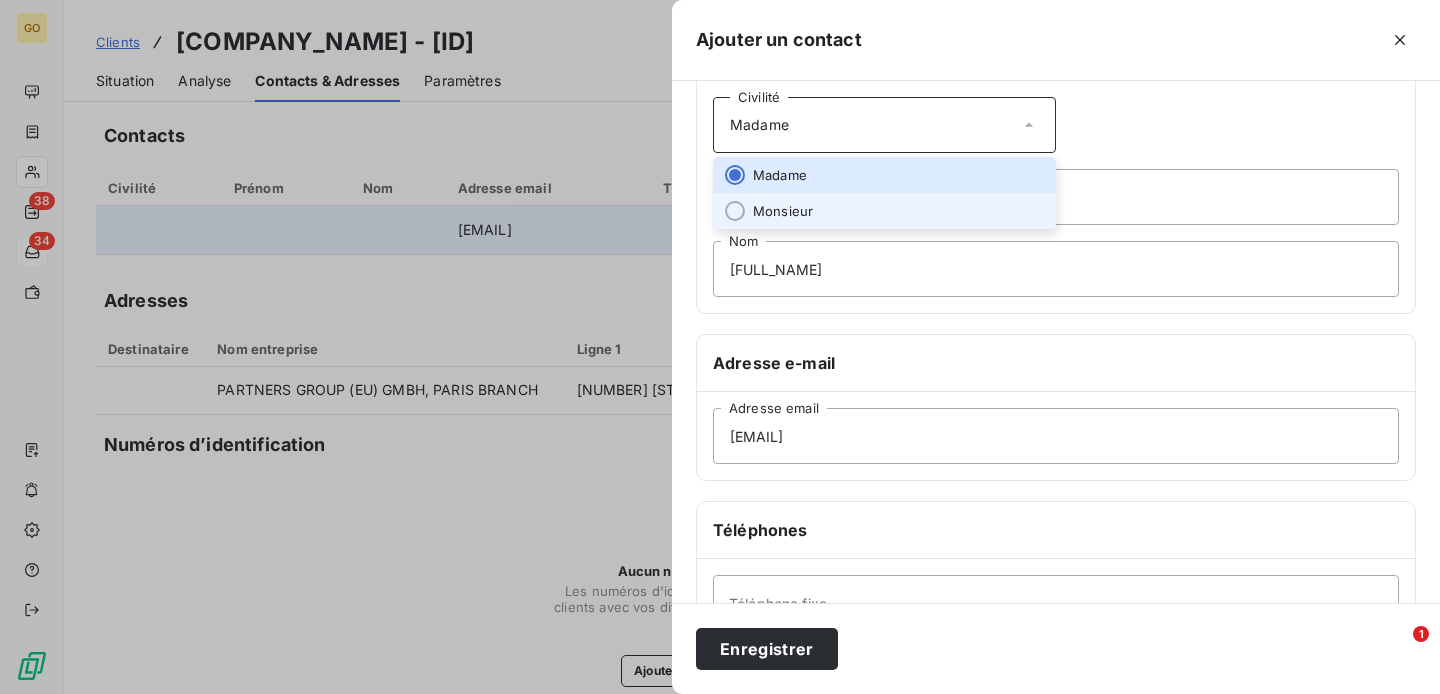 click on "Monsieur" at bounding box center [783, 211] 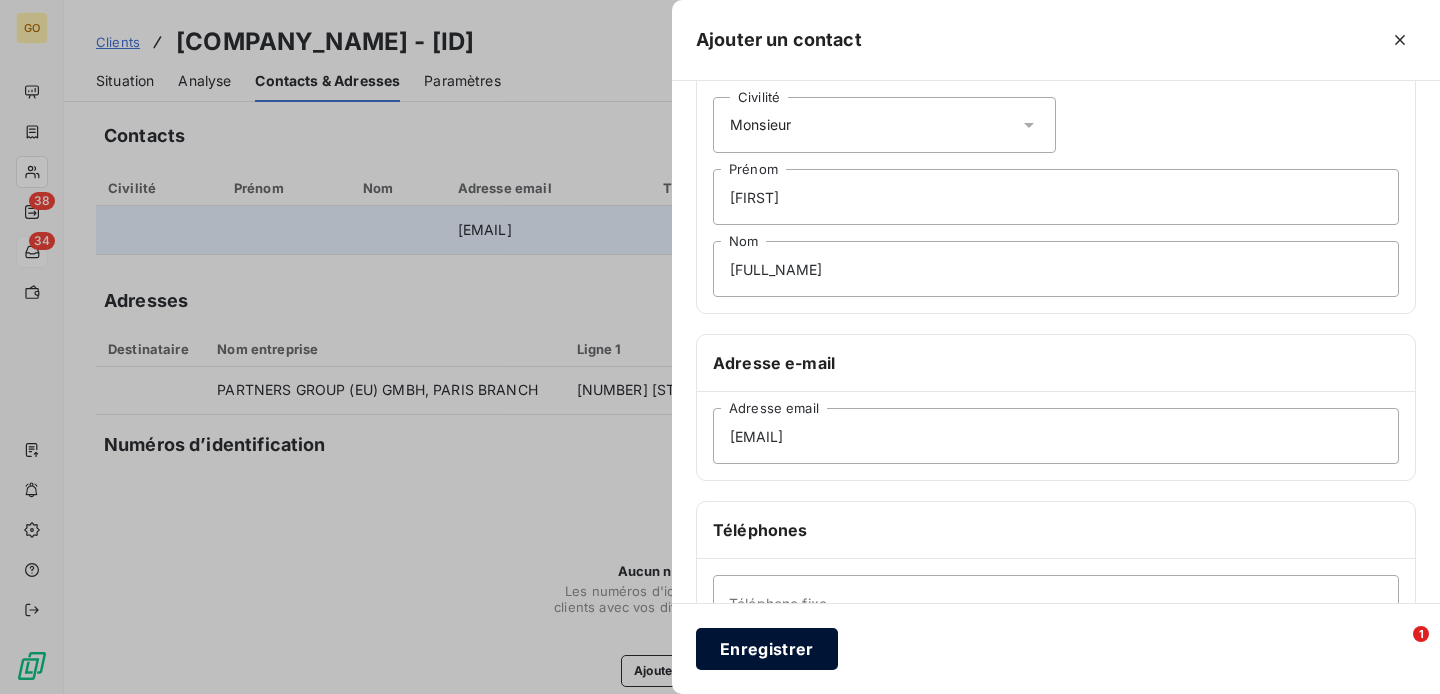 click on "Enregistrer" at bounding box center [767, 649] 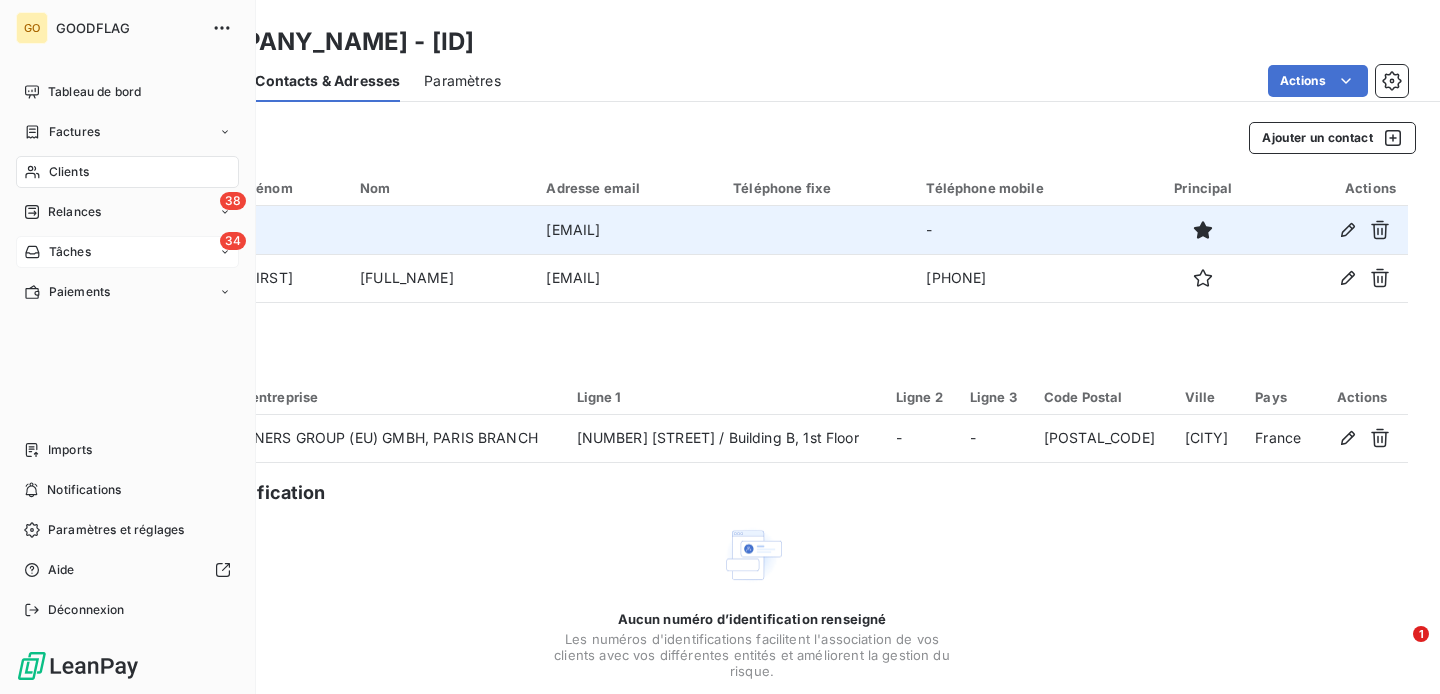 click on "Tâches" at bounding box center [70, 252] 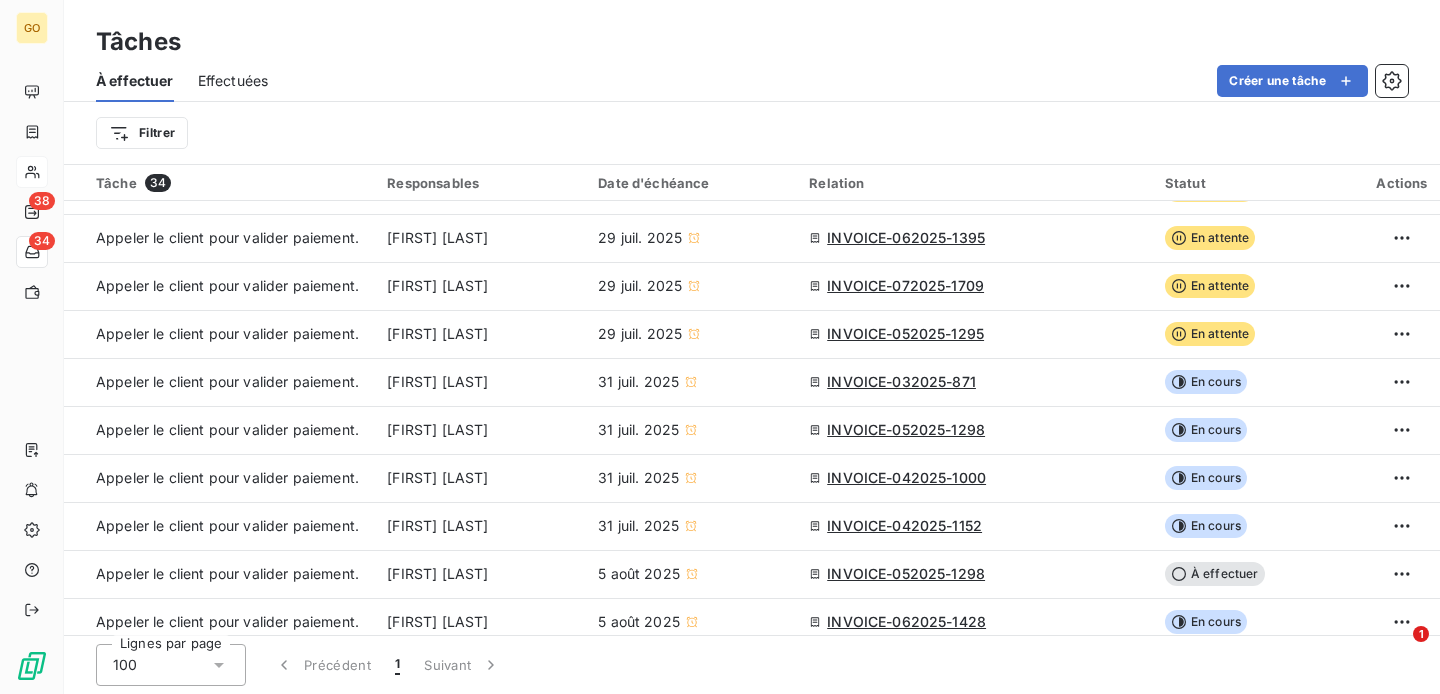 scroll, scrollTop: 565, scrollLeft: 0, axis: vertical 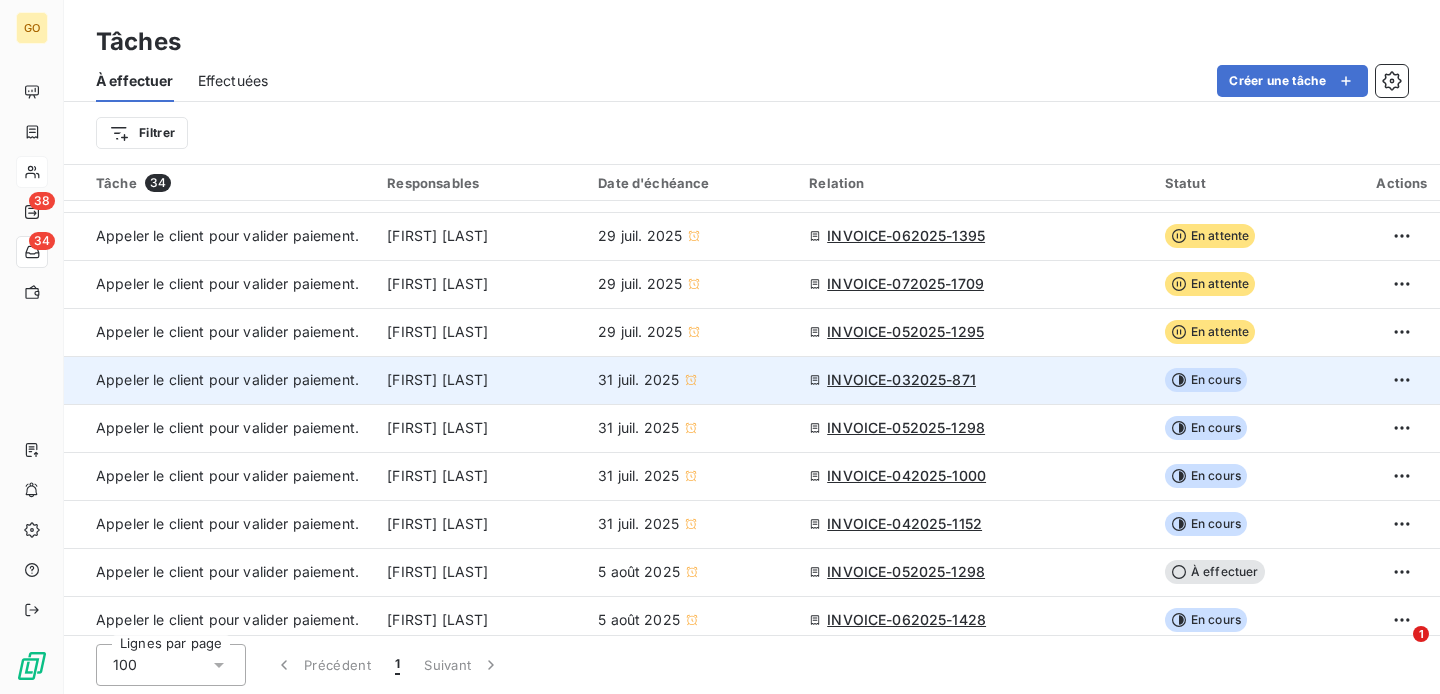 click on "INVOICE-032025-871" at bounding box center [901, 380] 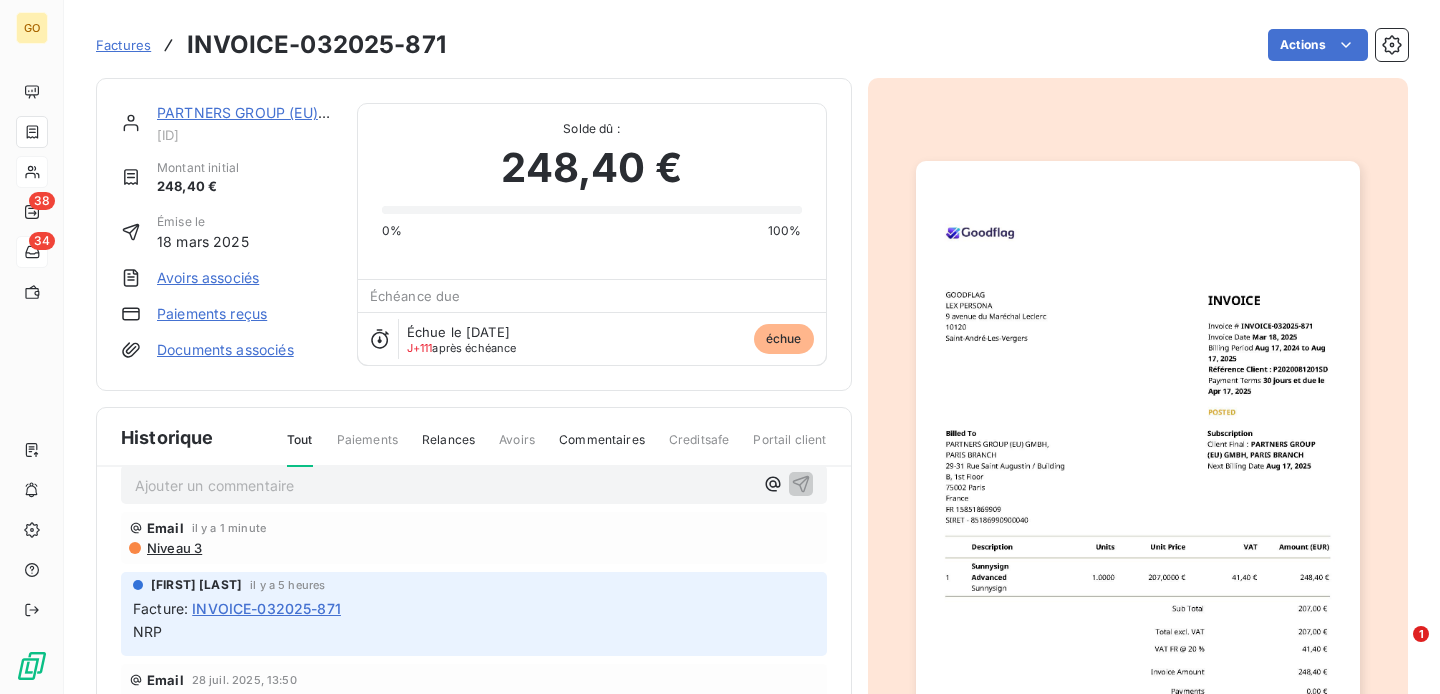 scroll, scrollTop: 25, scrollLeft: 0, axis: vertical 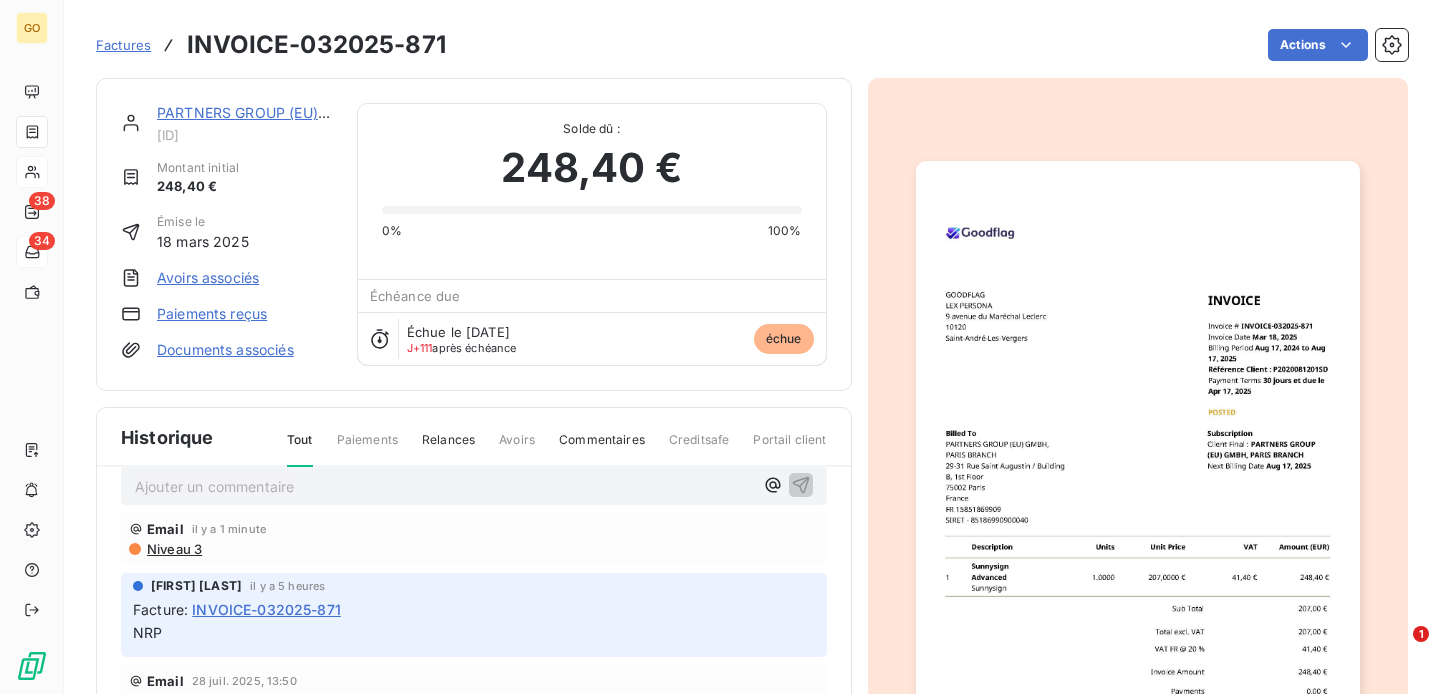 click on "Ajouter un commentaire ﻿" at bounding box center [444, 486] 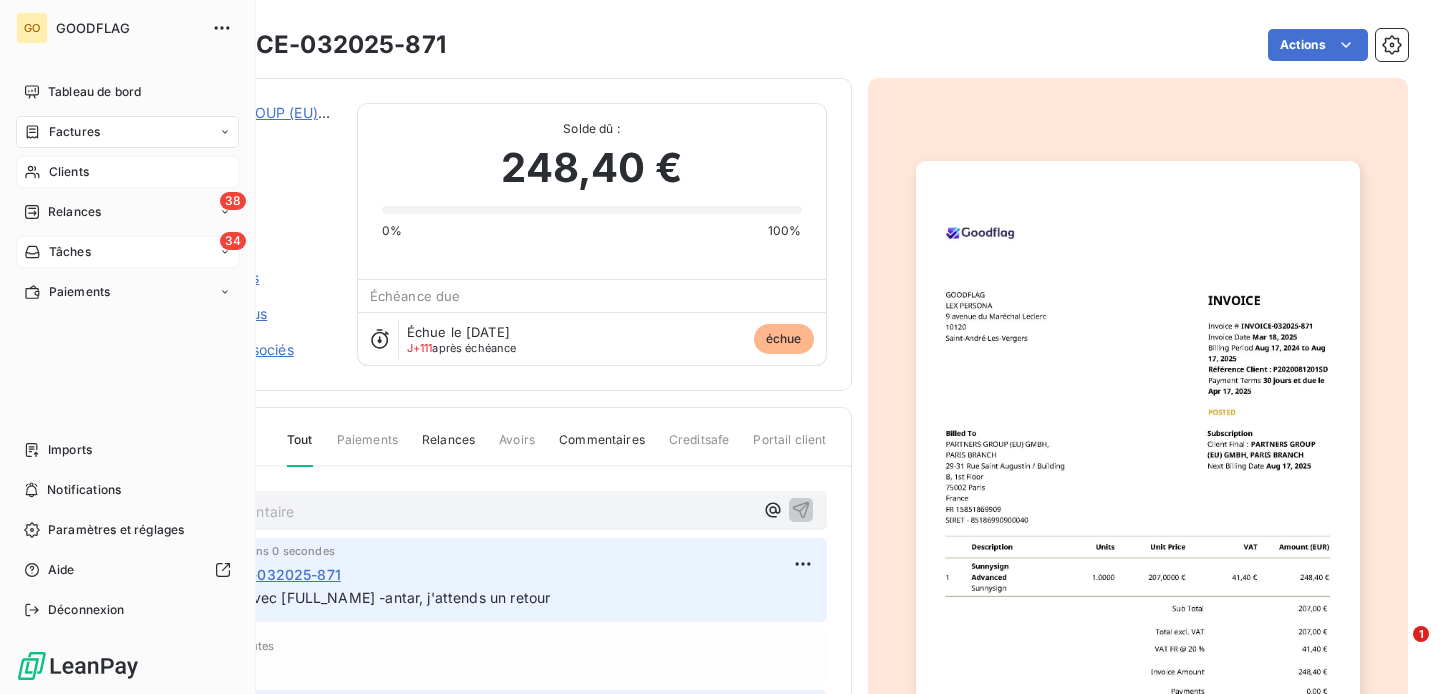 click on "34 Tâches" at bounding box center [127, 252] 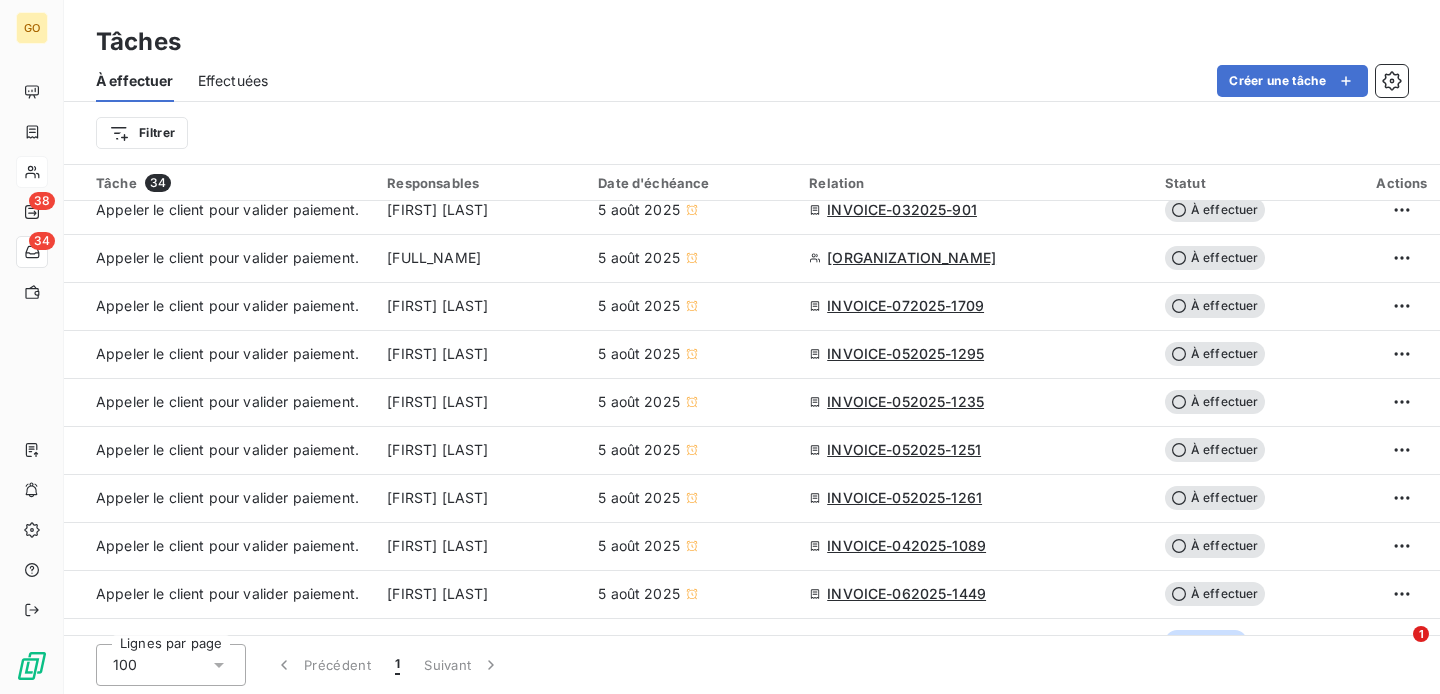 scroll, scrollTop: 1198, scrollLeft: 0, axis: vertical 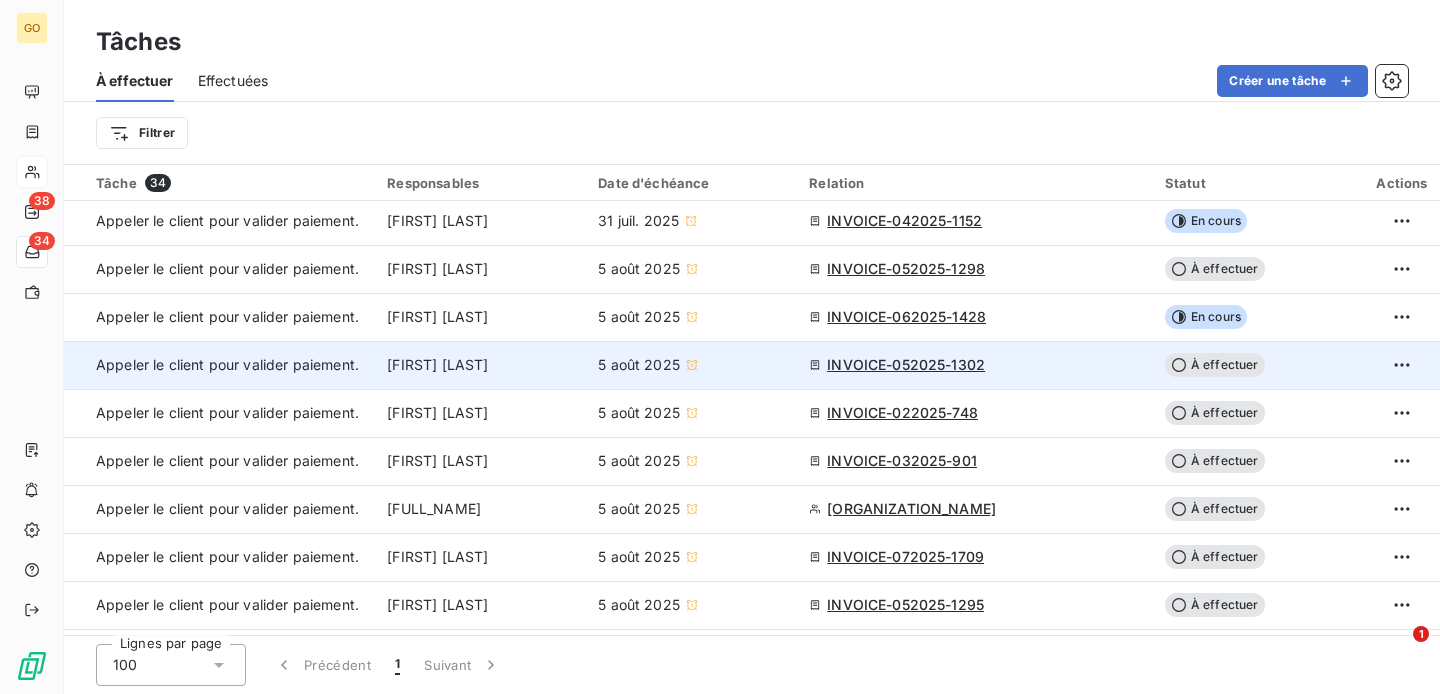 click on "INVOICE-052025-1302" at bounding box center (906, 365) 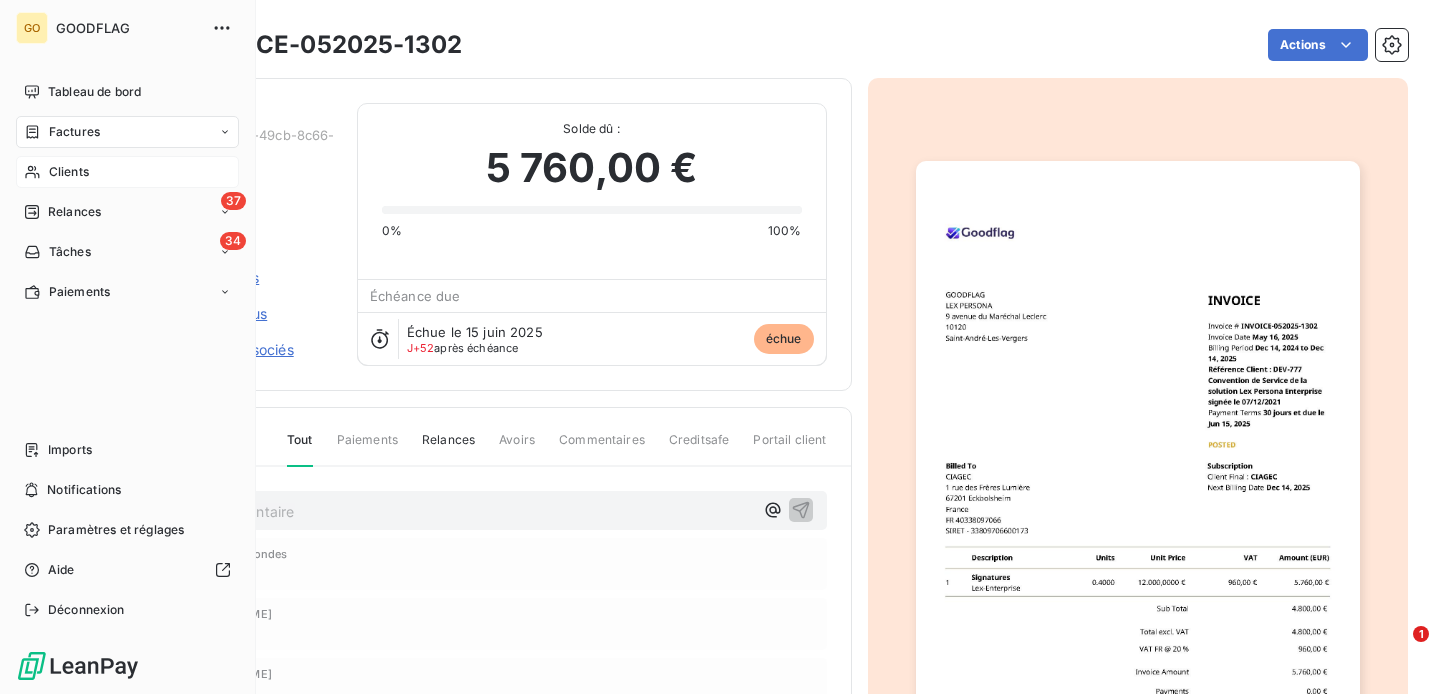 click on "Tâches" at bounding box center [70, 252] 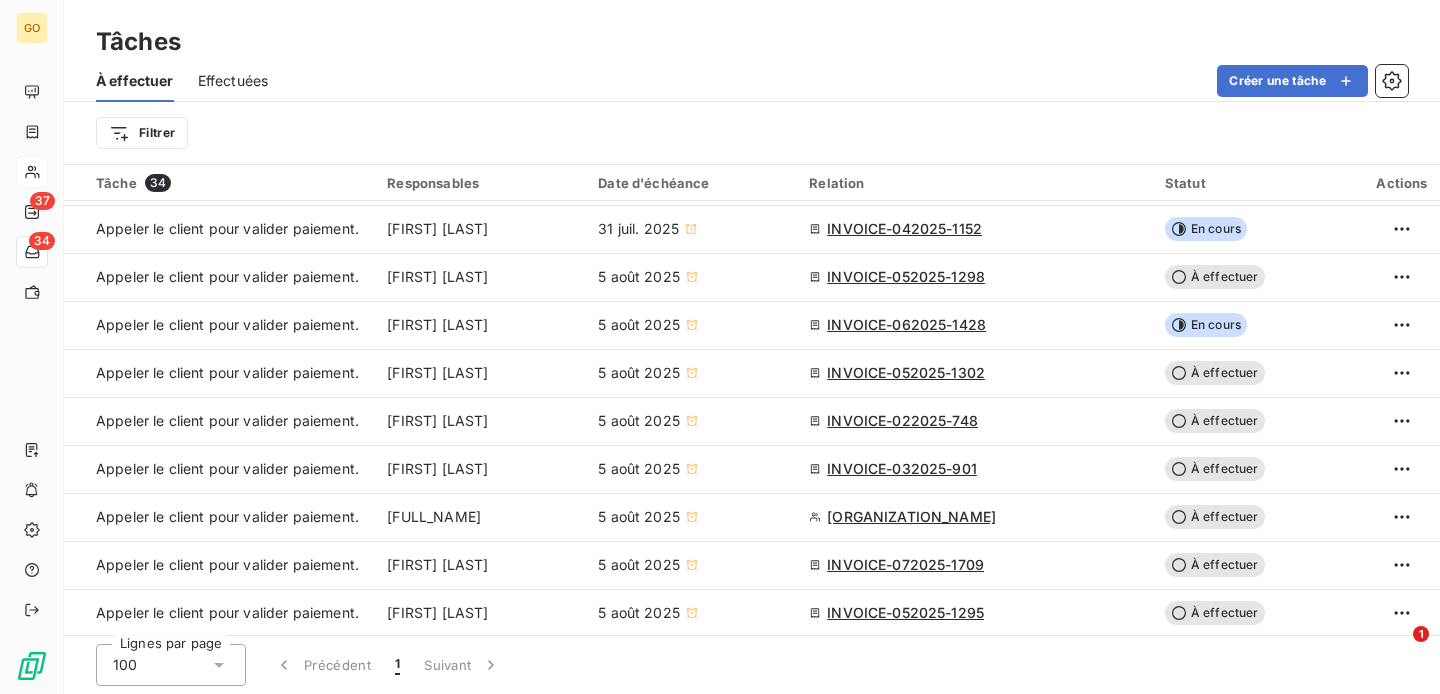 scroll, scrollTop: 854, scrollLeft: 0, axis: vertical 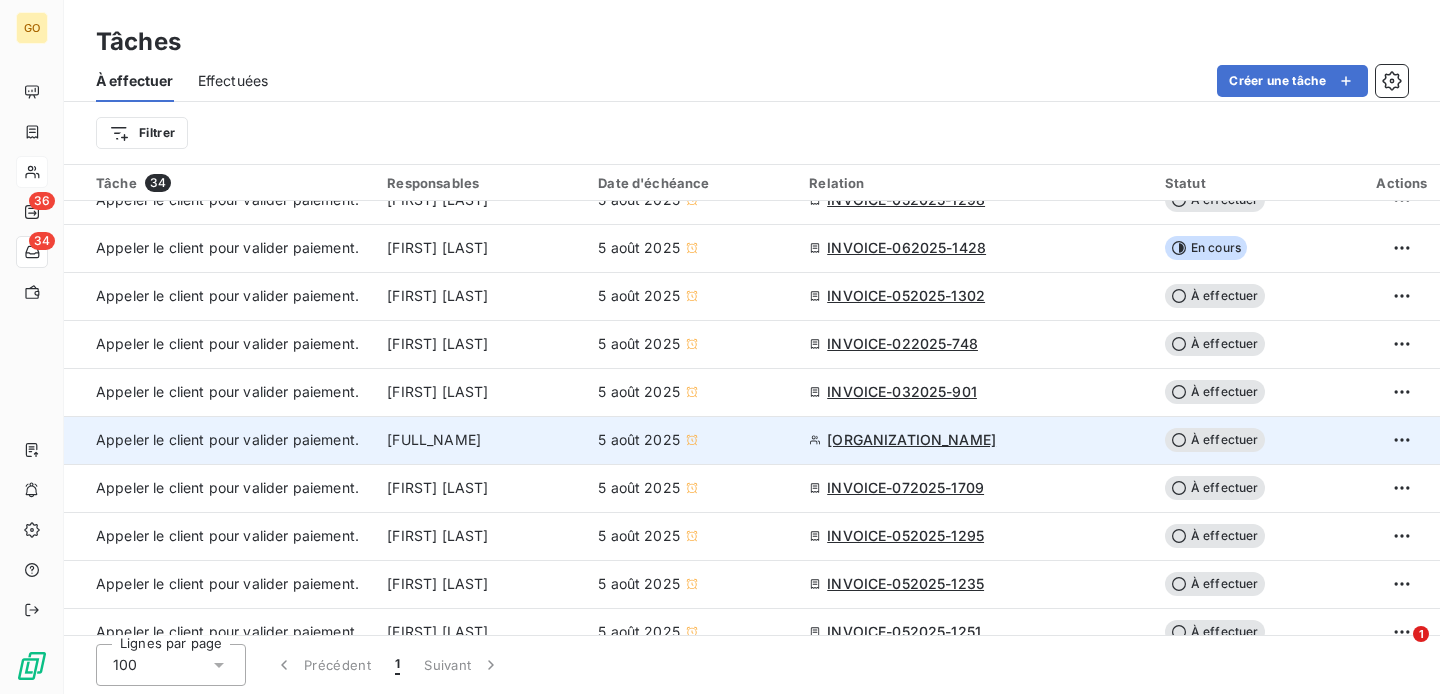 click on "[ORGANIZATION_NAME]" at bounding box center [911, 440] 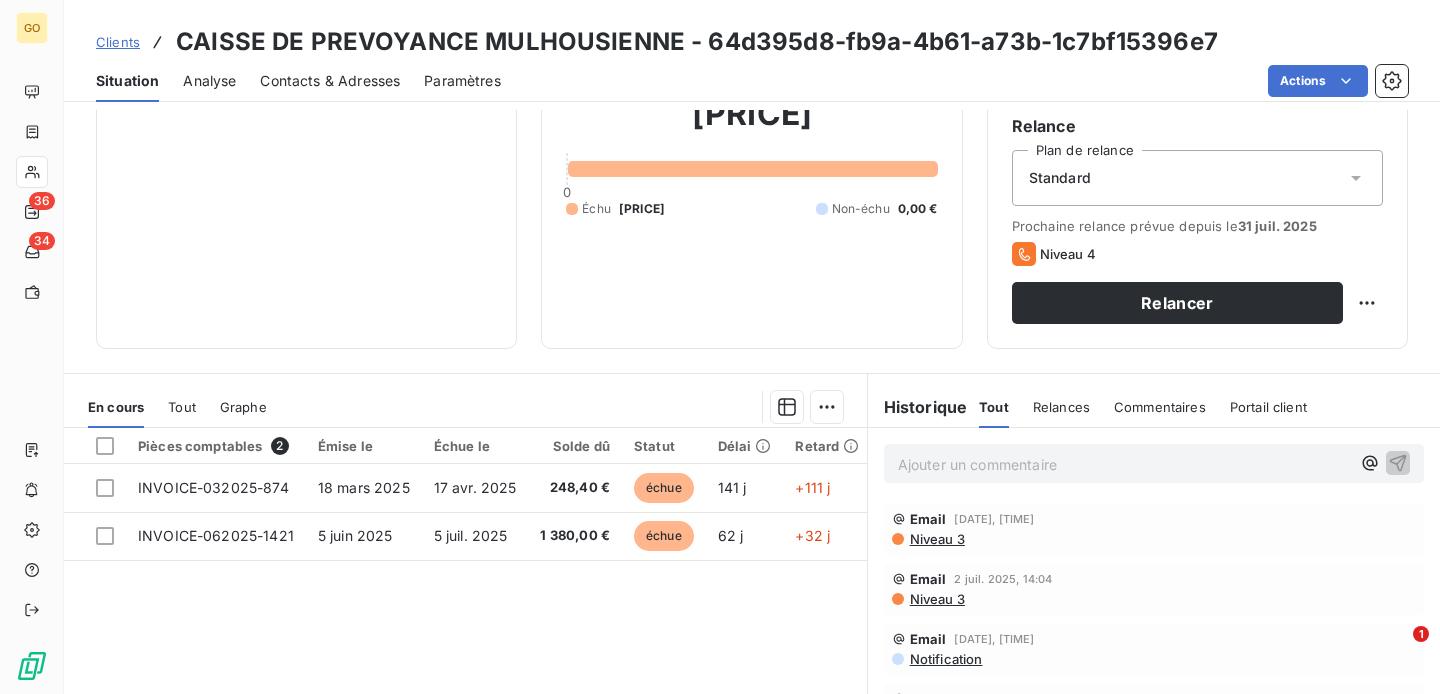 scroll, scrollTop: 165, scrollLeft: 0, axis: vertical 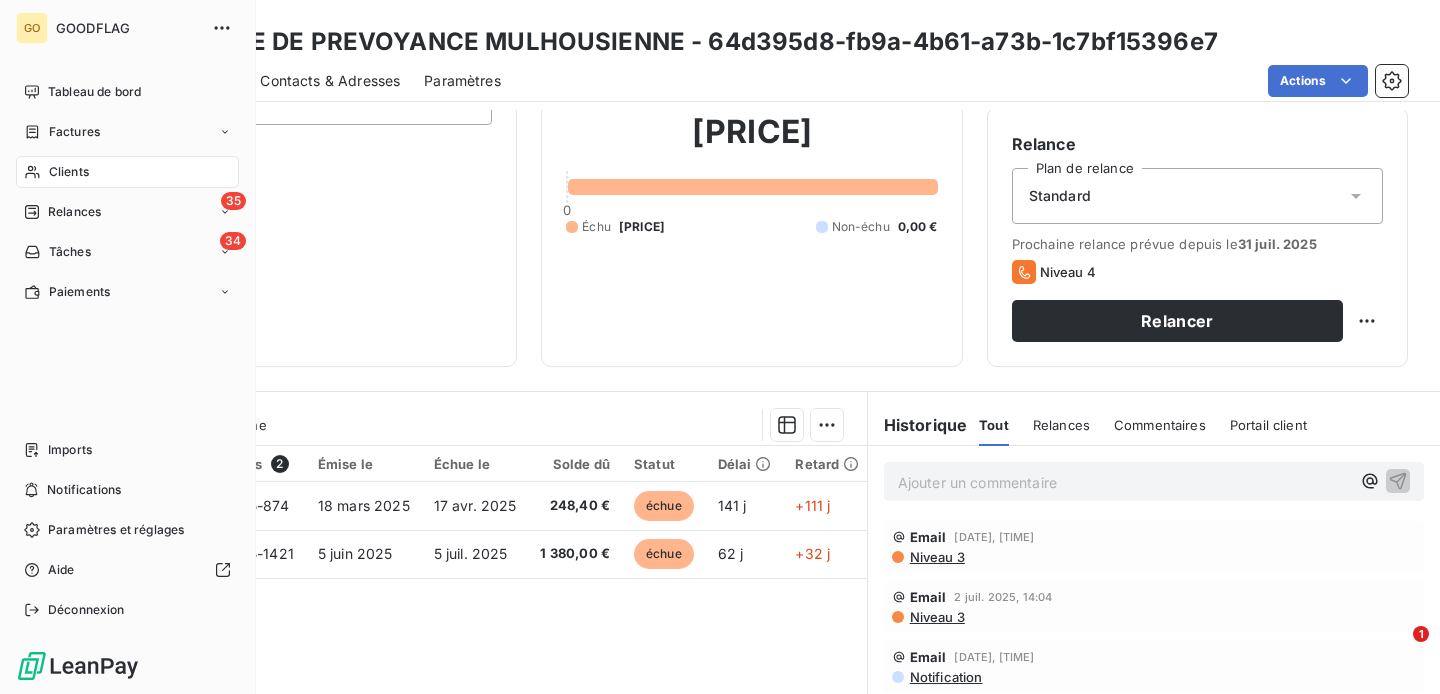 click on "Tâches" at bounding box center (70, 252) 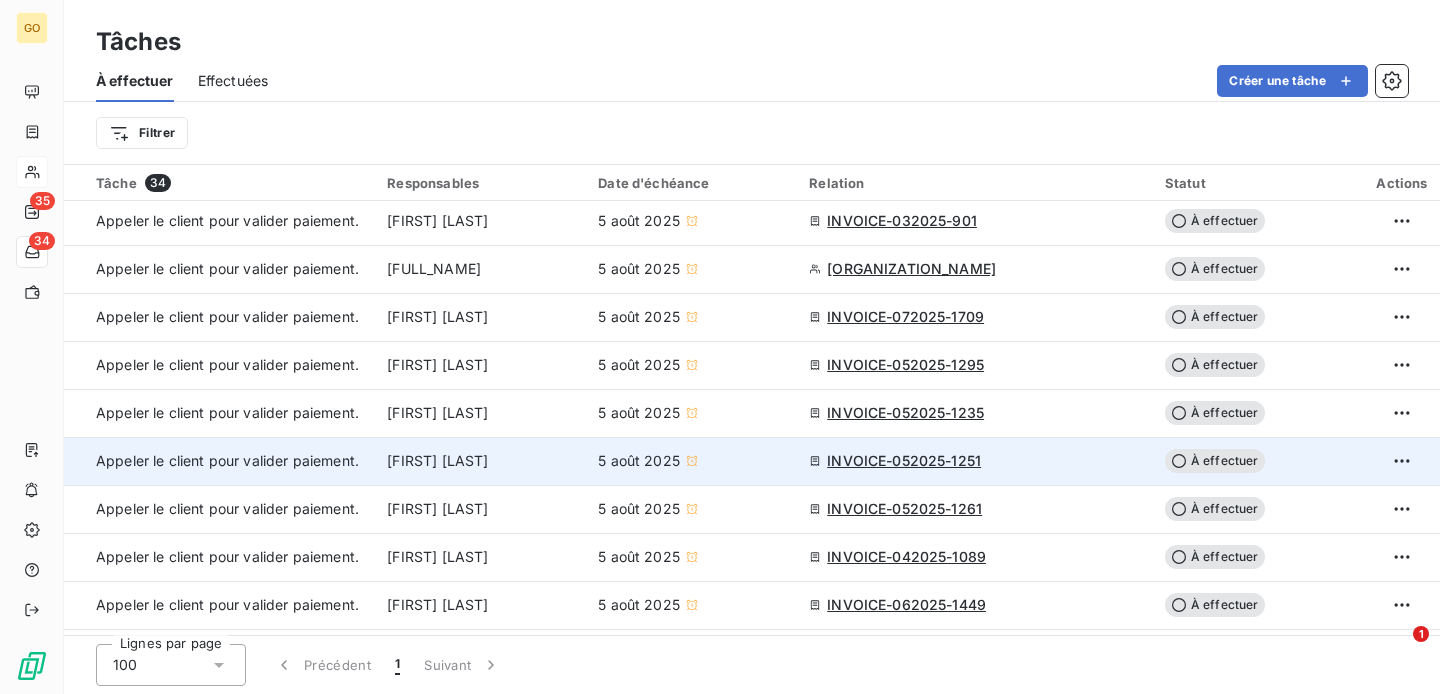 scroll, scrollTop: 1198, scrollLeft: 0, axis: vertical 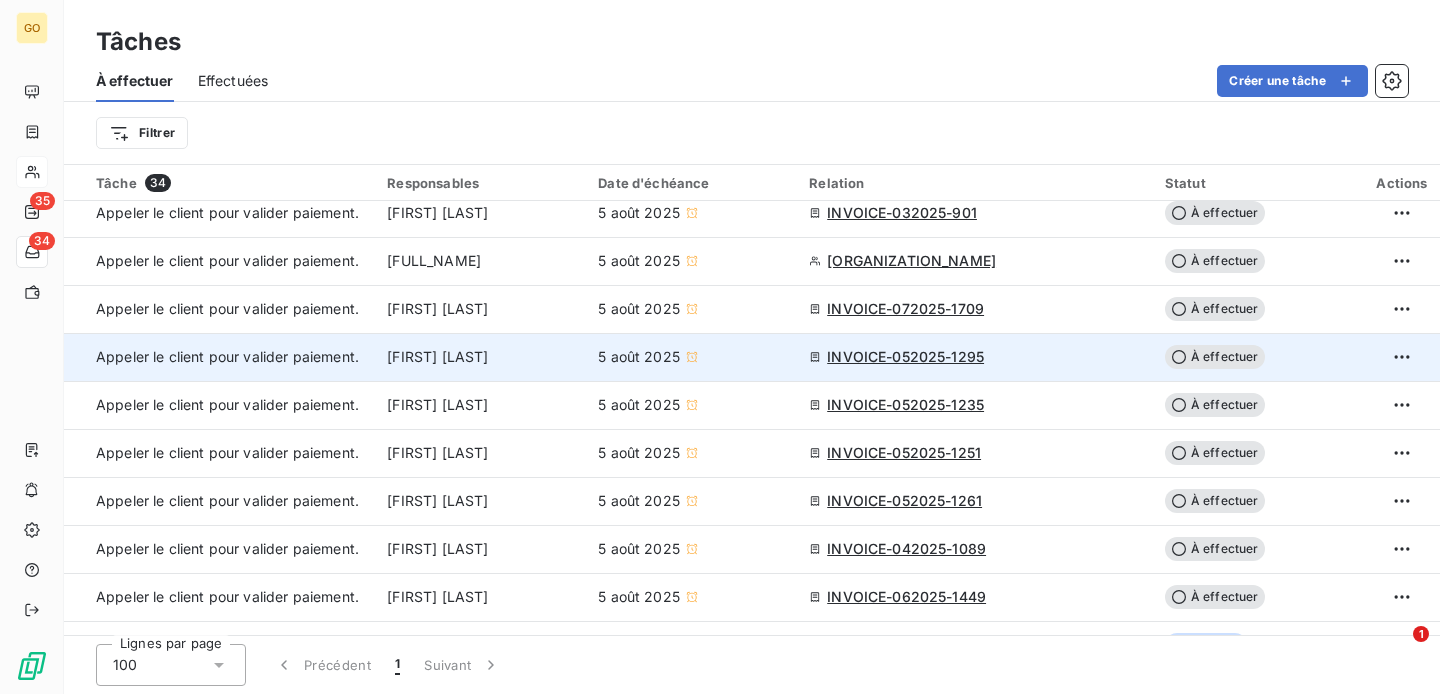 click on "INVOICE-052025-1295" at bounding box center [905, 357] 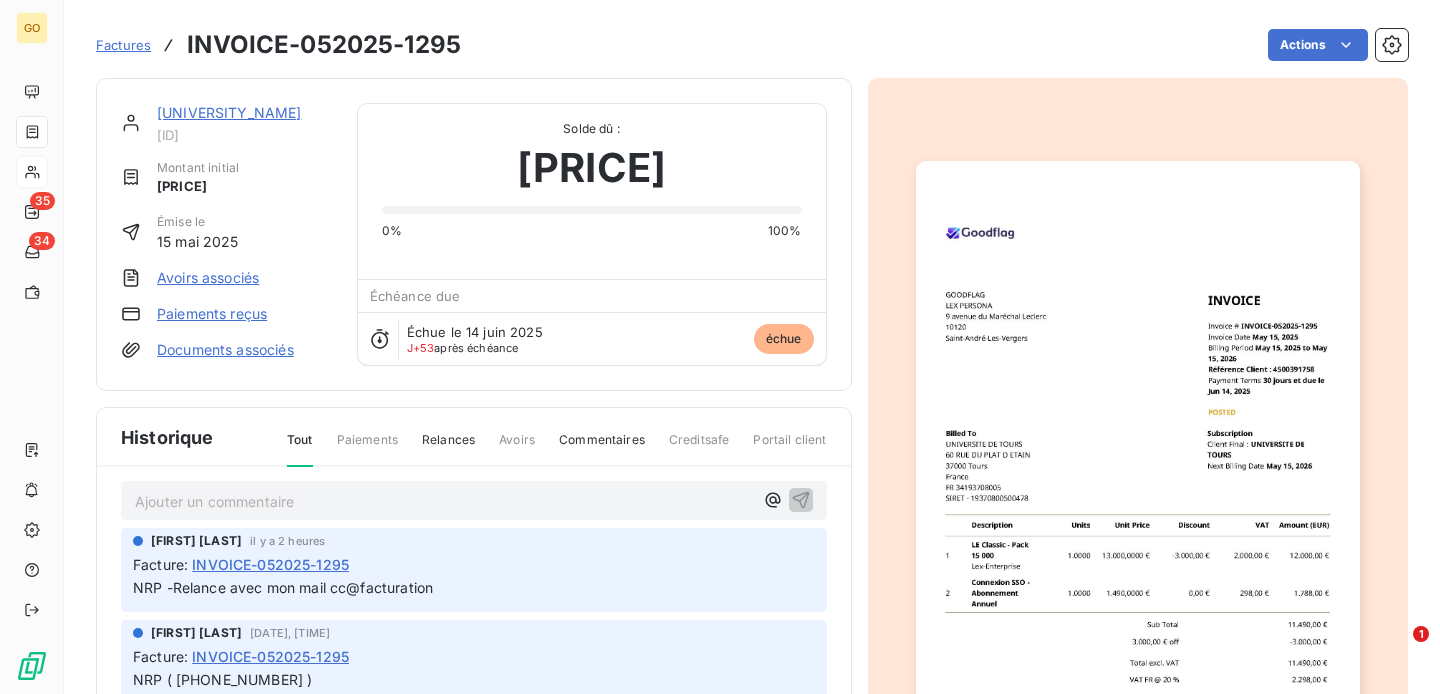 scroll, scrollTop: 63, scrollLeft: 0, axis: vertical 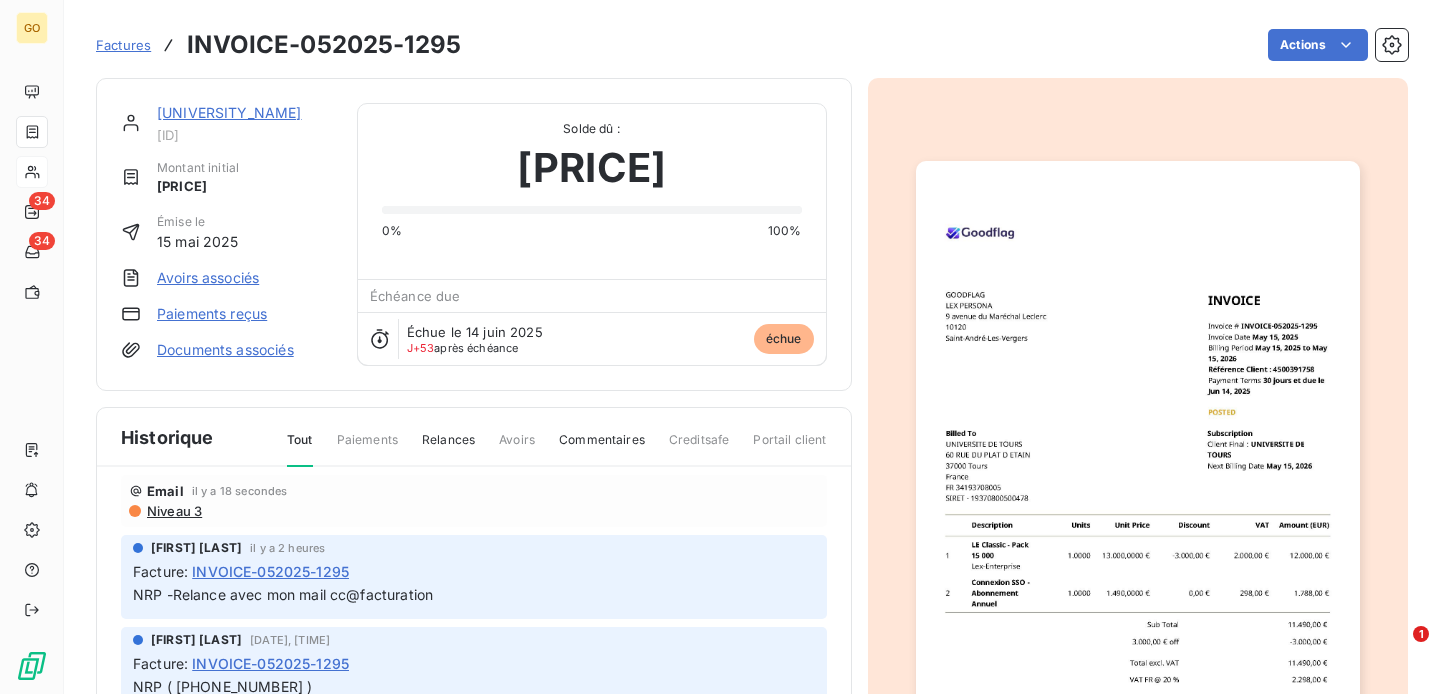 click on "INVOICE-052025-1295" at bounding box center [270, 571] 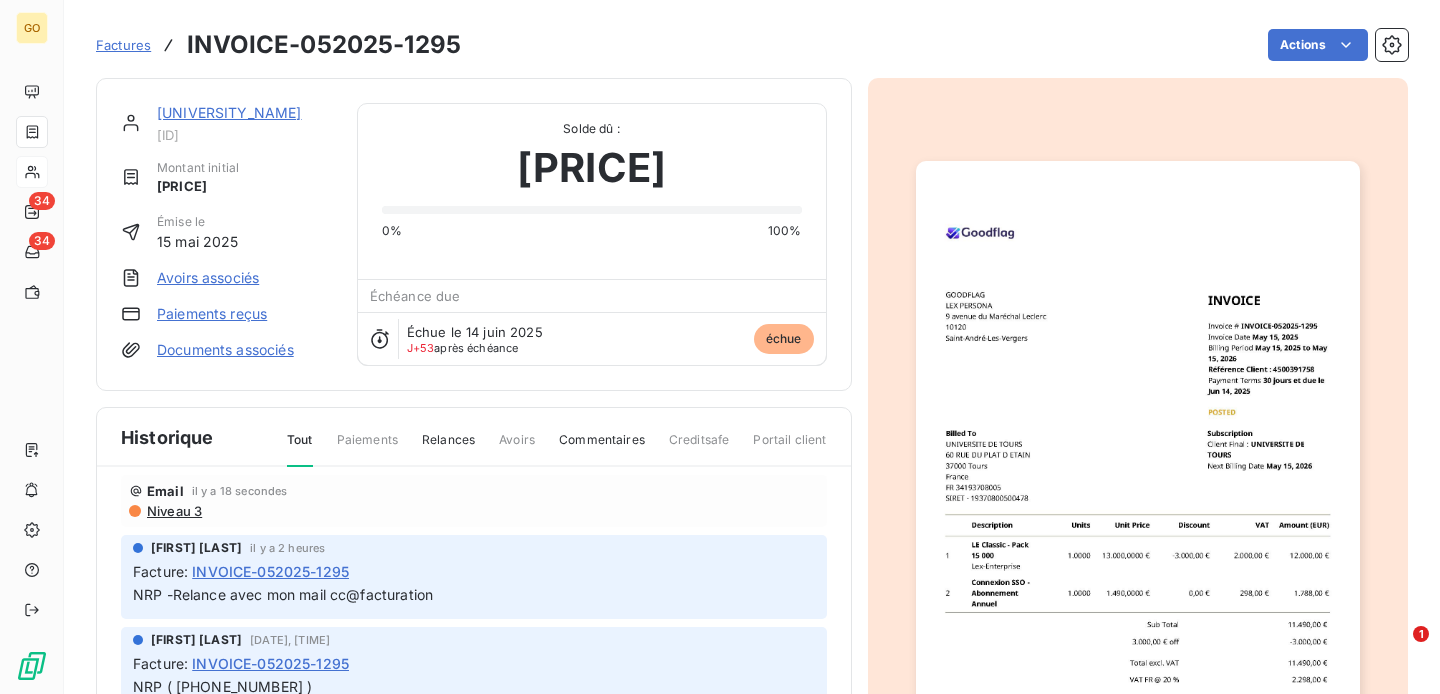 click on "INVOICE-052025-1295" at bounding box center (270, 571) 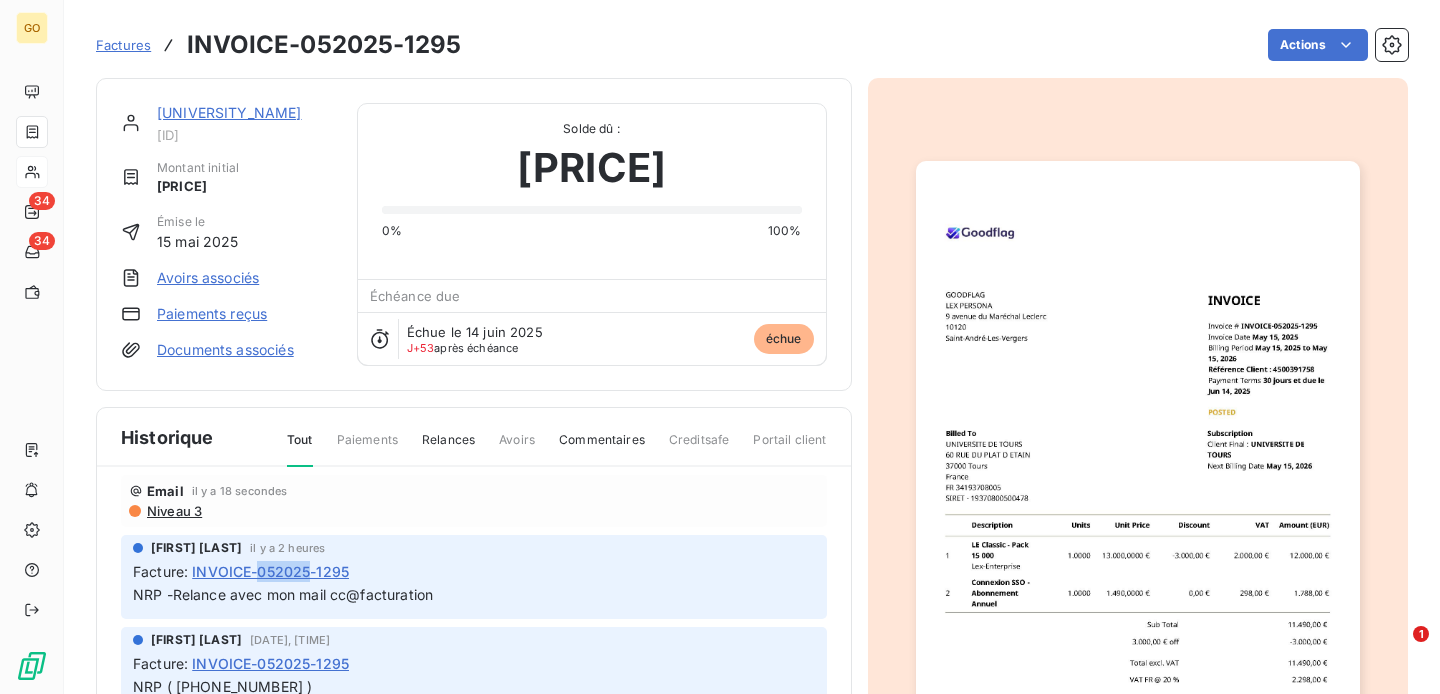 click on "INVOICE-052025-1295" at bounding box center [270, 571] 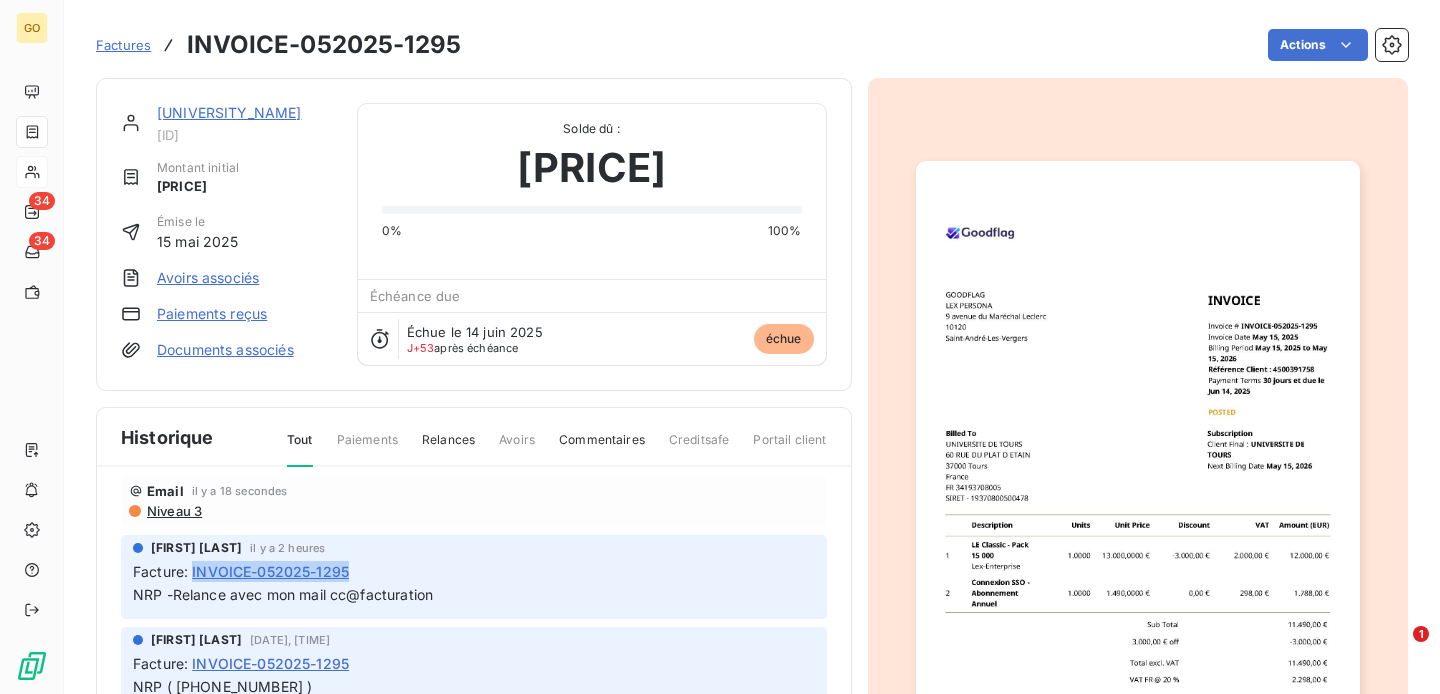 click on "INVOICE-052025-1295" at bounding box center (270, 571) 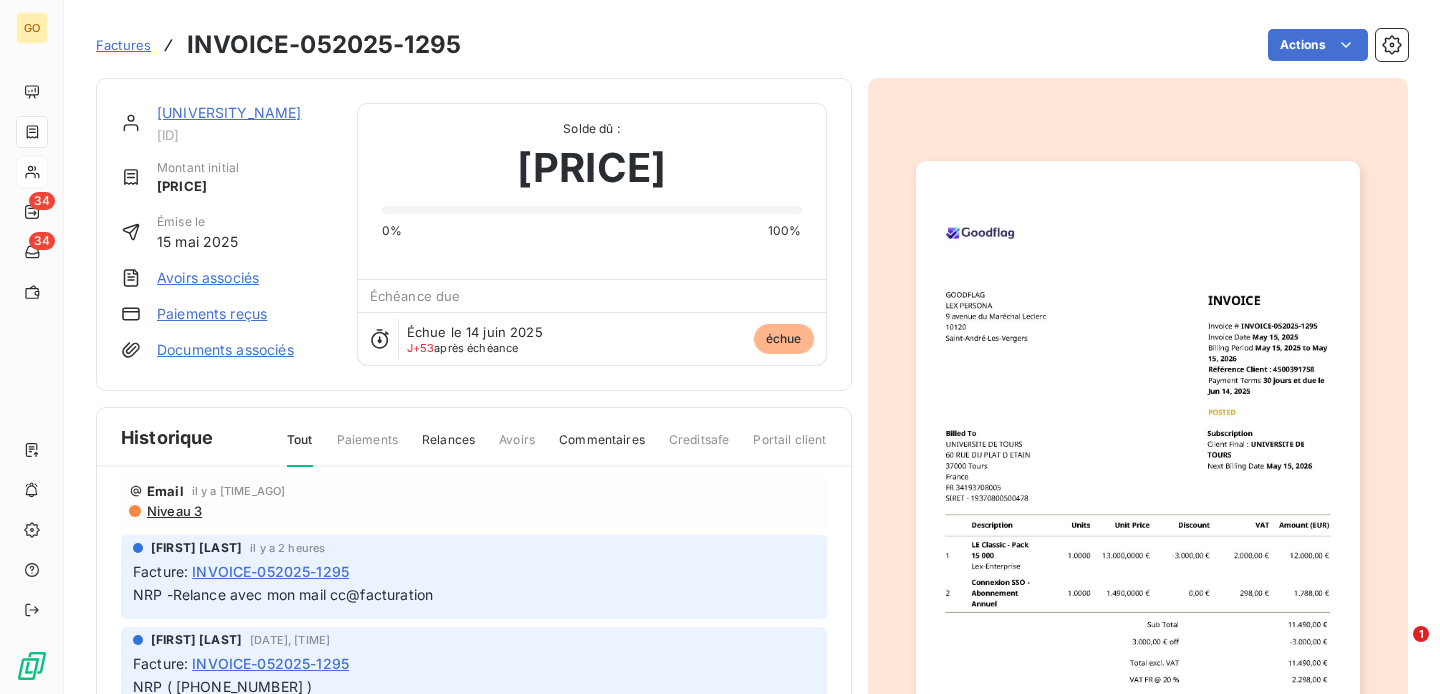 click on "INVOICE-052025-1295" at bounding box center (324, 45) 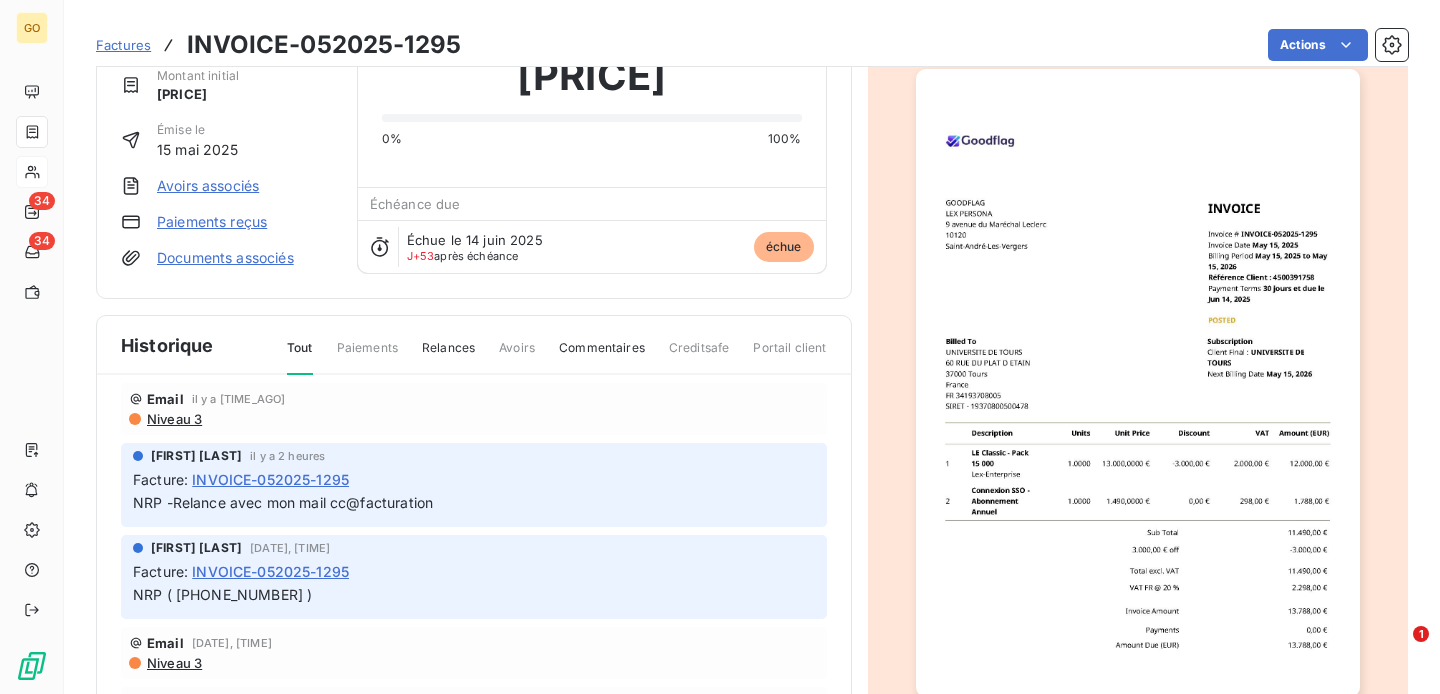 scroll, scrollTop: 108, scrollLeft: 0, axis: vertical 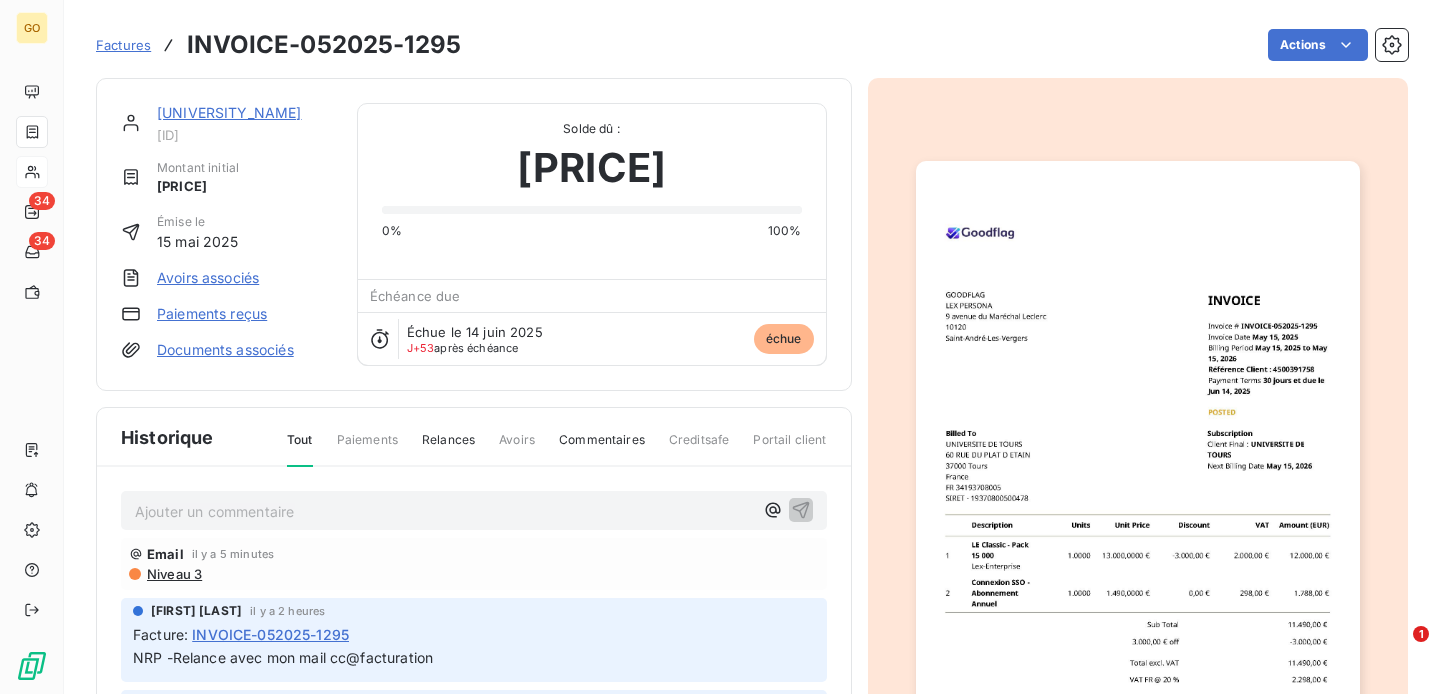 click on "Niveau 3" at bounding box center (173, 574) 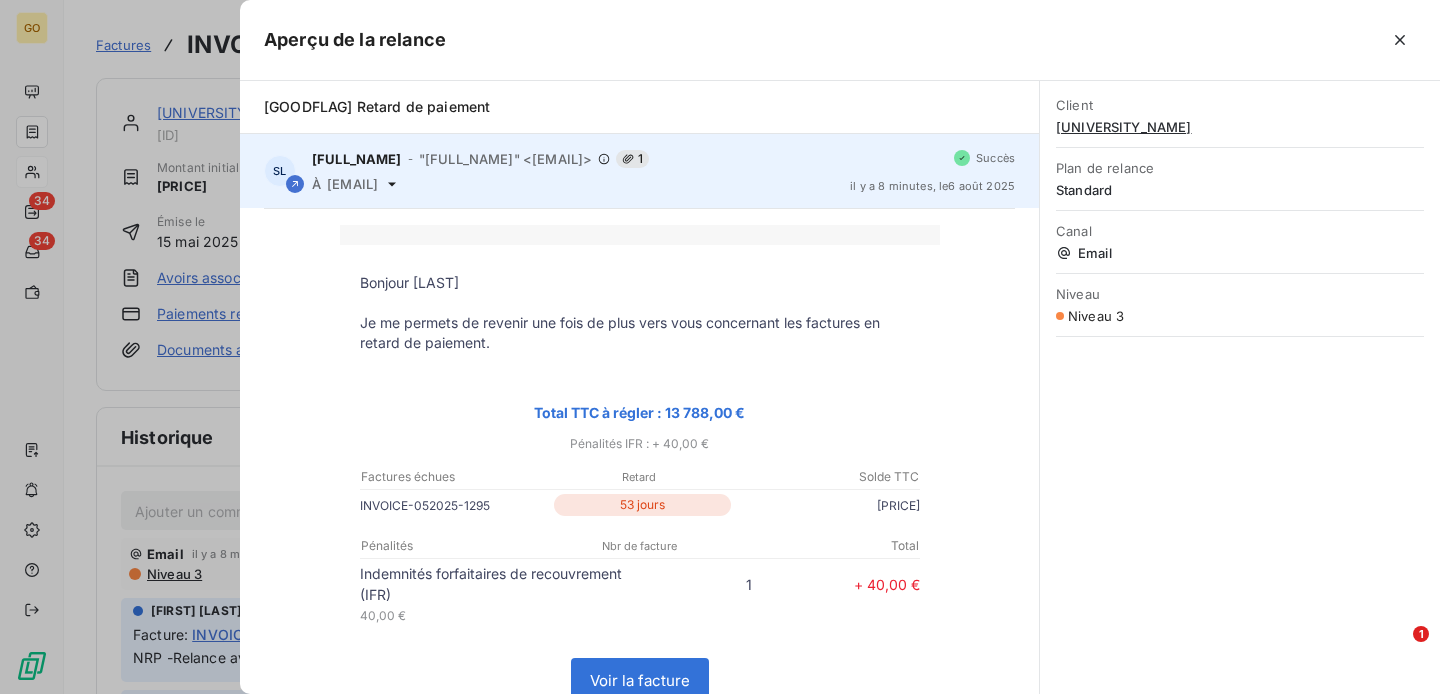 click on "À [EMAIL]" at bounding box center [573, 184] 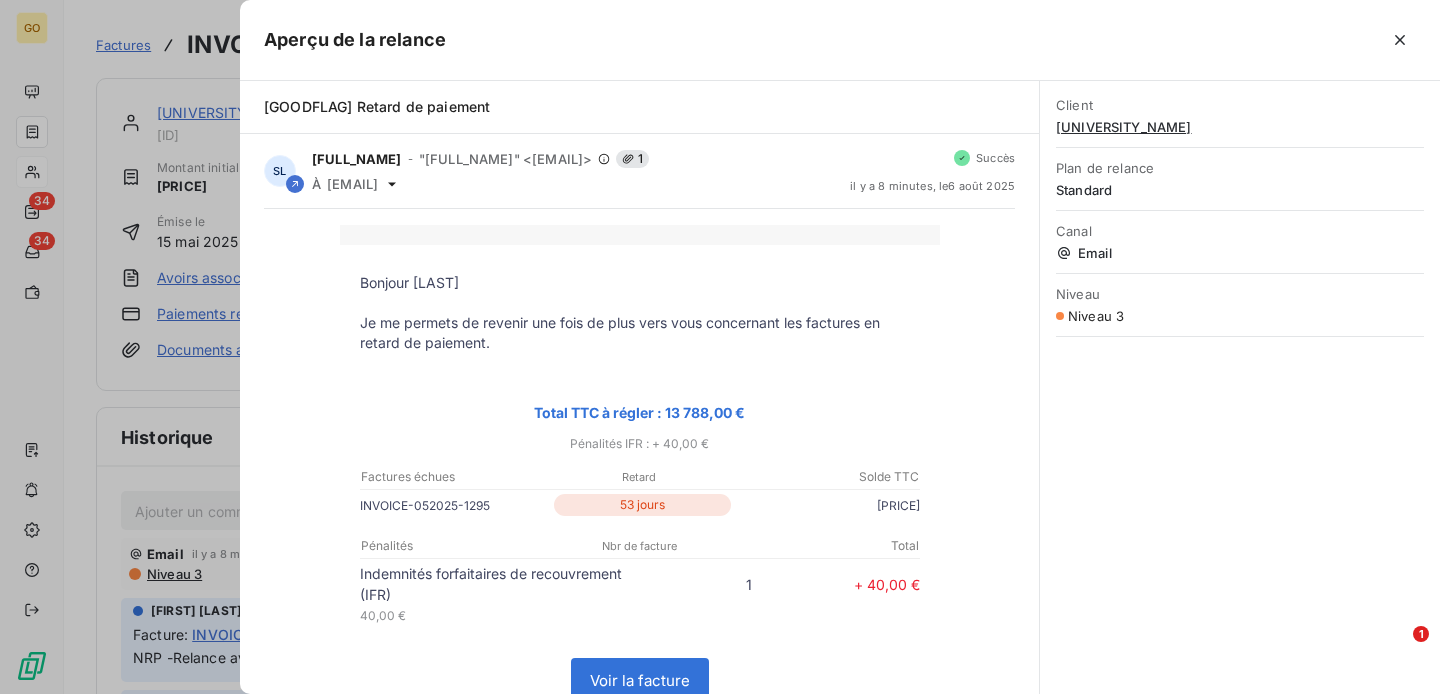 click on "Je me permets de revenir une fois de plus vers vous concernant les factures en retard de paiement." at bounding box center (640, 333) 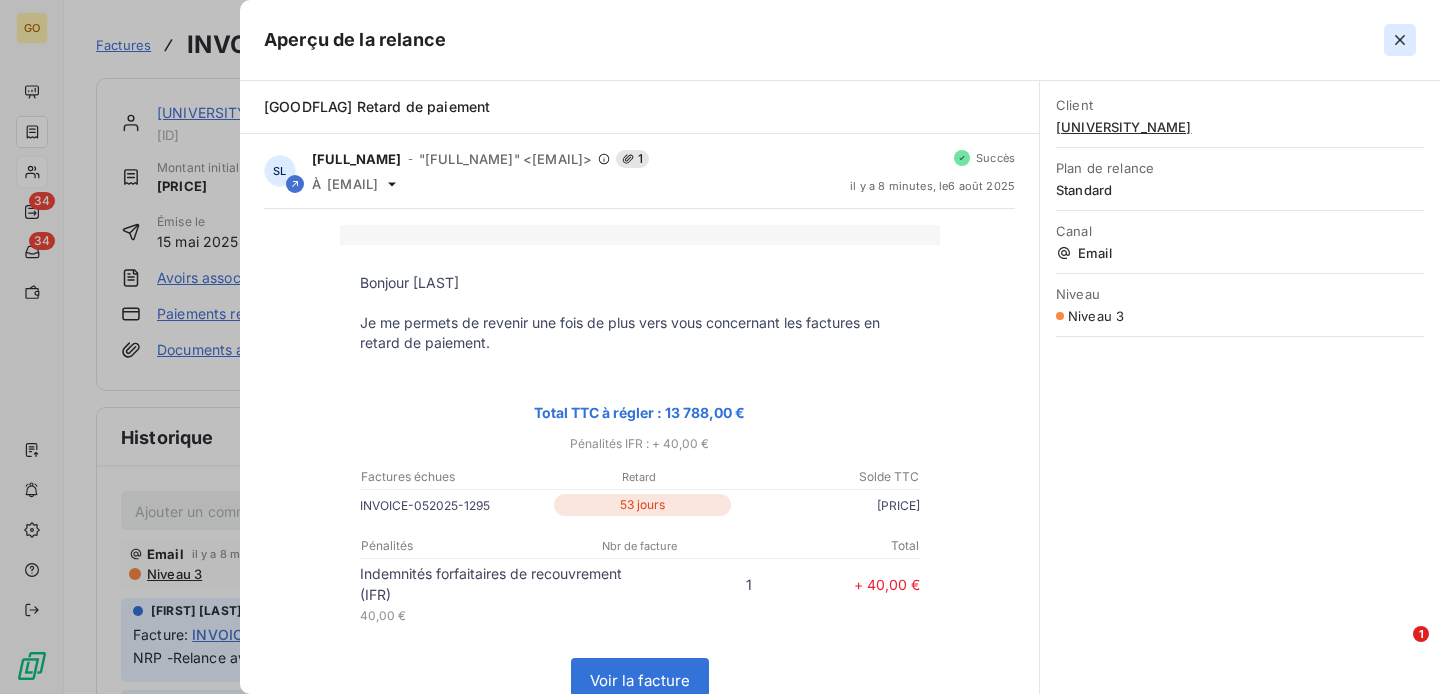 click 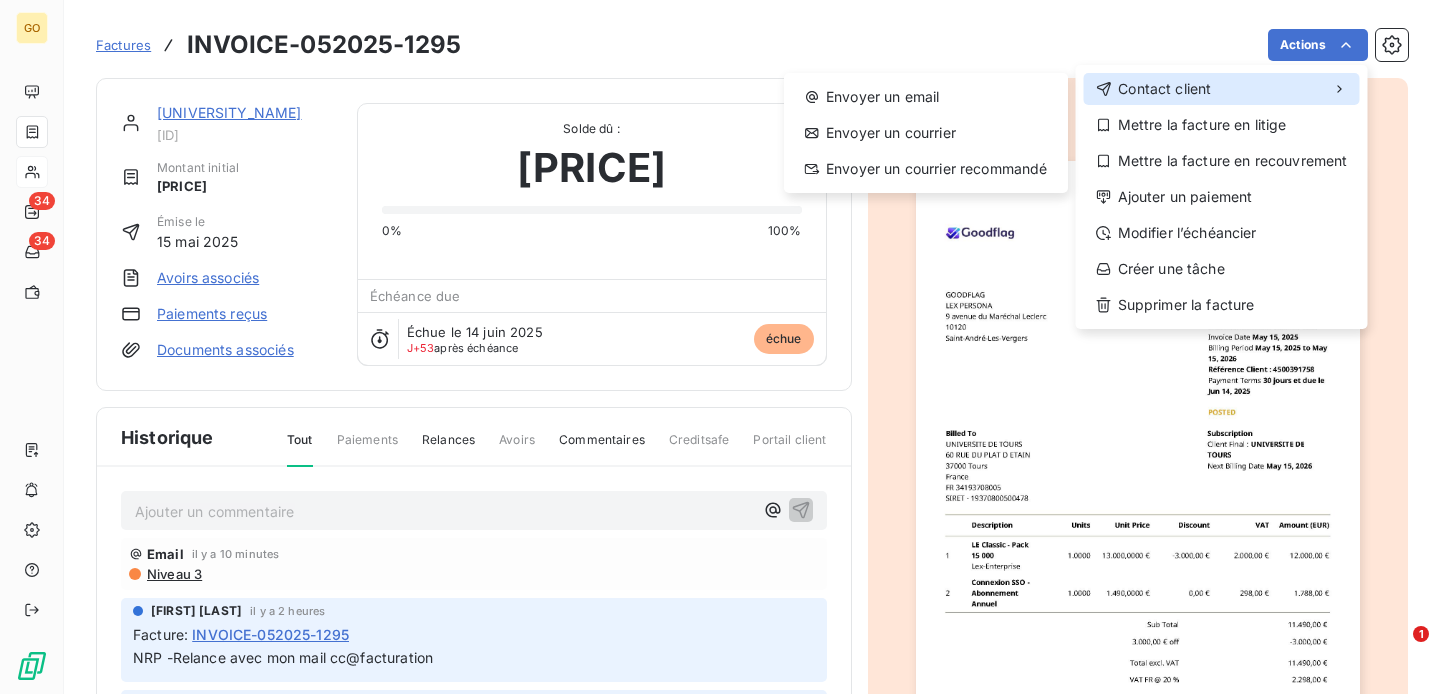 click on "Contact client" at bounding box center (1164, 89) 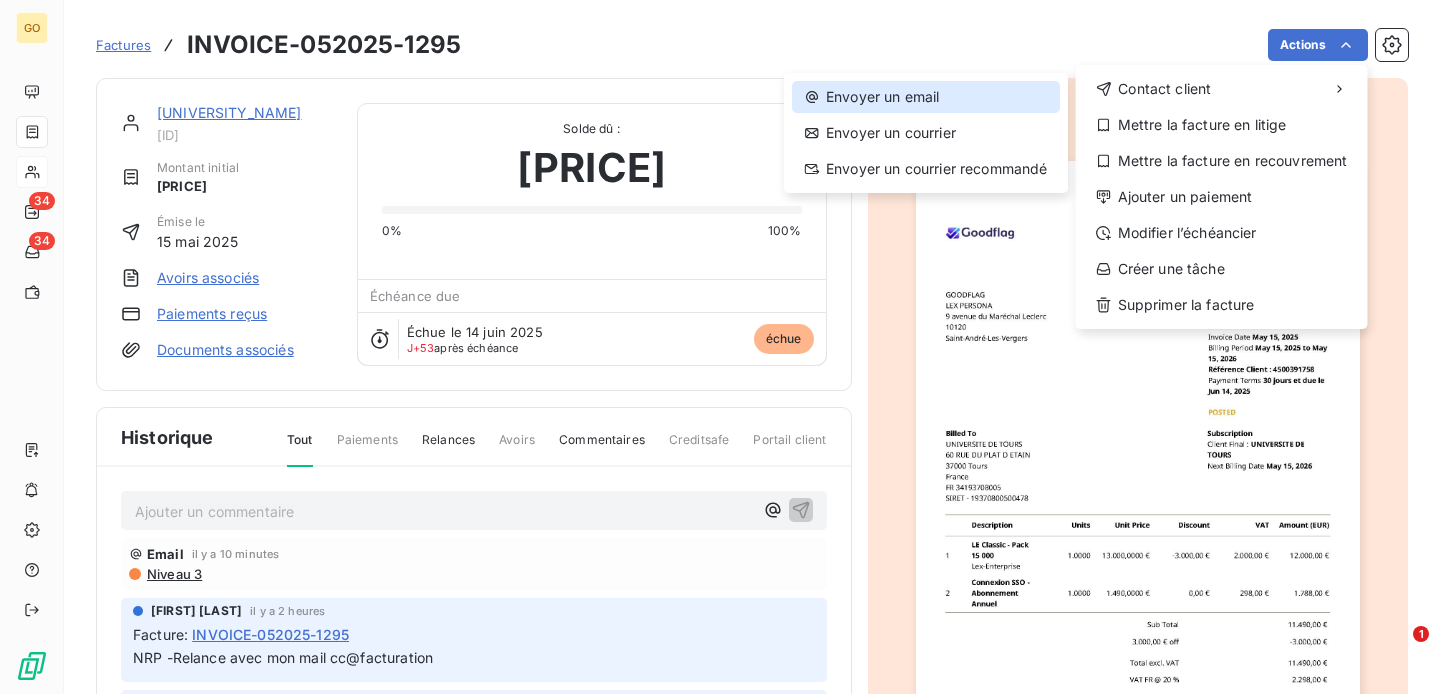 click on "Envoyer un email" at bounding box center [926, 97] 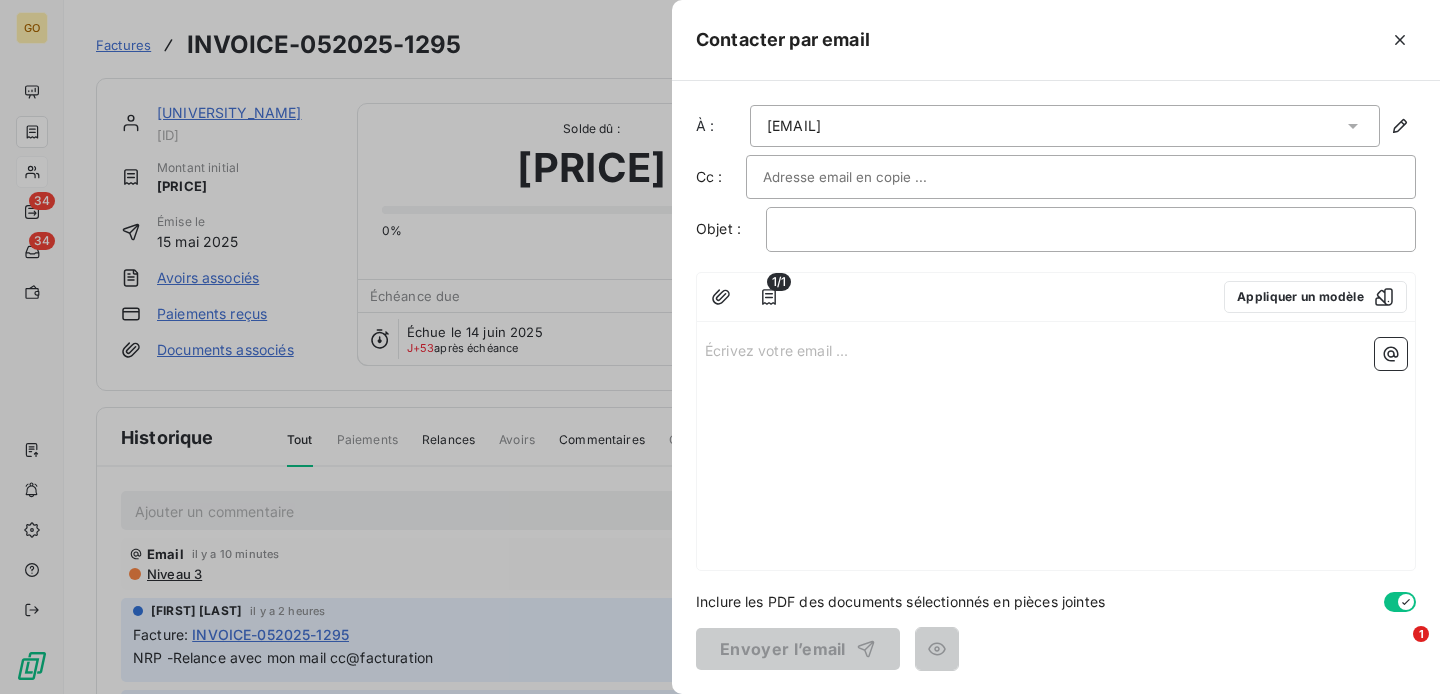 click at bounding box center (1081, 177) 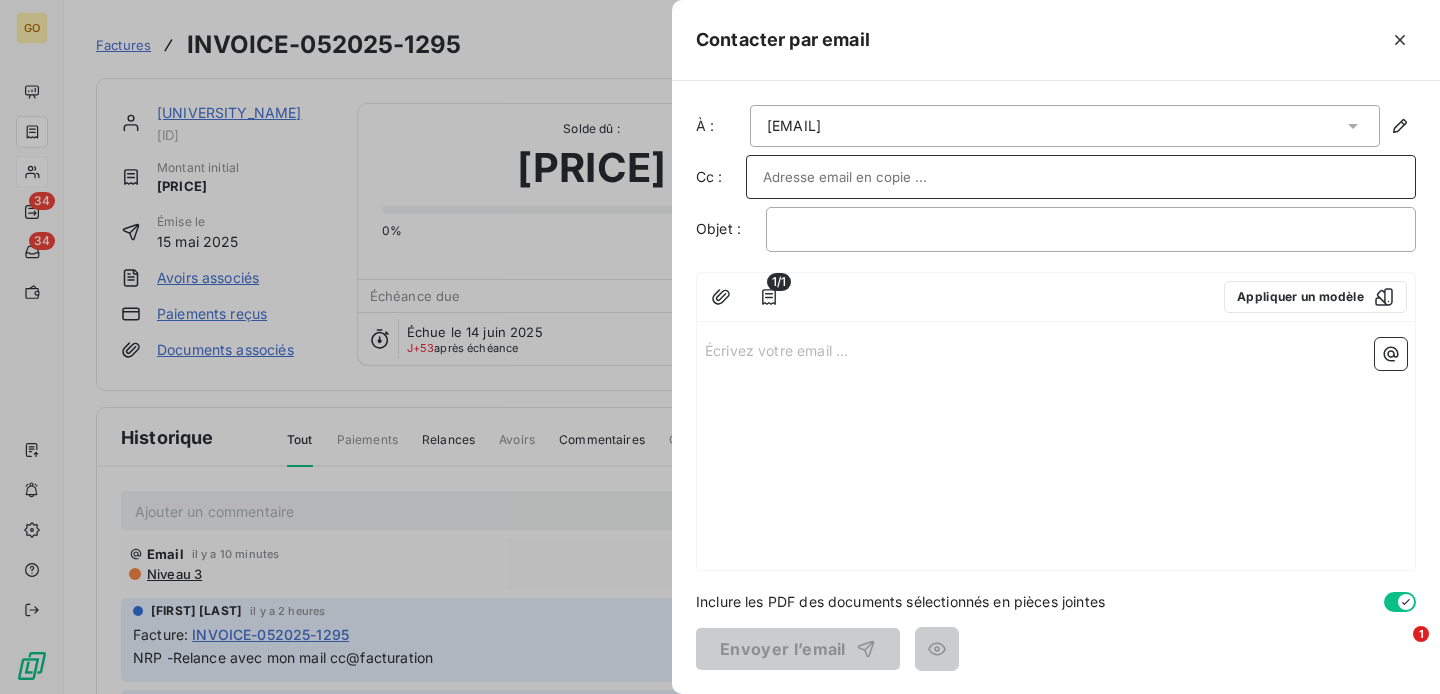 paste on "[EMAIL]" 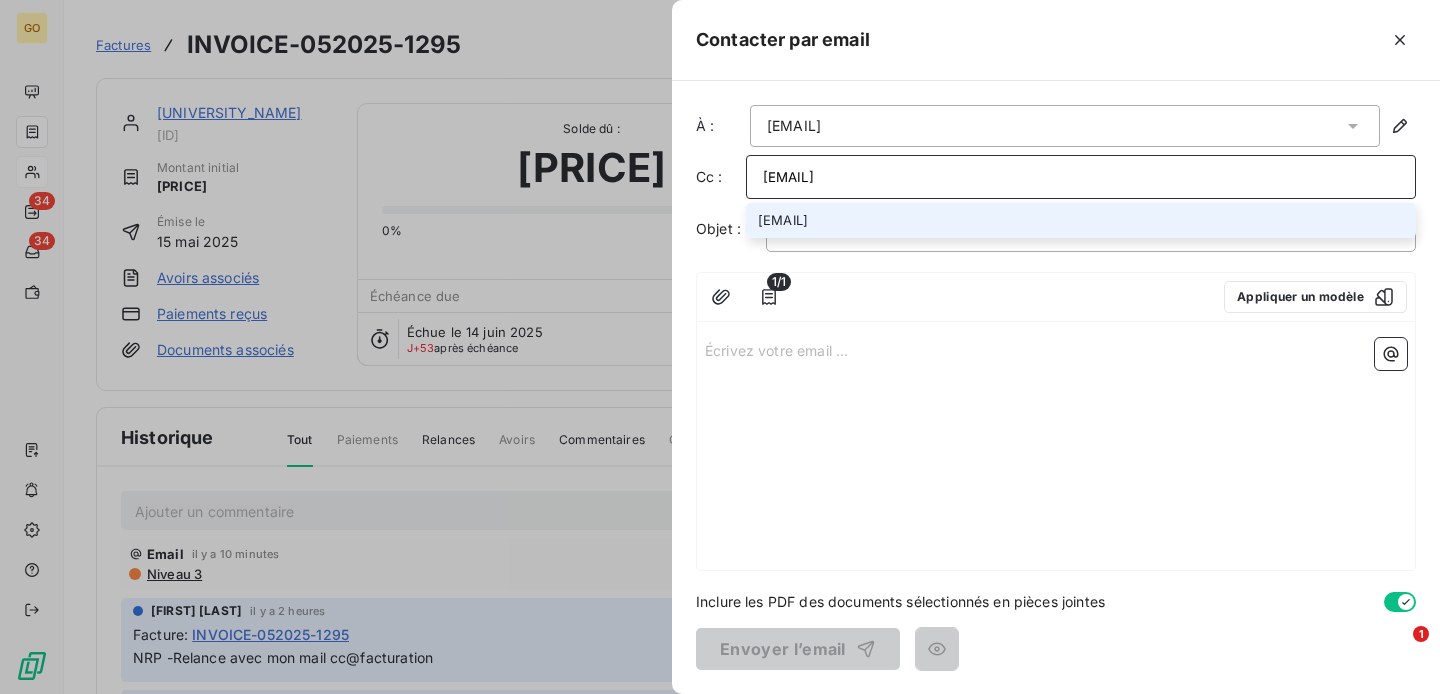 type on "[EMAIL]" 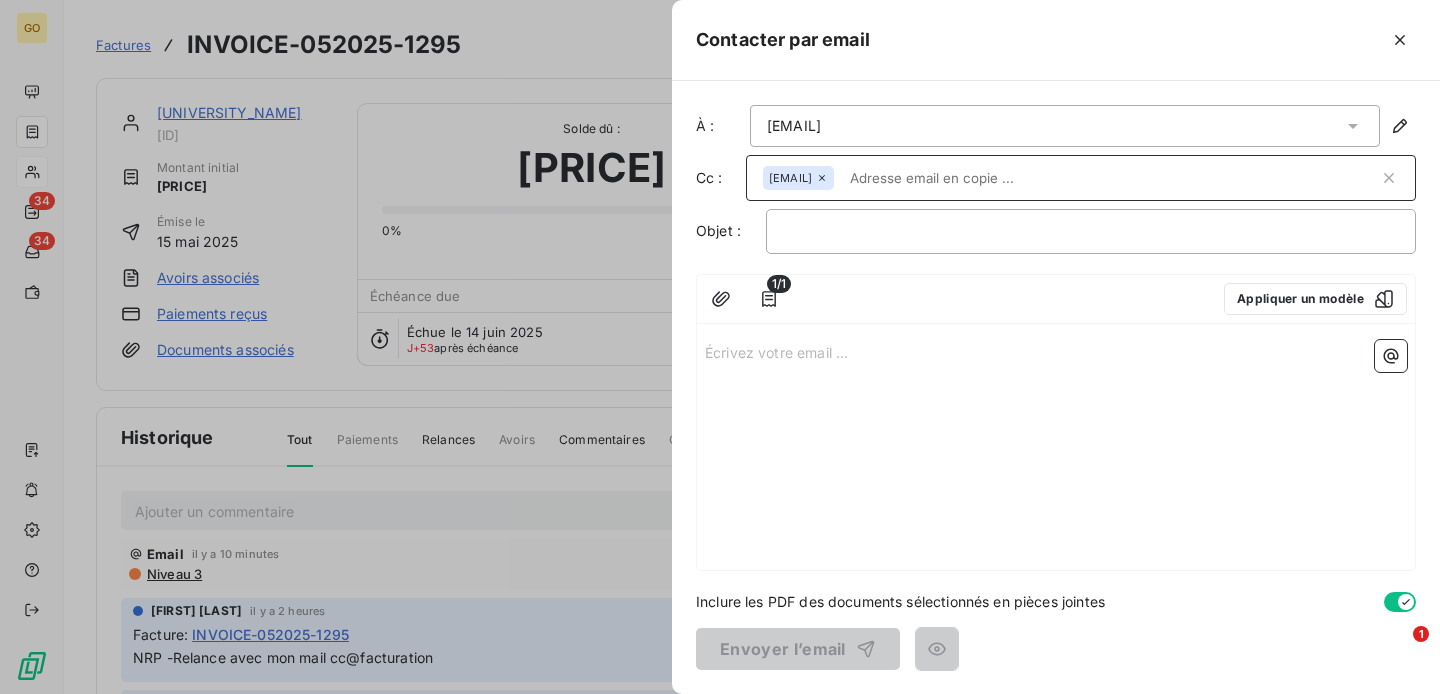 click on "À : [EMAIL] Cc : [EMAIL] Objet : ﻿ 1/1   Appliquer un modèle Écrivez votre email ... ﻿ Inclure les PDF des documents sélectionnés en pièces jointes Envoyer l’email" at bounding box center (1056, 387) 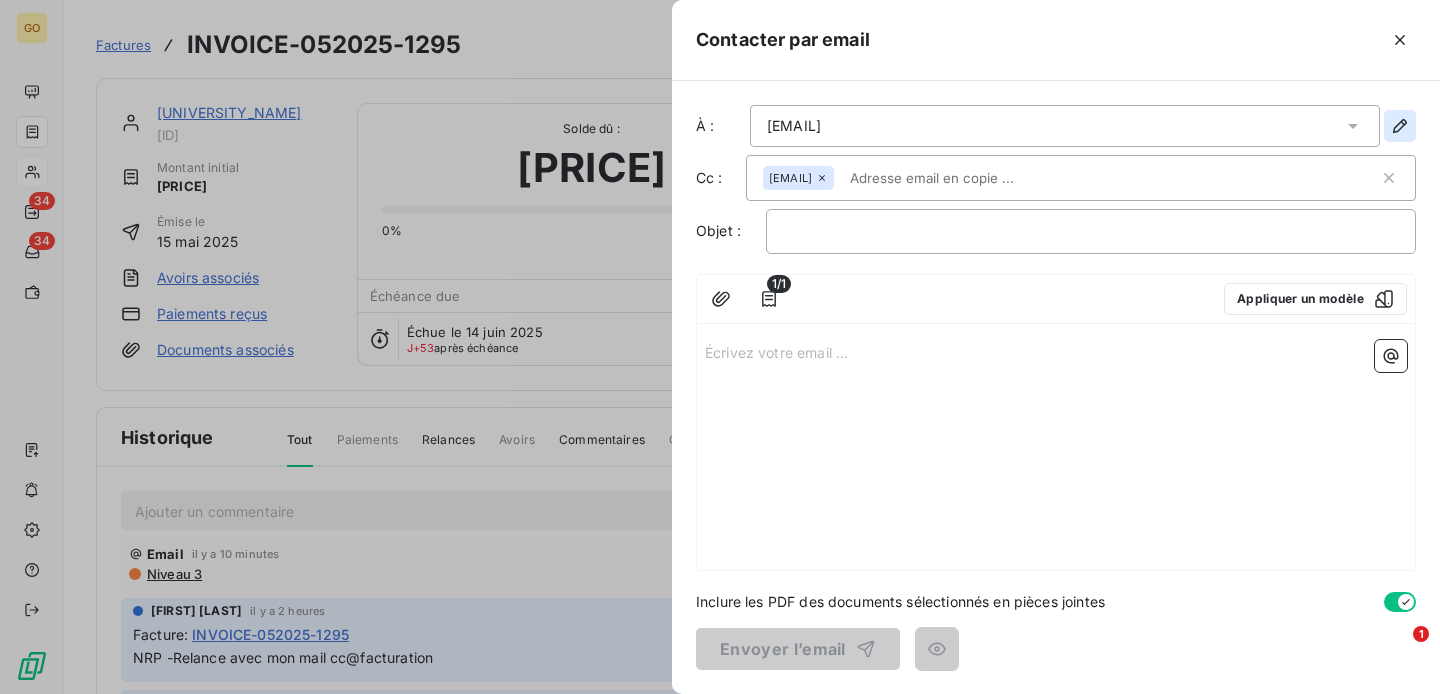 click 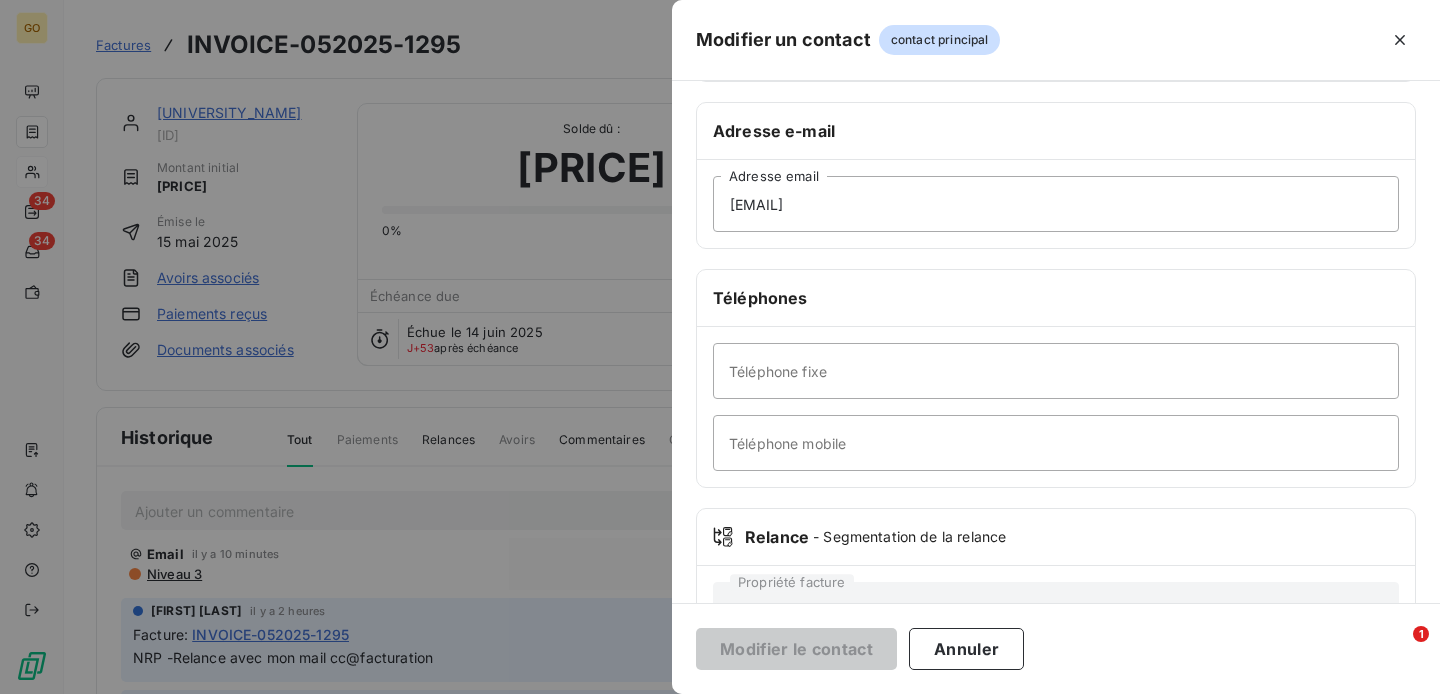 scroll, scrollTop: 390, scrollLeft: 0, axis: vertical 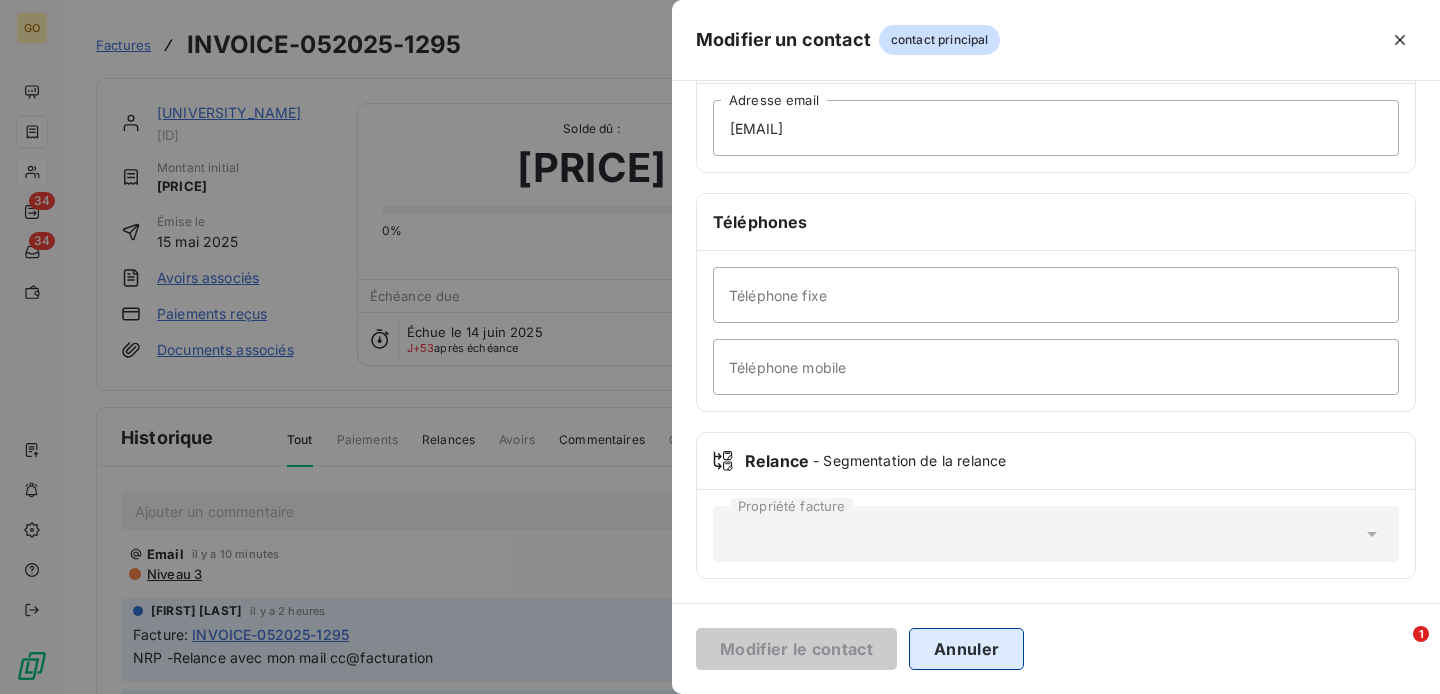 click on "Annuler" at bounding box center [966, 649] 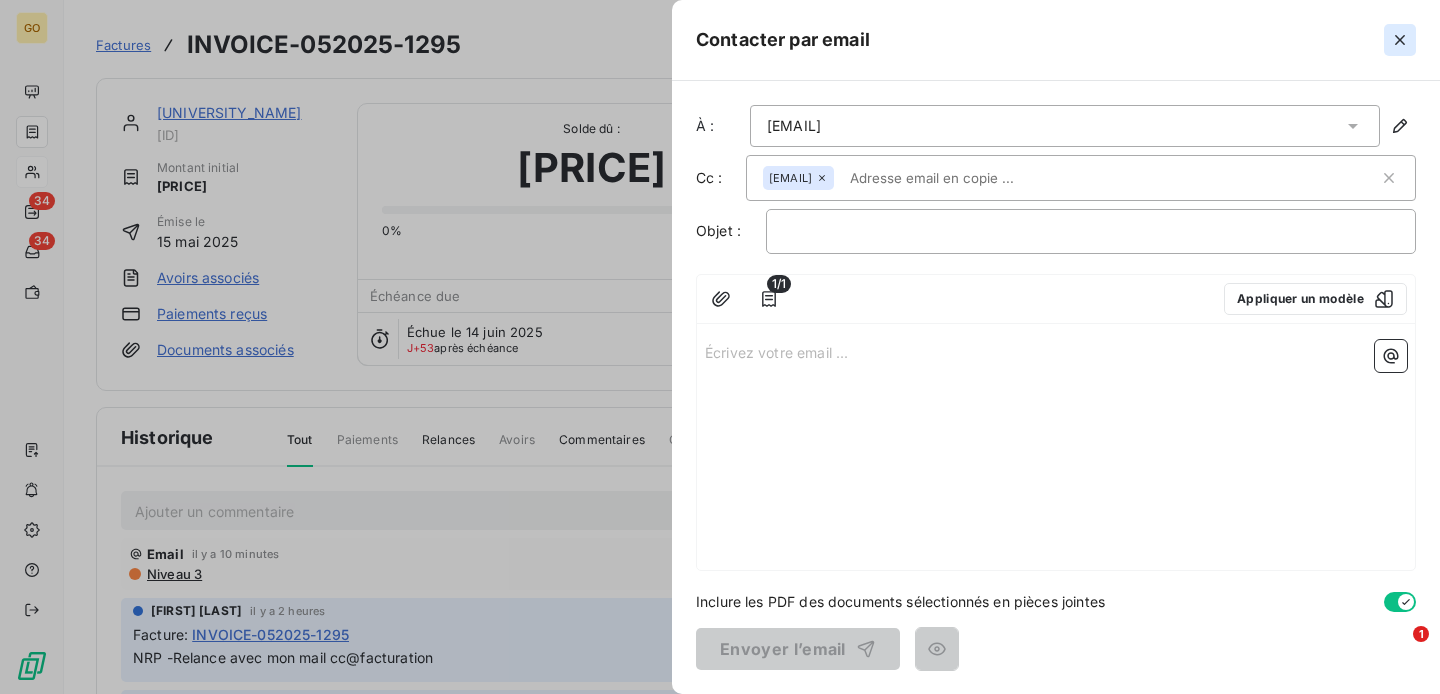 click 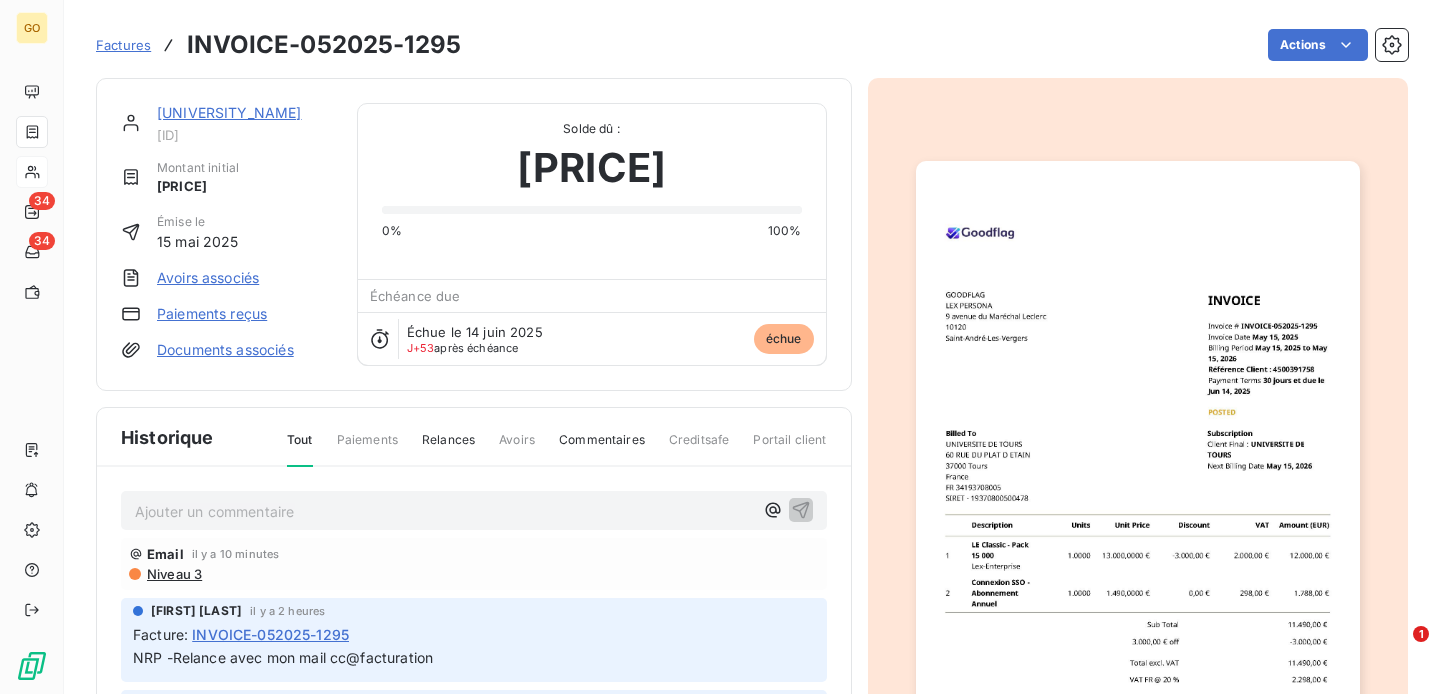 click on "[UNIVERSITY_NAME]" at bounding box center (229, 112) 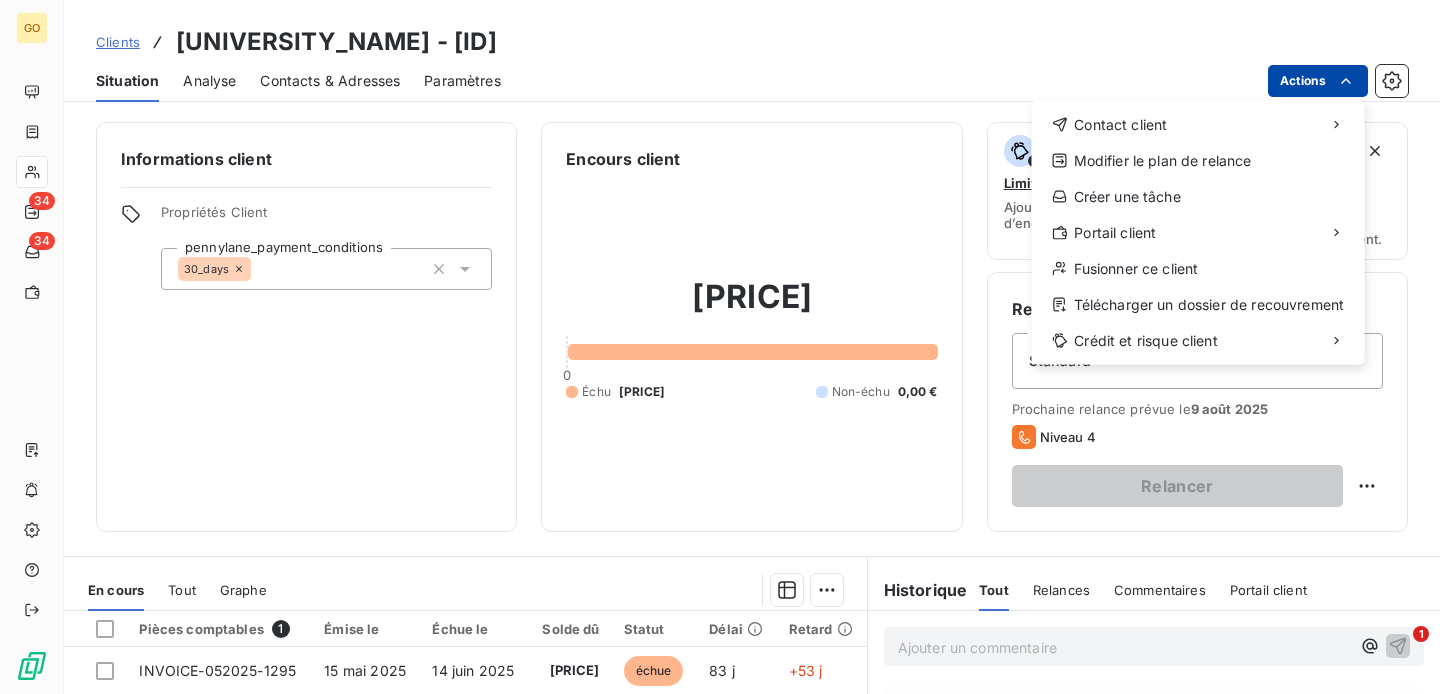 click on "GO 34 34 Clients UNIVERSITE DE TOURS - a1e673ac-4ef6-4f66-ac44-7fd71acb9f9b Situation Analyse Contacts & Adresses Paramètres Actions Contact client Modifier le plan de relance Créer une tâche Portail client Fusionner ce client Télécharger un dossier de recouvrement Crédit et risque client Informations client Propriétés Client pennylane_payment_conditions 30_days Encours client   [PRICE] 0 Échu [PRICE] Non-échu 0,00 €     Limite d’encours Ajouter une limite d’encours autorisé Gestion du risque Surveiller ce client en intégrant votre outil de gestion des risques client. Relance Plan de relance Standard Prochaine relance prévue le  [DATE] Niveau 4 Relancer En cours Tout Graphe Pièces comptables 1 Émise le Échue le Solde dû Statut Délai   Retard   INVOICE-052025-1295 [DATE] [DATE] [PRICE] échue 83 j +53 j Lignes par page 25 Précédent 1 Suivant Historique Tout Relances Commentaires Portail client Tout Relances Commentaires ﻿  :" at bounding box center [720, 347] 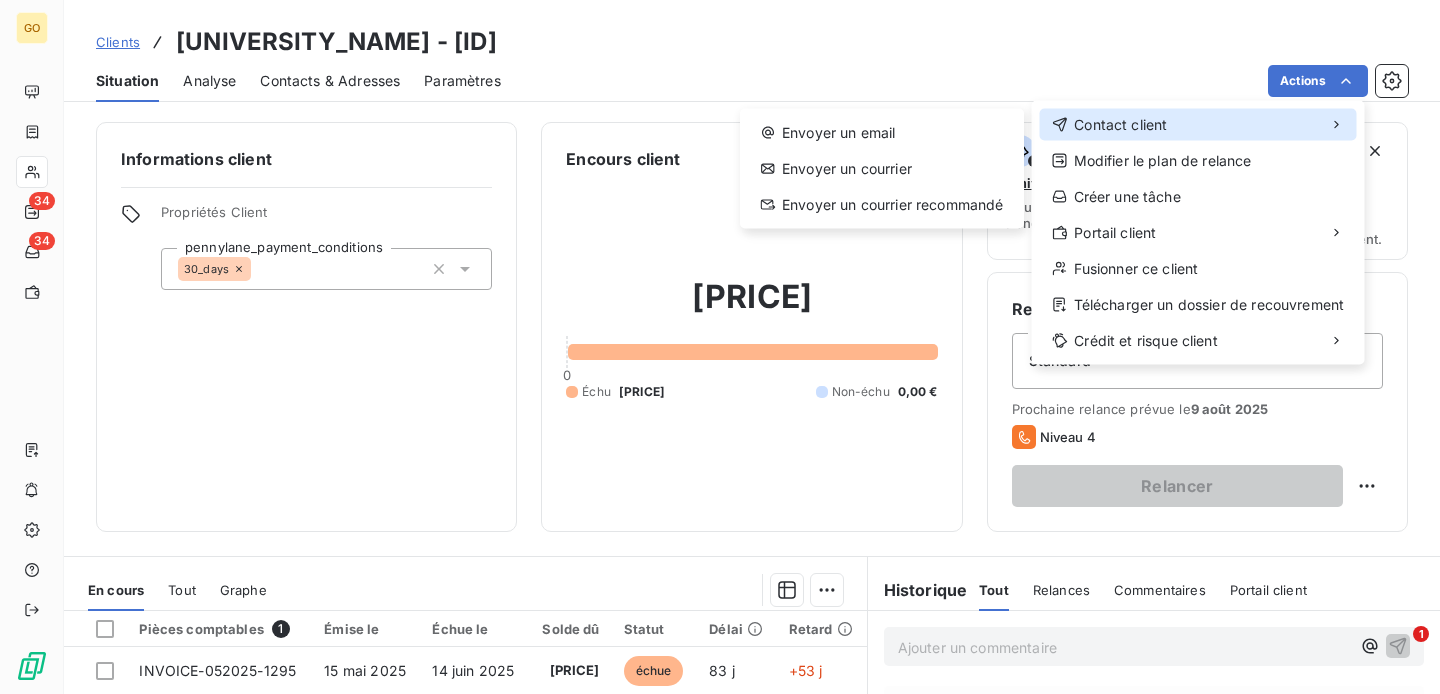 click on "Contact client" at bounding box center (1120, 125) 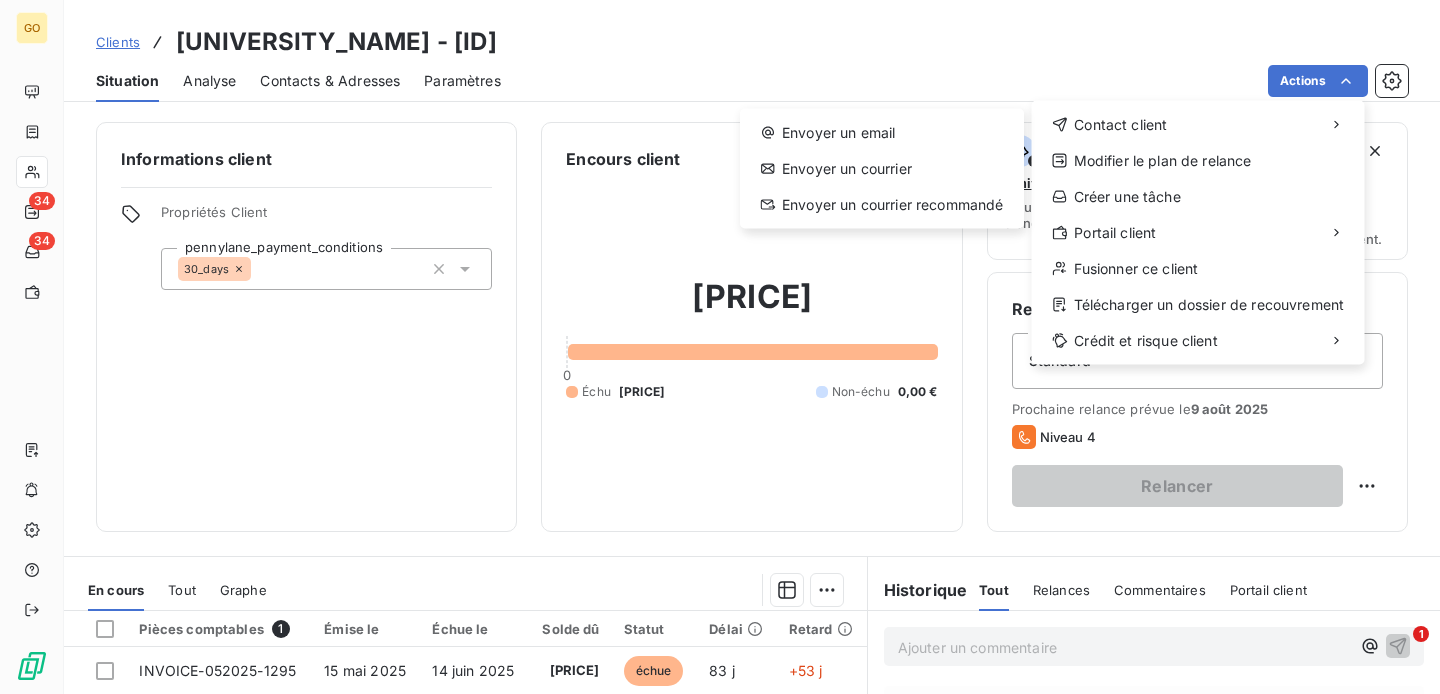 click on "GO 34 34 Clients UNIVERSITE DE TOURS - a1e673ac-4ef6-4f66-ac44-7fd71acb9f9b Situation Analyse Contacts & Adresses Paramètres Actions Contact client Envoyer un email Envoyer un courrier Envoyer un courrier recommandé Modifier le plan de relance Créer une tâche Portail client Fusionner ce client Télécharger un dossier de recouvrement Crédit et risque client Informations client Propriétés Client pennylane_payment_conditions 30_days Encours client   [PRICE] 0 Échu [PRICE] Non-échu 0,00 €     Limite d’encours Ajouter une limite d’encours autorisé Gestion du risque Surveiller ce client en intégrant votre outil de gestion des risques client. Relance Plan de relance Standard Prochaine relance prévue le  [DATE] Niveau 4 Relancer En cours Tout Graphe Pièces comptables 1 Émise le Échue le Solde dû Statut Délai   Retard   INVOICE-052025-1295 [DATE] [DATE] [PRICE] échue 83 j +53 j Lignes par page 25 Précédent 1 Suivant Historique Tout 1" at bounding box center [720, 347] 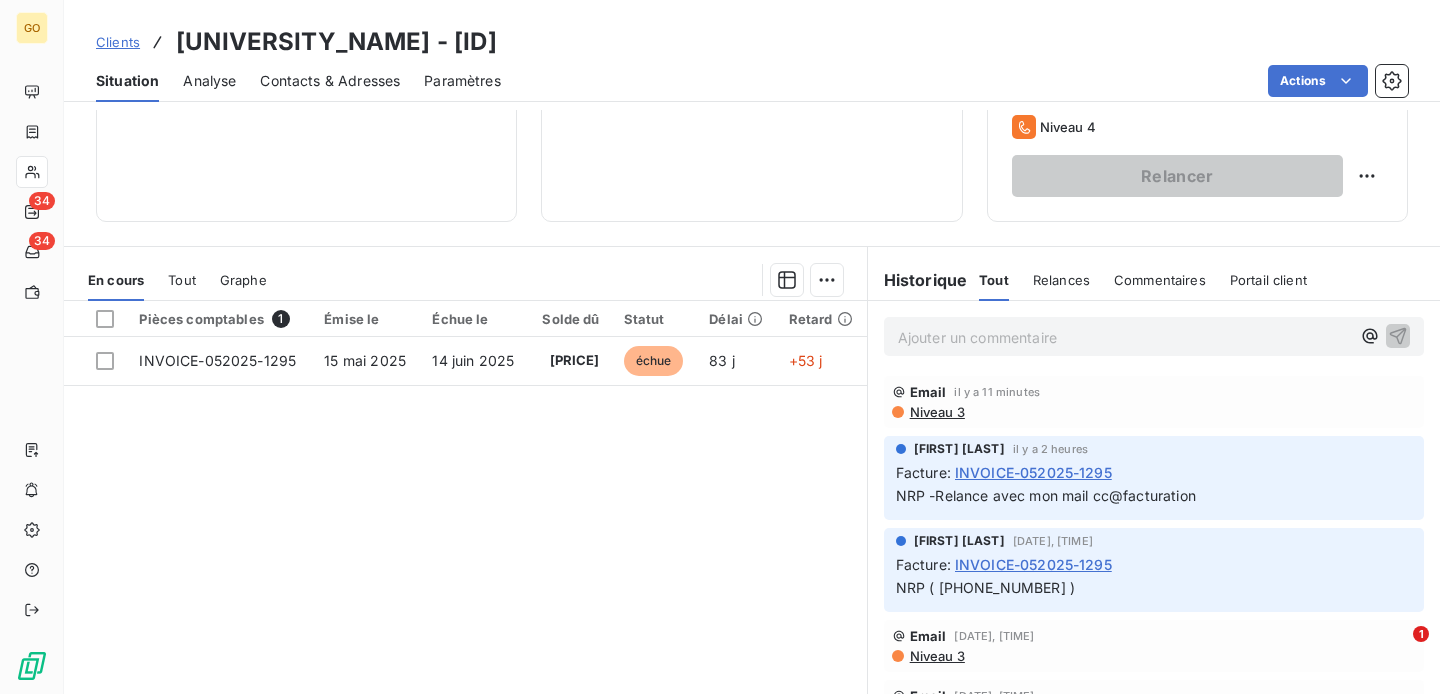 scroll, scrollTop: 311, scrollLeft: 0, axis: vertical 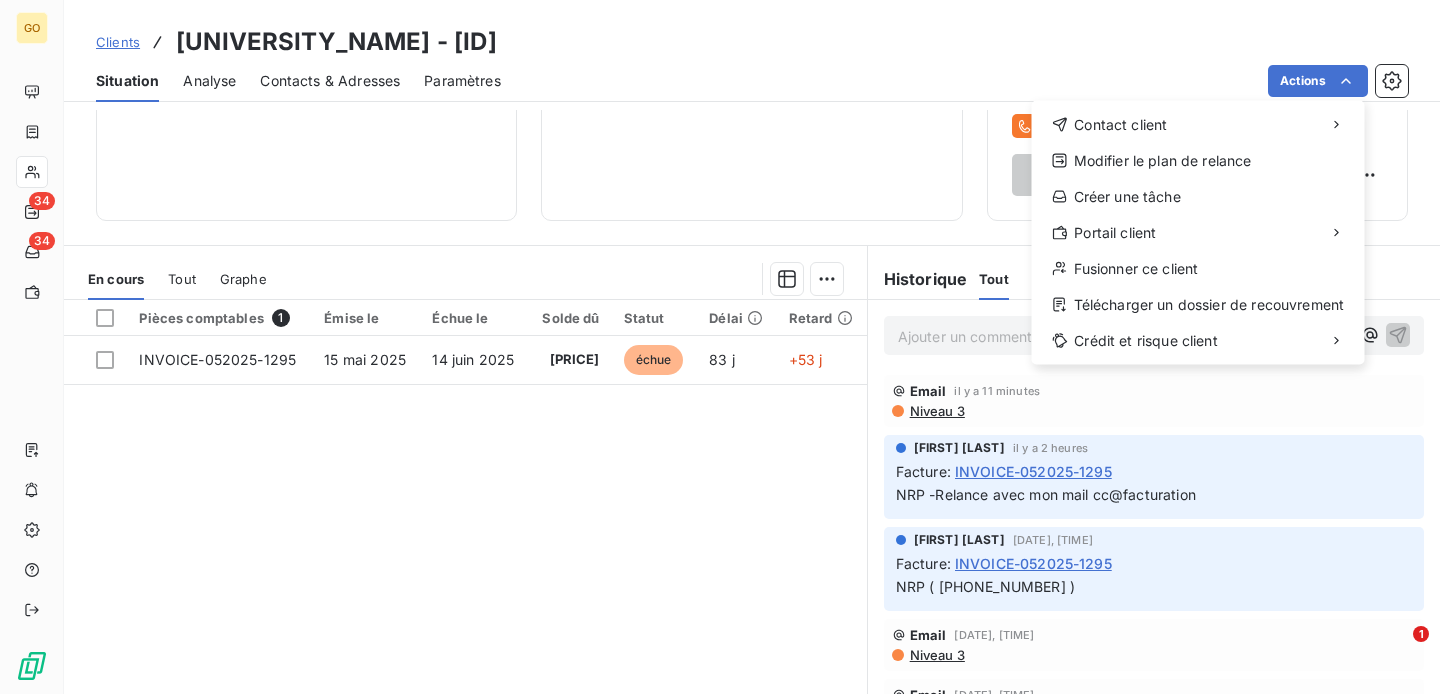 click on "GO 34 34 Clients UNIVERSITE DE TOURS - a1e673ac-4ef6-4f66-ac44-7fd71acb9f9b Situation Analyse Contacts & Adresses Paramètres Actions Contact client Modifier le plan de relance Créer une tâche Portail client Fusionner ce client Télécharger un dossier de recouvrement Crédit et risque client Informations client Propriétés Client pennylane_payment_conditions 30_days Encours client   [PRICE] 0 Échu [PRICE] Non-échu 0,00 €     Limite d’encours Ajouter une limite d’encours autorisé Gestion du risque Surveiller ce client en intégrant votre outil de gestion des risques client. Relance Plan de relance Standard Prochaine relance prévue le  [DATE] Niveau 4 Relancer En cours Tout Graphe Pièces comptables 1 Émise le Échue le Solde dû Statut Délai   Retard   INVOICE-052025-1295 [DATE] [DATE] [PRICE] échue 83 j +53 j Lignes par page 25 Précédent 1 Suivant Historique Tout Relances Commentaires Portail client Tout Relances Commentaires ﻿  :" at bounding box center (720, 347) 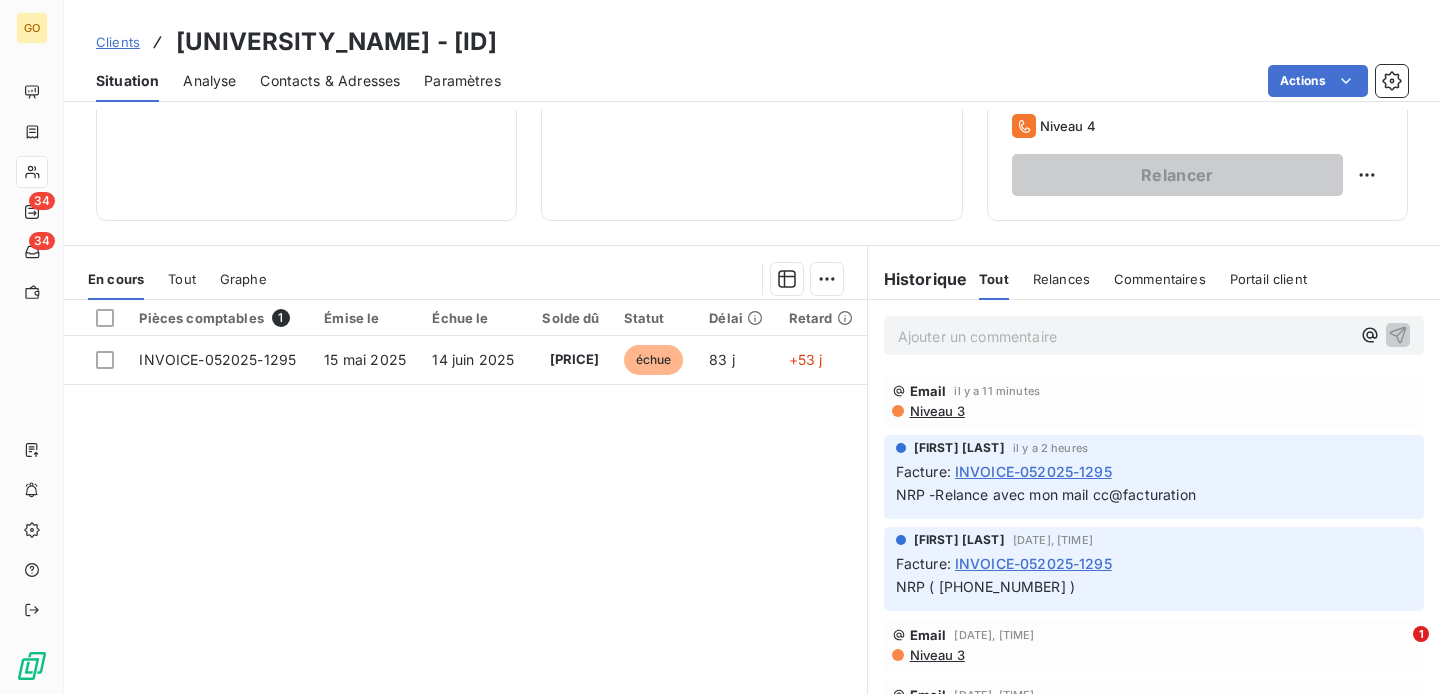 click on "Contacts & Adresses" at bounding box center [330, 81] 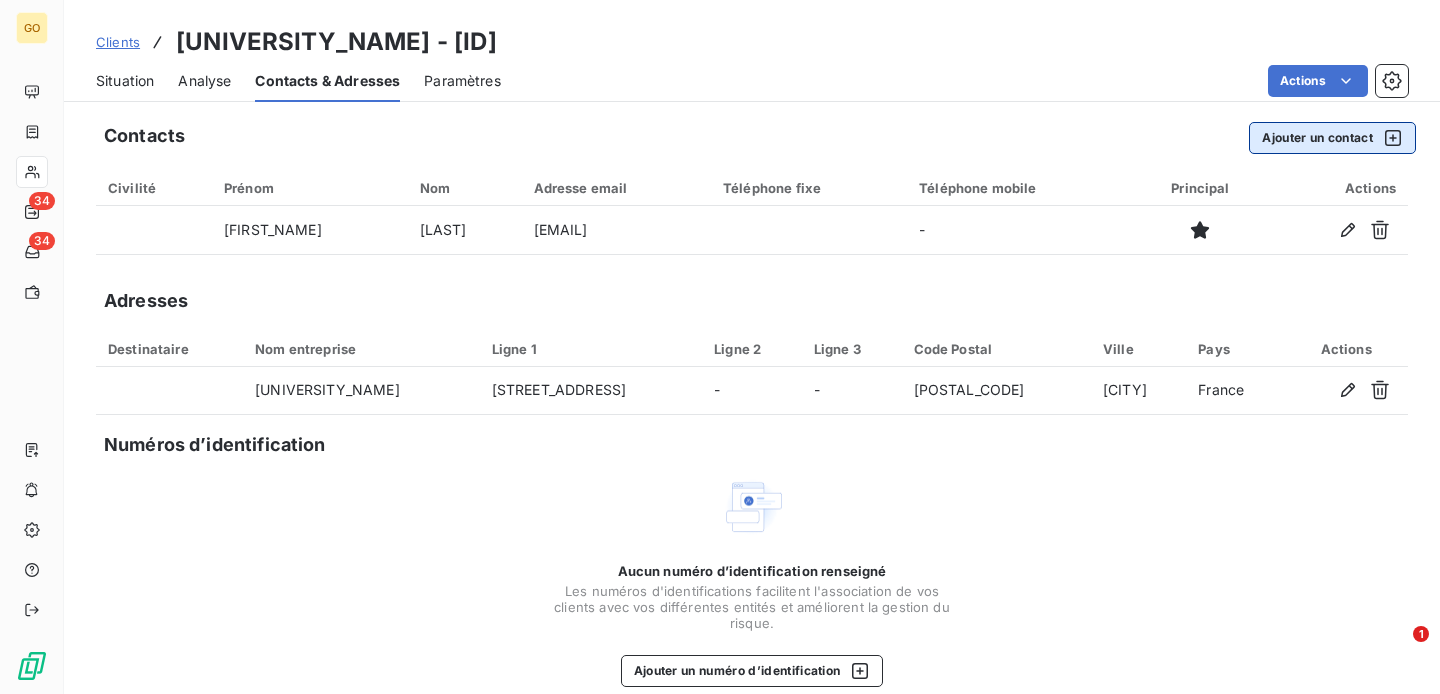 click on "Ajouter un contact" at bounding box center [1332, 138] 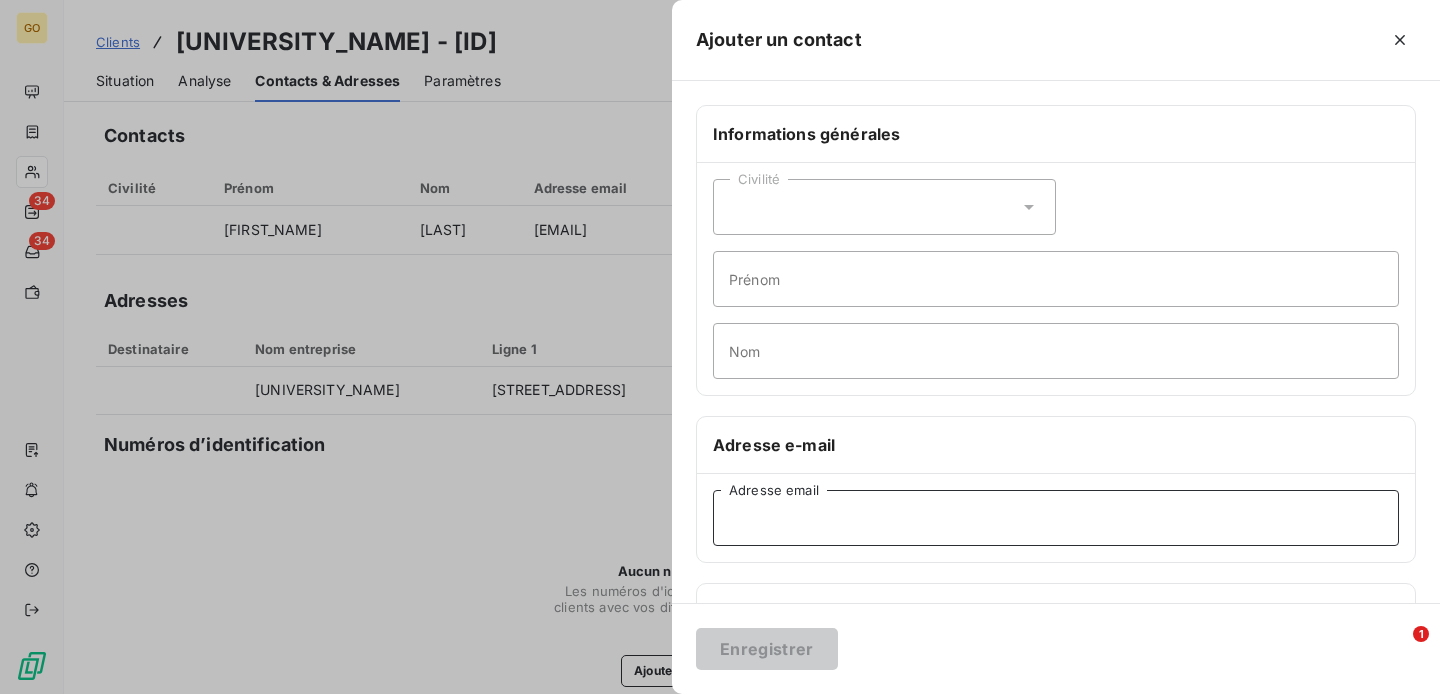 click on "Adresse email" at bounding box center [1056, 518] 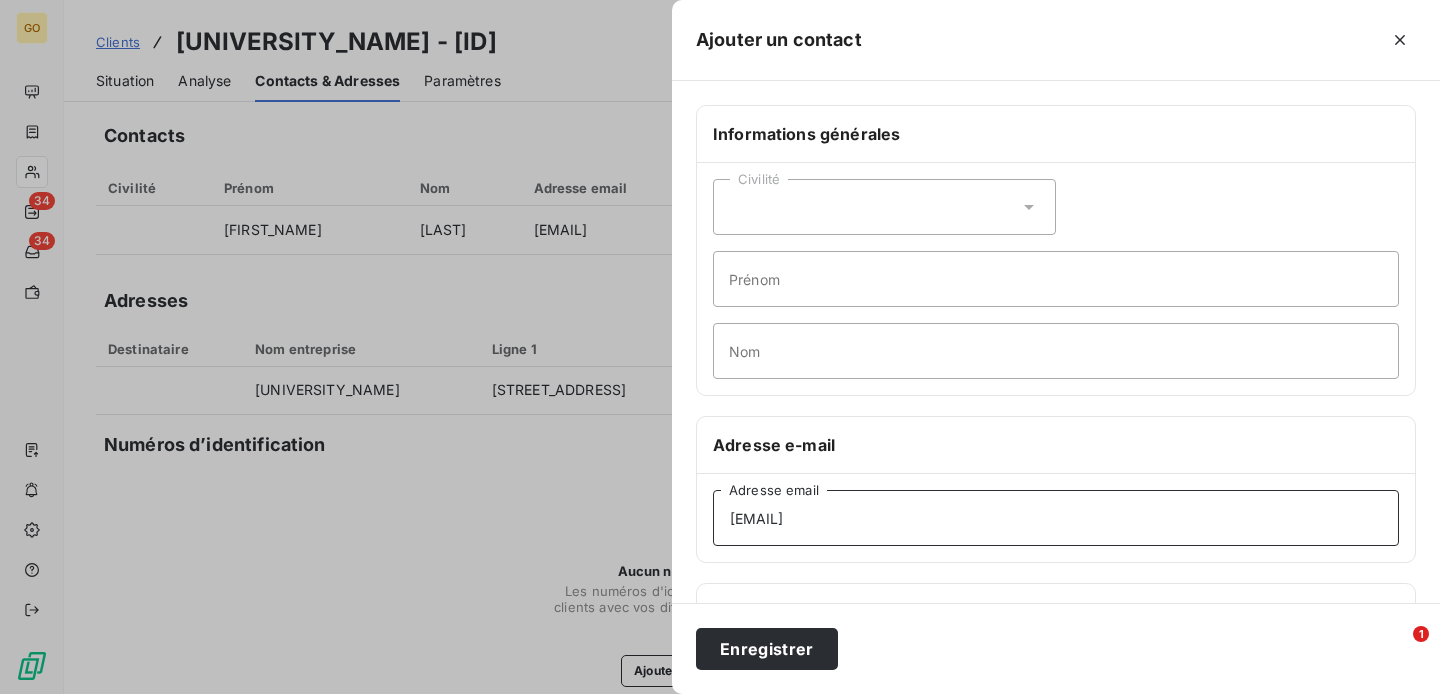type on "[EMAIL]" 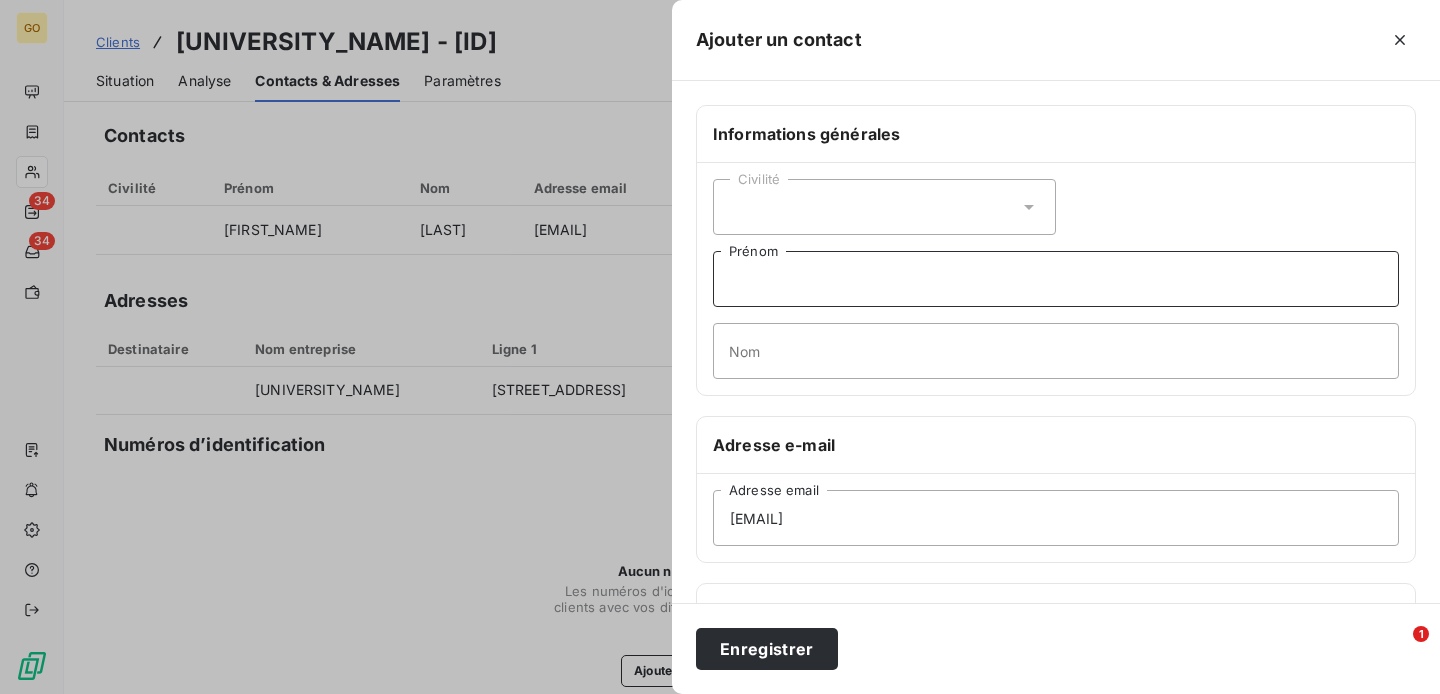 click on "Prénom" at bounding box center [1056, 279] 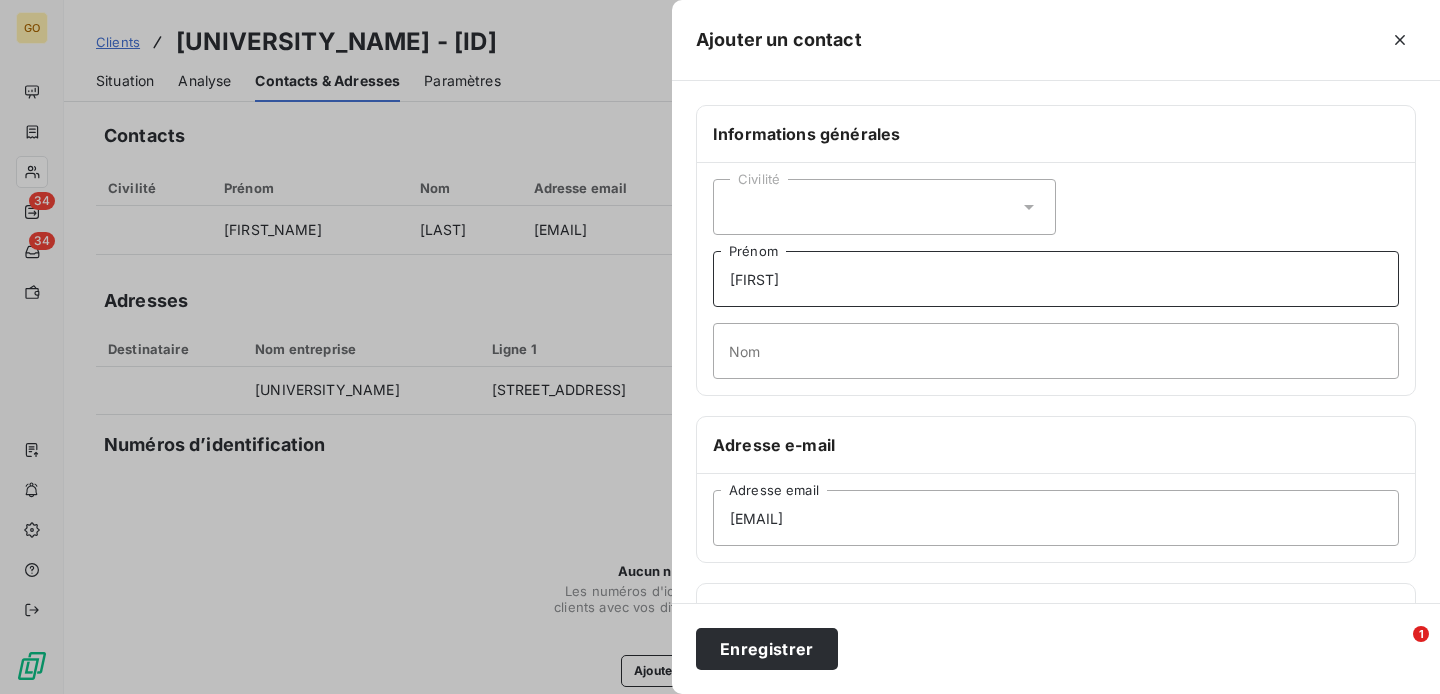 type on "[FIRST]" 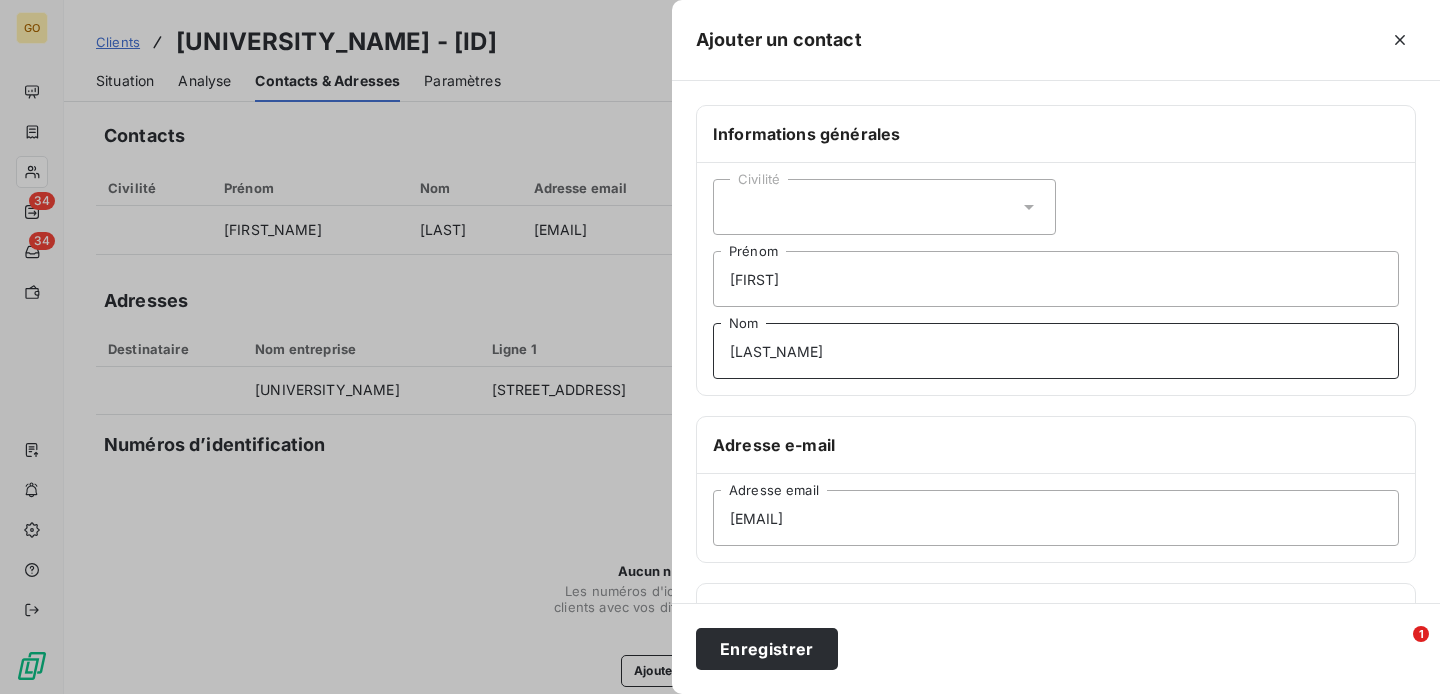 type on "[LAST_NAME]" 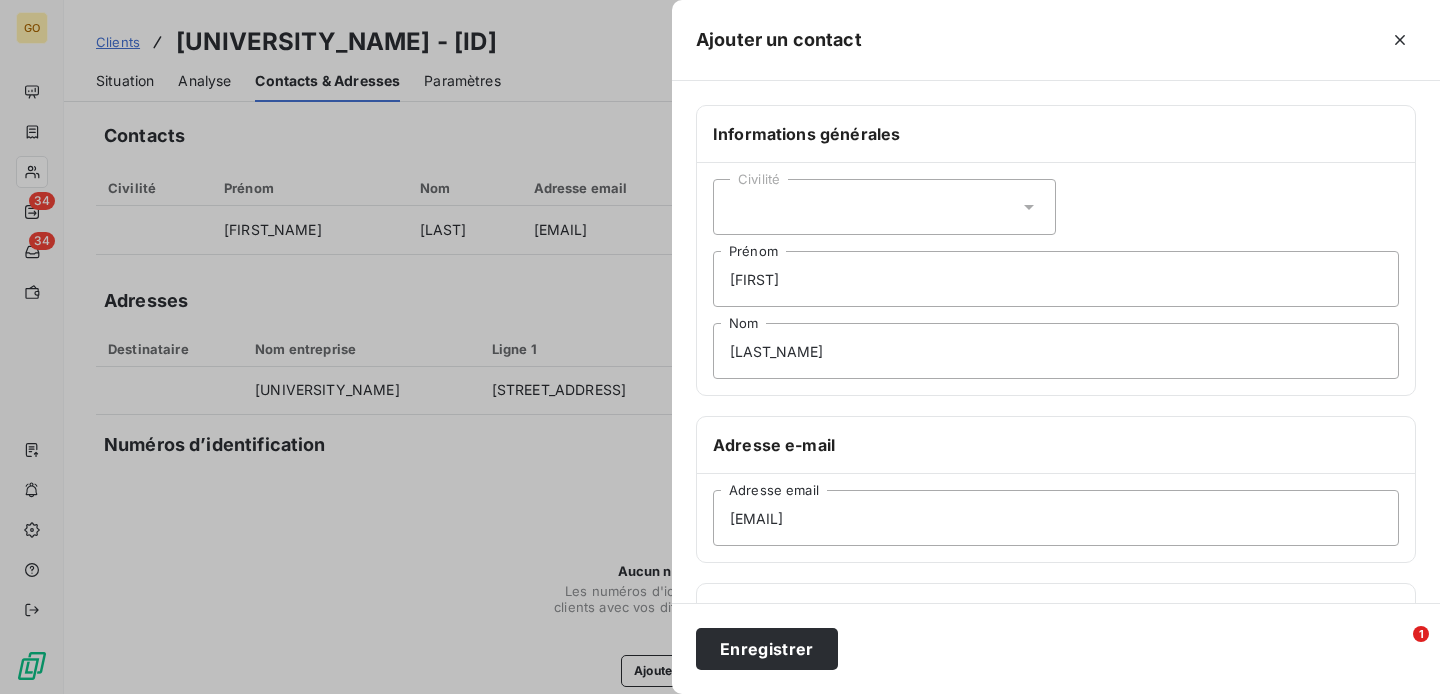 click on "Civilité" at bounding box center [884, 207] 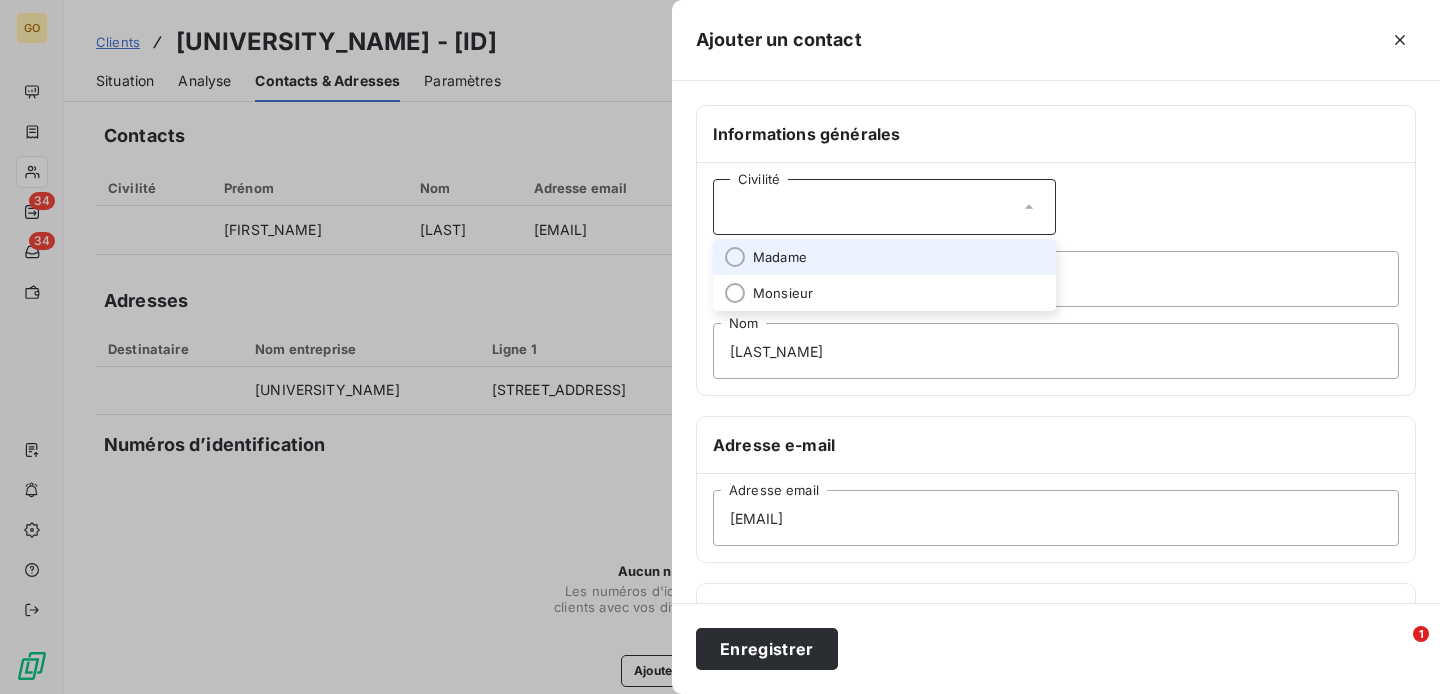 click on "Madame" at bounding box center (780, 257) 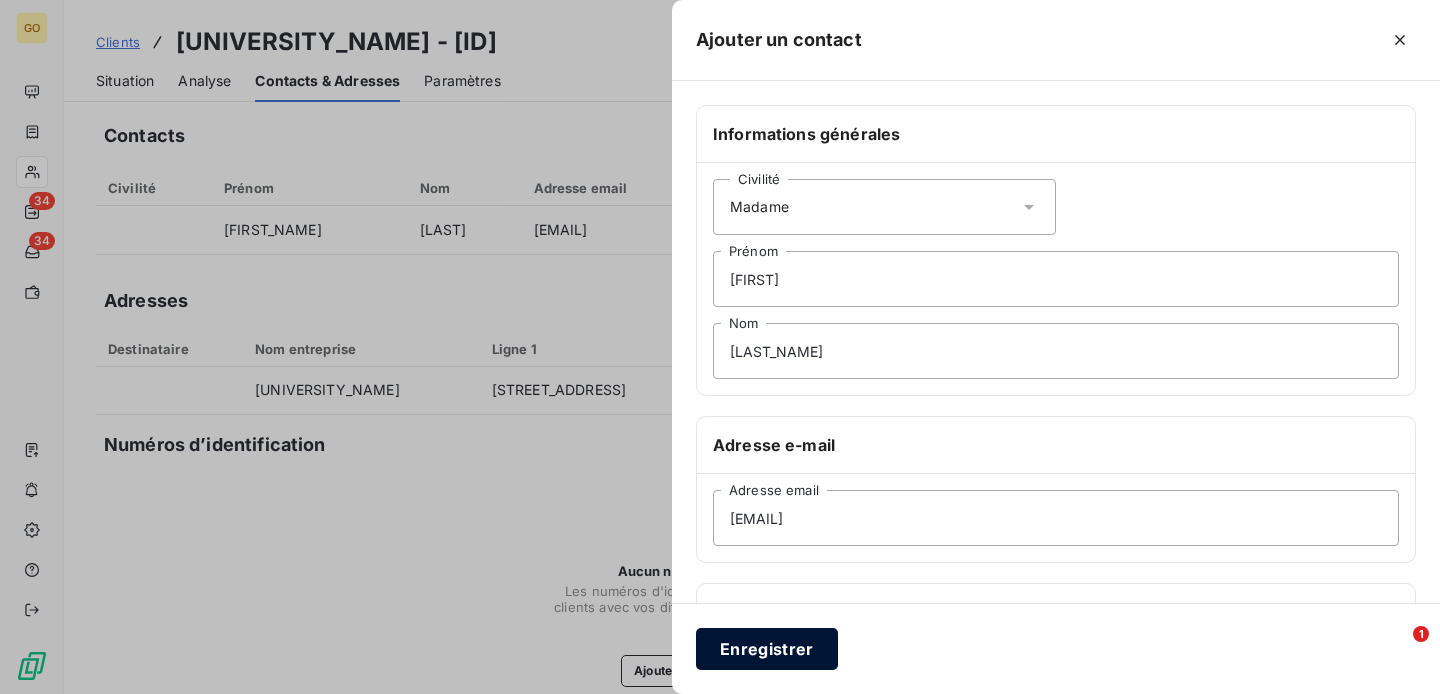 click on "Enregistrer" at bounding box center [767, 649] 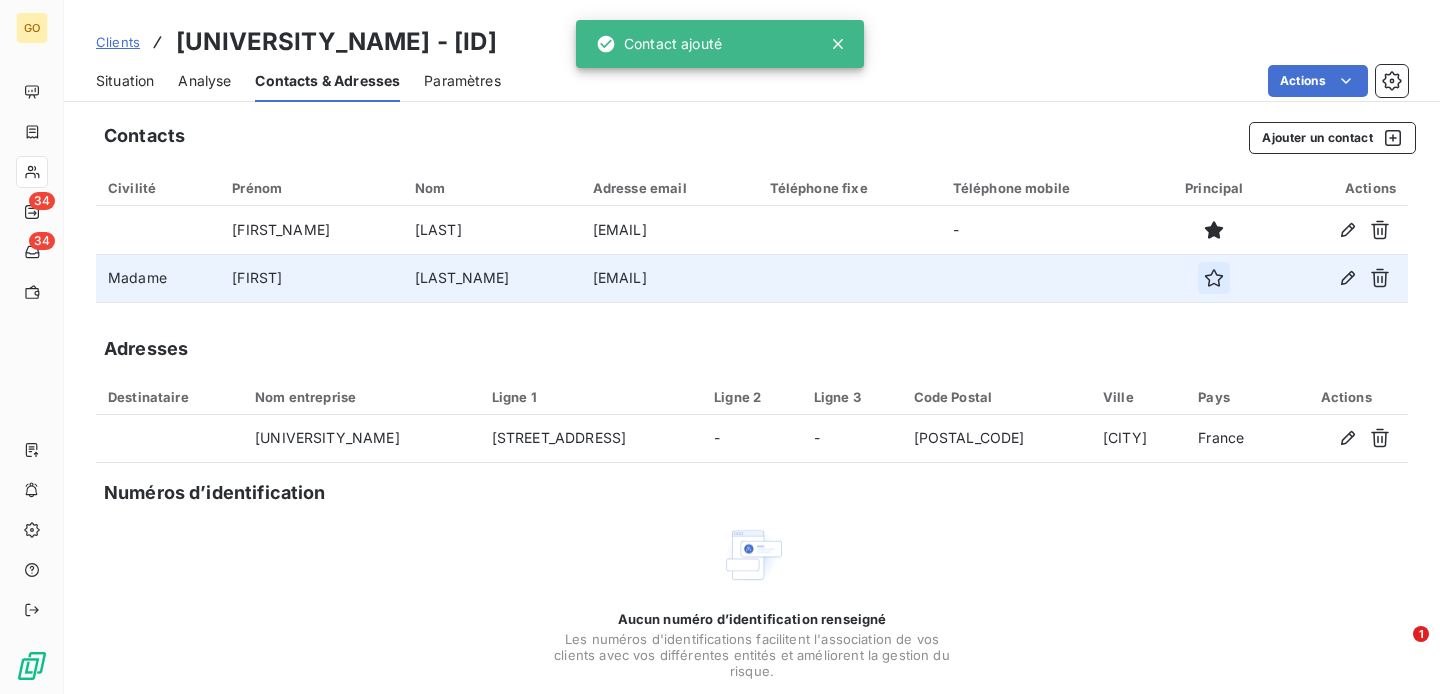 click at bounding box center [1214, 278] 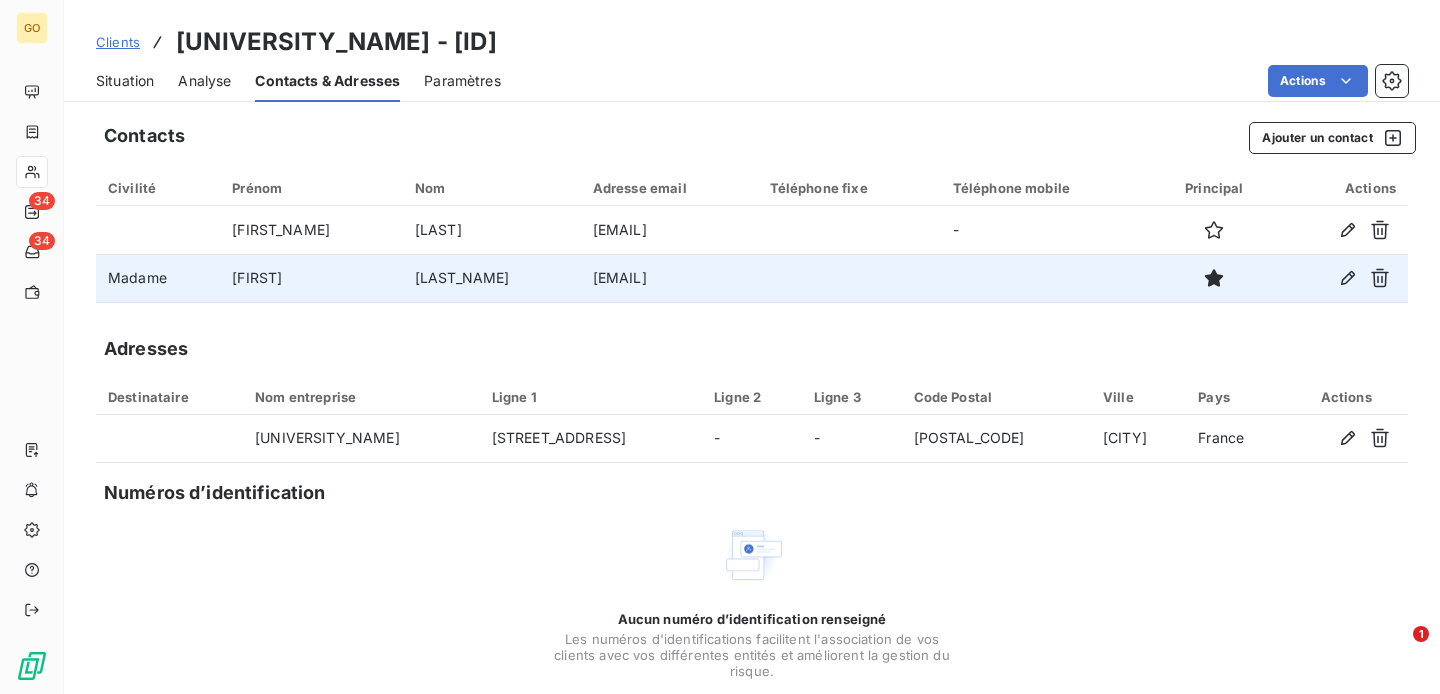 click on "Situation" at bounding box center (125, 81) 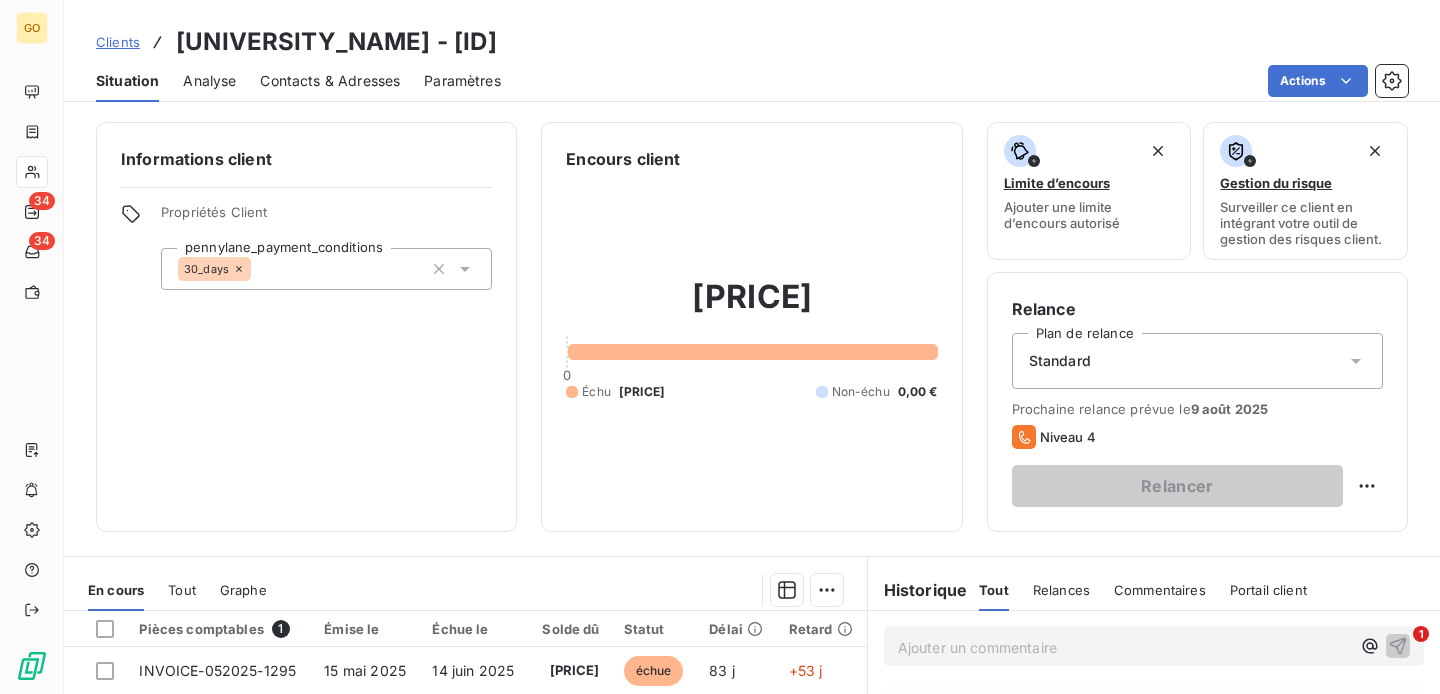 scroll, scrollTop: 101, scrollLeft: 0, axis: vertical 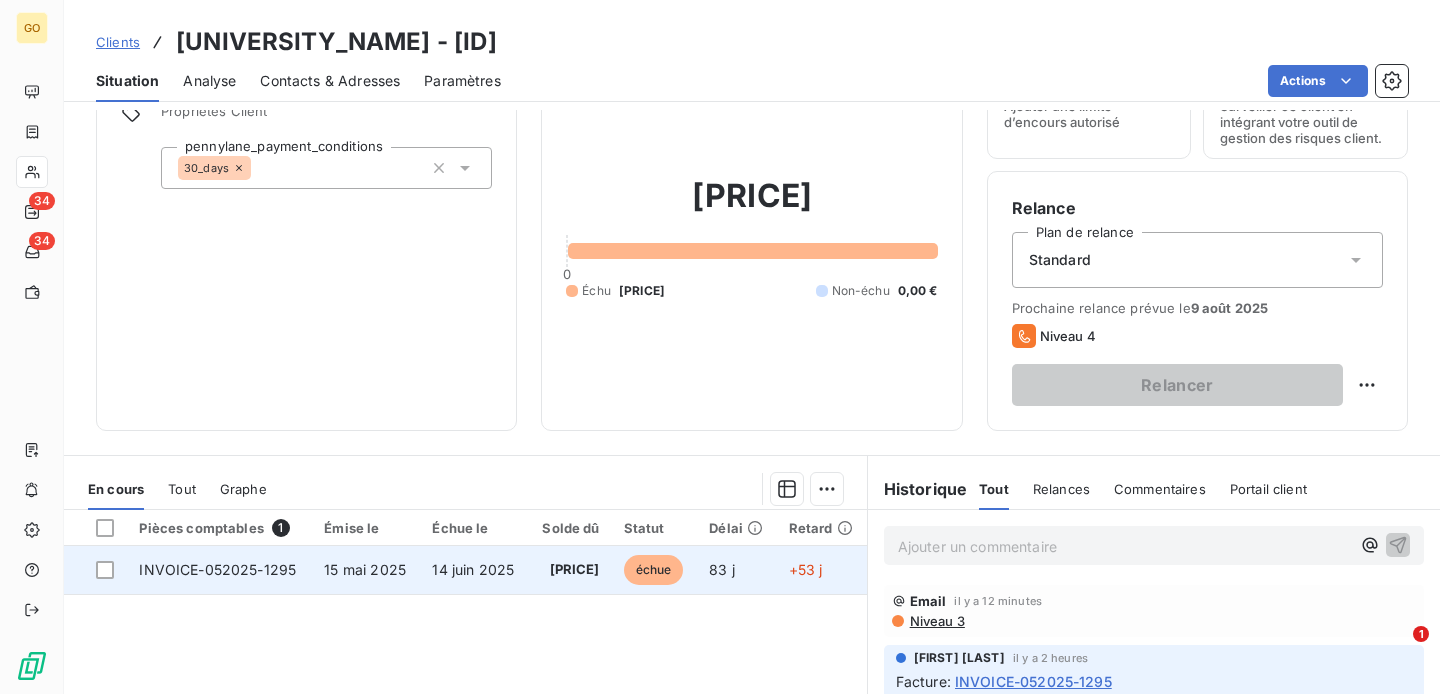 click on "INVOICE-052025-1295" at bounding box center [217, 569] 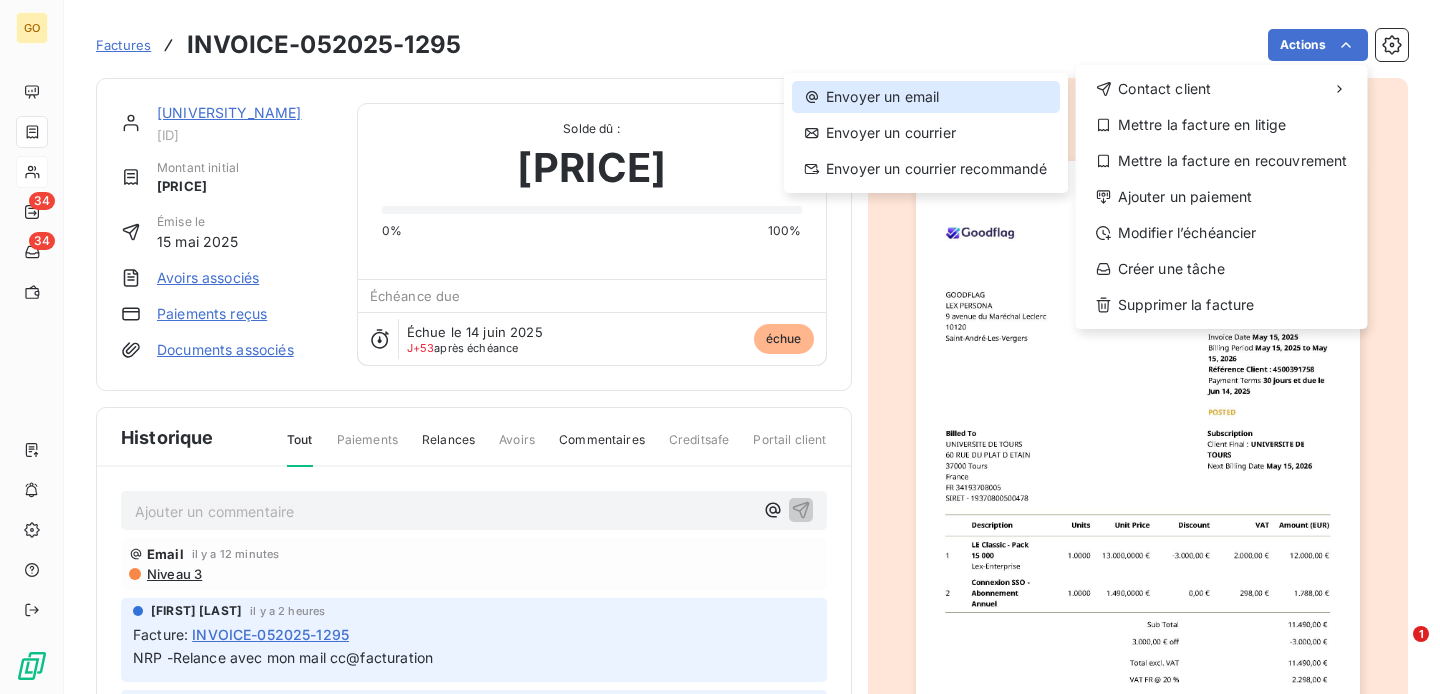 click on "Envoyer un email" at bounding box center (926, 97) 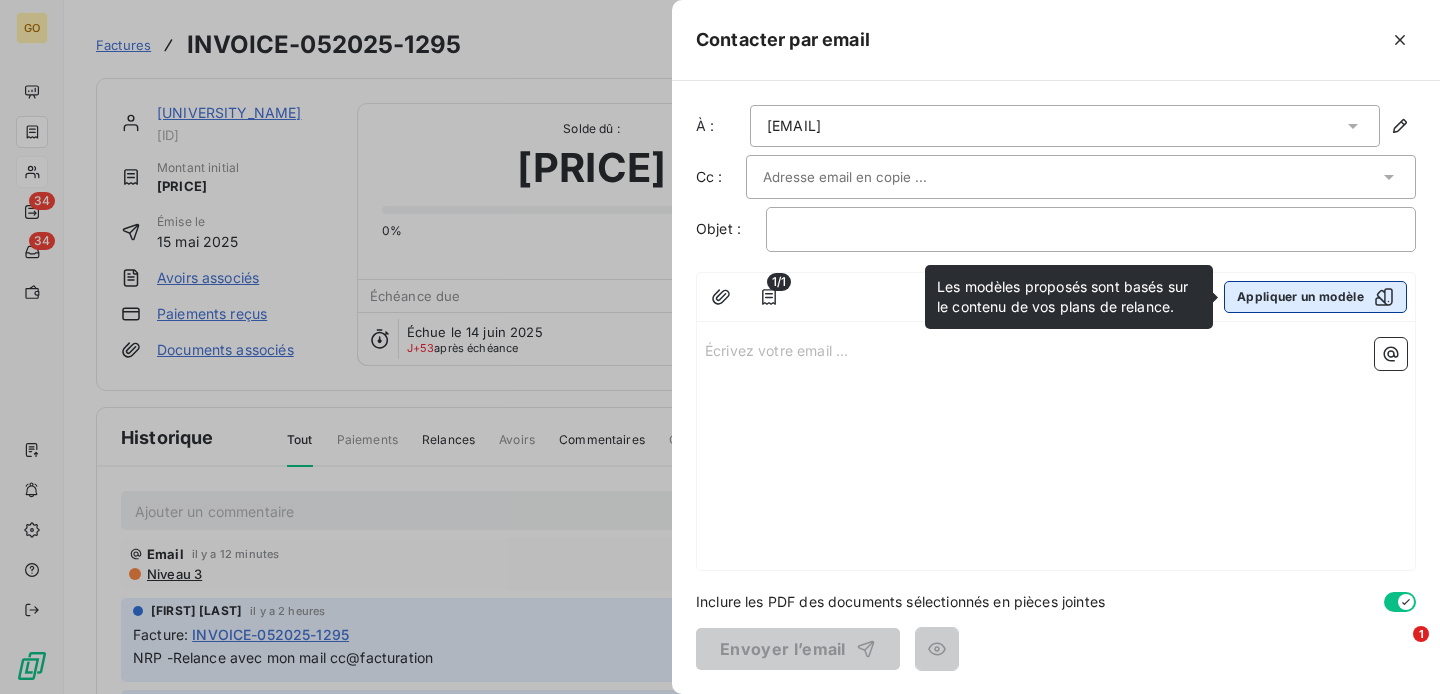 click on "Appliquer un modèle" at bounding box center (1315, 297) 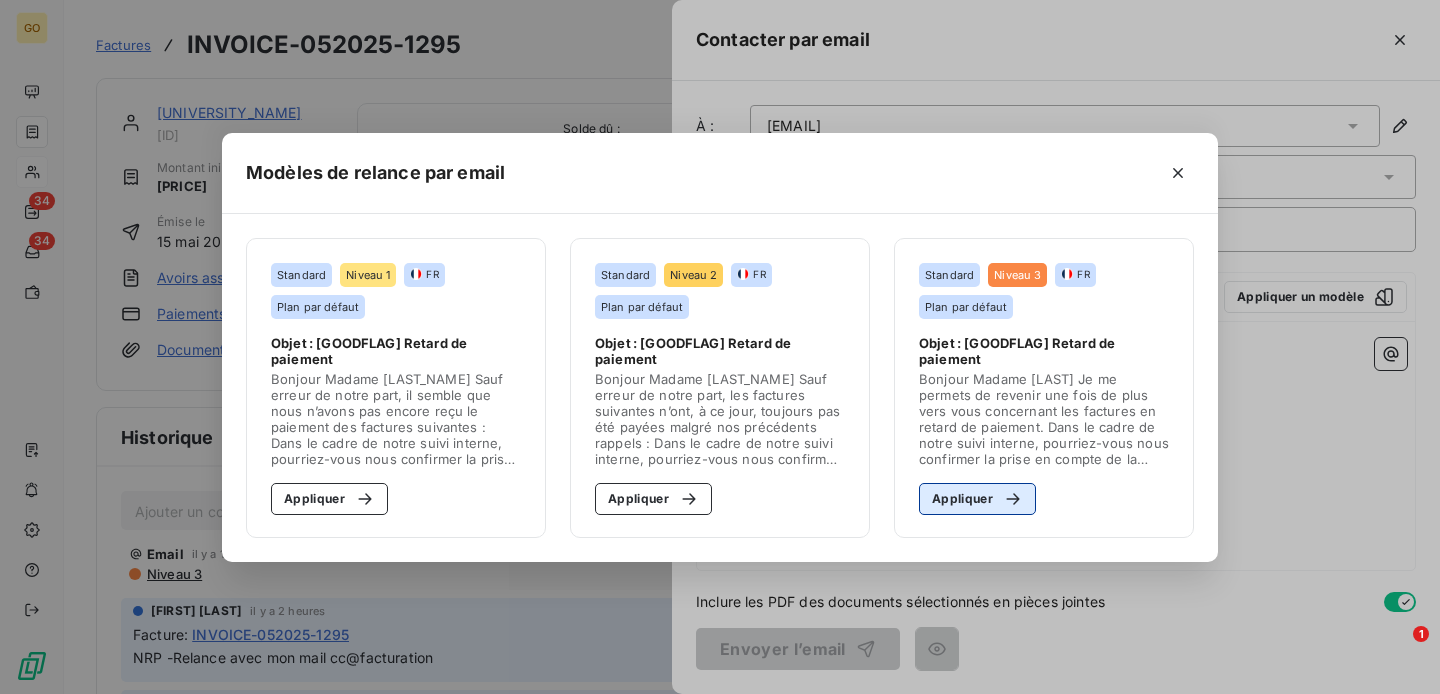click on "Appliquer" at bounding box center (977, 499) 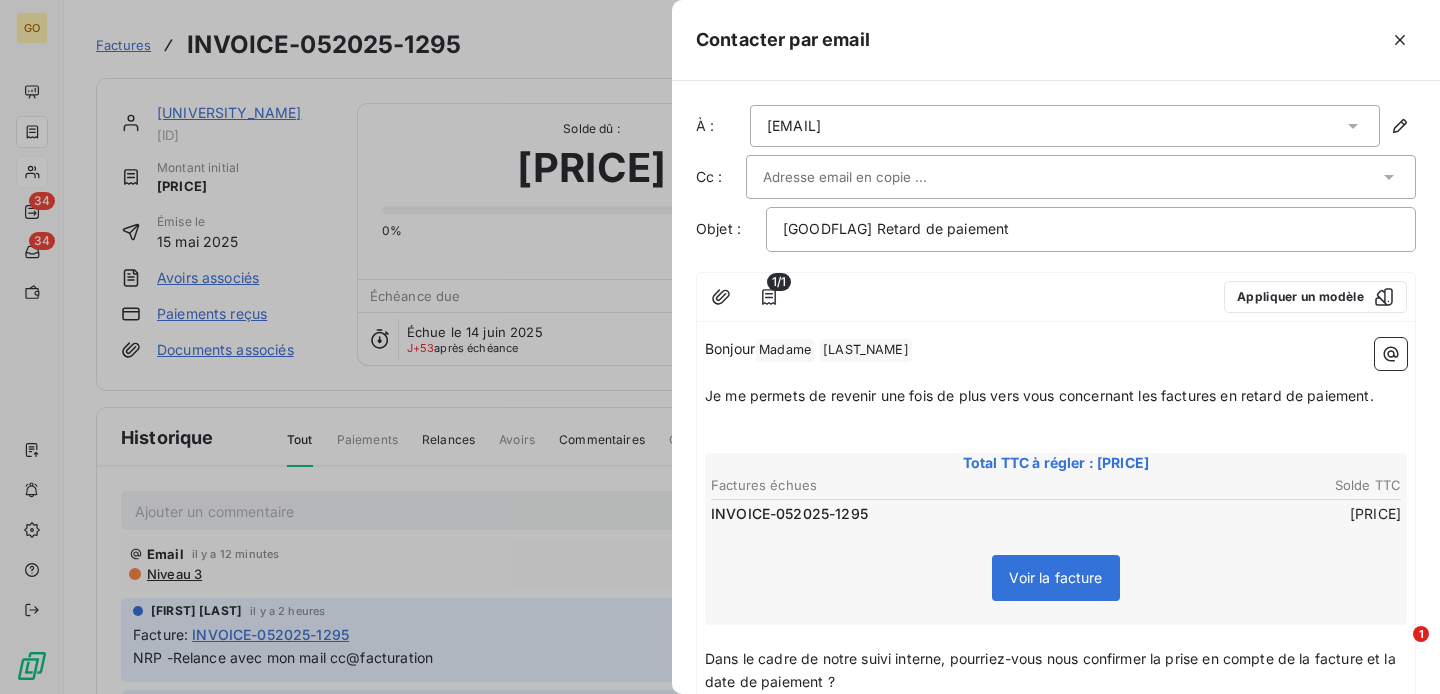 scroll, scrollTop: 383, scrollLeft: 0, axis: vertical 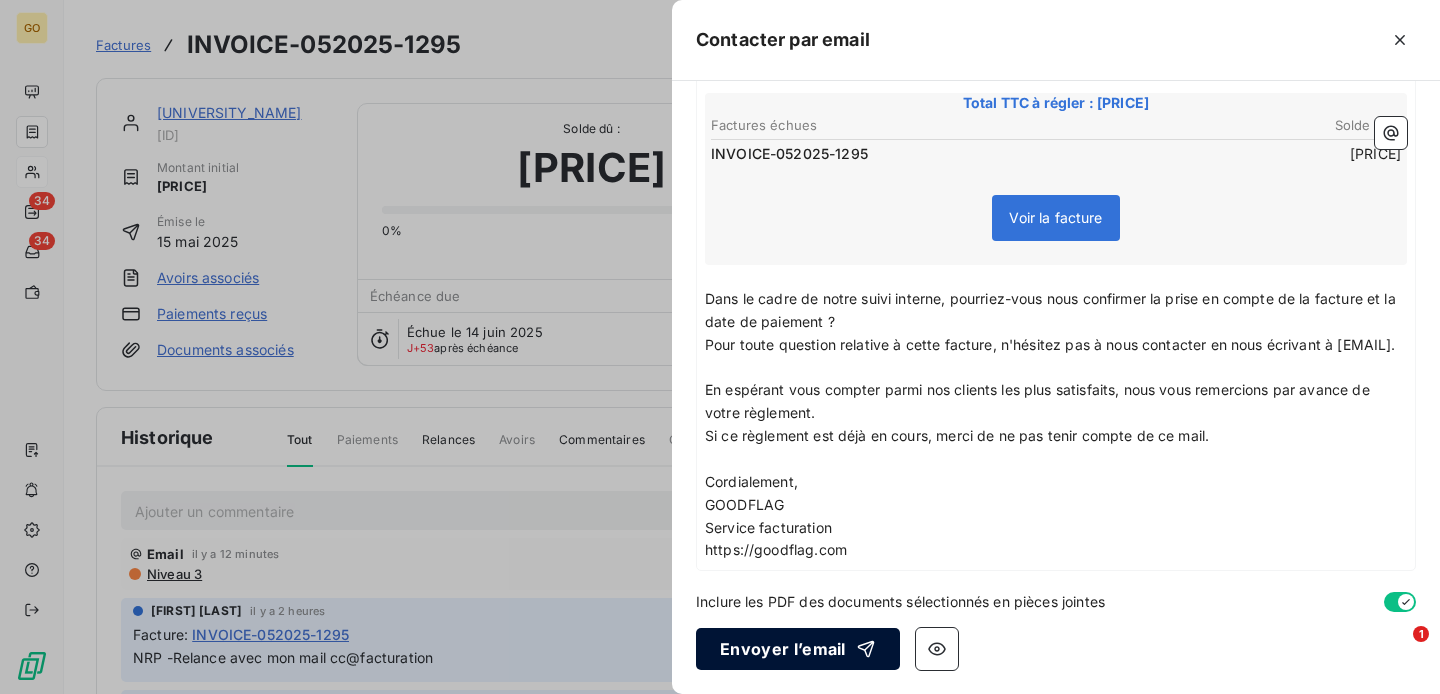click on "Envoyer l’email" at bounding box center (798, 649) 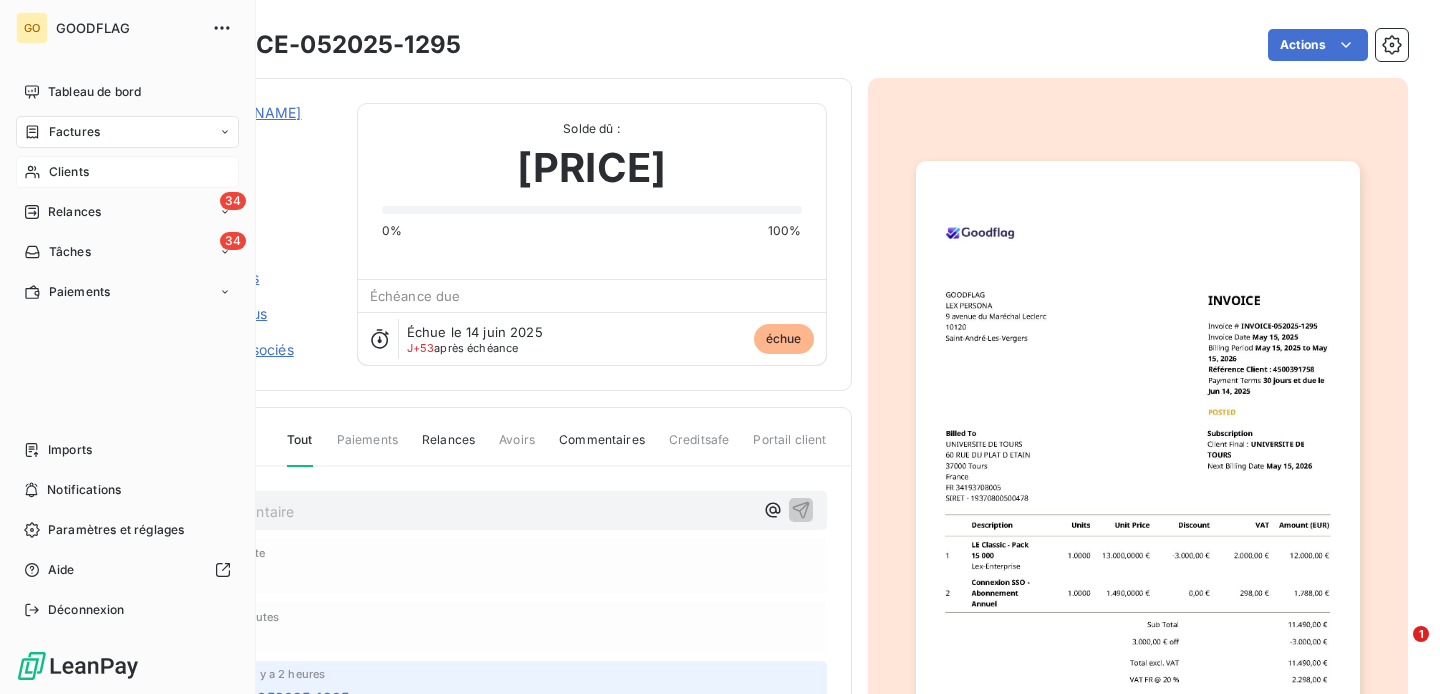 click on "Tâches" at bounding box center [70, 252] 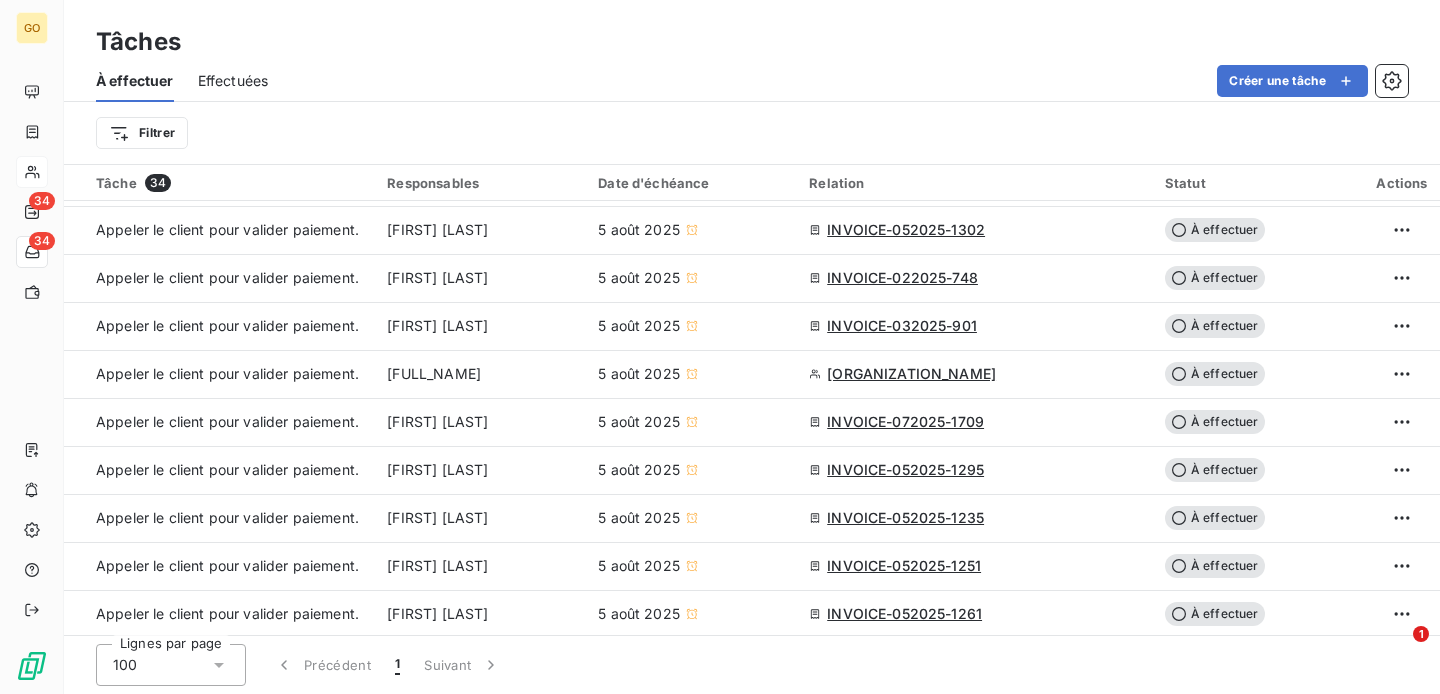scroll, scrollTop: 1005, scrollLeft: 0, axis: vertical 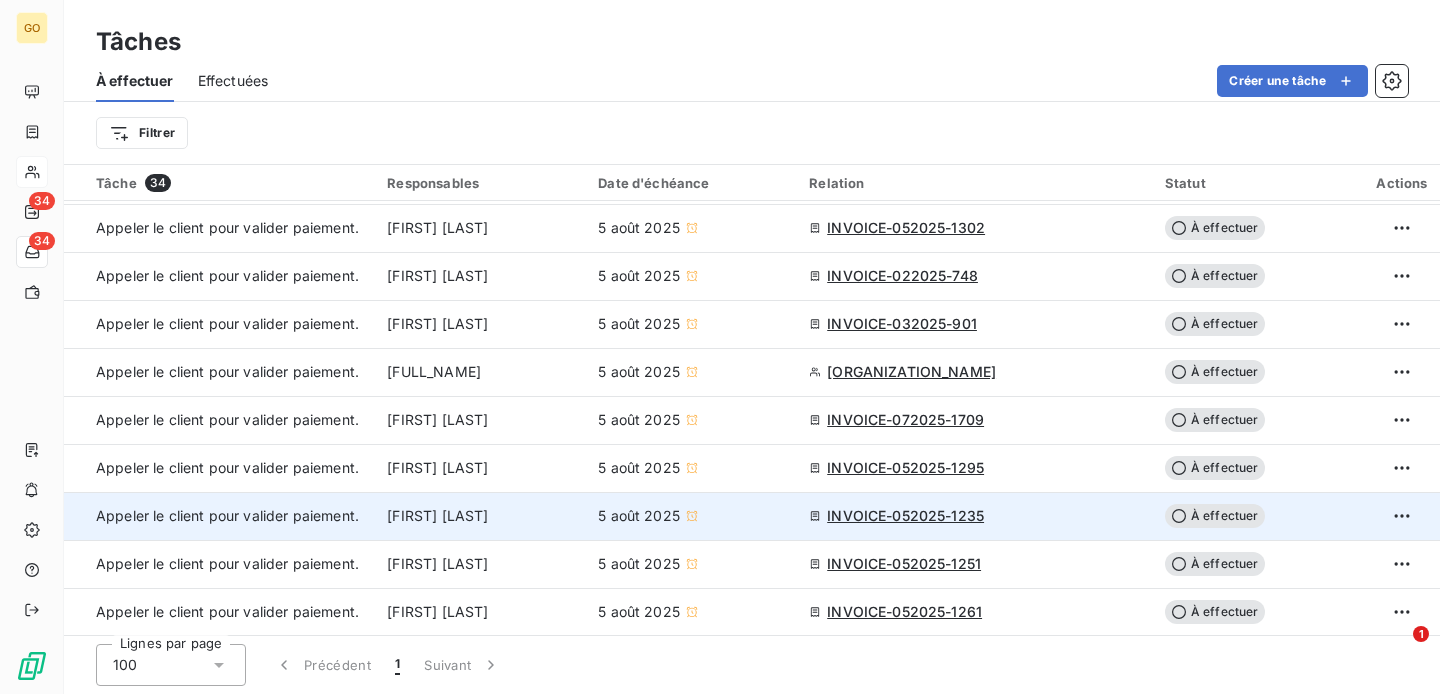 click on "INVOICE-052025-1235" at bounding box center [905, 516] 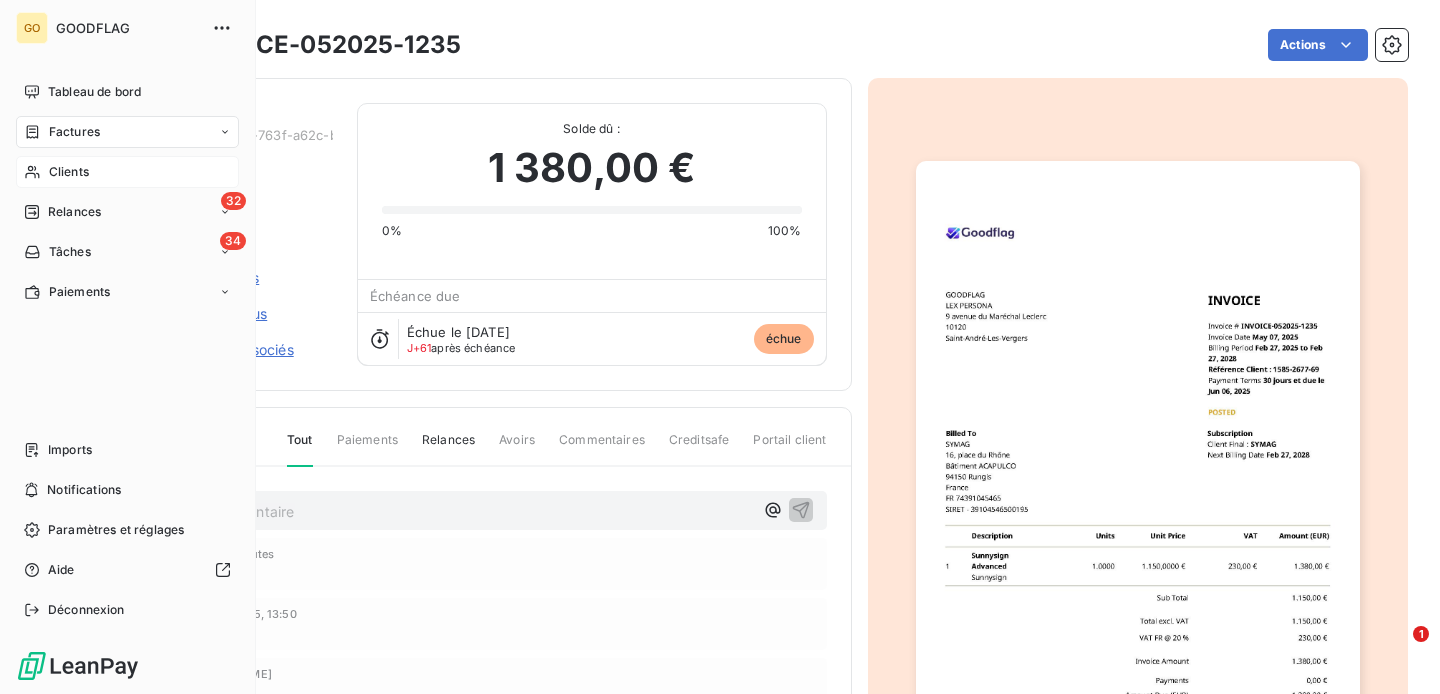 click on "Tâches" at bounding box center (70, 252) 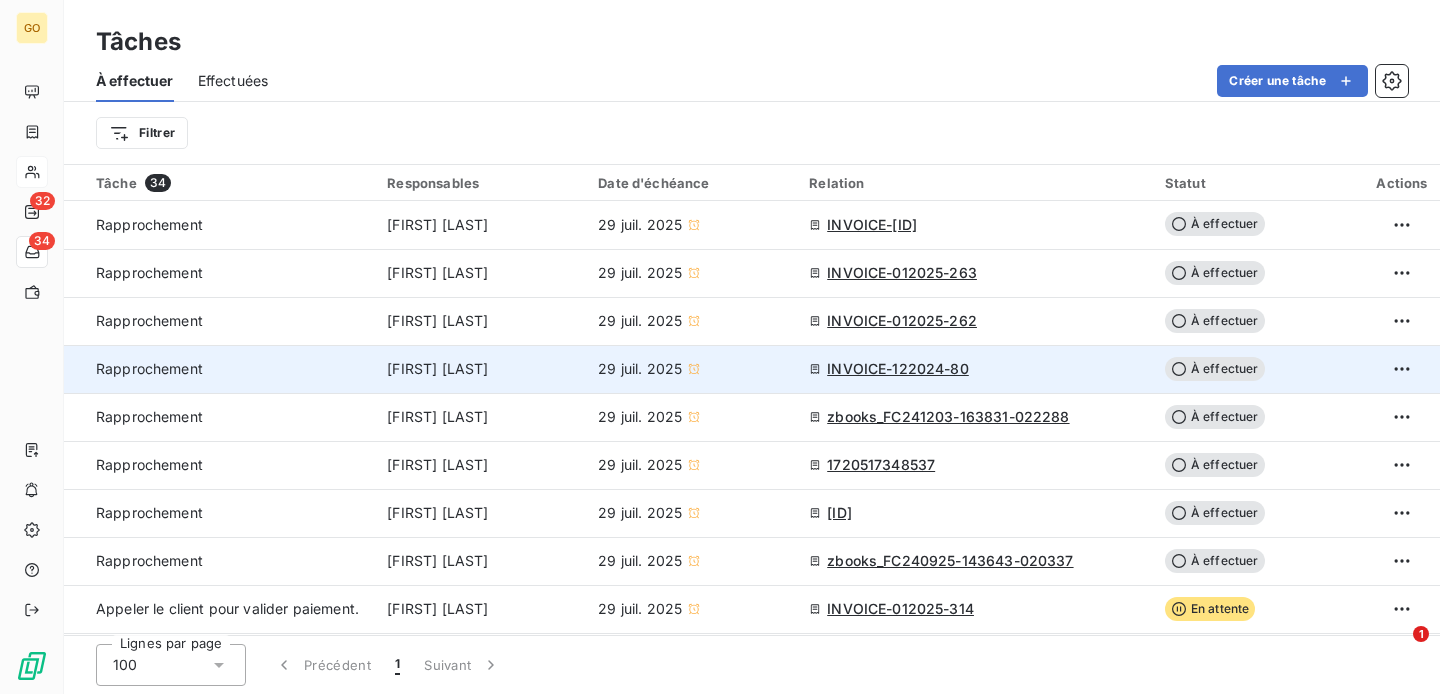 scroll, scrollTop: 1198, scrollLeft: 0, axis: vertical 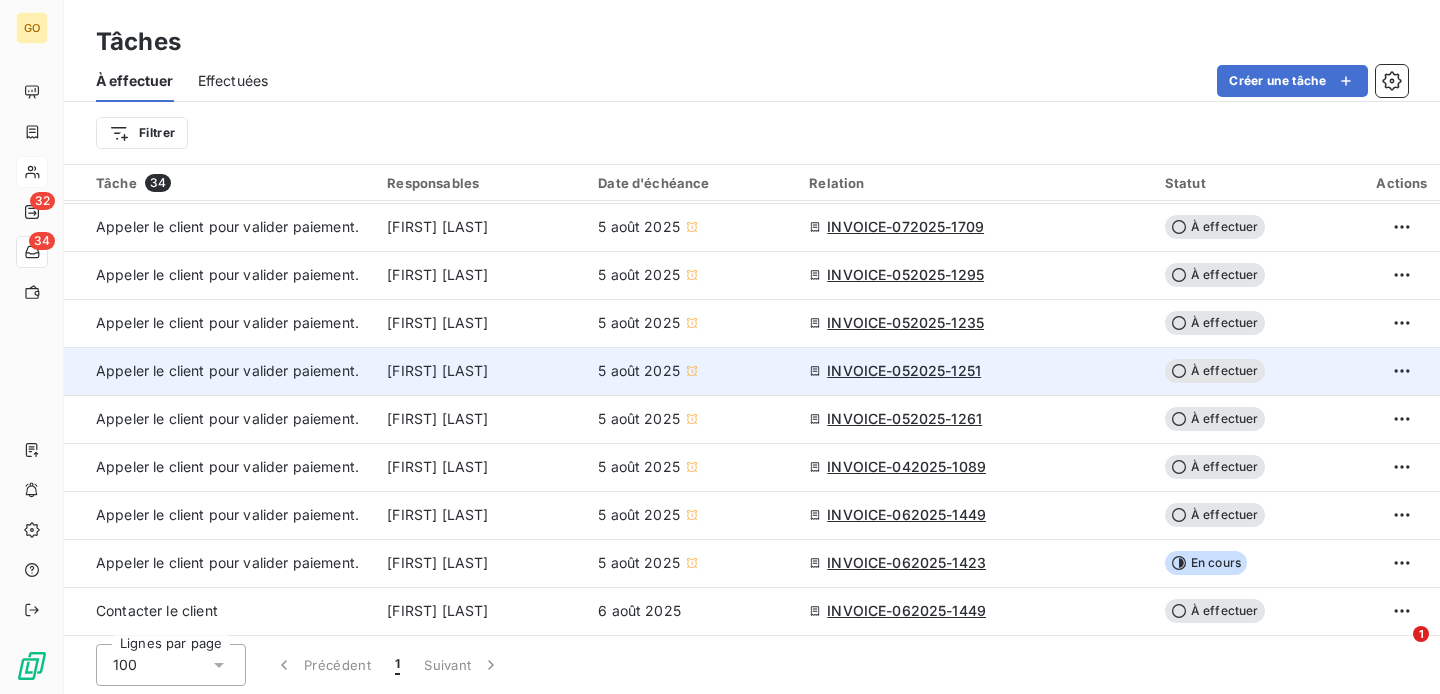 click on "INVOICE-052025-1251" at bounding box center (904, 371) 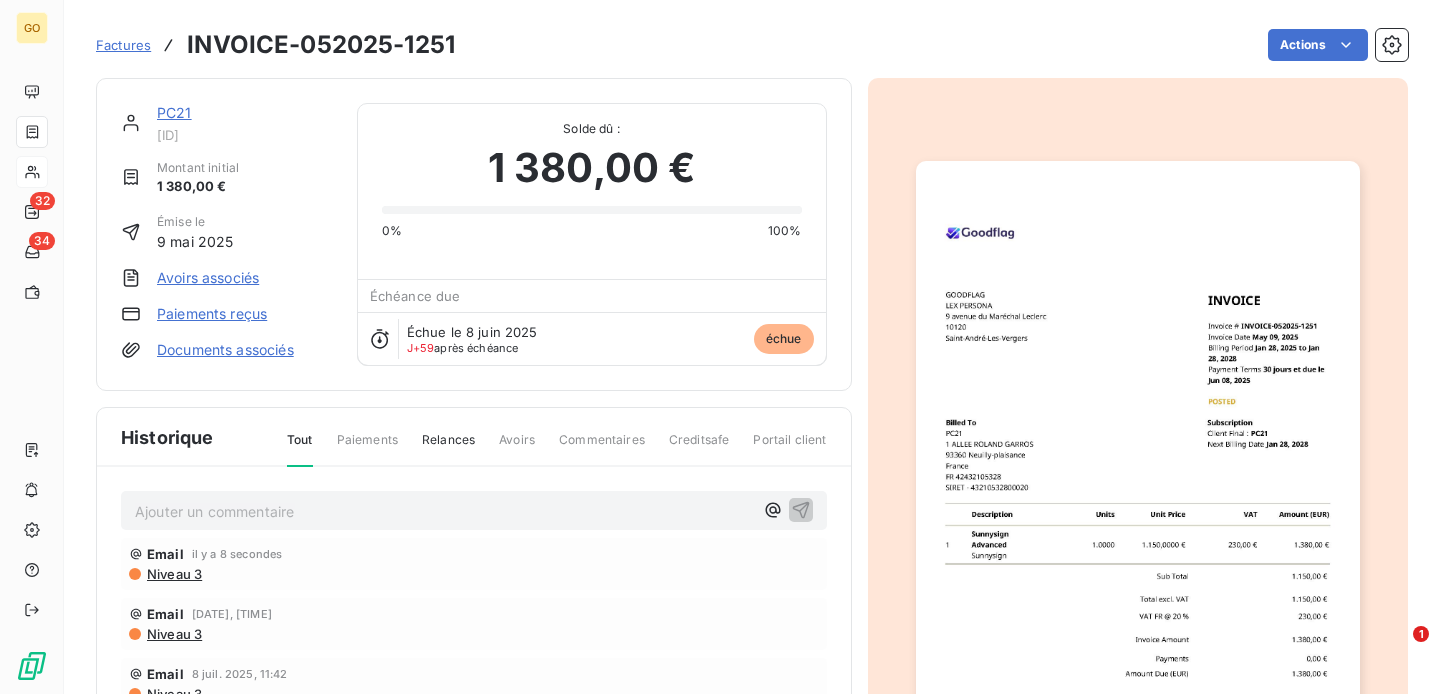 click on "Ajouter un commentaire ﻿" at bounding box center (444, 511) 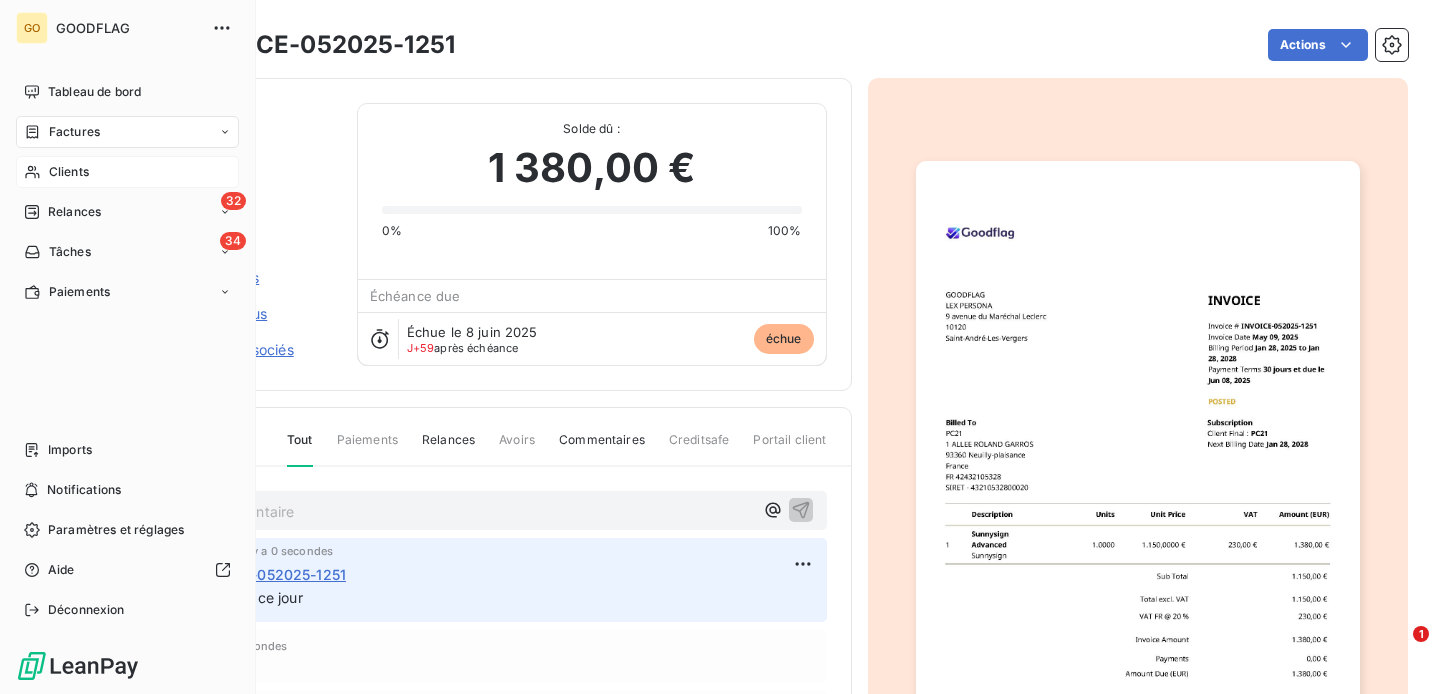 click on "Tâches" at bounding box center (70, 252) 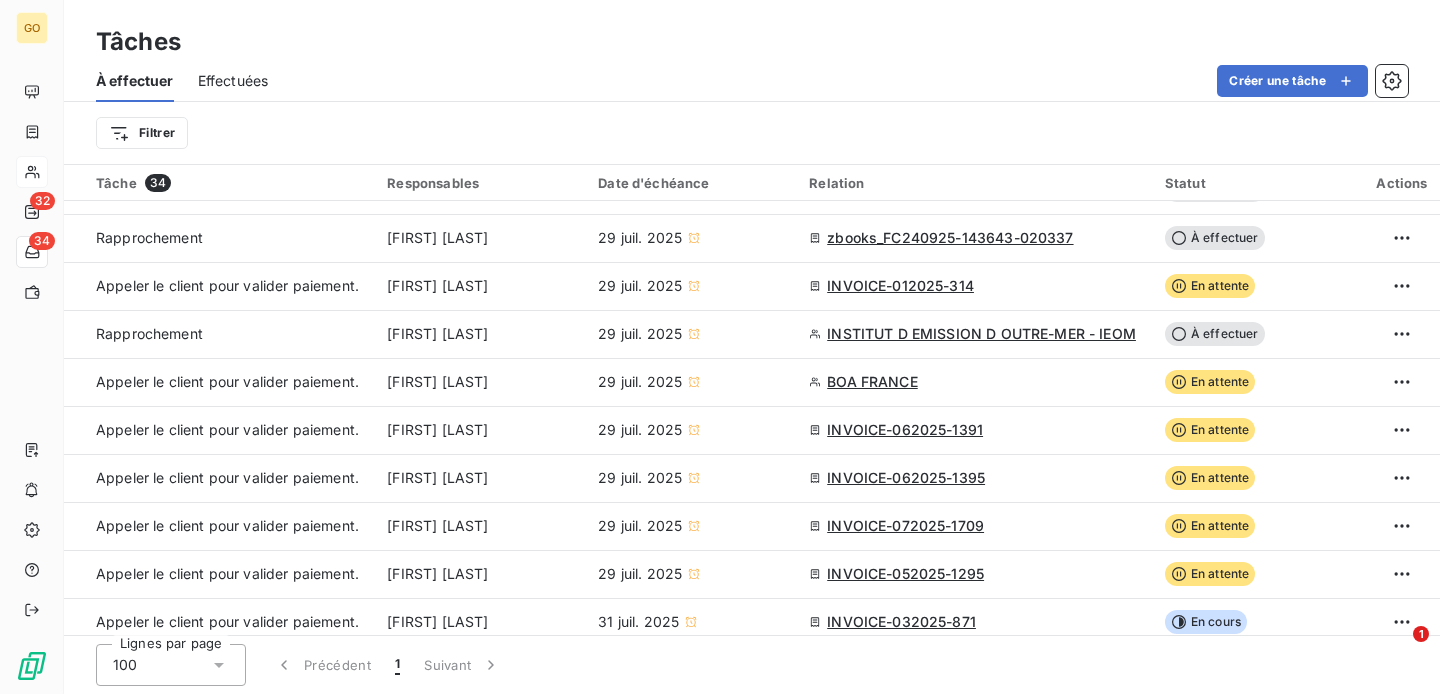 scroll, scrollTop: 1198, scrollLeft: 0, axis: vertical 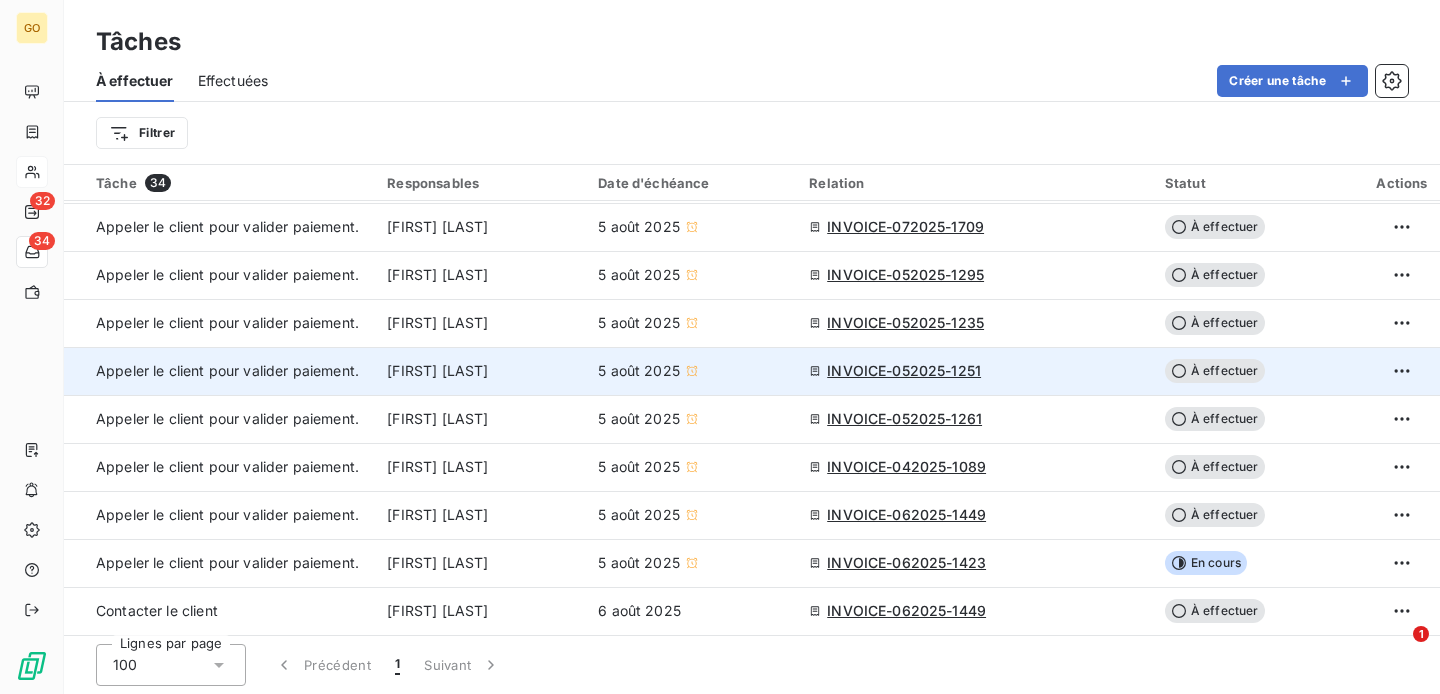 click on "À effectuer" at bounding box center (1215, 371) 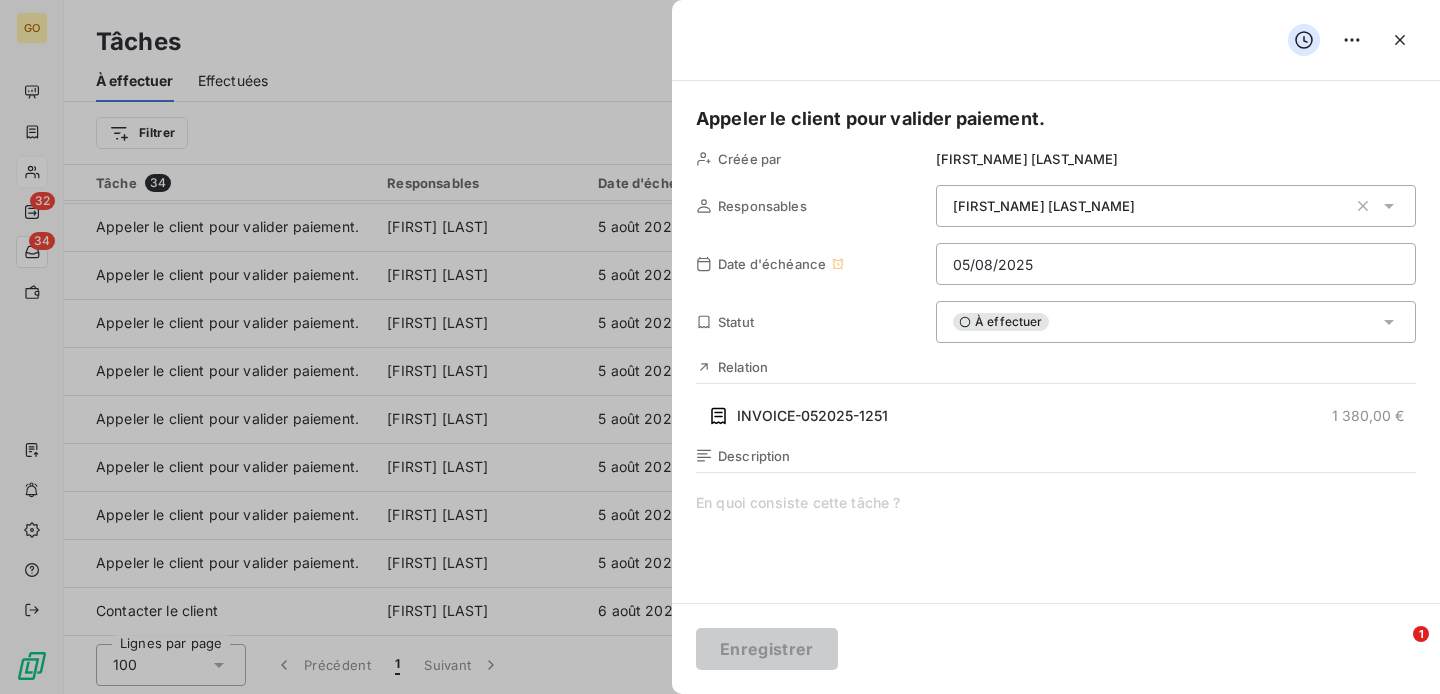 click on "À effectuer" at bounding box center [1176, 322] 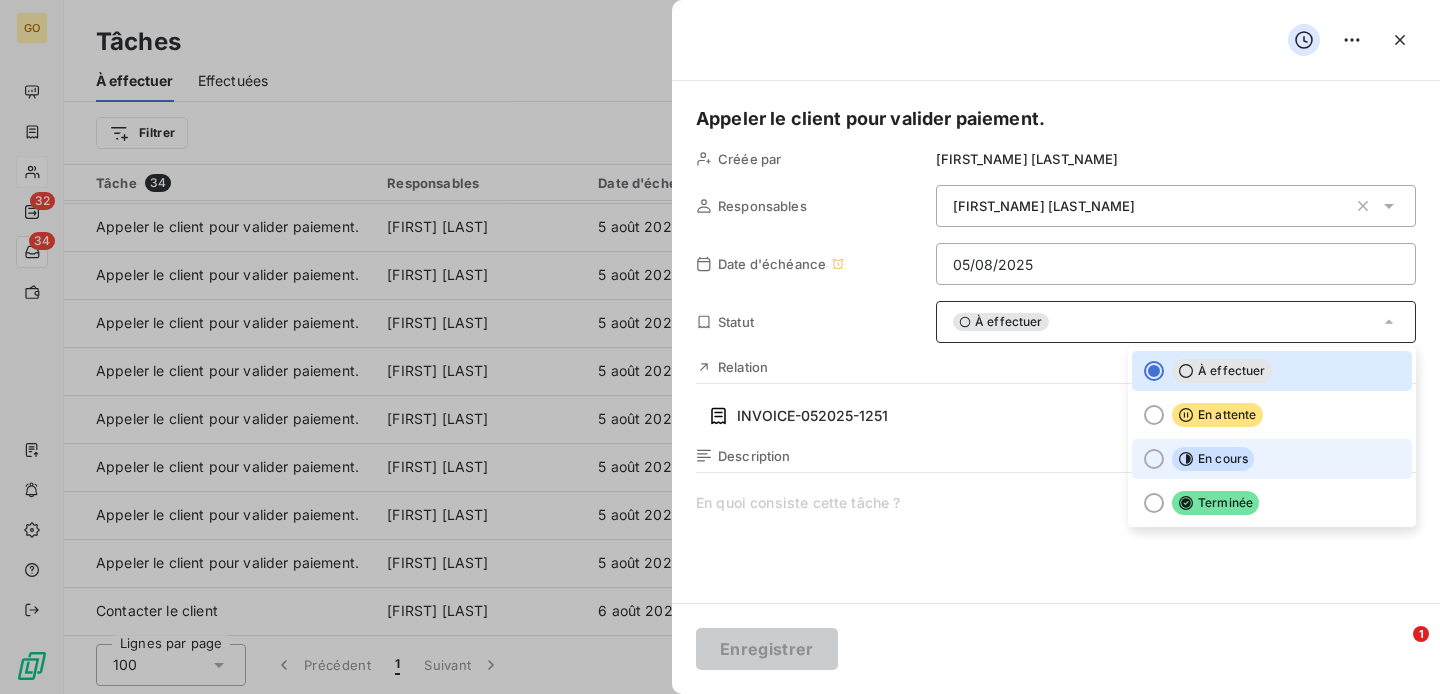 click on "En cours" at bounding box center [1213, 459] 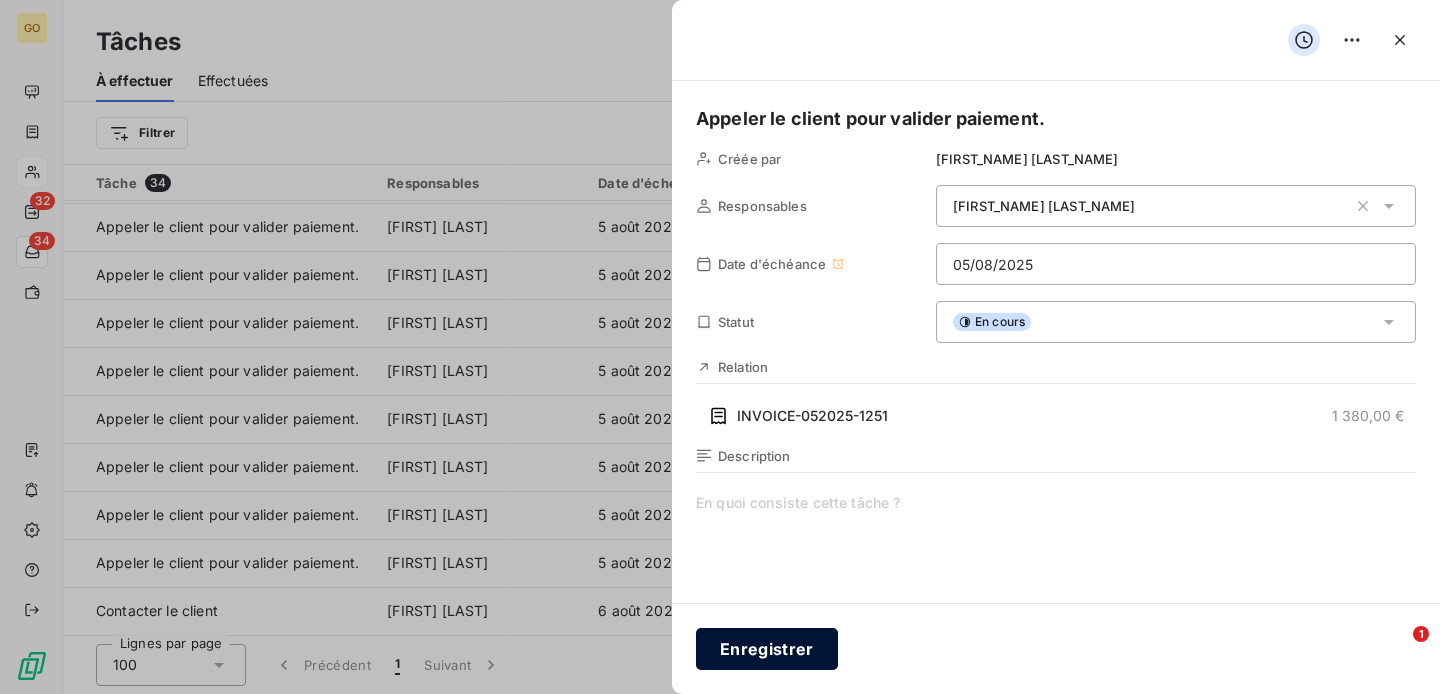 click on "Enregistrer" at bounding box center (767, 649) 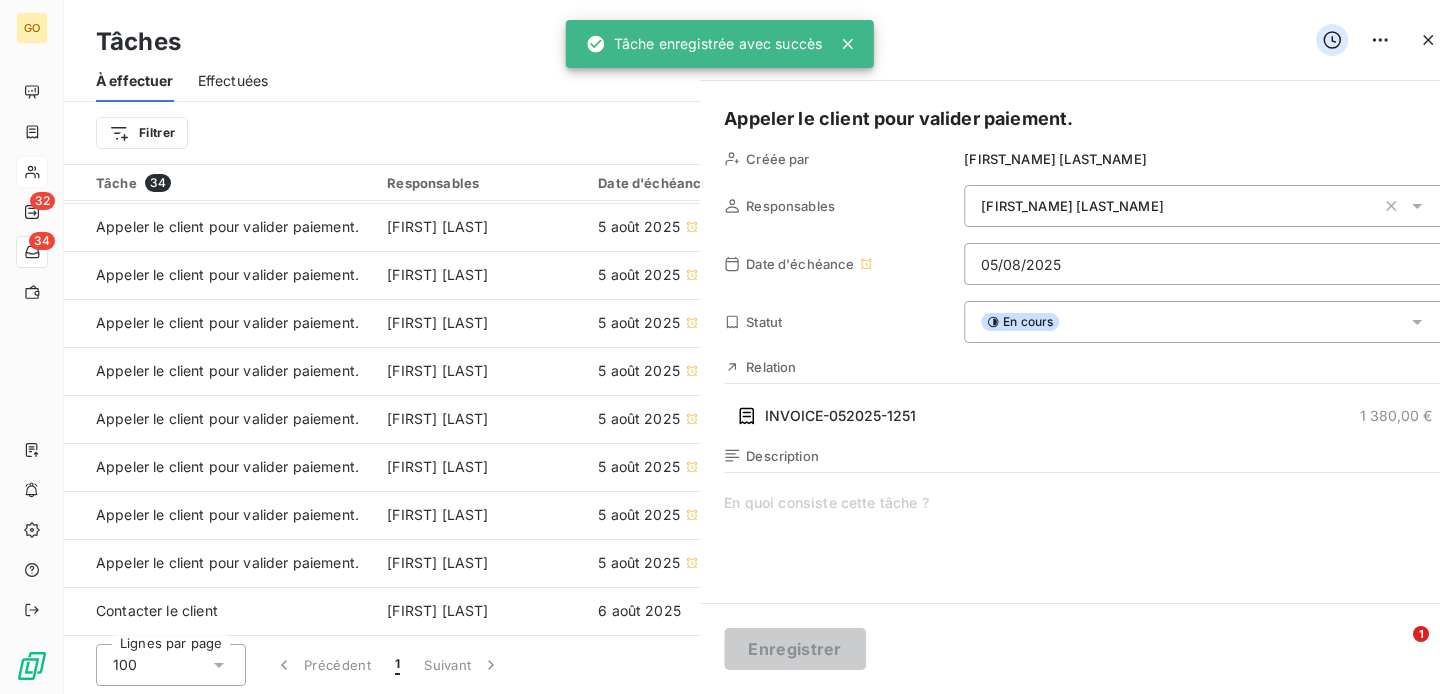 scroll, scrollTop: 1198, scrollLeft: 0, axis: vertical 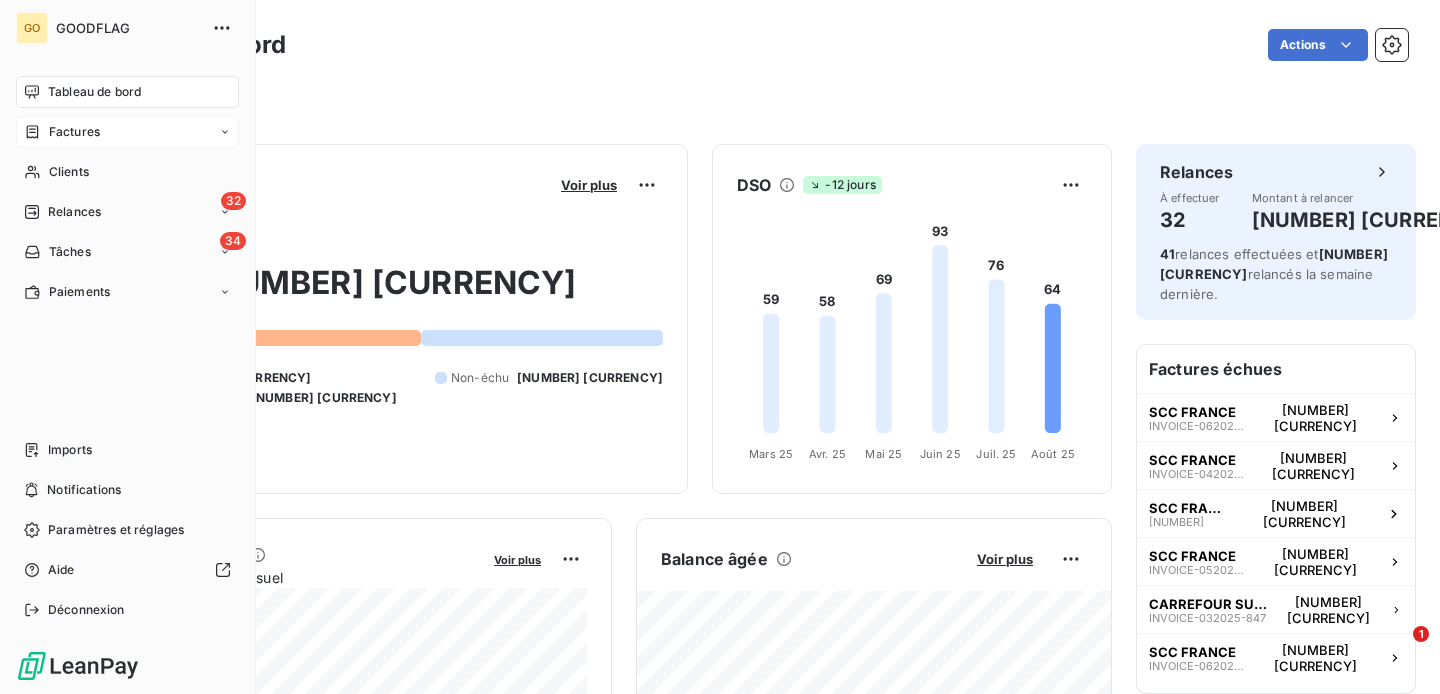 click on "Factures" at bounding box center [74, 132] 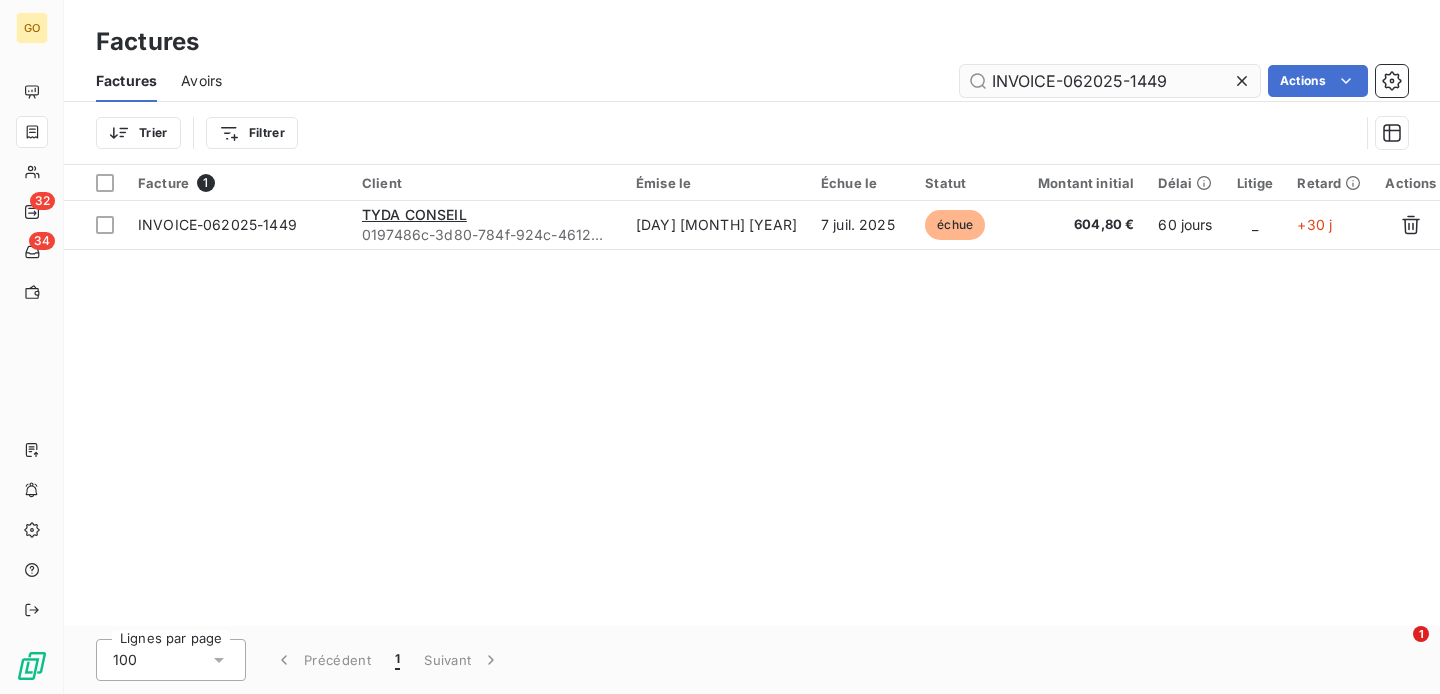 click on "INVOICE-062025-1449" at bounding box center [1110, 81] 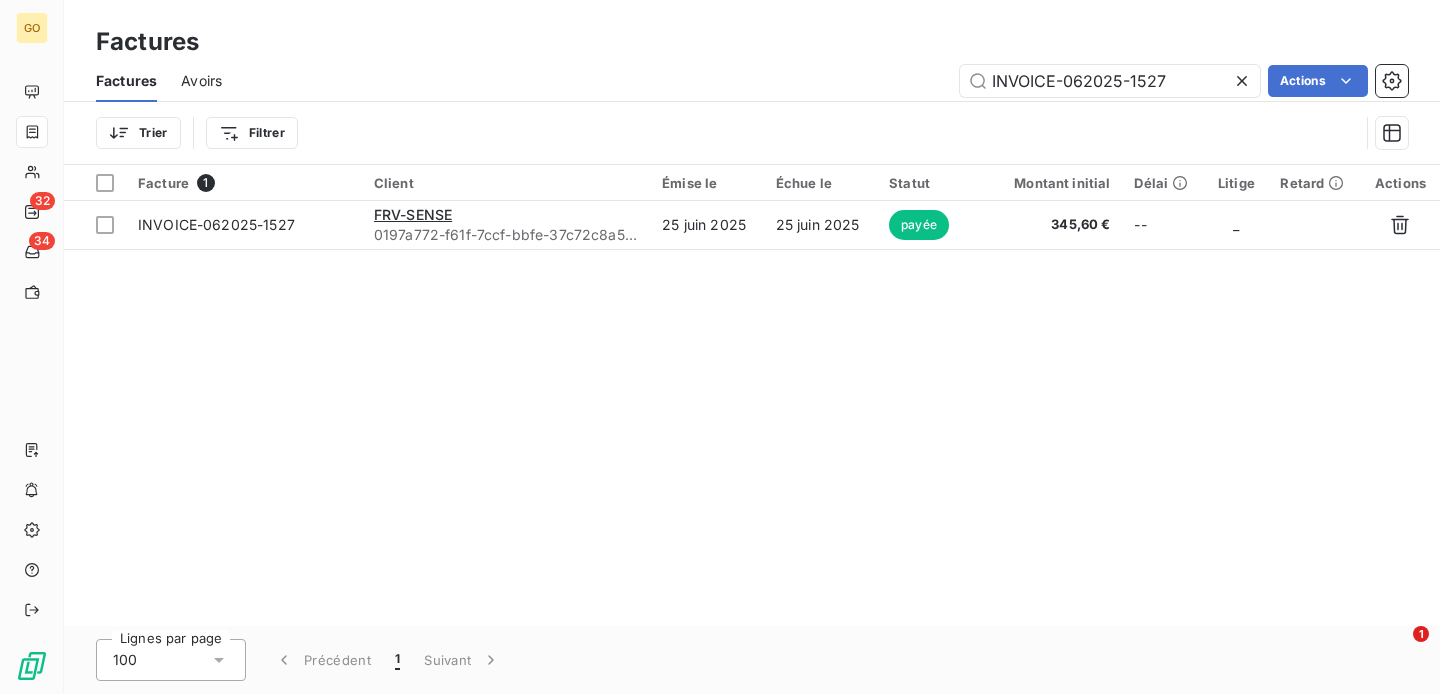 type on "INVOICE-062025-1527" 